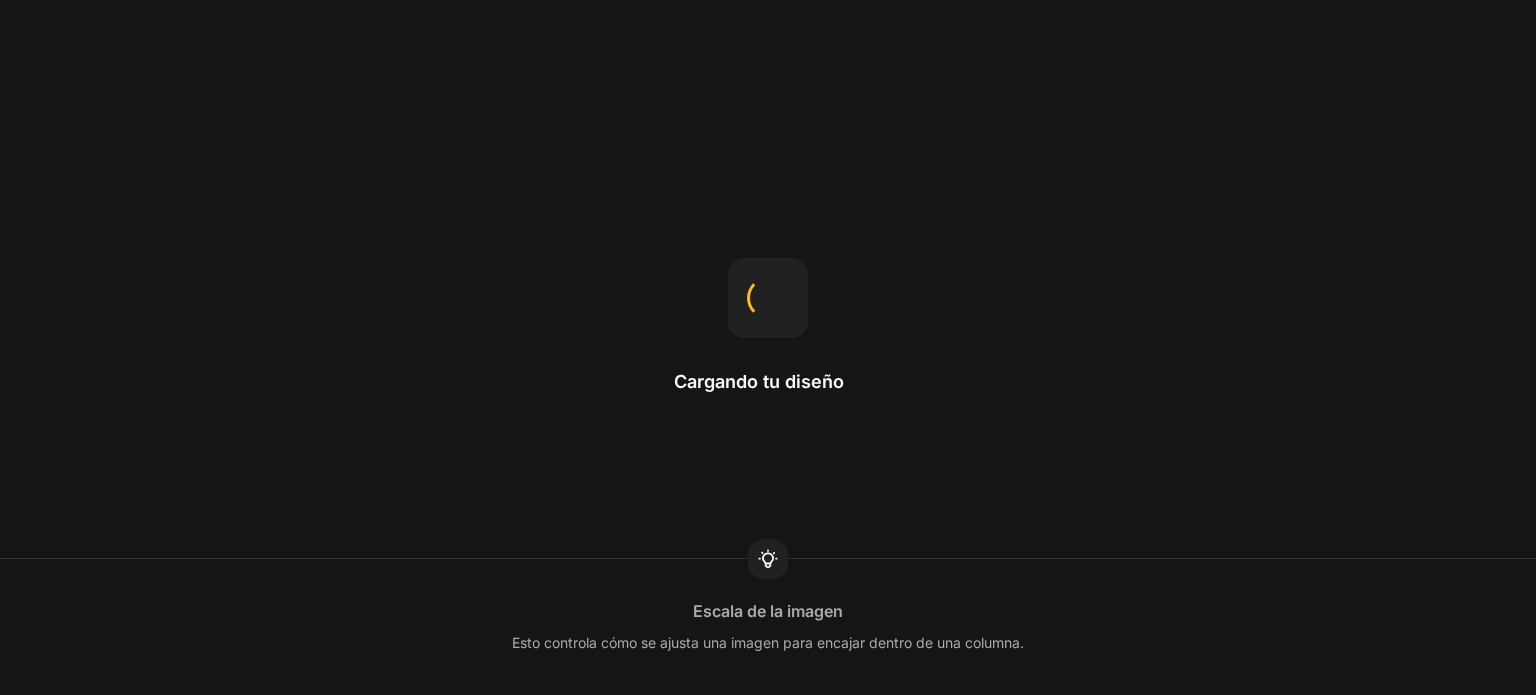 scroll, scrollTop: 0, scrollLeft: 0, axis: both 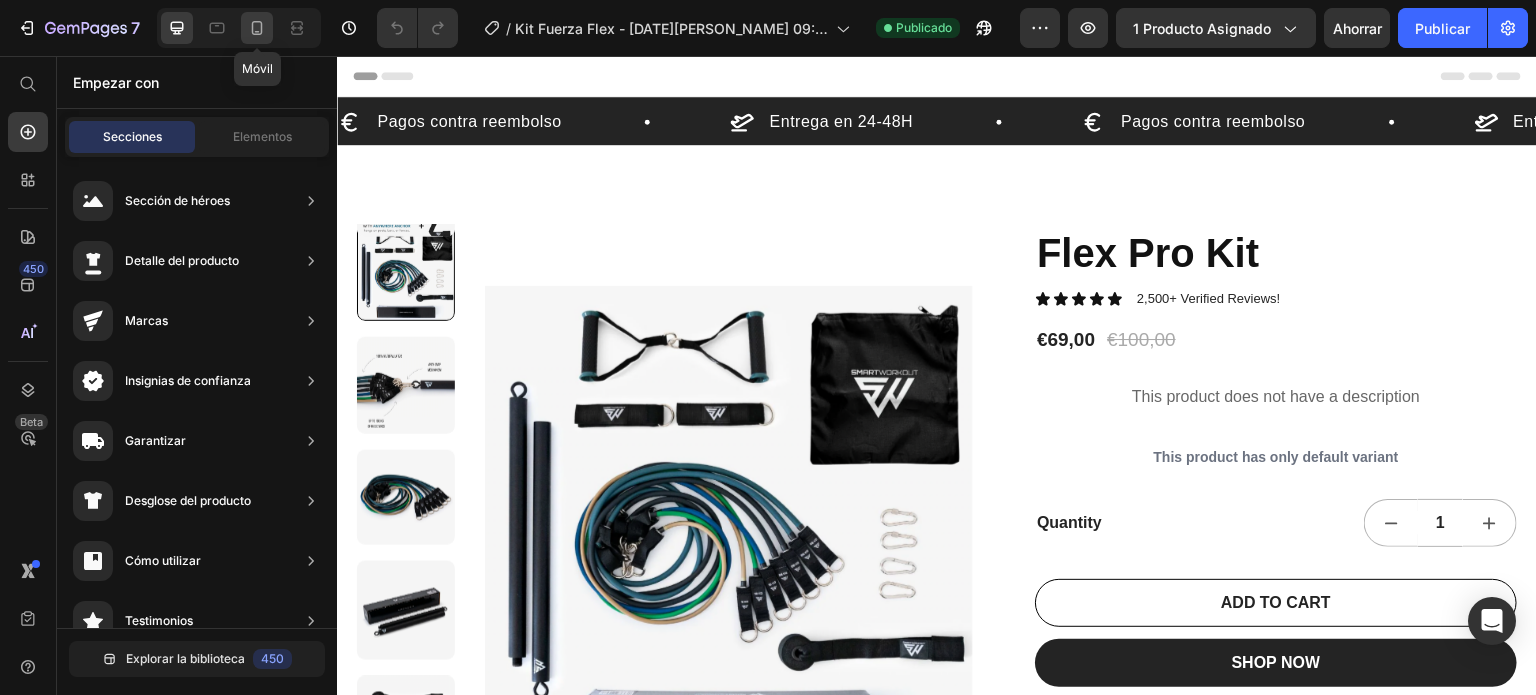 click 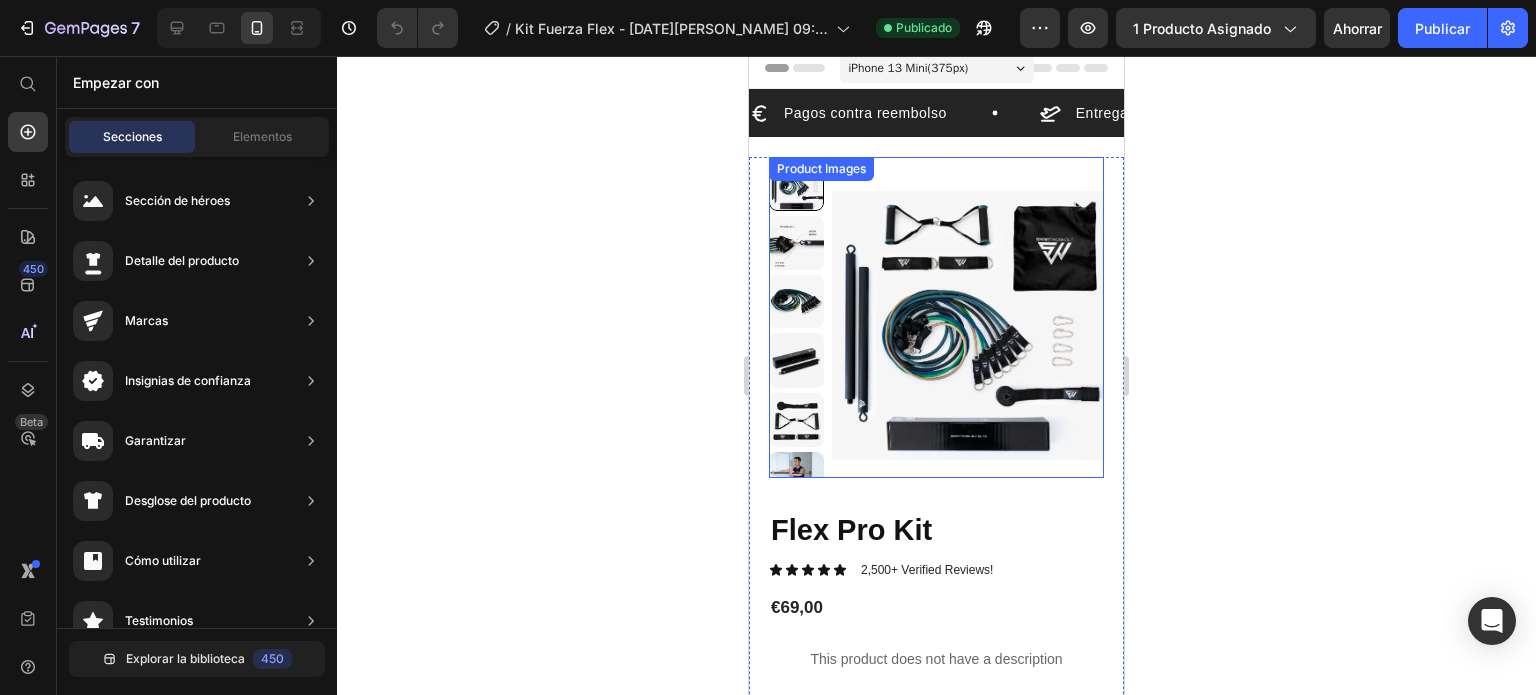scroll, scrollTop: 0, scrollLeft: 0, axis: both 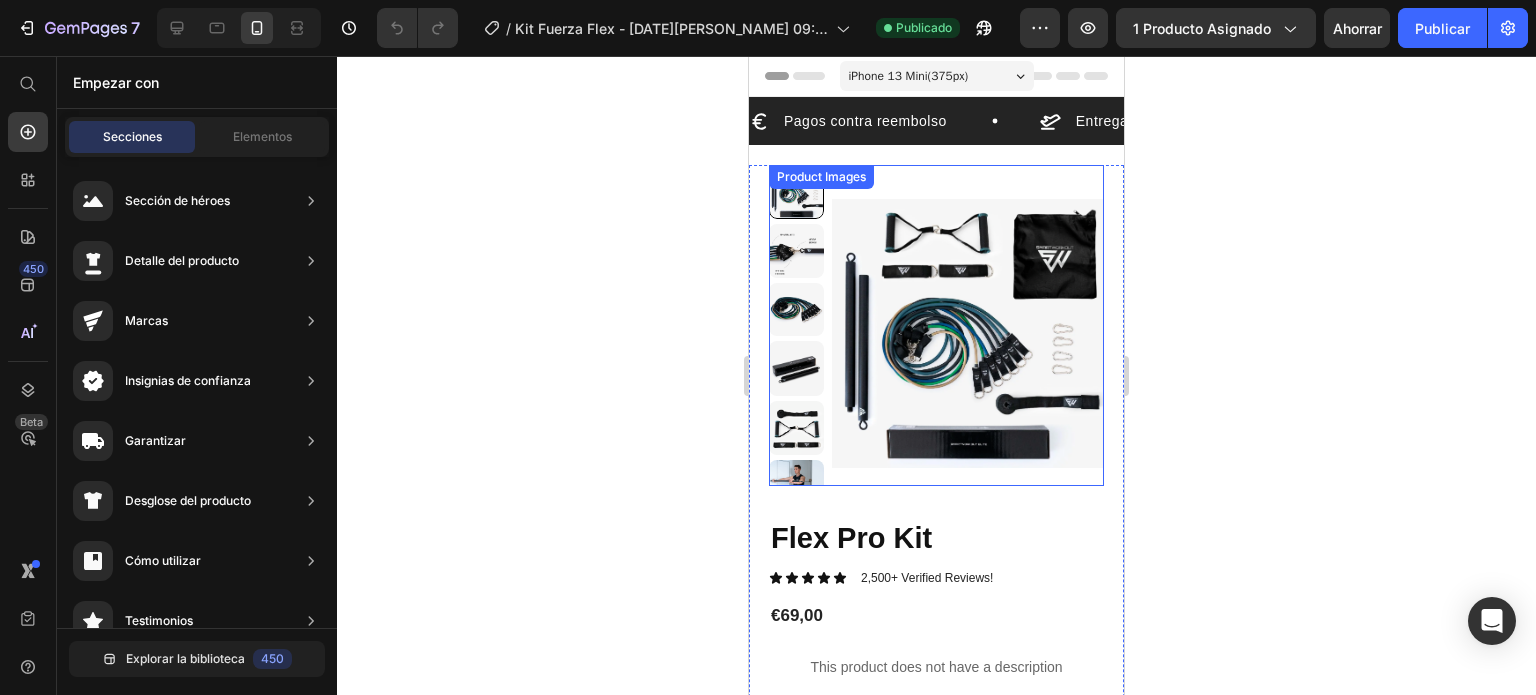 click at bounding box center [796, 251] 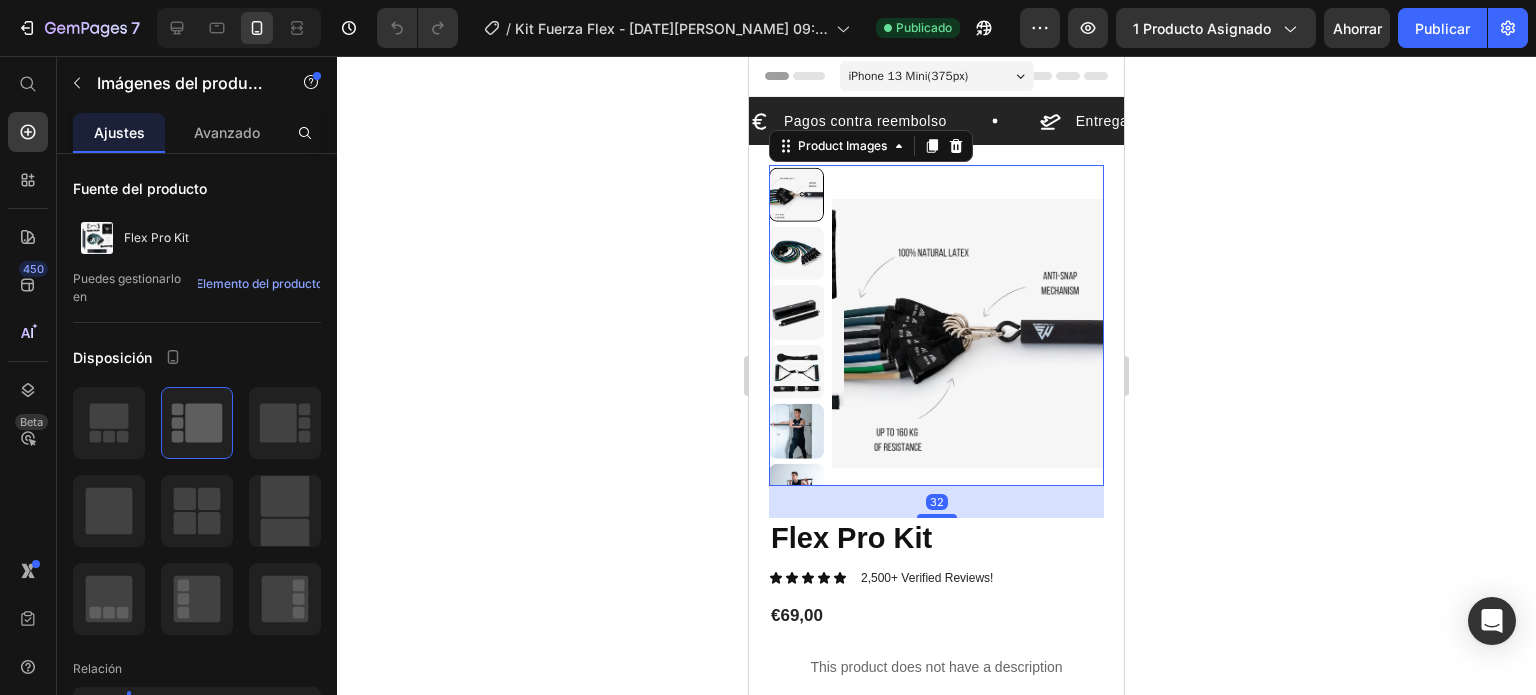 click at bounding box center (796, 252) 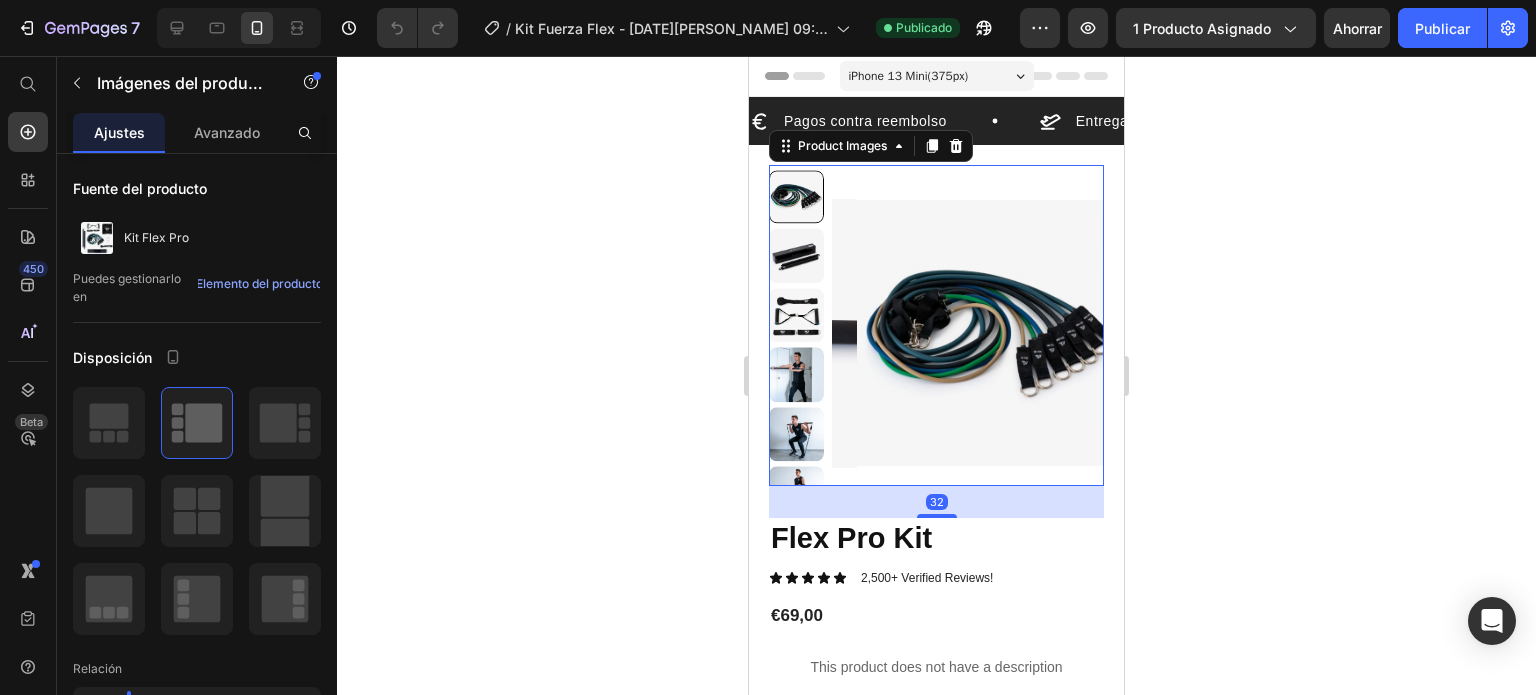 click at bounding box center (796, 315) 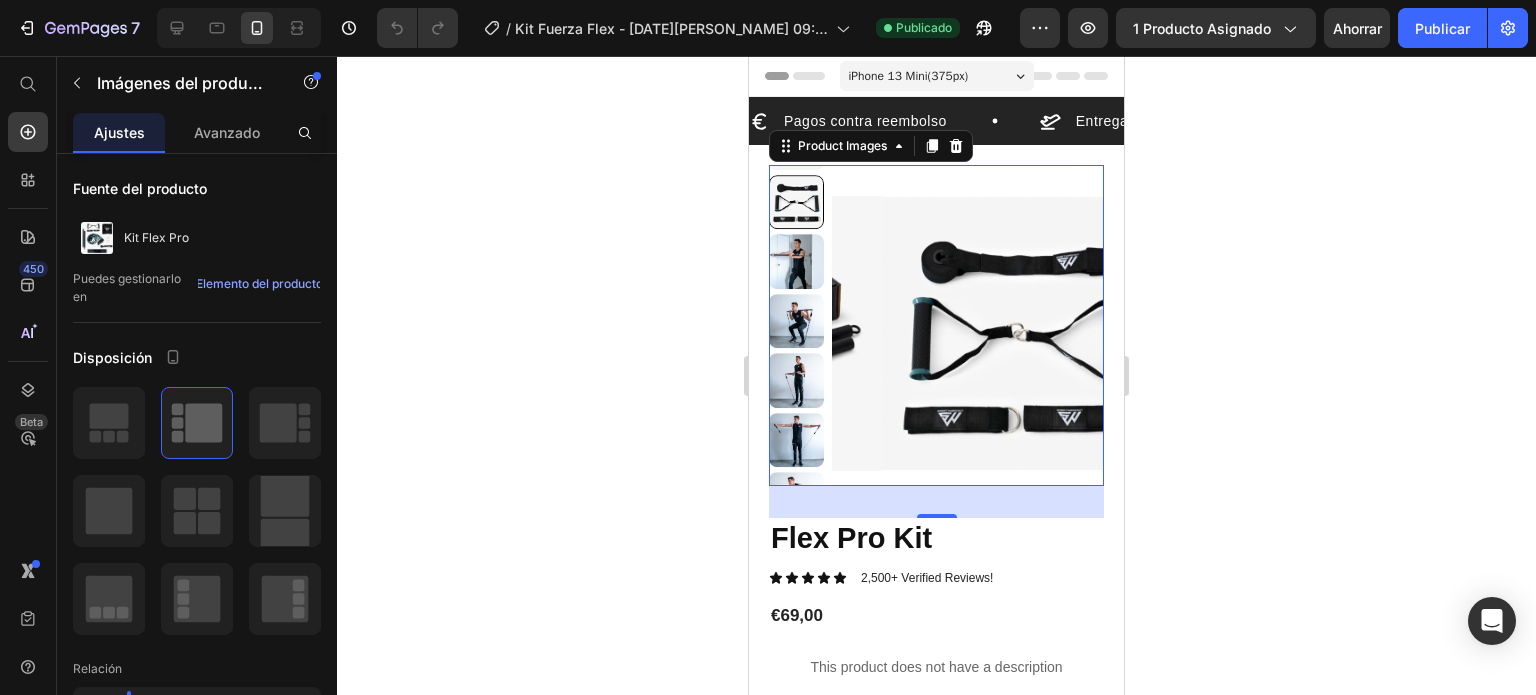 click at bounding box center [796, 321] 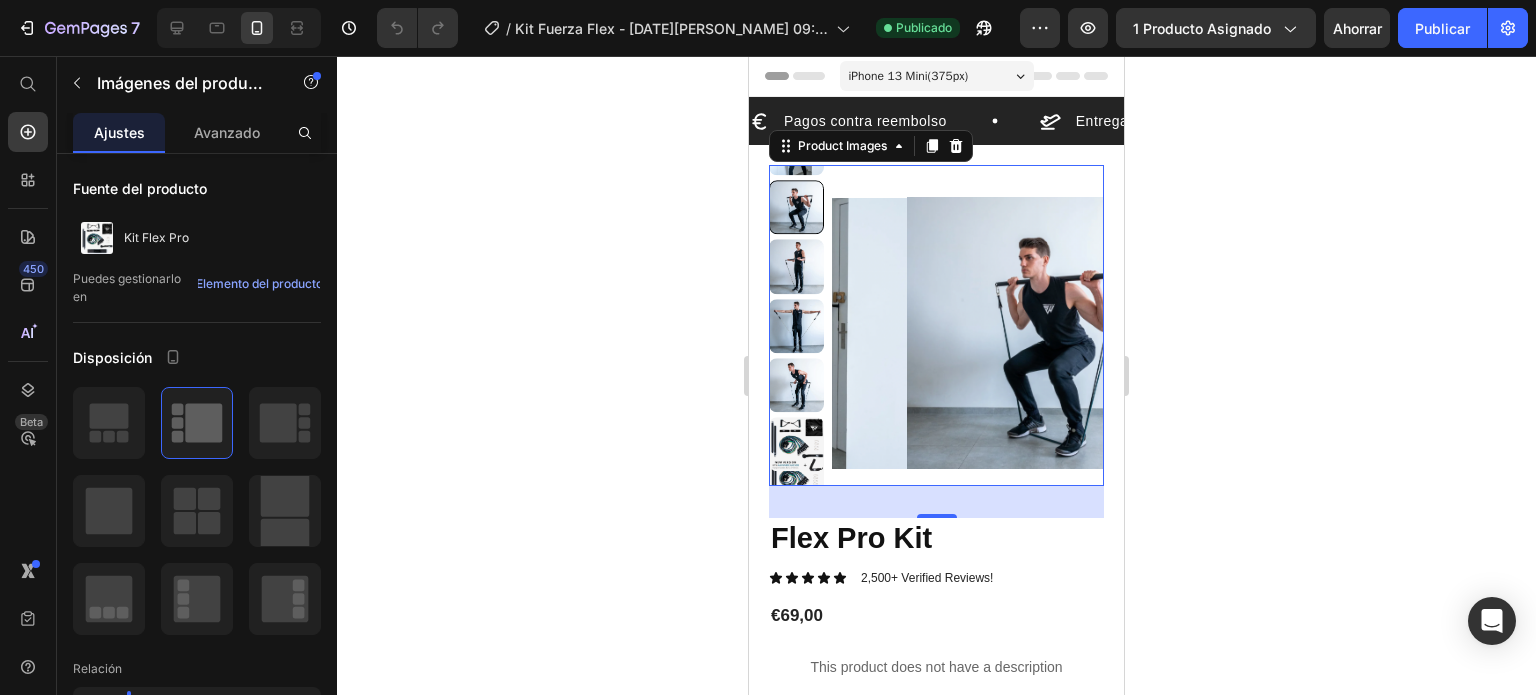 click at bounding box center [796, 326] 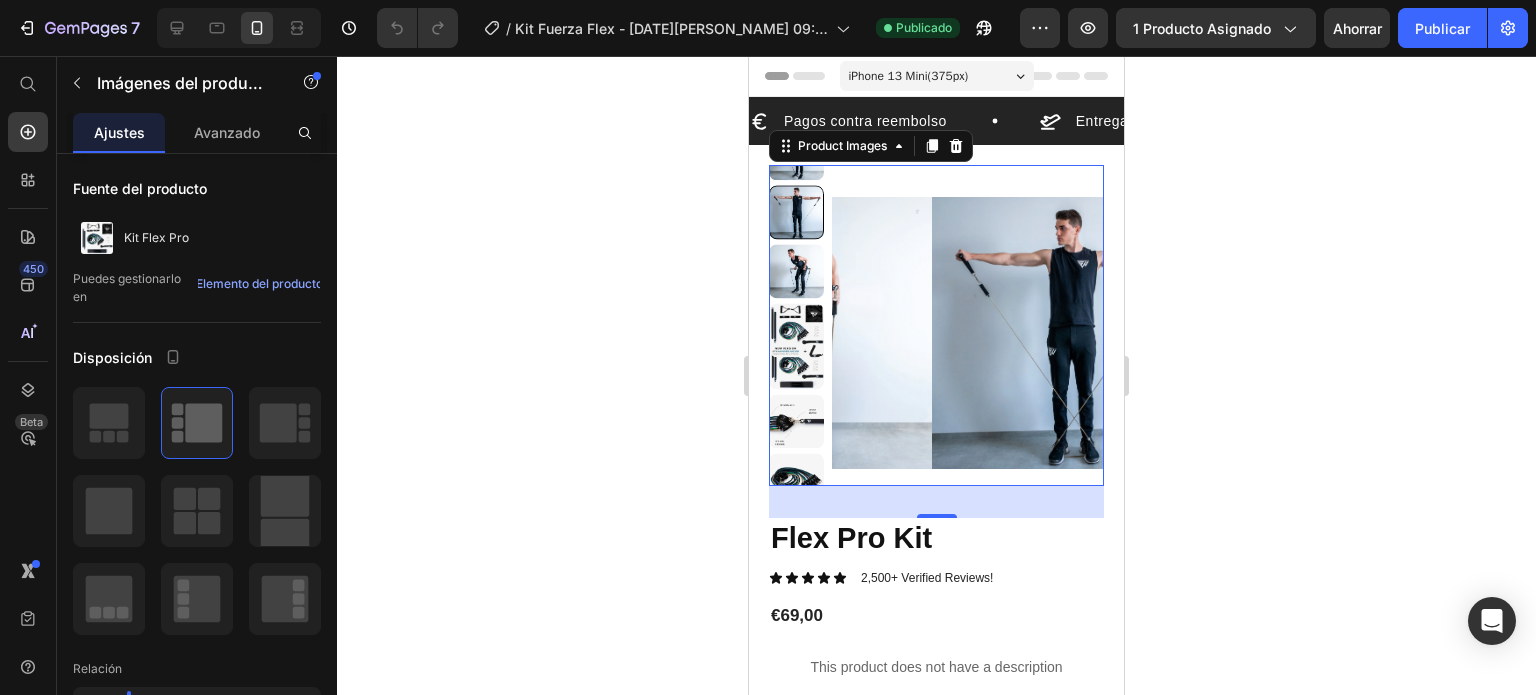 click at bounding box center (796, 325) 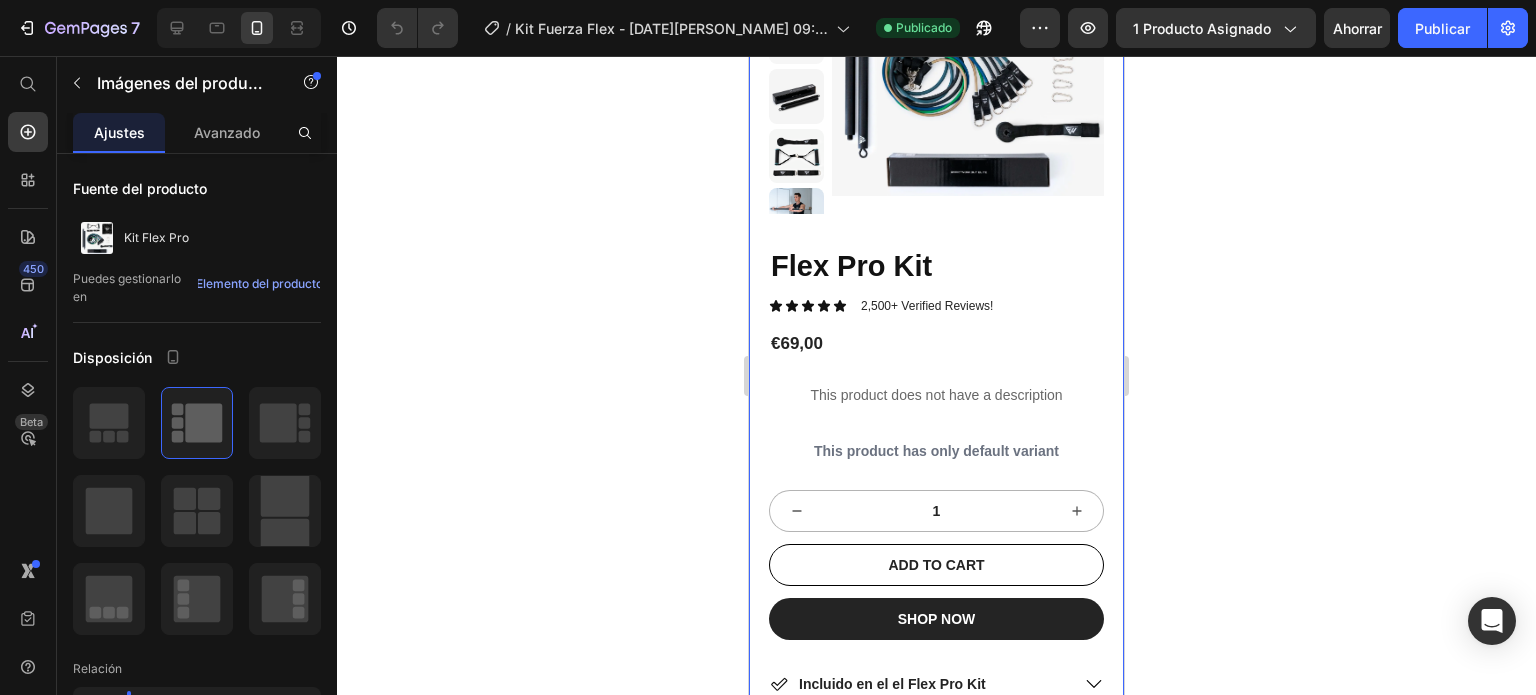 scroll, scrollTop: 300, scrollLeft: 0, axis: vertical 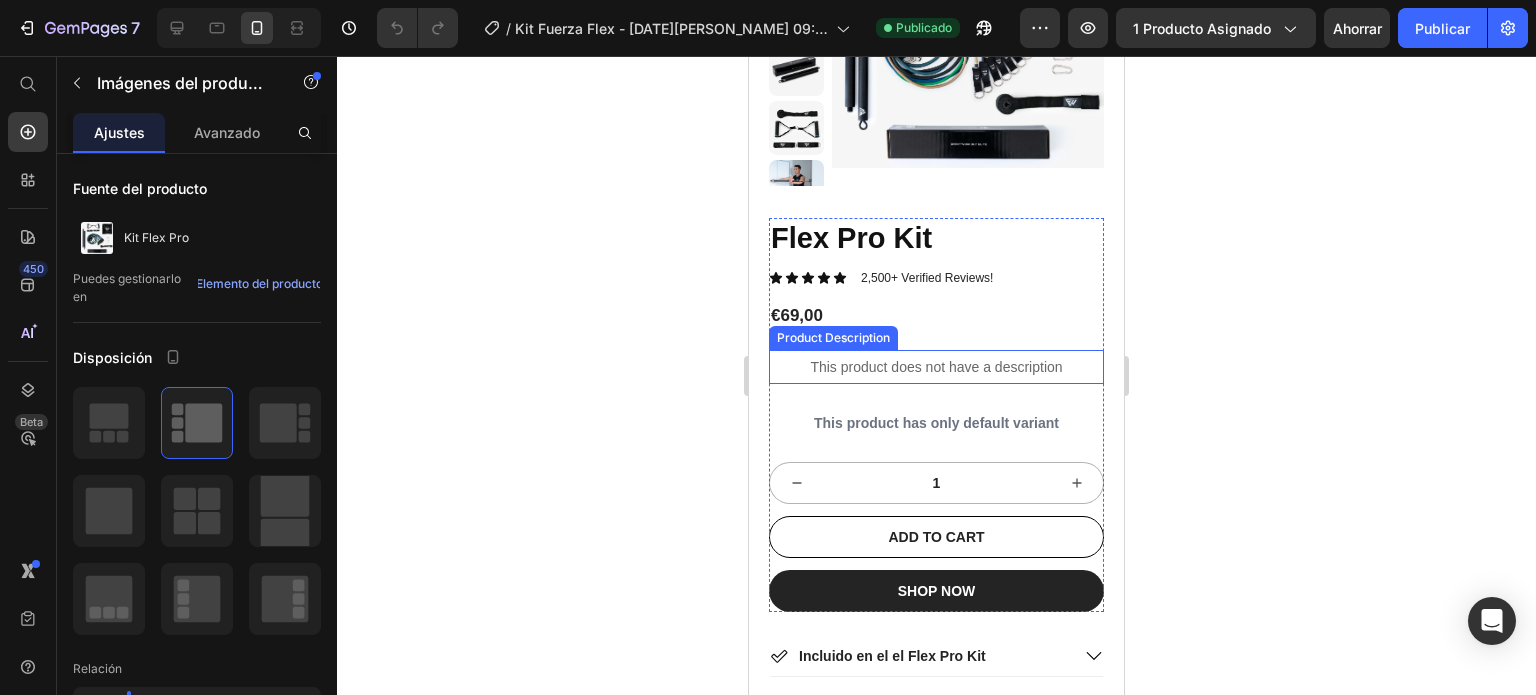 click on "This product does not have a description" at bounding box center [936, 367] 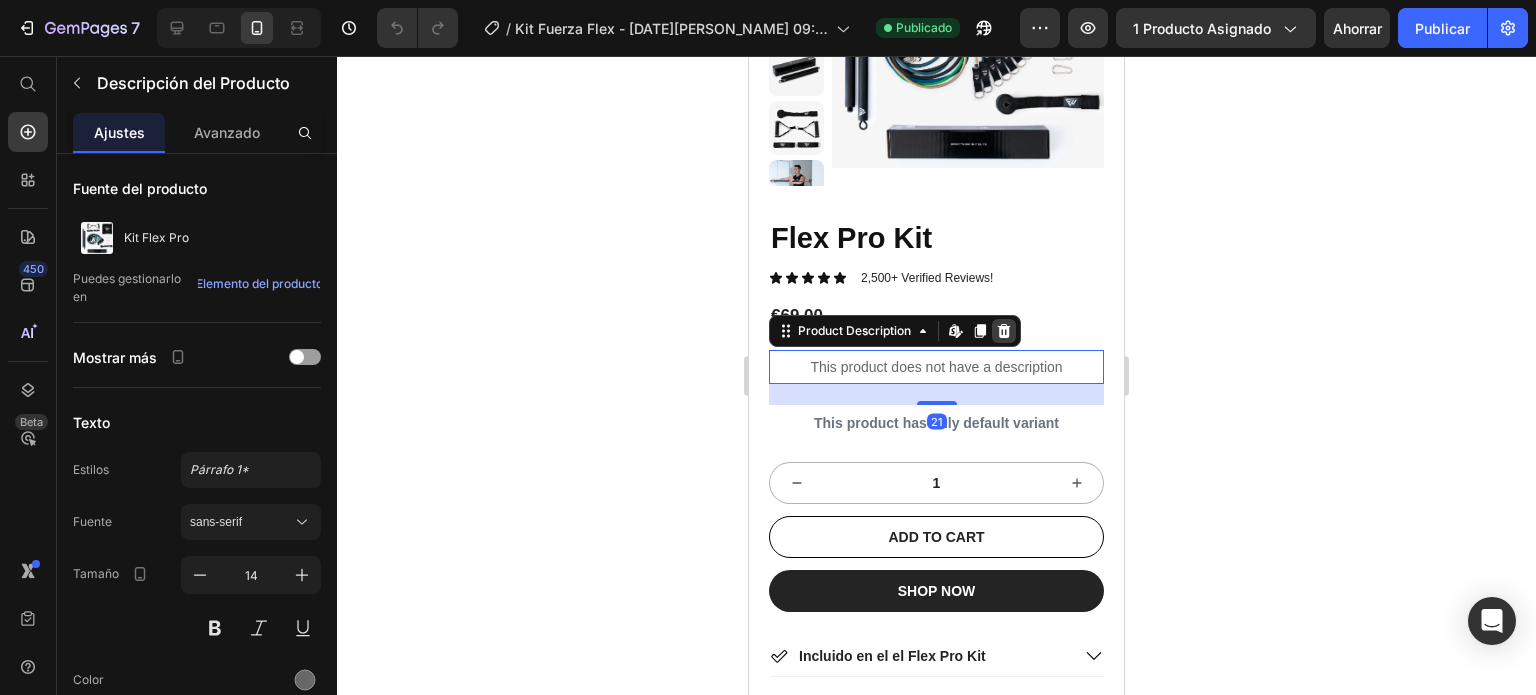 click 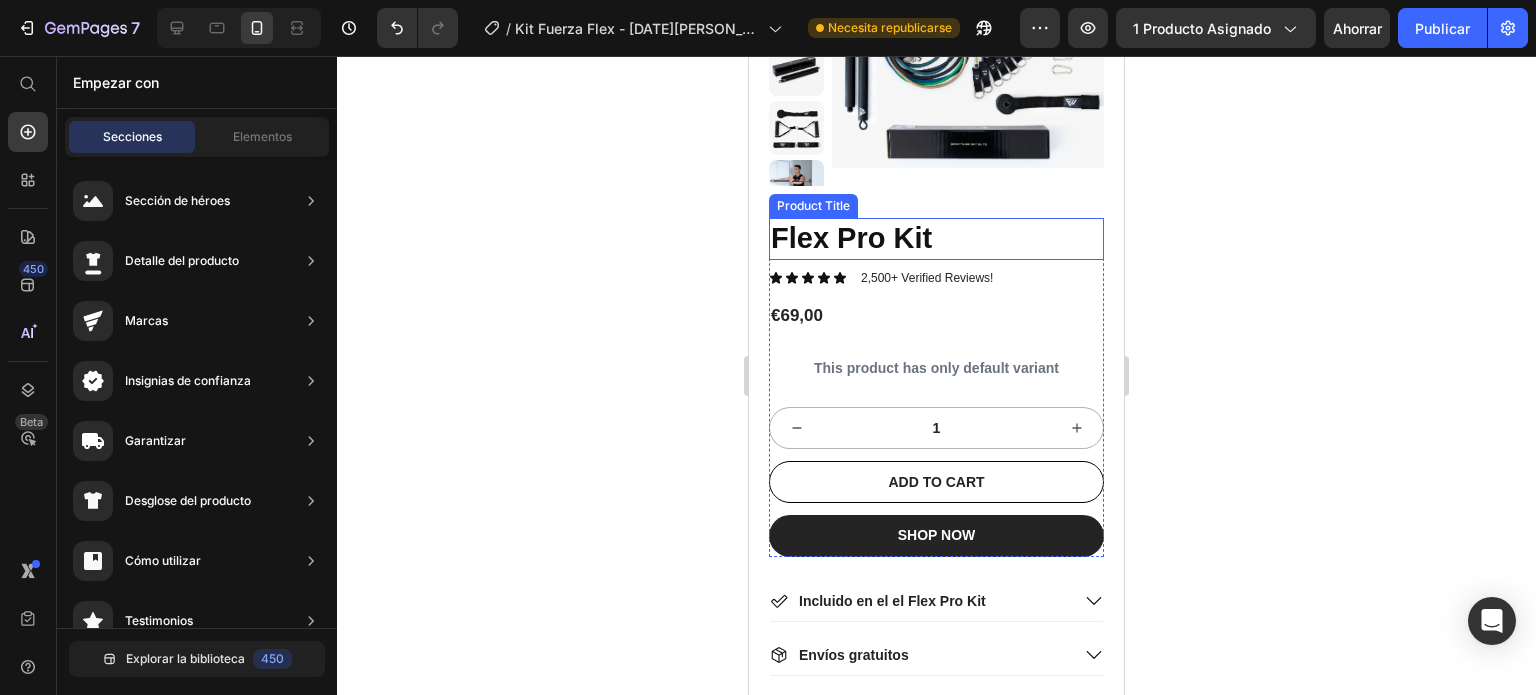 scroll, scrollTop: 0, scrollLeft: 0, axis: both 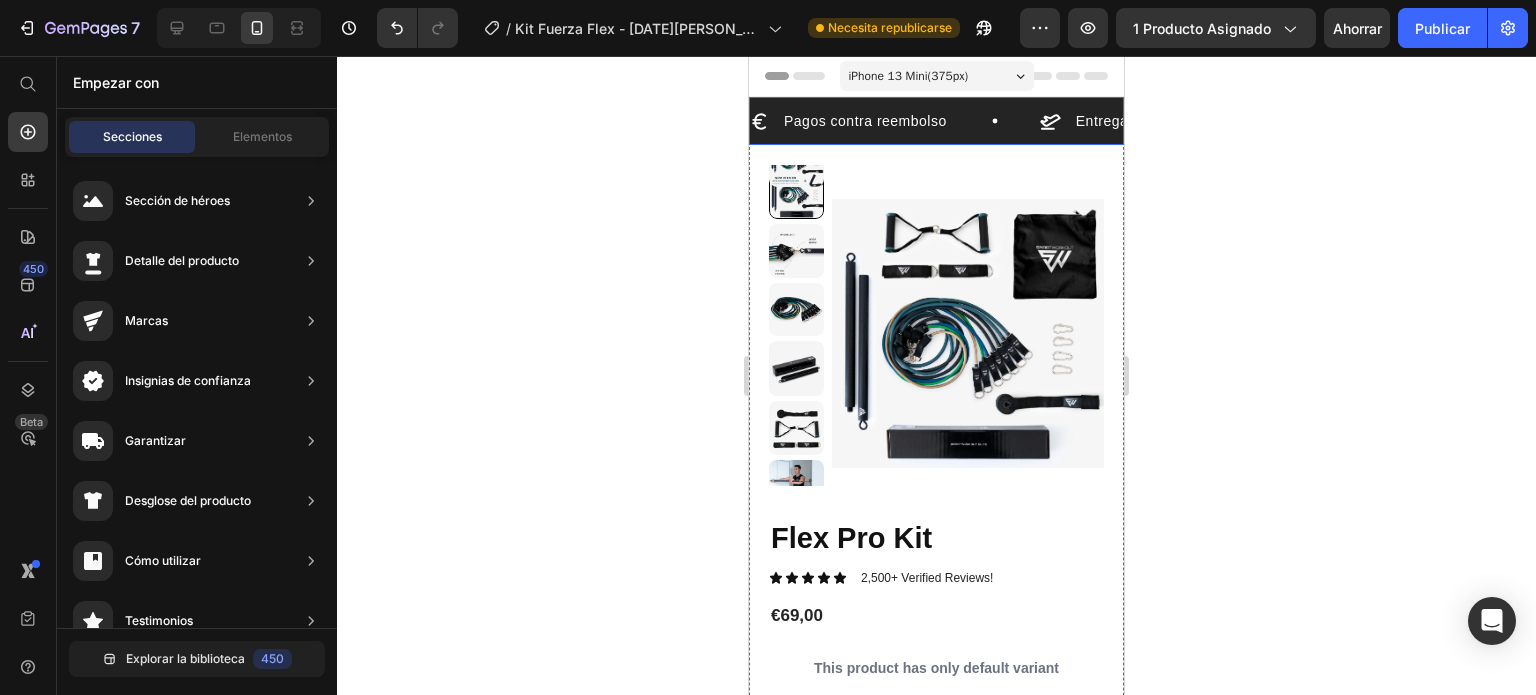 click on "Pagos contra reembolso Item List" at bounding box center (895, 121) 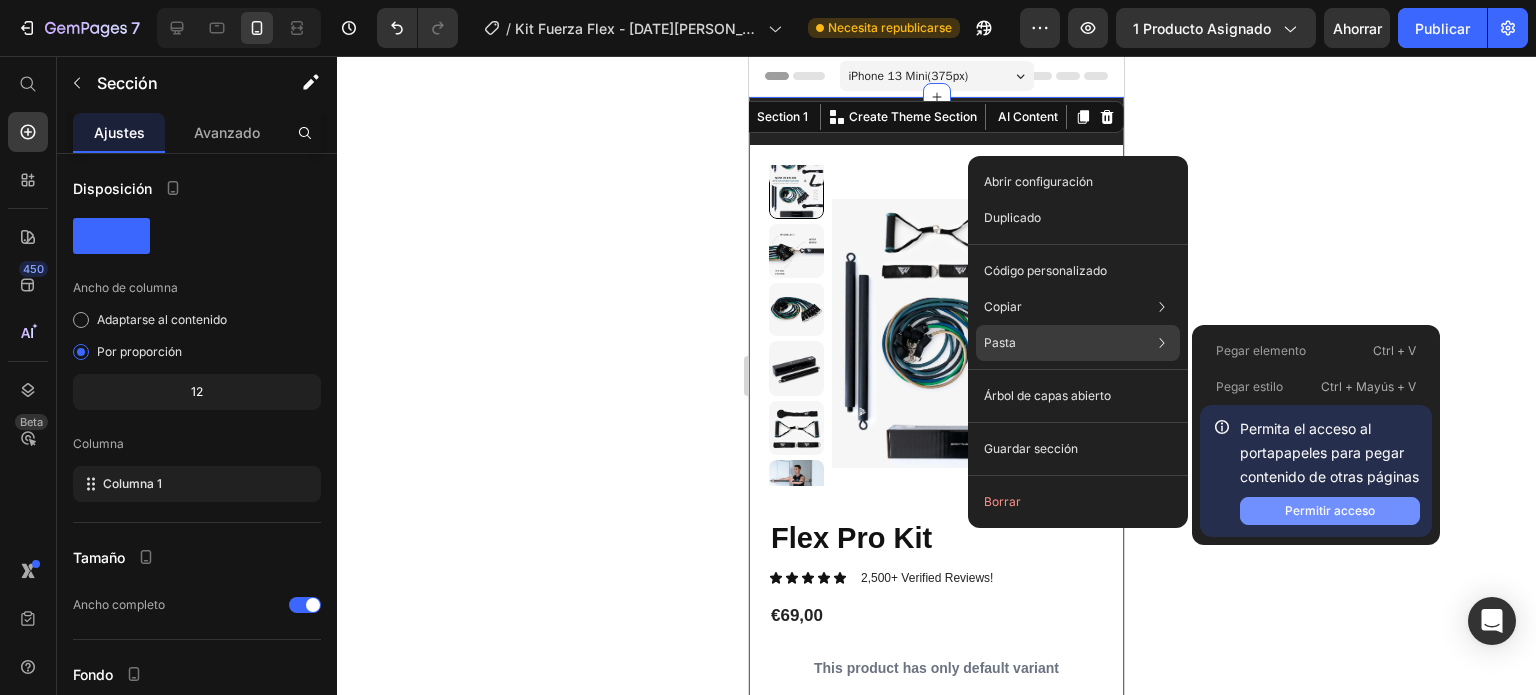 click on "Permitir acceso" at bounding box center [1330, 510] 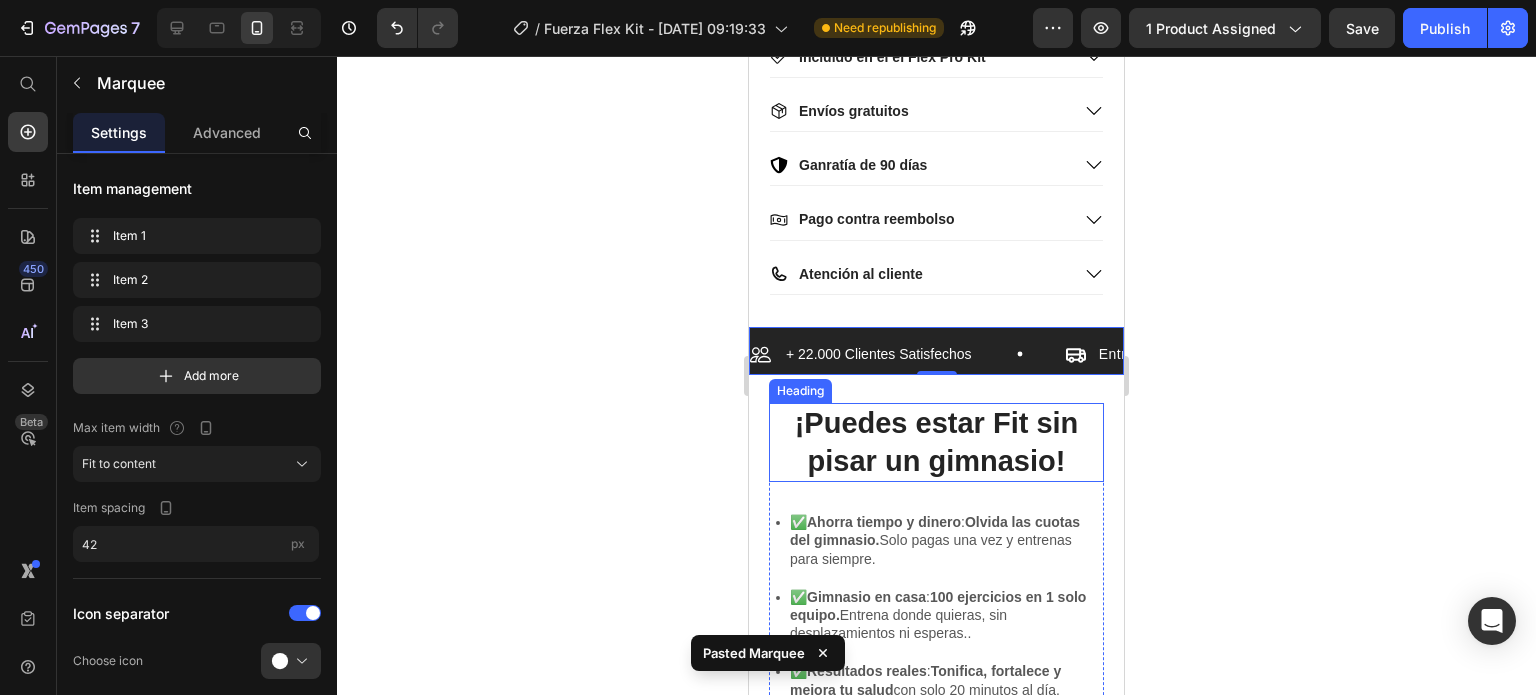 scroll, scrollTop: 841, scrollLeft: 0, axis: vertical 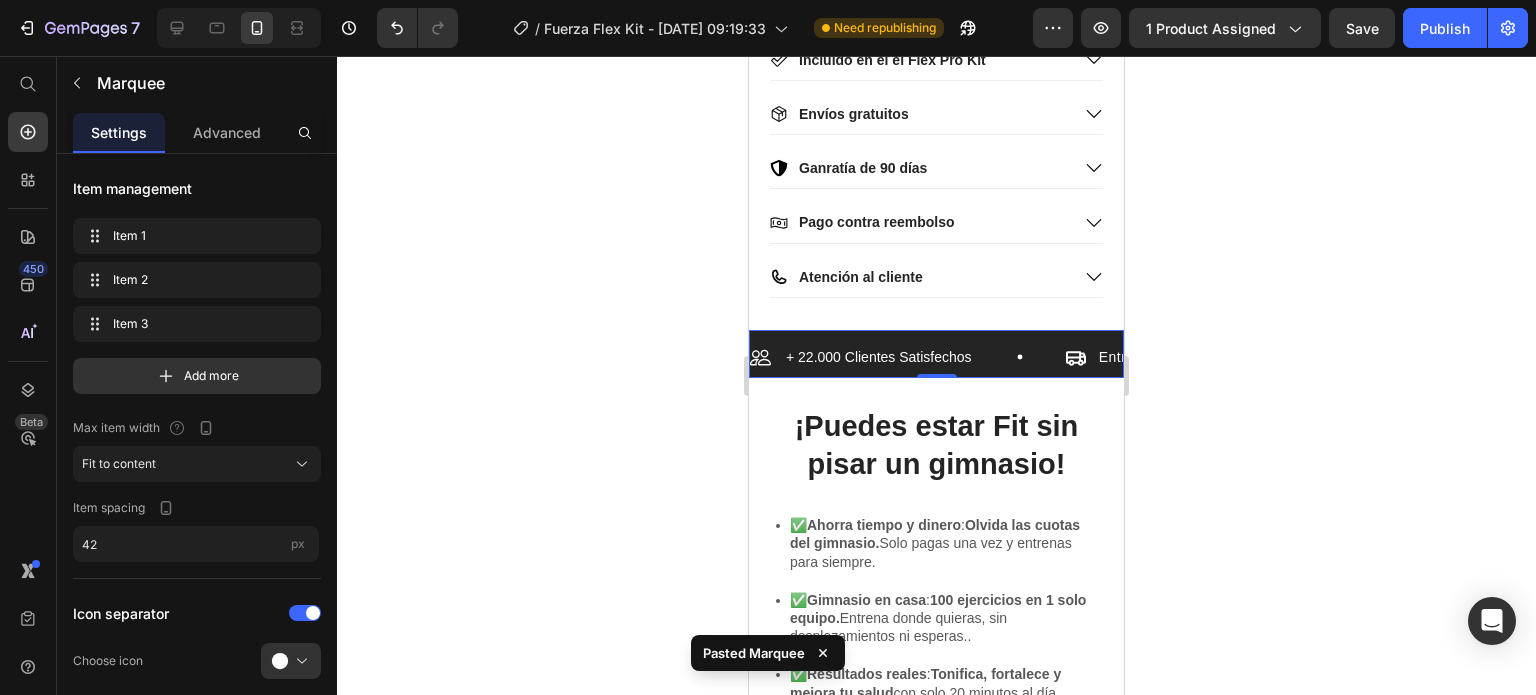 click on "+ 22.000 Clientes Satisfechos Item List
Entrega 1-3 días Item List
90 Dias de garantía Item List
+ 22.000 Clientes Satisfechos Item List
Entrega 1-3 días Item List
90 Dias de garantía Item List
Marquee   0" at bounding box center [936, 354] 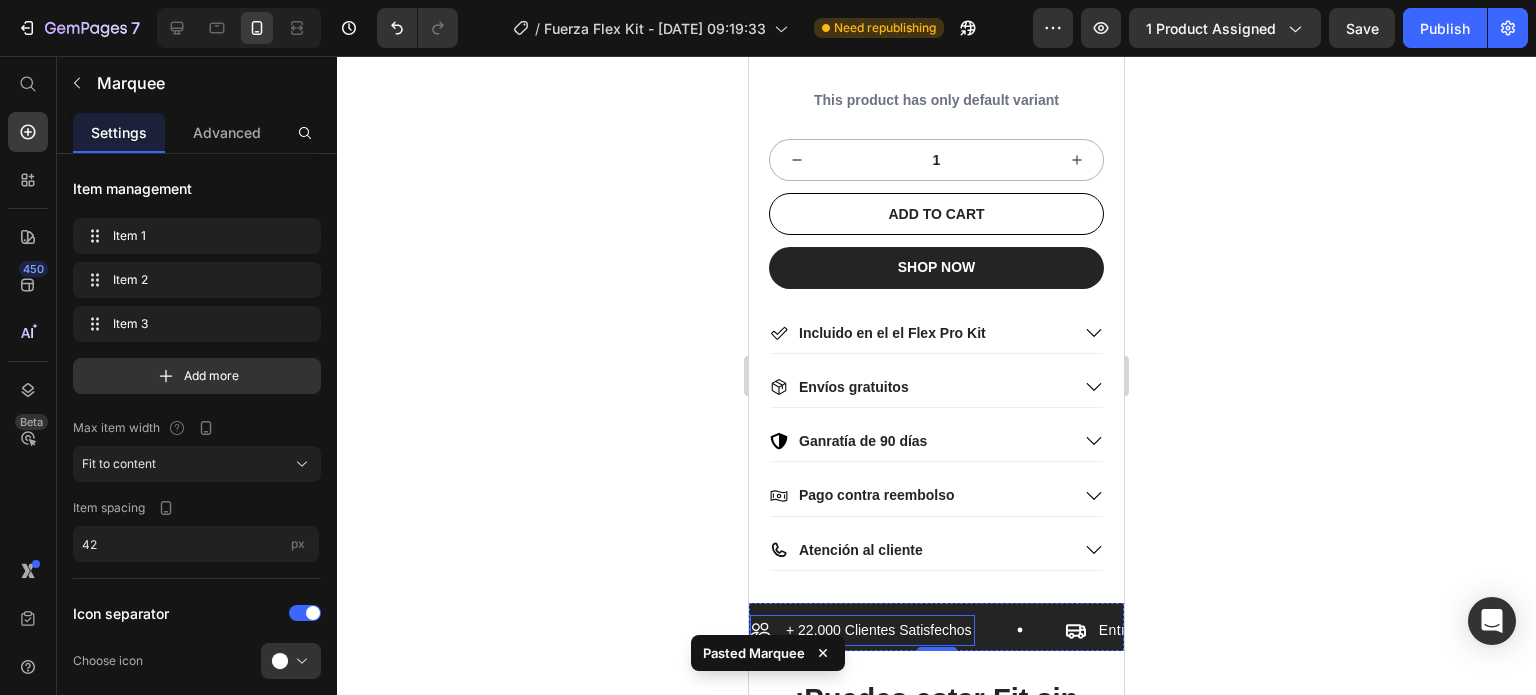 scroll, scrollTop: 541, scrollLeft: 0, axis: vertical 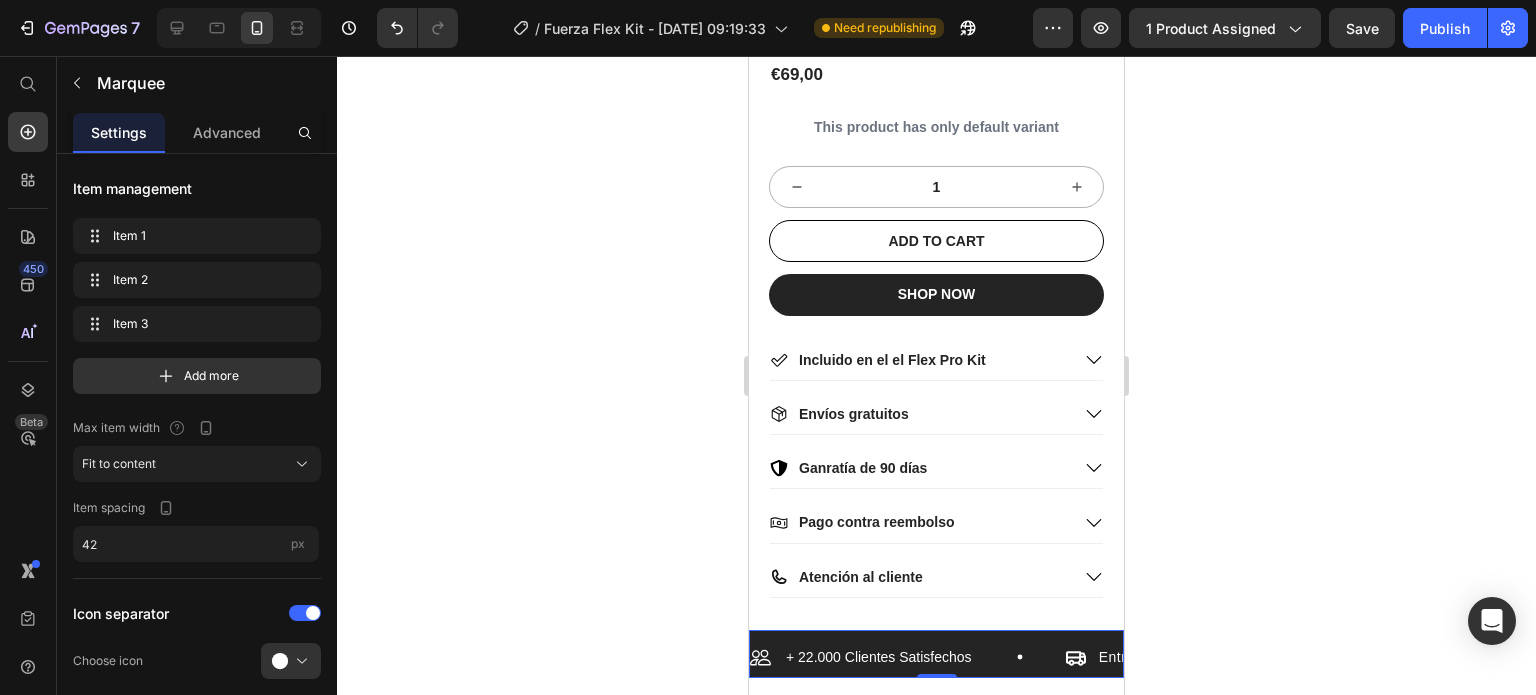 click on "+ 22.000 Clientes Satisfechos Item List" at bounding box center [907, 657] 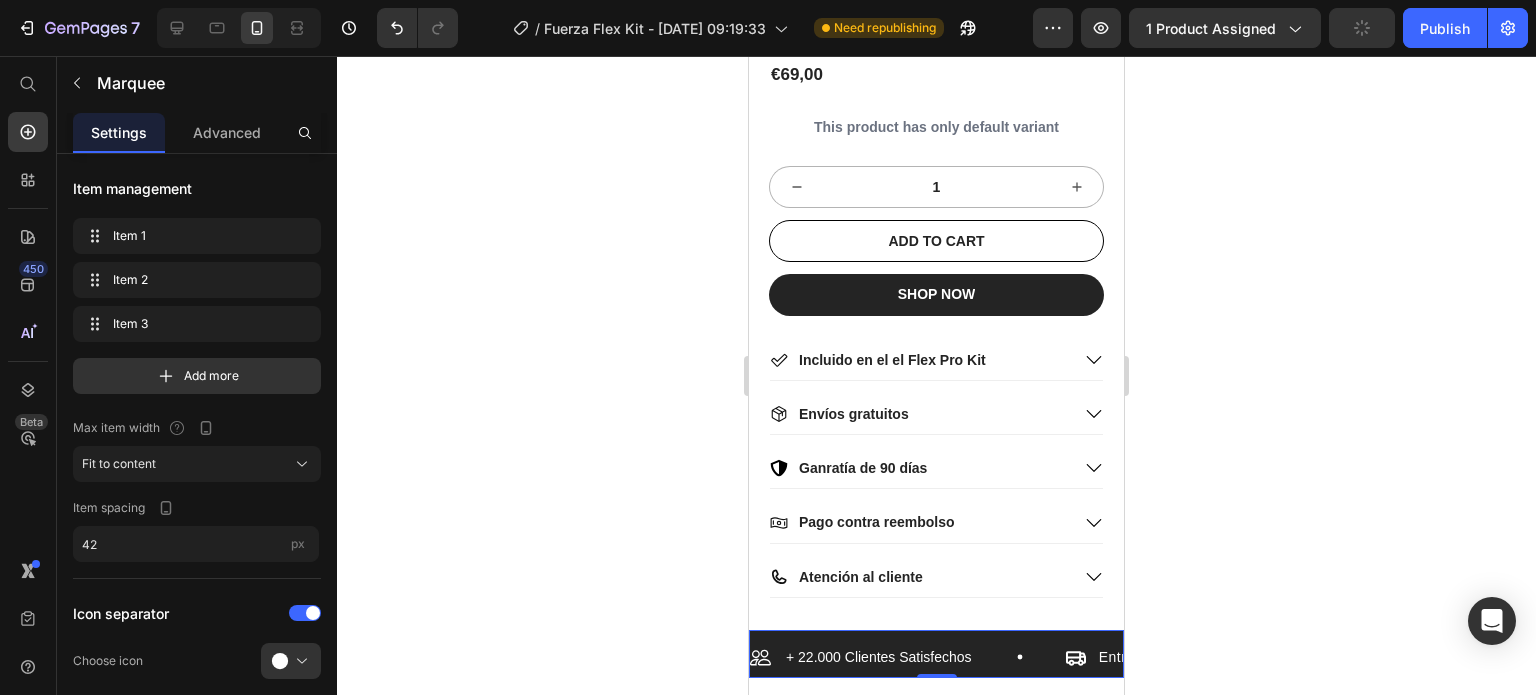 click 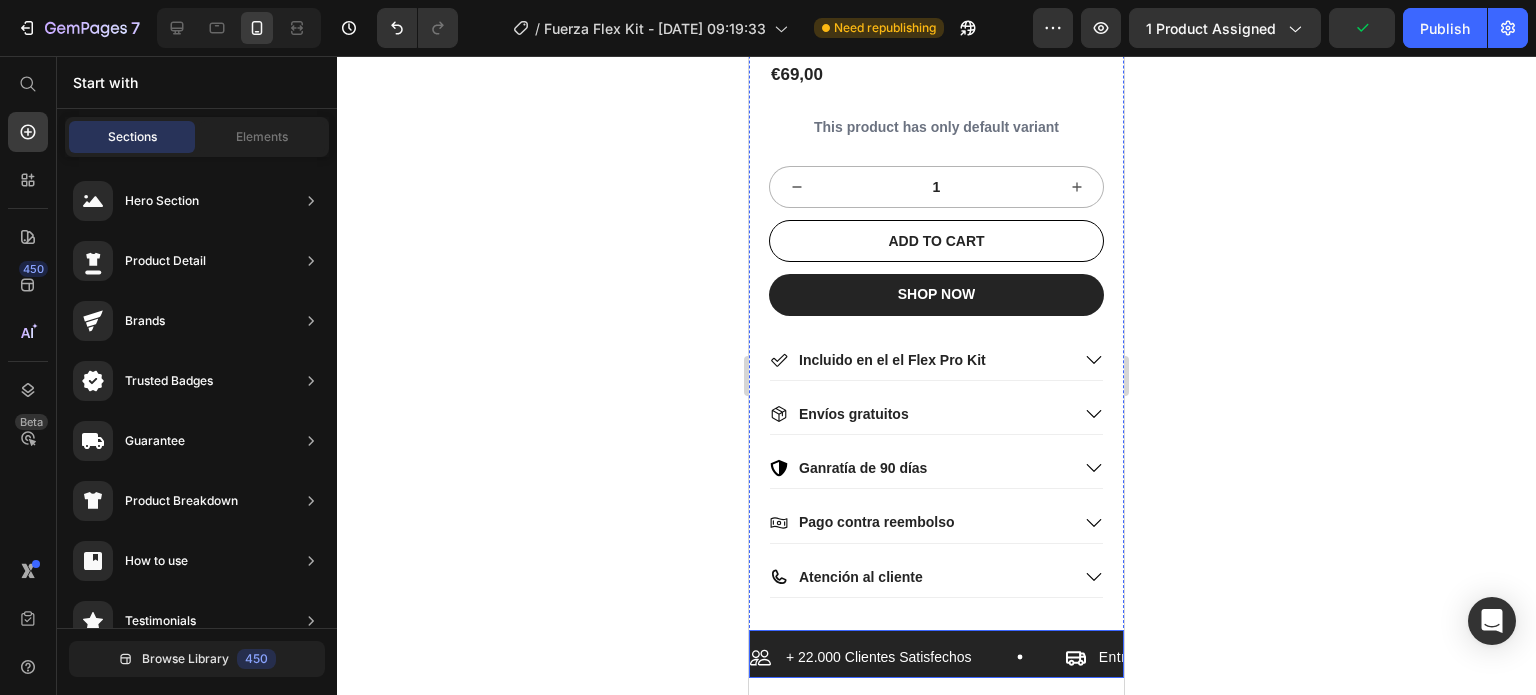 click on "+ 22.000 Clientes Satisfechos Item List
Entrega 1-3 días Item List
90 Dias de garantía Item List
+ 22.000 Clientes Satisfechos Item List
Entrega 1-3 días Item List
90 Dias de garantía Item List
Marquee" at bounding box center [936, 654] 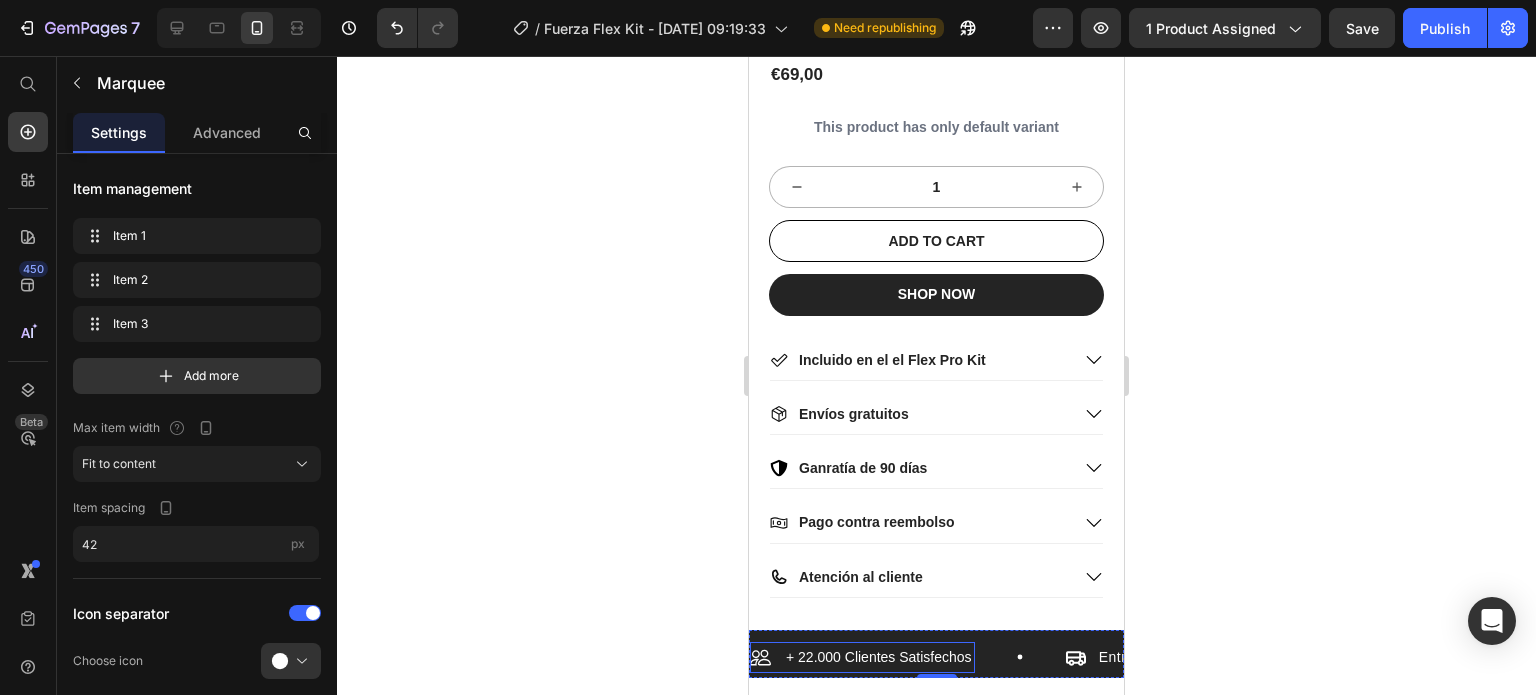 click on "+ 22.000 Clientes Satisfechos" at bounding box center (879, 657) 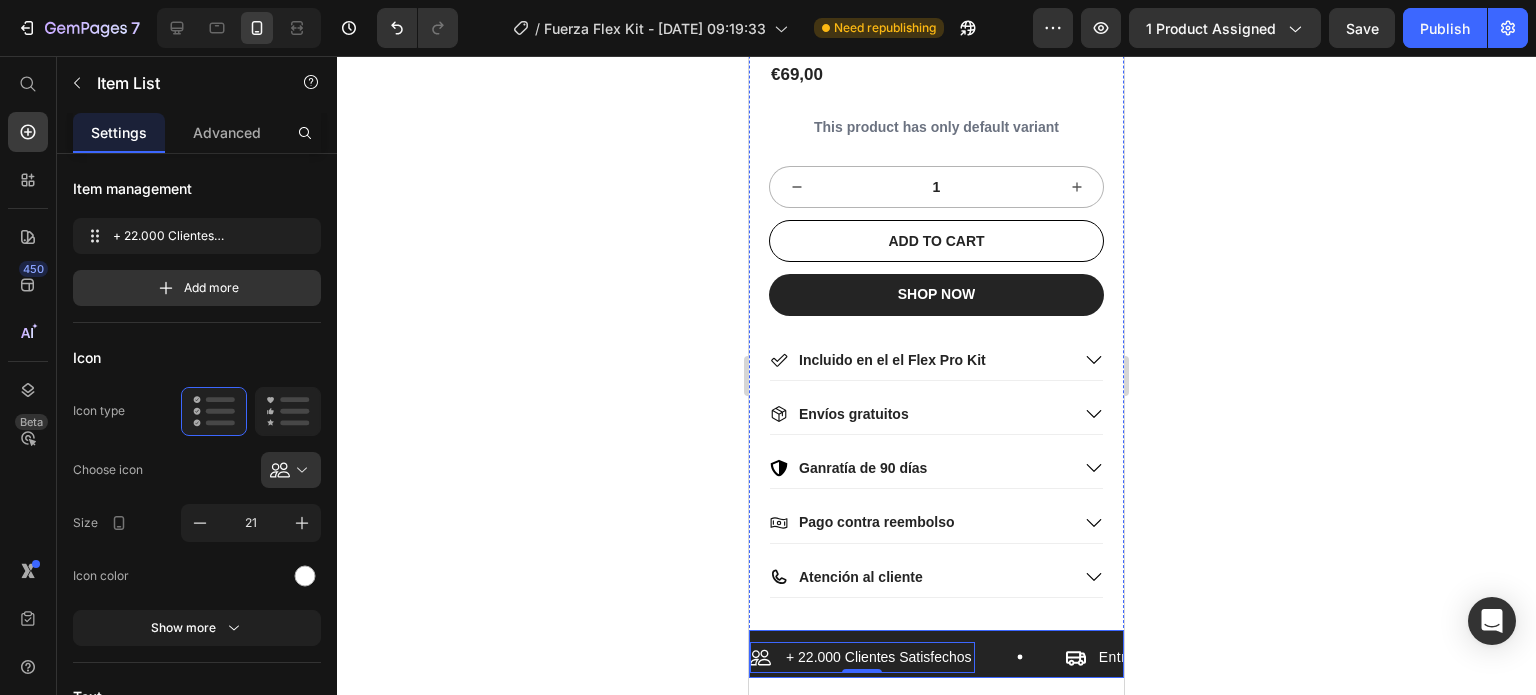 click on "+ 22.000 Clientes Satisfechos Item List   0
Entrega 1-3 días Item List
90 Dias de garantía Item List
+ 22.000 Clientes Satisfechos Item List   0
Entrega 1-3 días Item List
90 Dias de garantía Item List
Marquee" at bounding box center (936, 654) 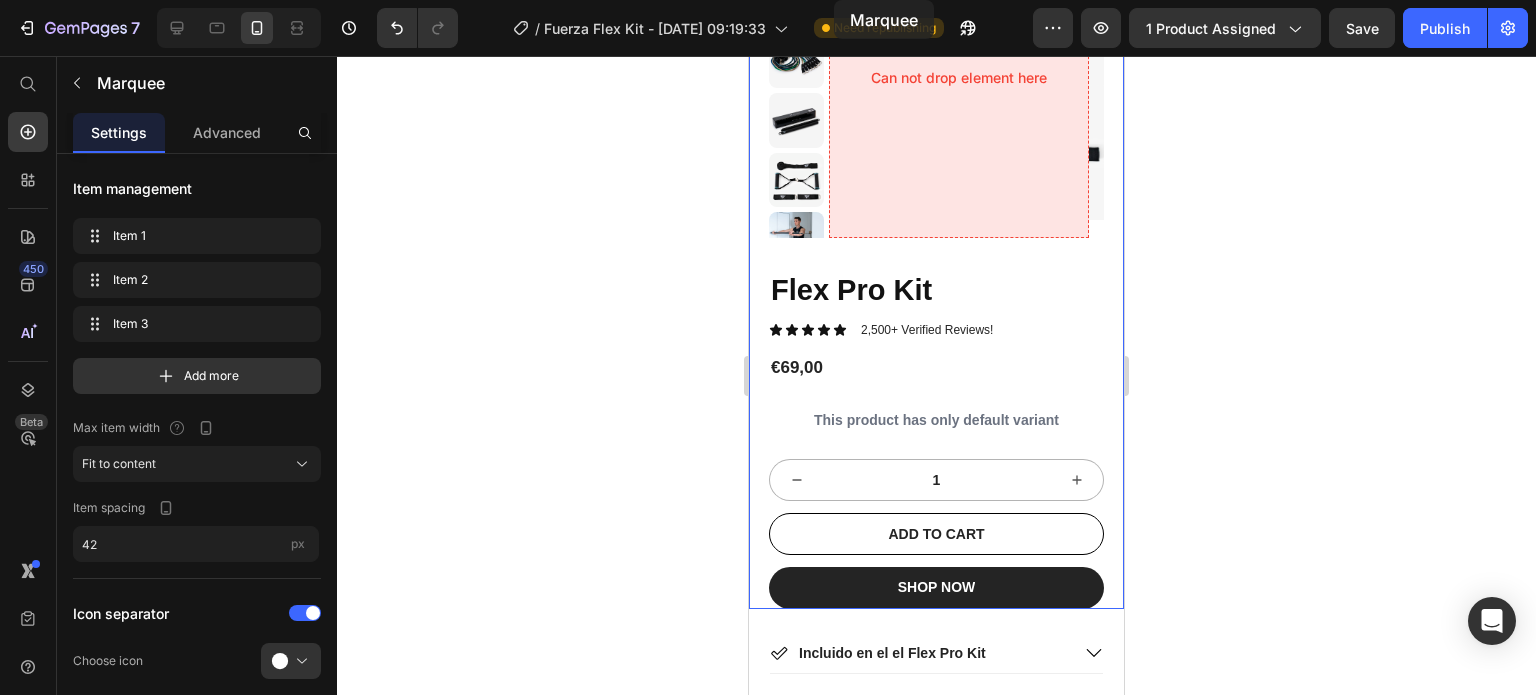 scroll, scrollTop: 0, scrollLeft: 0, axis: both 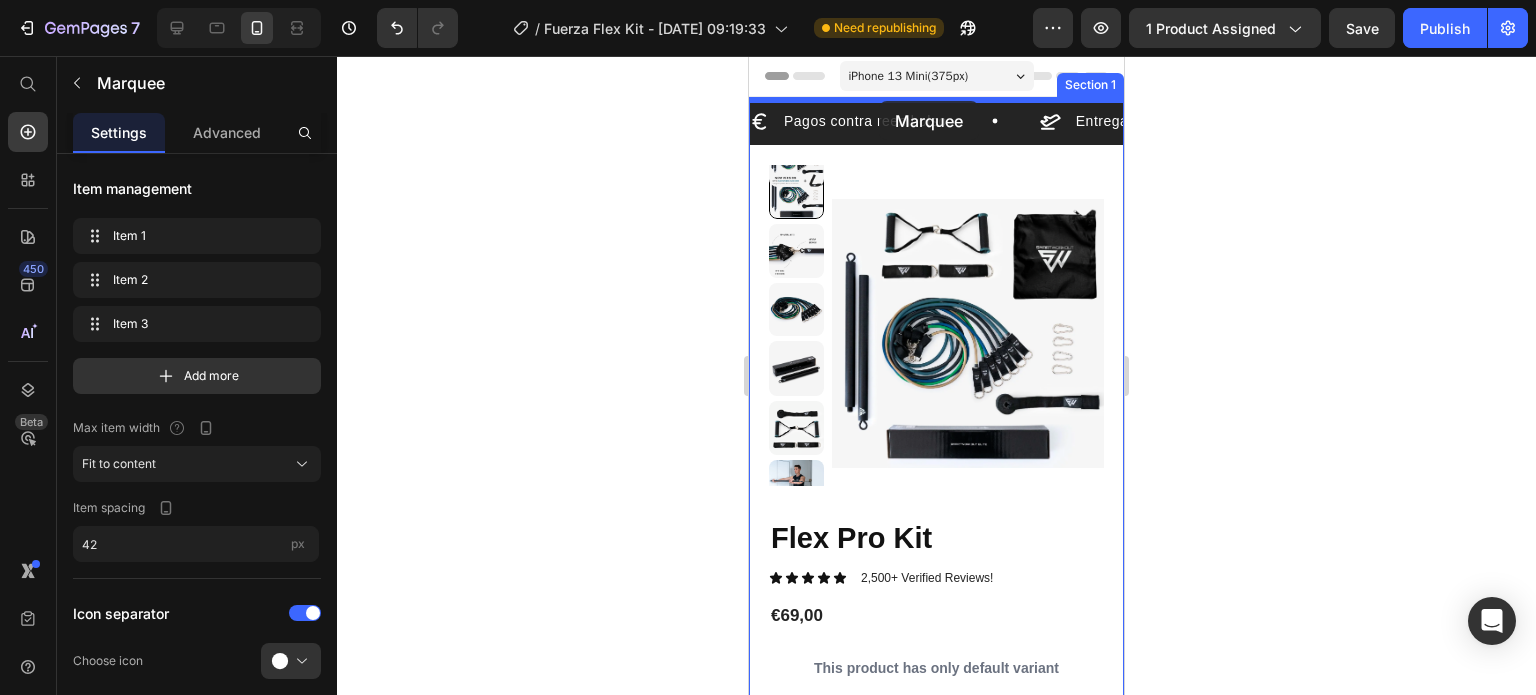 drag, startPoint x: 808, startPoint y: 634, endPoint x: 879, endPoint y: 101, distance: 537.70807 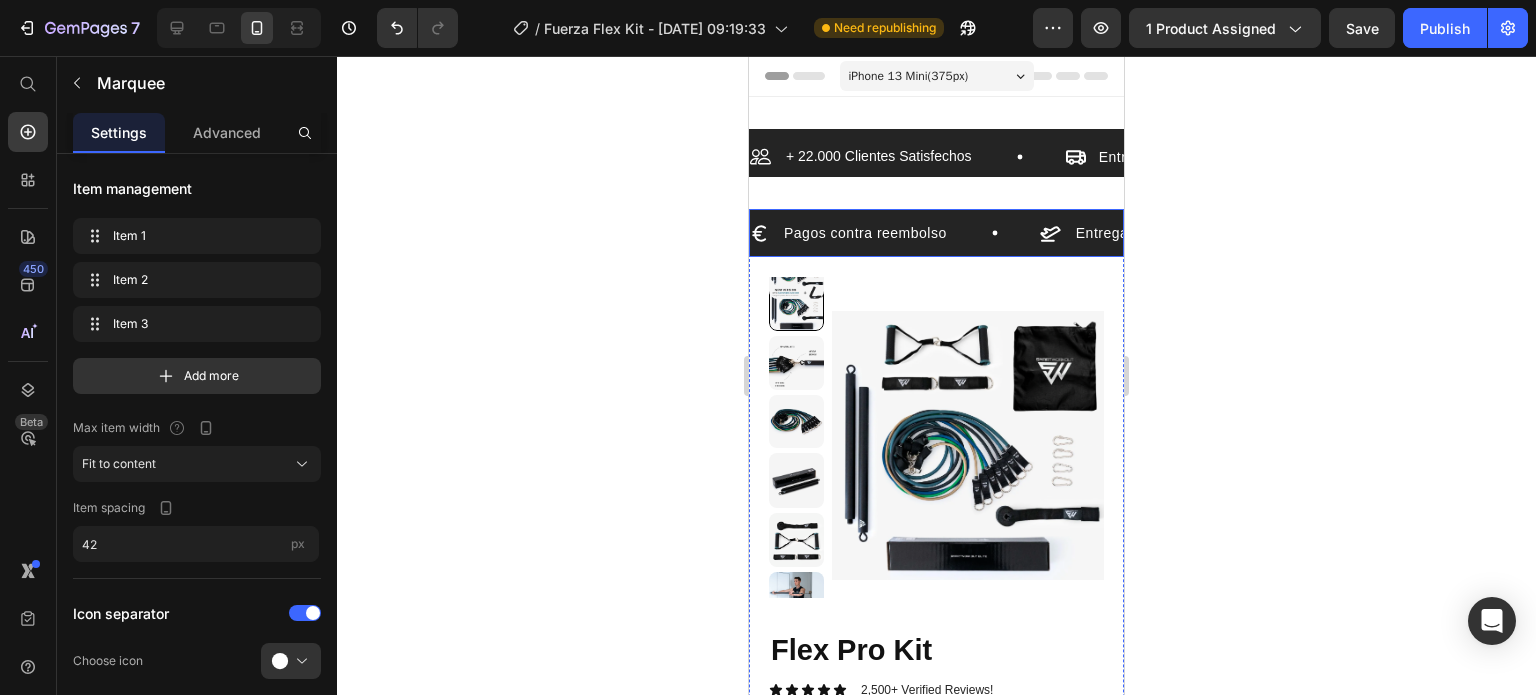 click on "Pagos contra reembolso Item List
Entrega en 24-48H Item List
Pagos contra reembolso Item List
Entrega en 24-48H Item List
Marquee" at bounding box center [936, 233] 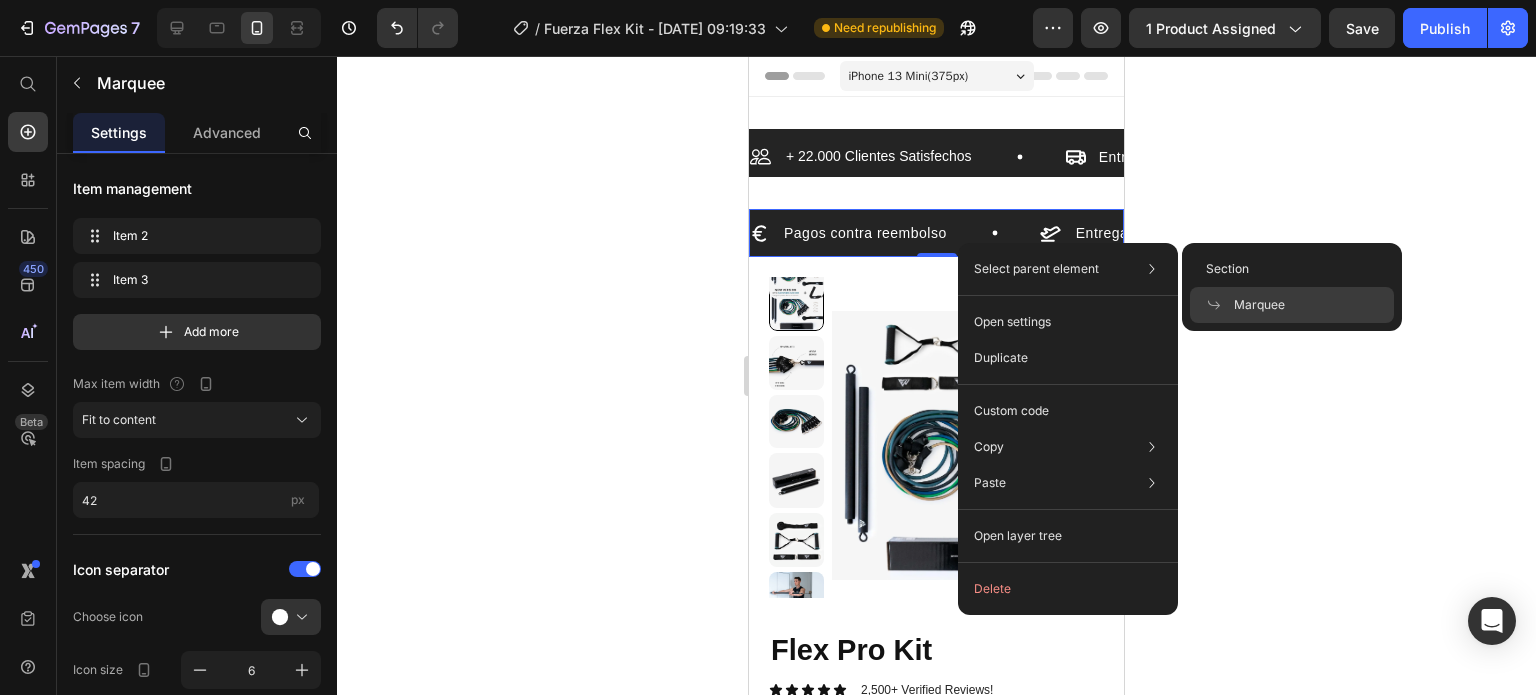 click 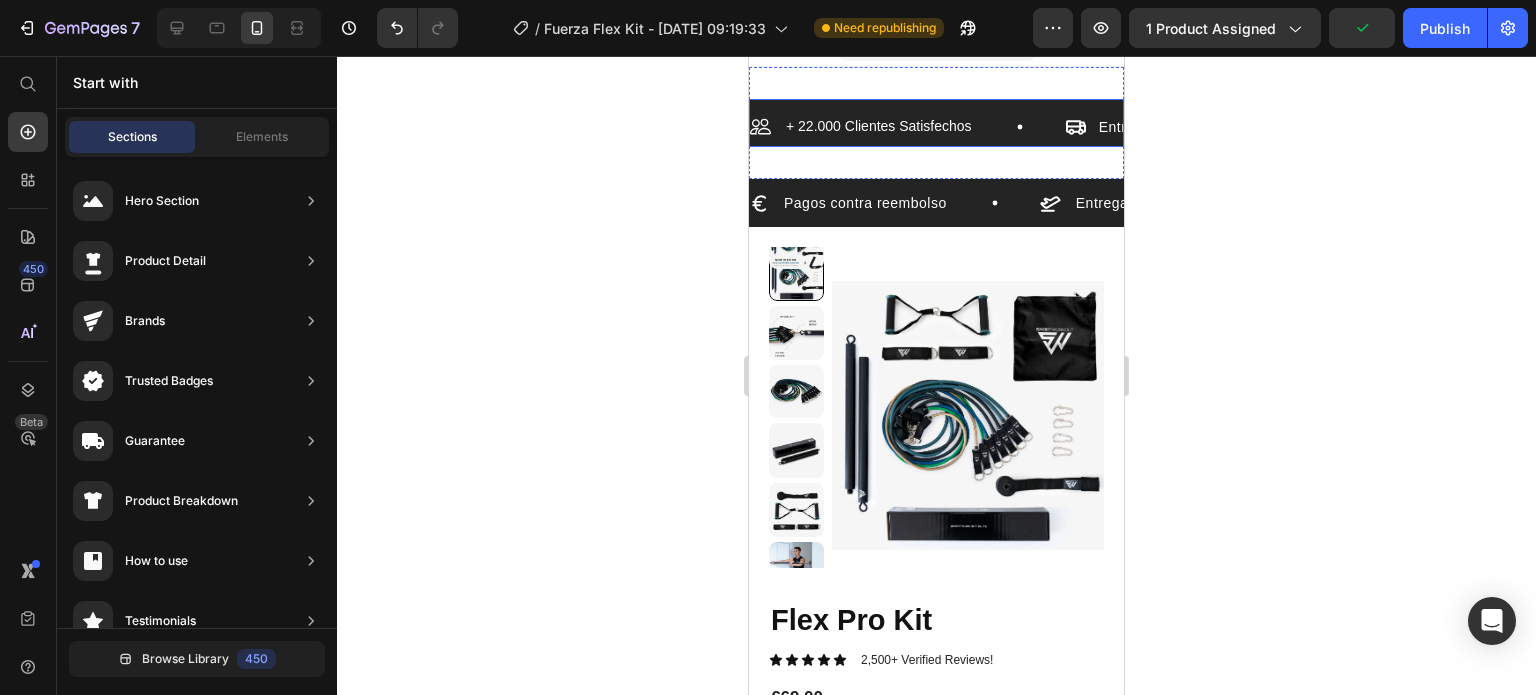 scroll, scrollTop: 0, scrollLeft: 0, axis: both 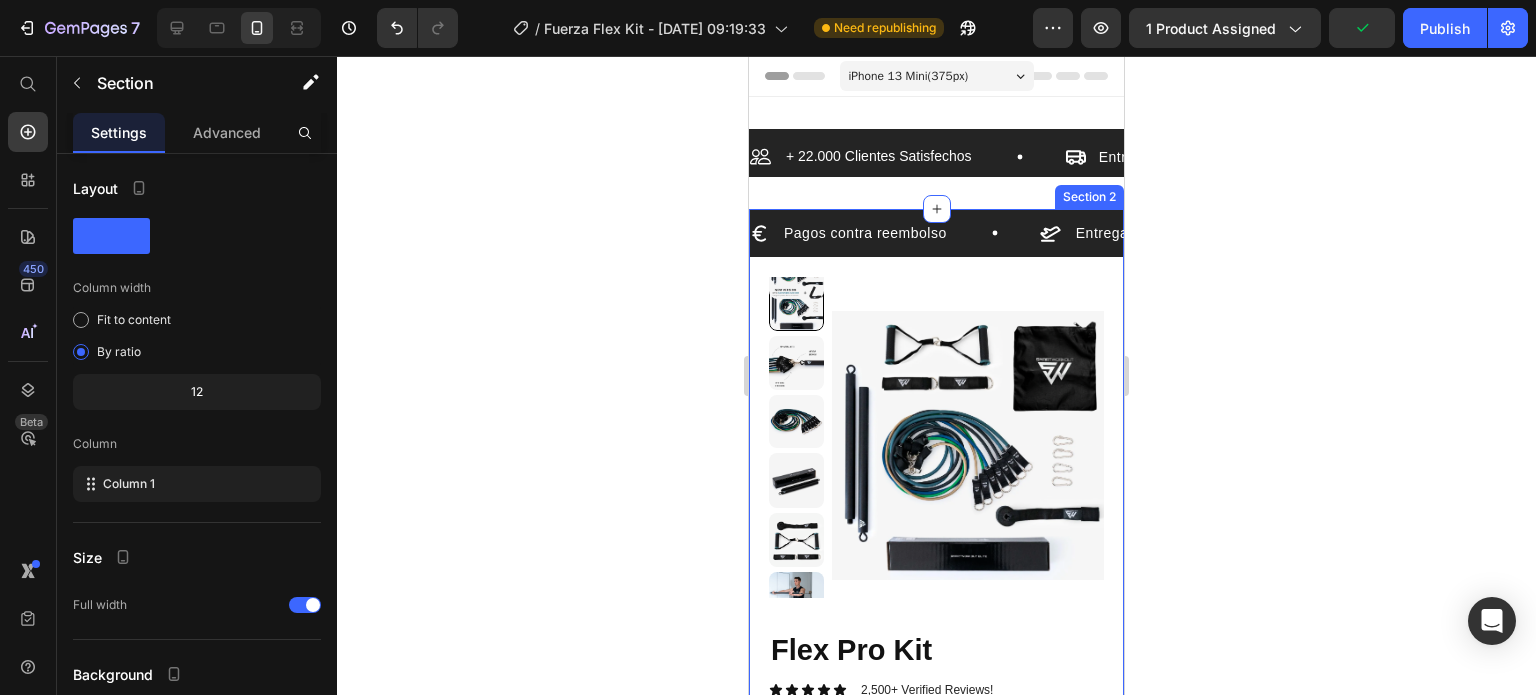 click on "Pagos contra reembolso Item List
Entrega en 24-48H Item List
Pagos contra reembolso Item List
Entrega en 24-48H Item List
Marquee Product Images Flex Pro Kit Product Title Icon Icon Icon Icon Icon Icon List 2,500+ Verified Reviews! Text Block Row €69,00 Product Price €100,00 Product Price Row This product has only default variant Product Variants & Swatches Quantity Text Block 1 Product Quantity Row ADD TO CART Add to Cart SHOP NOW Dynamic Checkout Row Product
Incluido en el el Flex Pro Kit
Envíos gratuitos
Ganratía de 90 días
Pago contra reembolso
Atención al cliente Accordion Row" at bounding box center [936, 746] 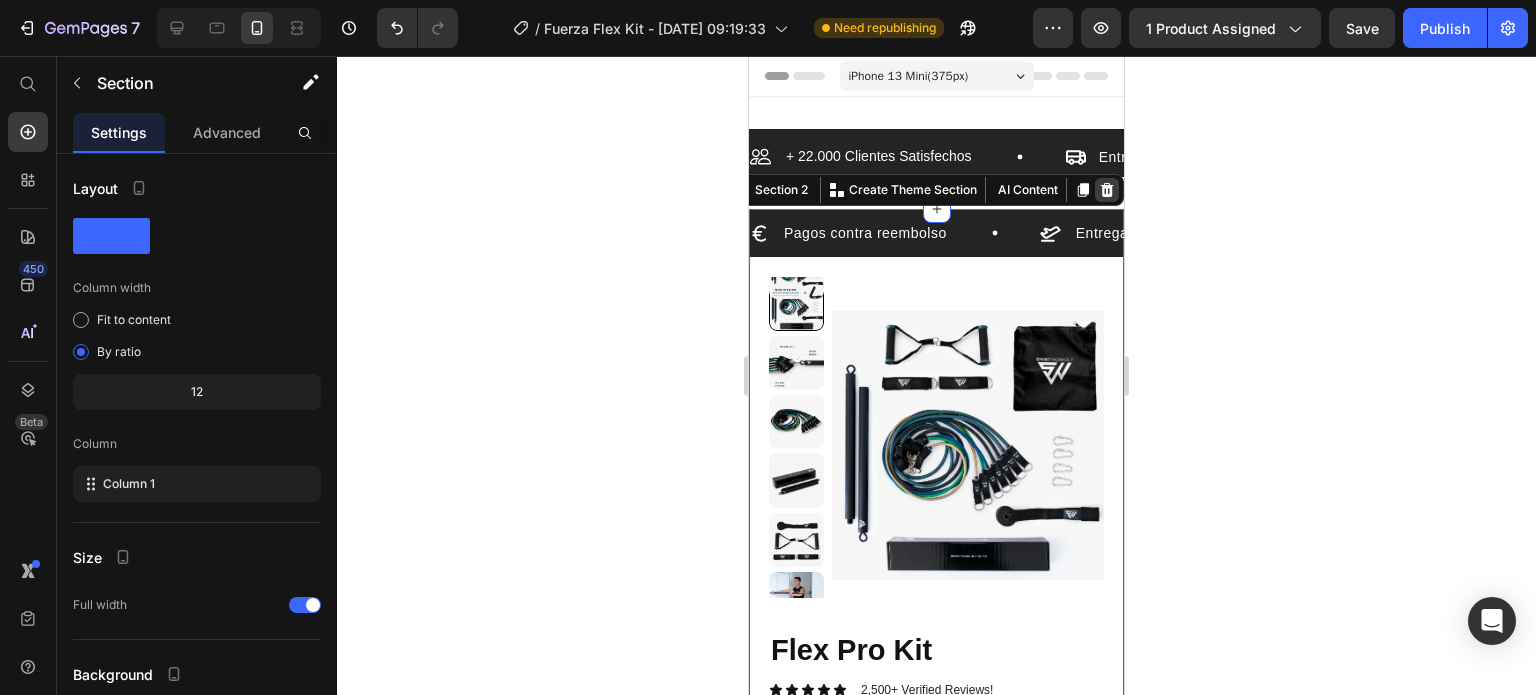 click 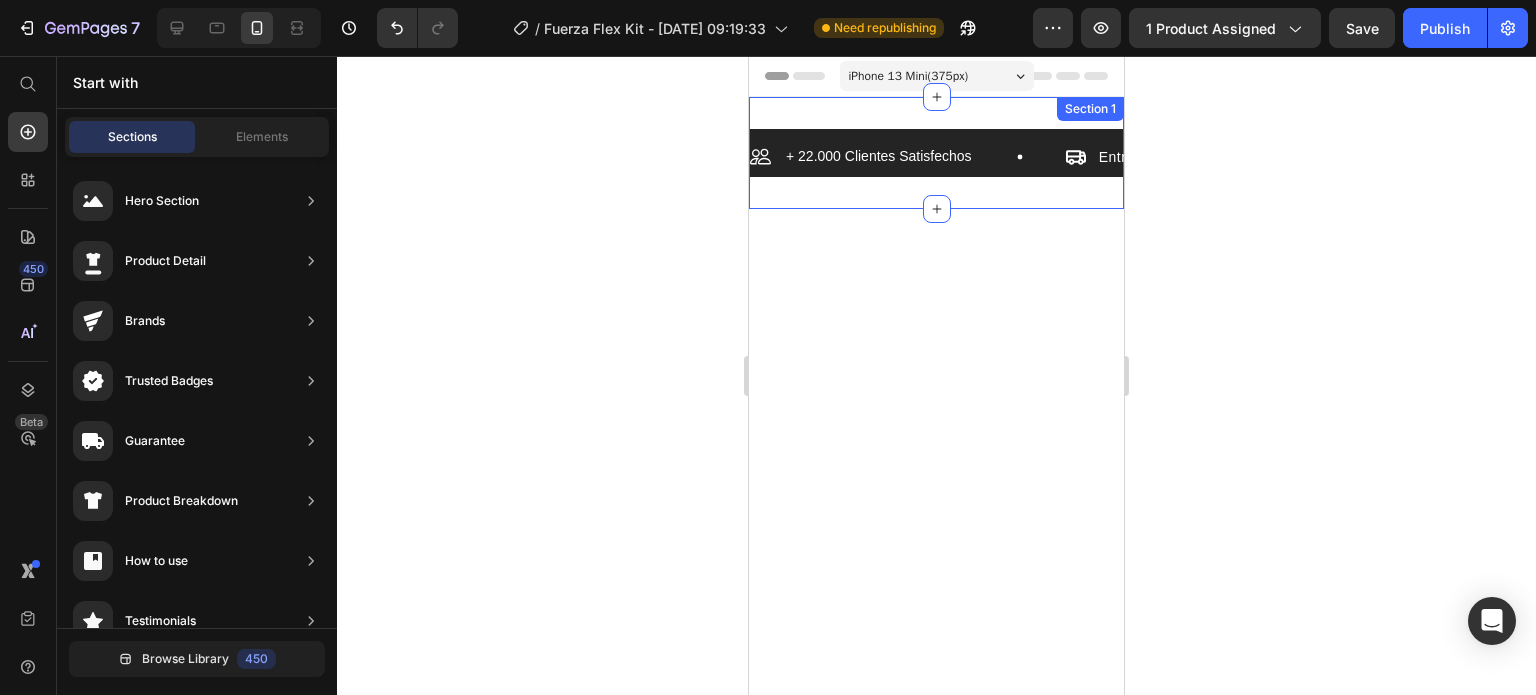 click on "+ 22.000 Clientes Satisfechos Item List
Entrega 1-3 días Item List
90 Dias de garantía Item List
+ 22.000 Clientes Satisfechos Item List
Entrega 1-3 días Item List
90 Dias de garantía Item List
Marquee Section 1" at bounding box center [936, 153] 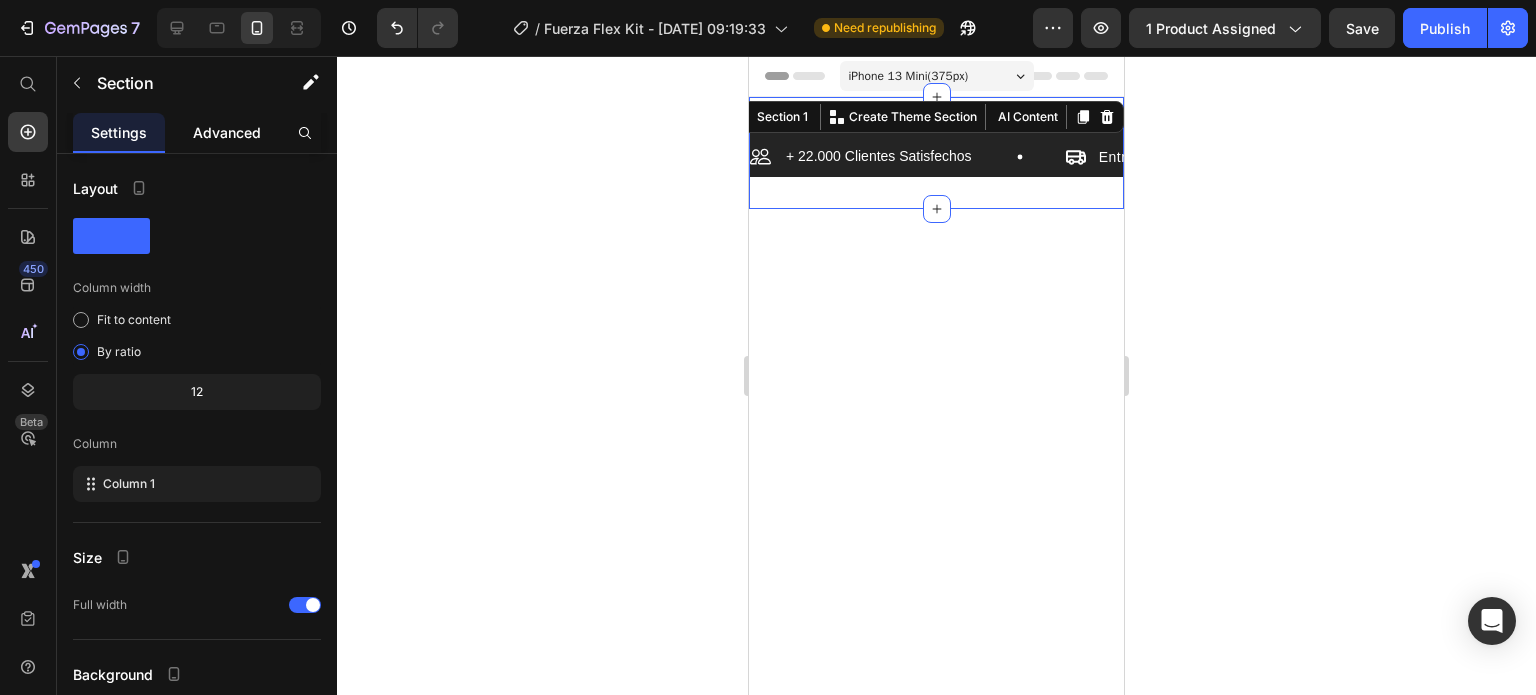 click on "Advanced" at bounding box center (227, 132) 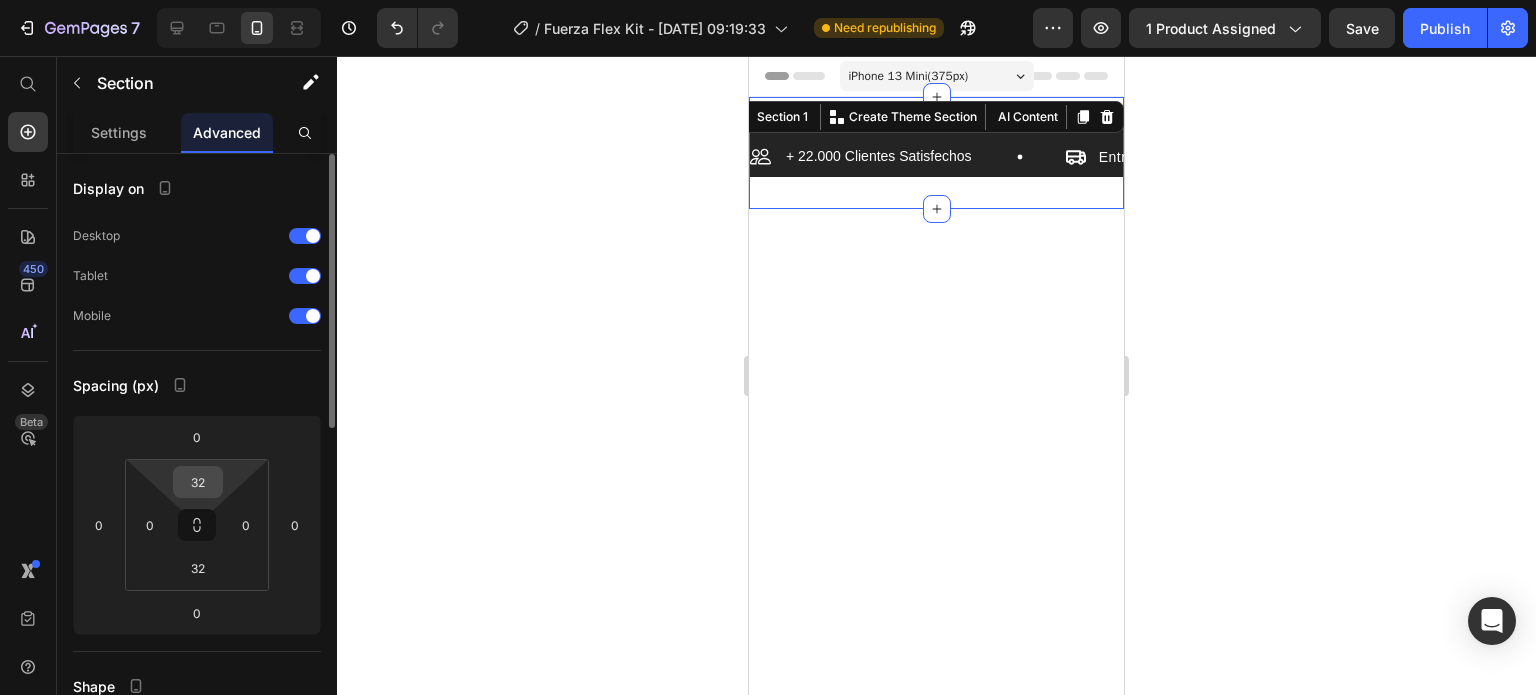 click on "32" at bounding box center [198, 482] 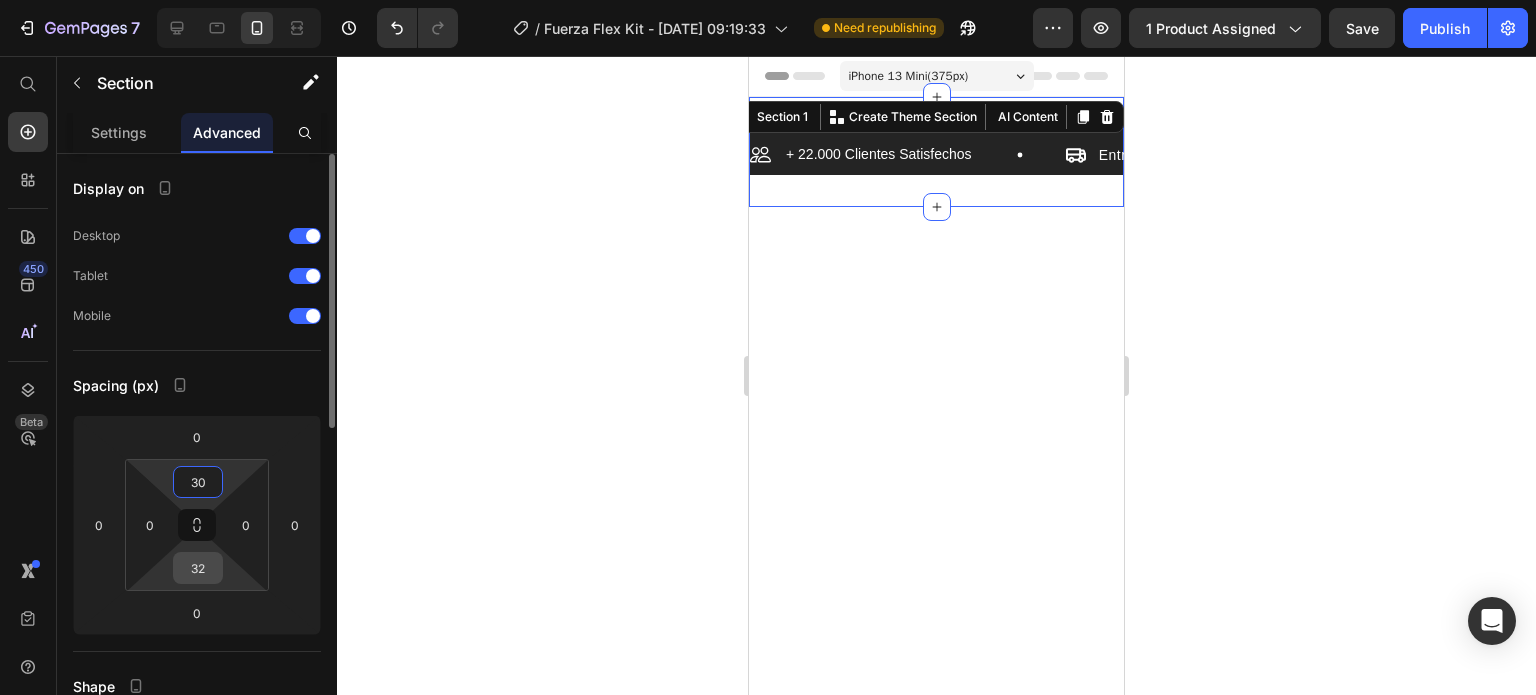 type on "3" 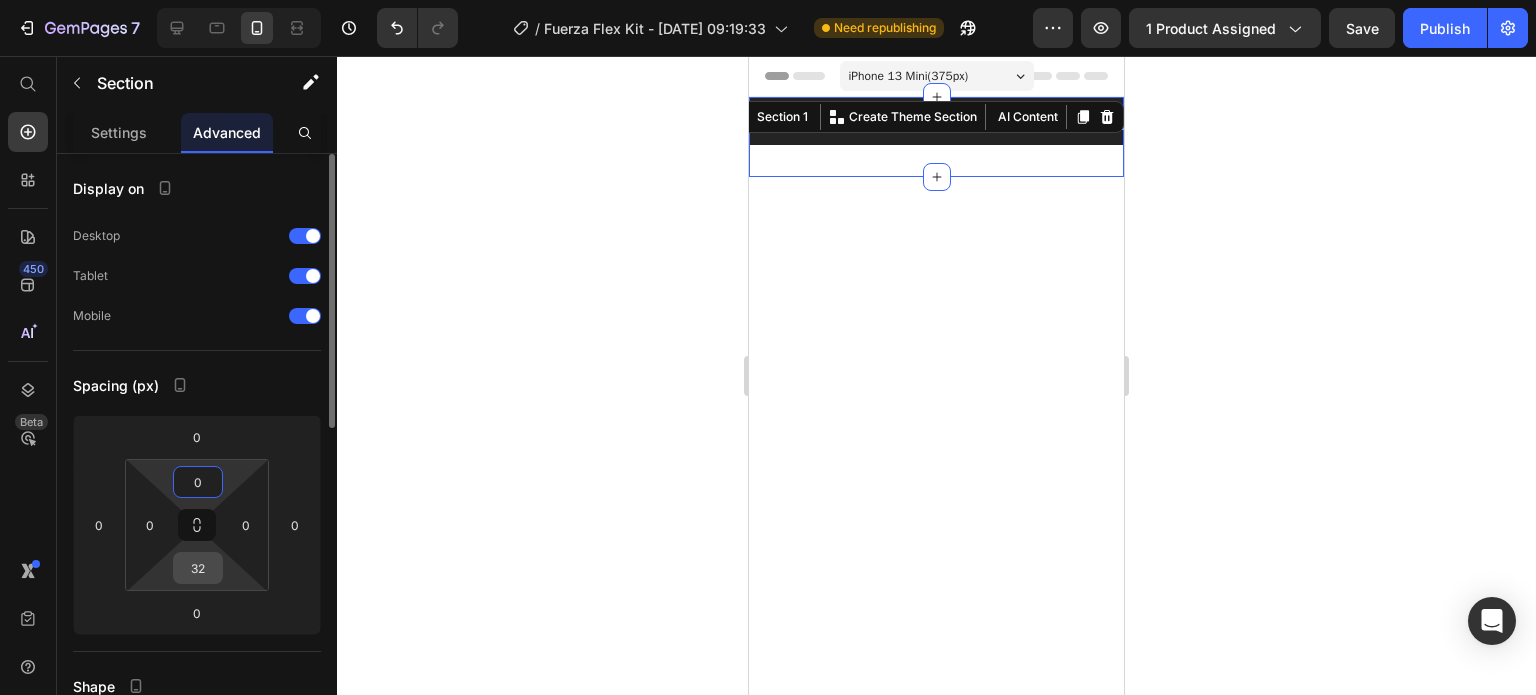 type on "0" 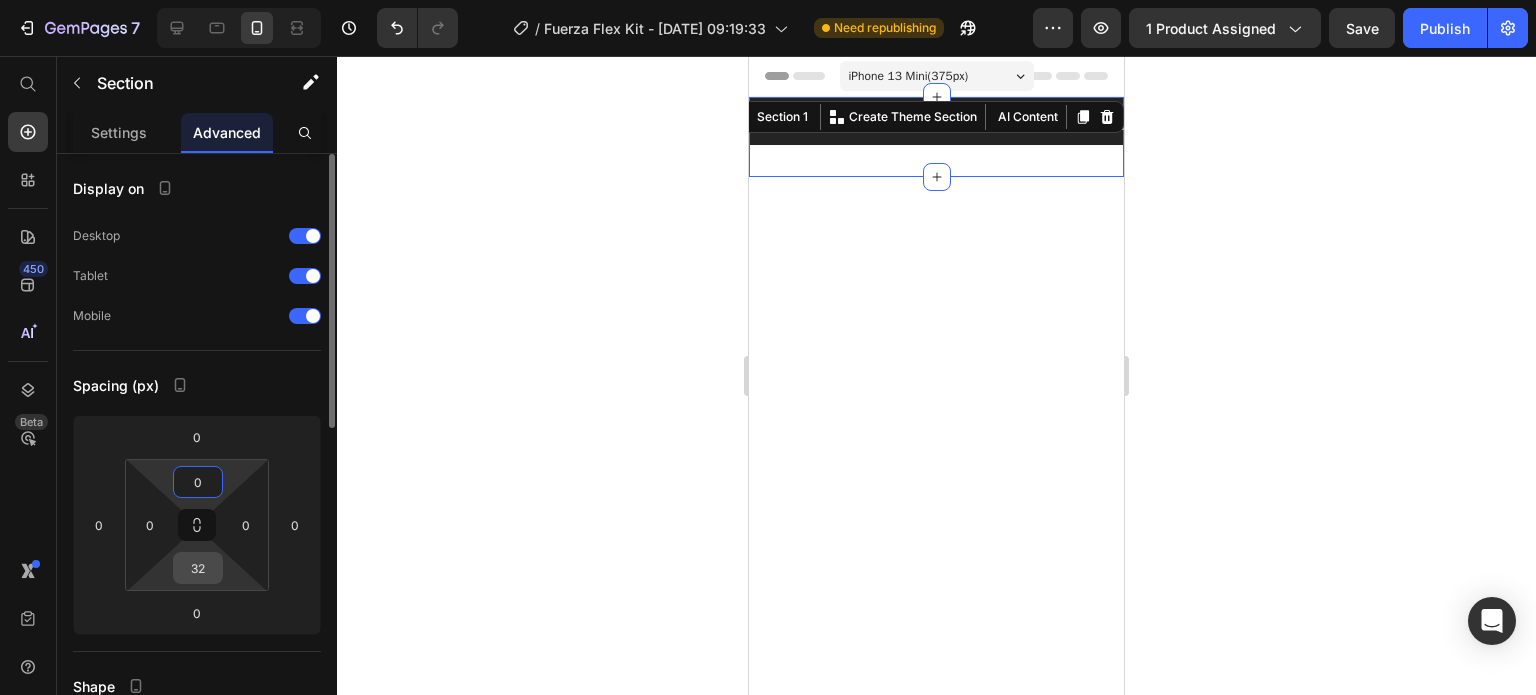 click on "32" at bounding box center [198, 568] 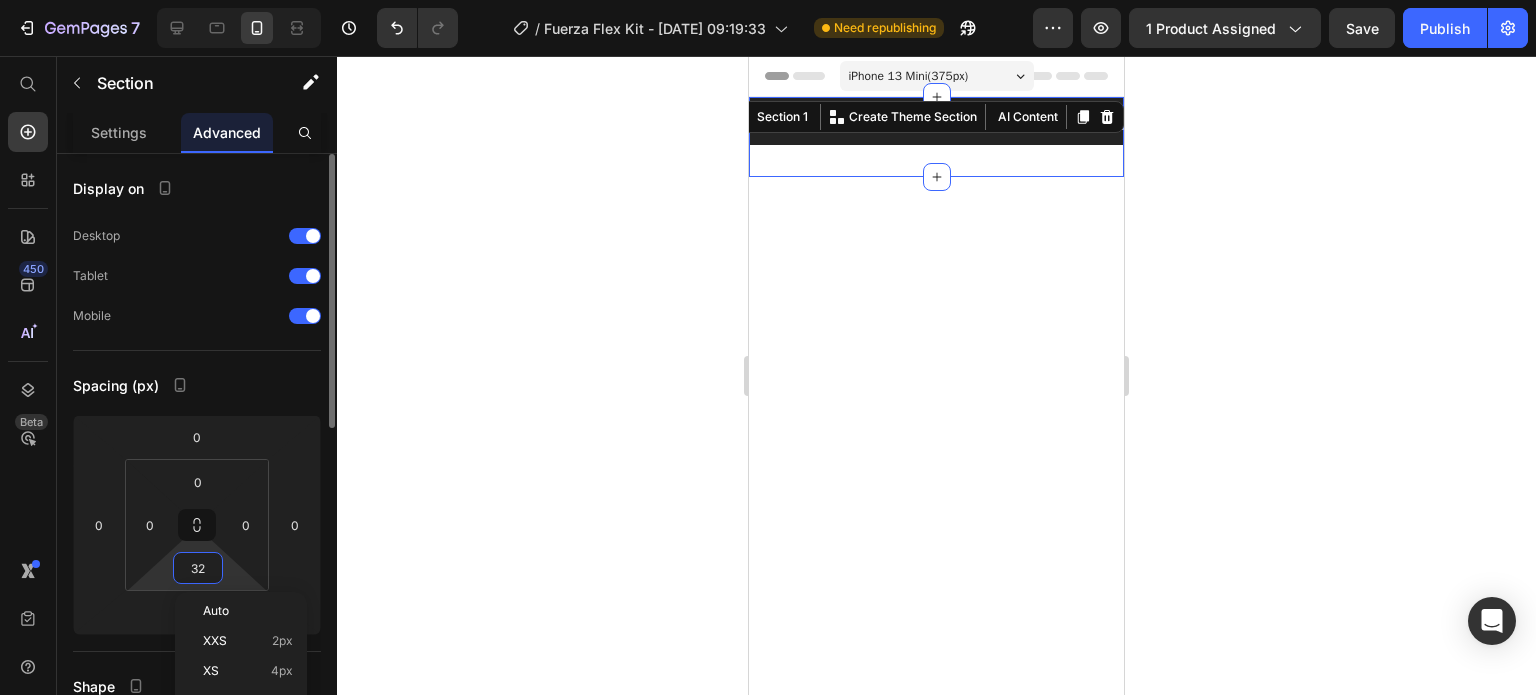 type on "0" 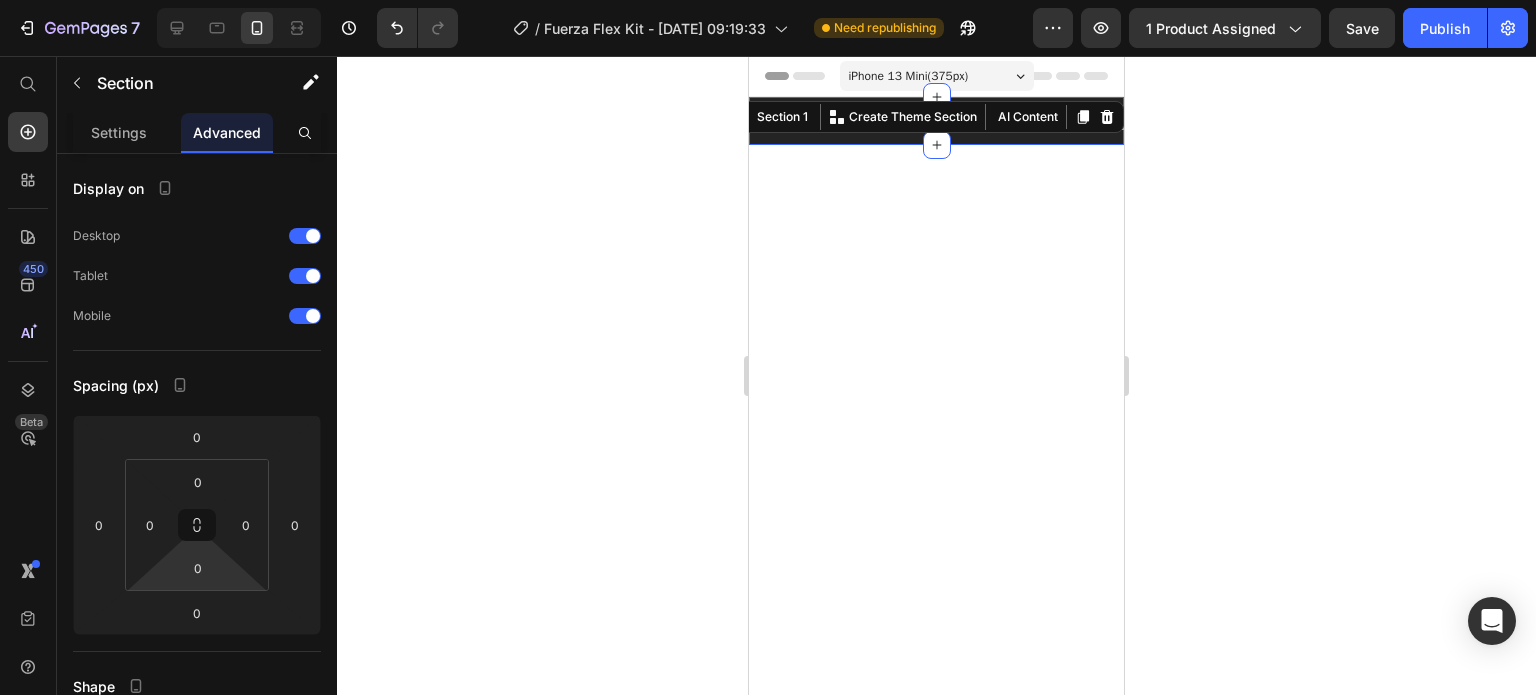 click 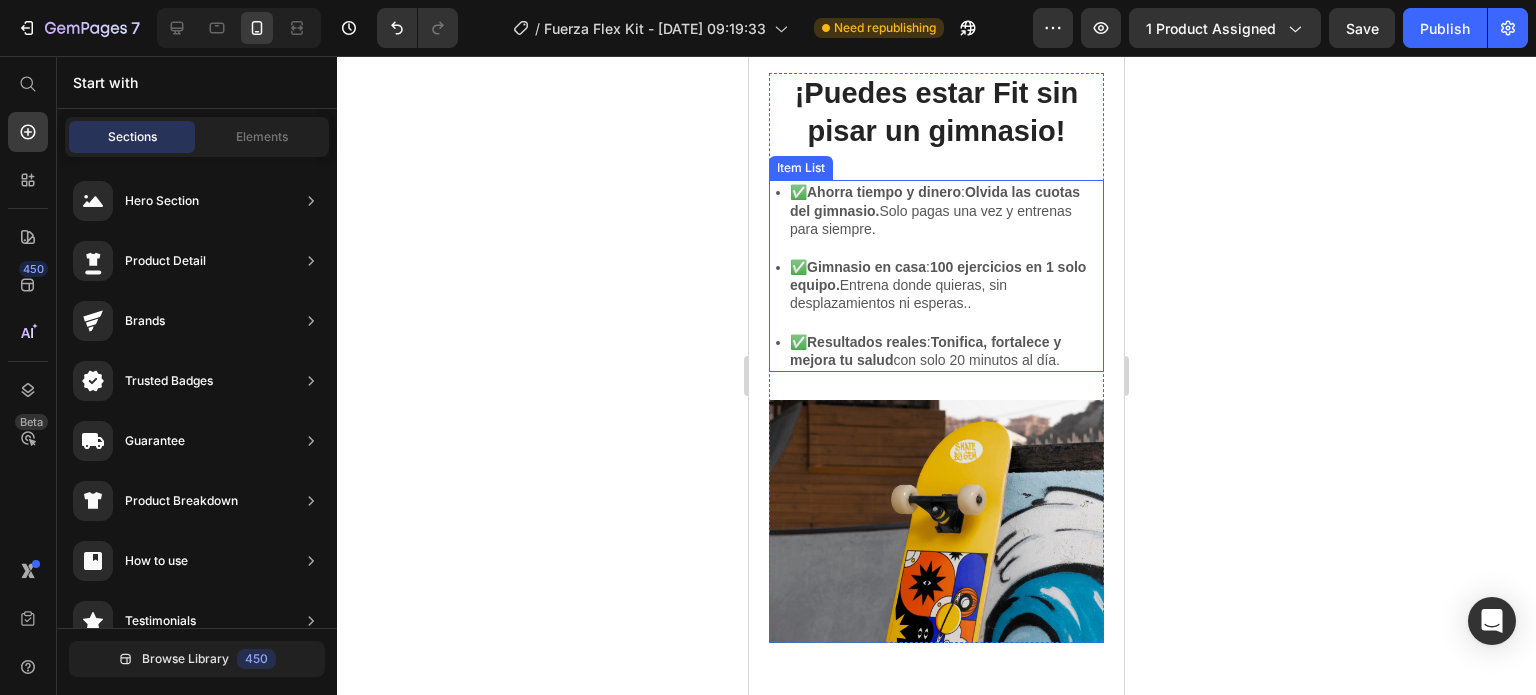 scroll, scrollTop: 0, scrollLeft: 0, axis: both 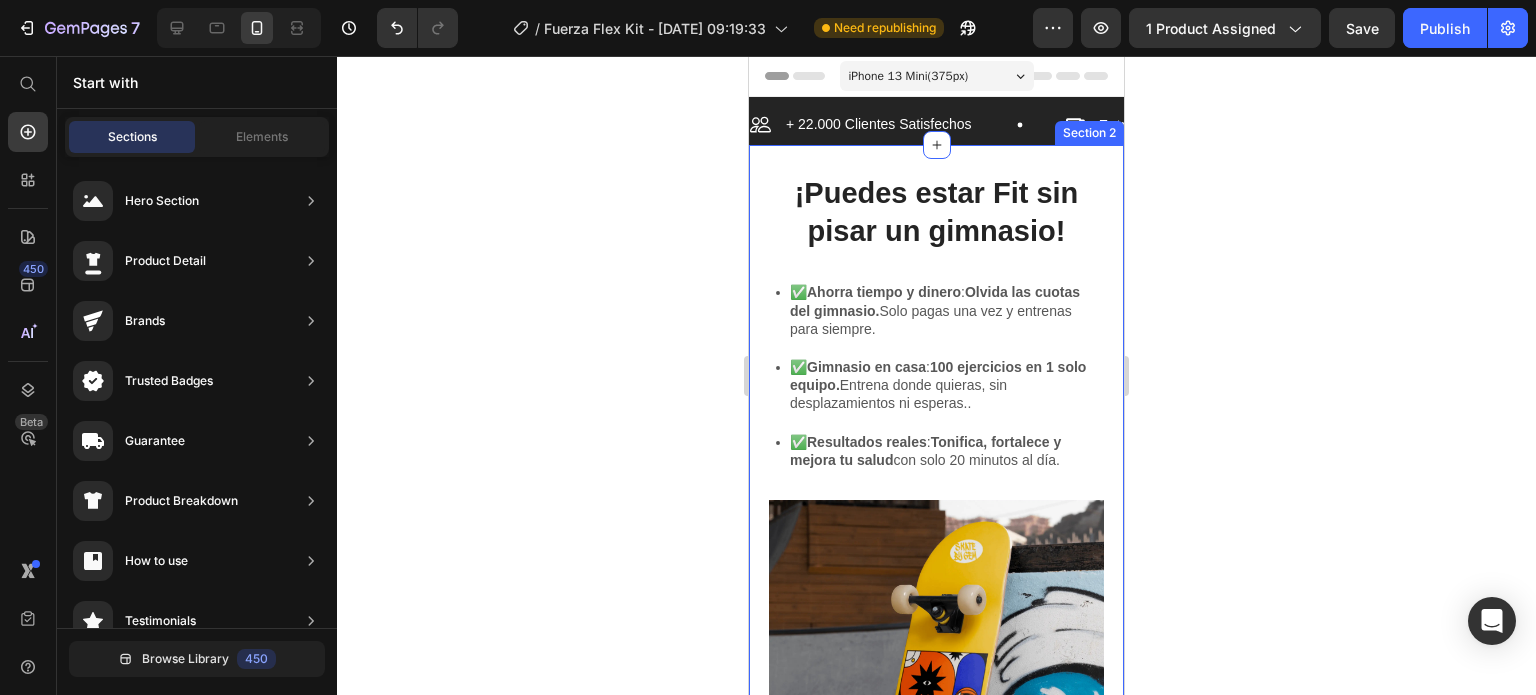 click on "¡Puedes estar Fit sin pisar un gimnasio! Heading
✅Ahorra tiempo y dinero :  Olvida las cuotas del gimnasio.  Solo pagas una vez y entrenas para siempre.
✅Gimnasio en casa :  100 ejercicios en 1 solo equipo.  Entrena donde quieras, sin desplazamientos ni esperas..
✅Resultados reales :  Tonifica, fortalece y mejora tu salud  con solo 20 minutos al día.  Item List Image Row Section 2" at bounding box center [936, 486] 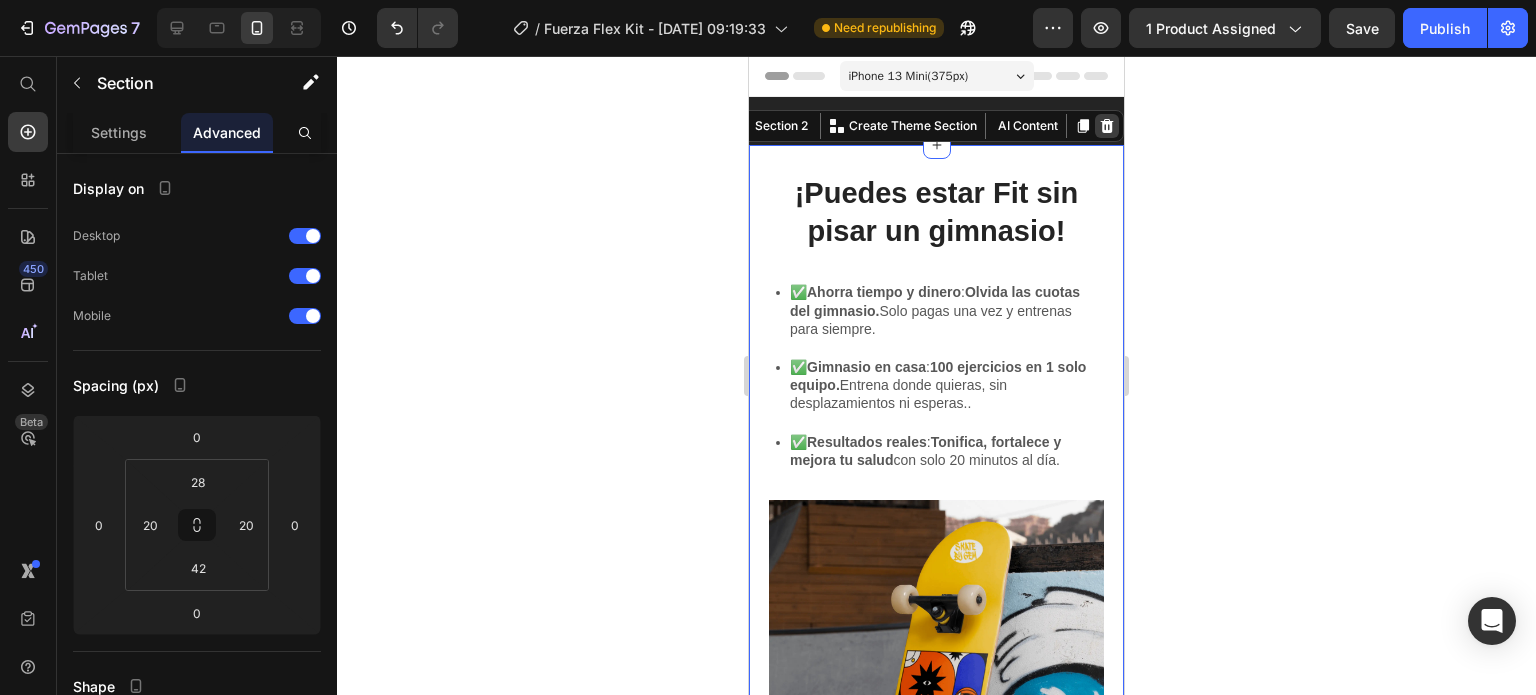 click at bounding box center [1107, 126] 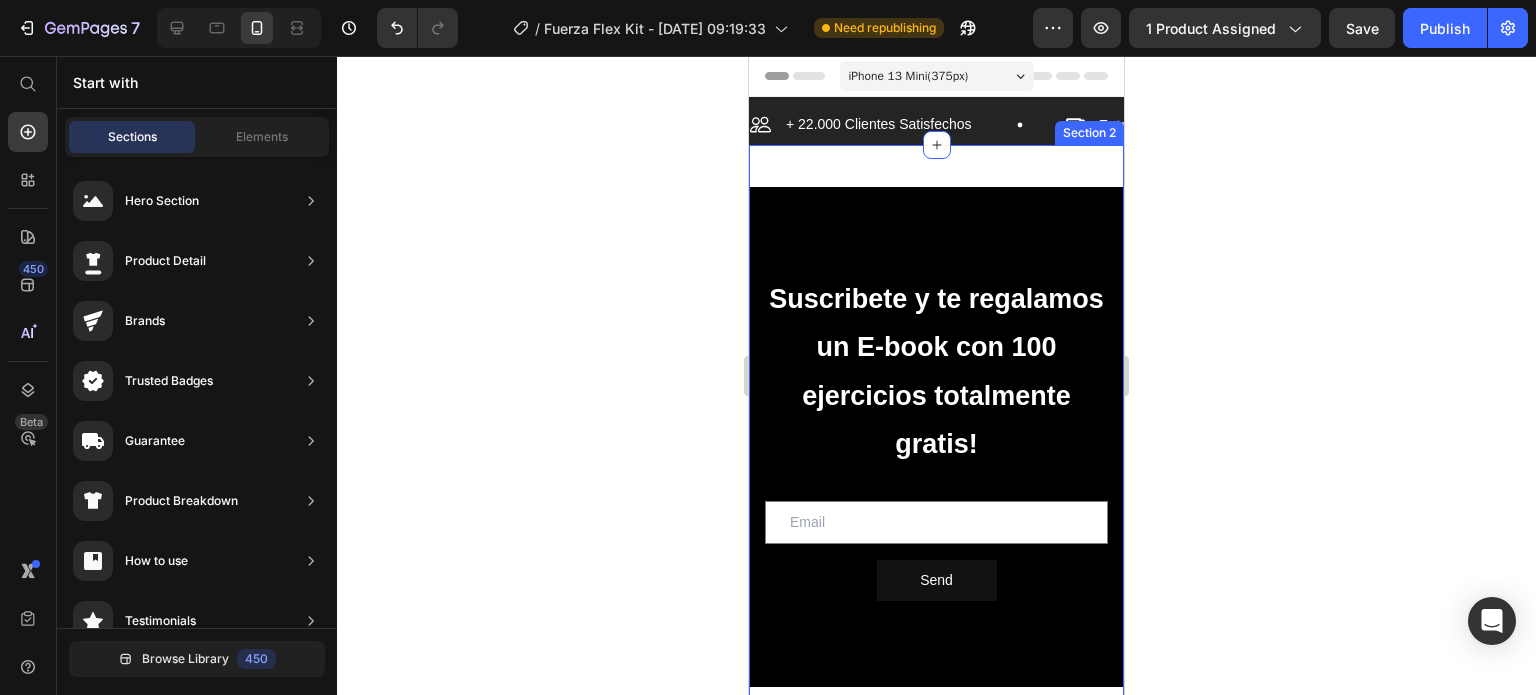 click on "Suscribete y te regalamos un E-book con 100 ejercicios totalmente gratis! Text Block Email Field Row Send Submit Button Contact Form Hero Banner Section 2" at bounding box center (936, 437) 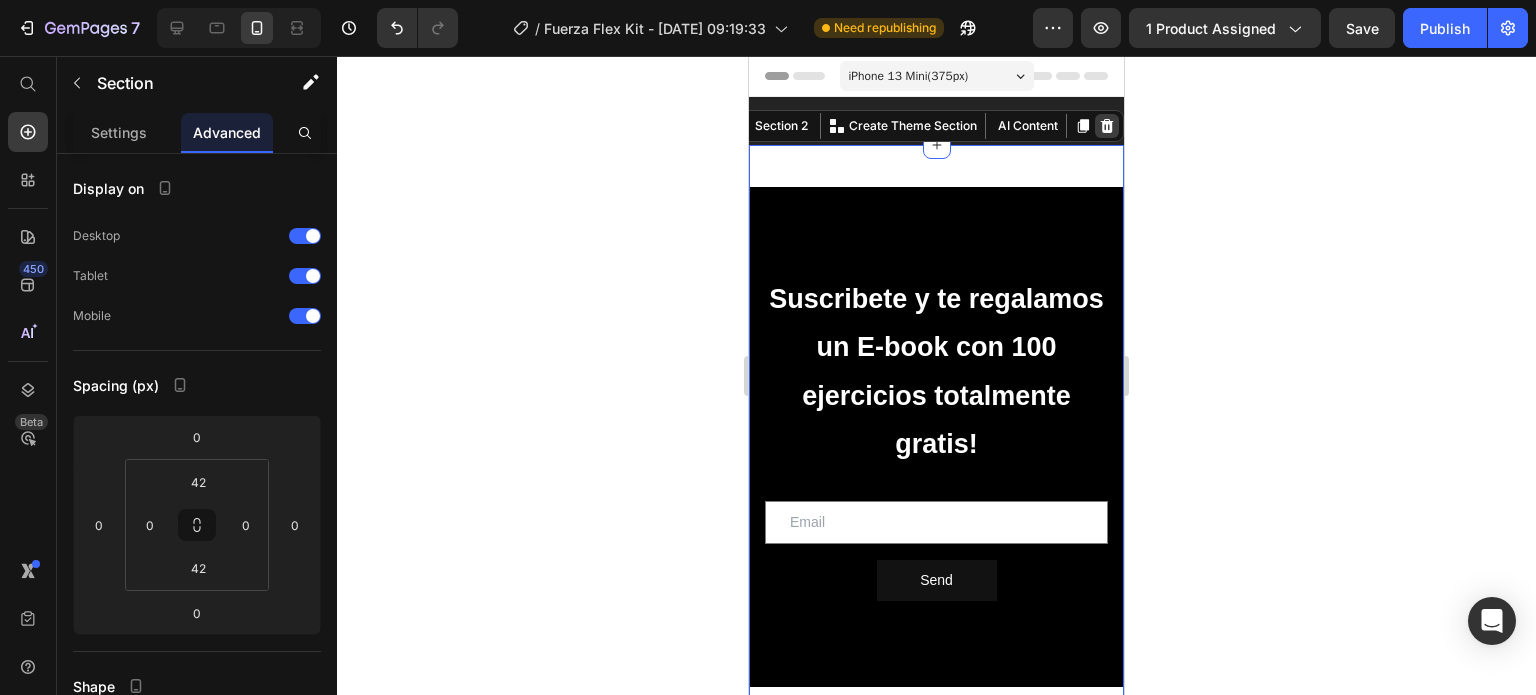 click 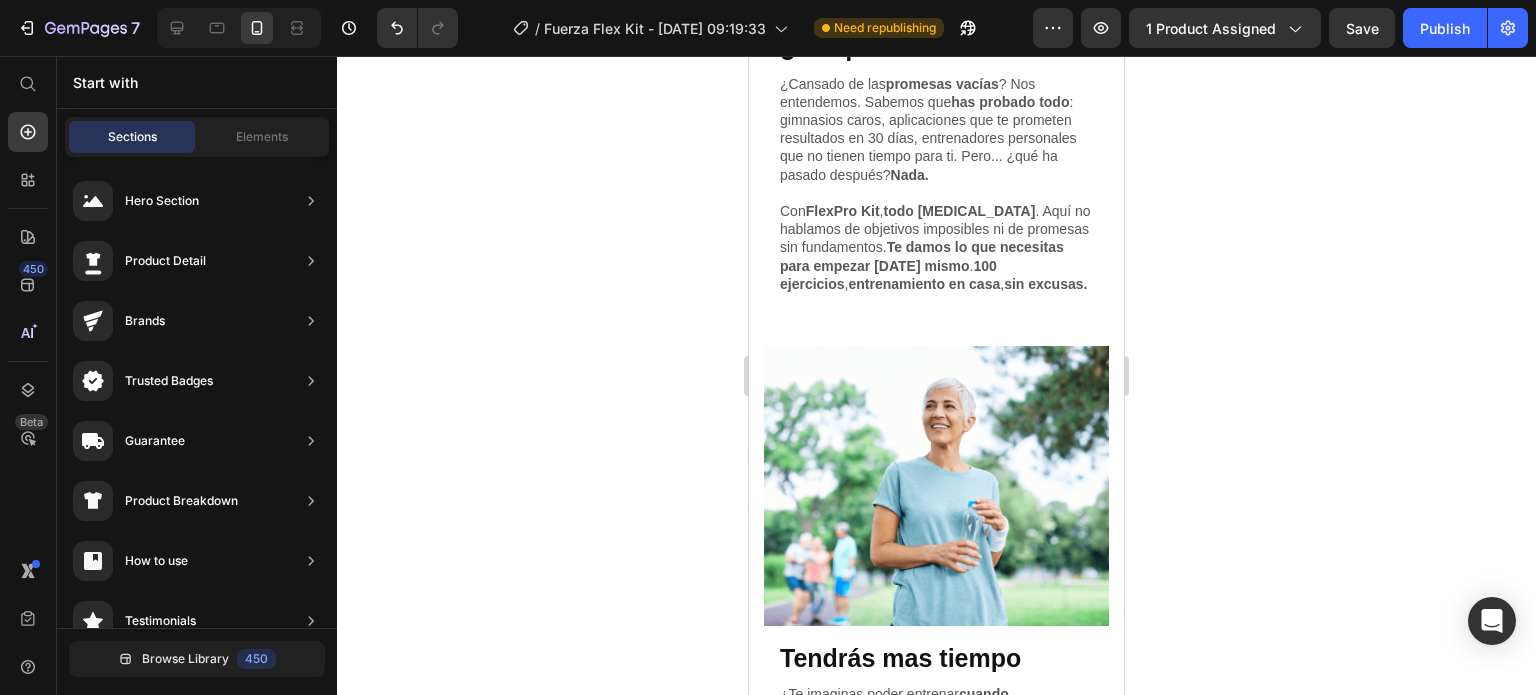 scroll, scrollTop: 0, scrollLeft: 0, axis: both 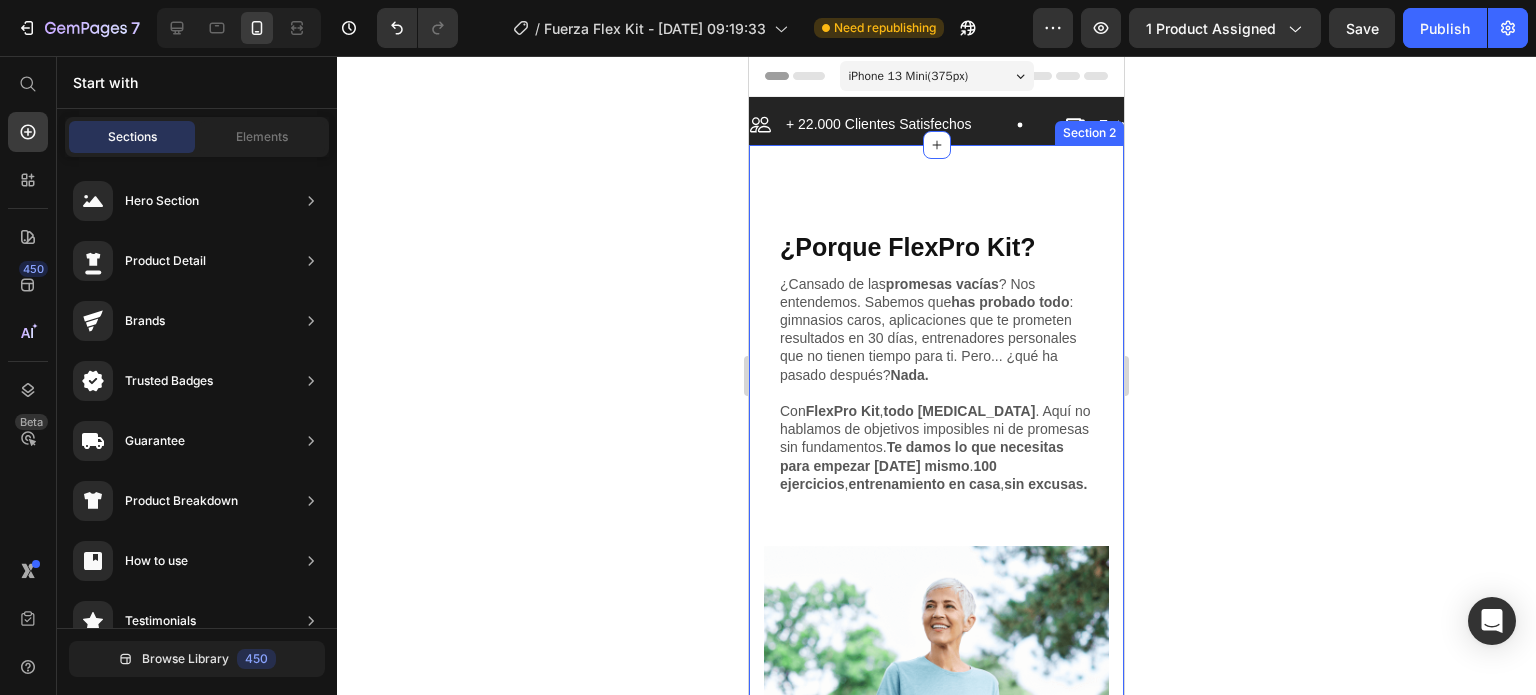 click on "Image ¿Porque FlexPro Kit? Text Block ¿Cansado de las  promesas vacías ? Nos entendemos. Sabemos que  has probado todo : gimnasios caros, aplicaciones que te prometen resultados en 30 días, entrenadores personales que no tienen tiempo para ti. Pero... ¿qué ha pasado después?  Nada.   Con  FlexPro Kit ,  todo [MEDICAL_DATA] . Aquí no hablamos de objetivos imposibles ni de promesas sin fundamentos.  Te damos lo que necesitas para empezar [DATE] mismo .  100 ejercicios ,  entrenamiento en casa ,  sin excusas. Text Block Row Image Tendrás mas tiempo Text Block ¿Te imaginas poder entrenar  cuando quieras ,  donde quieras , sin perder tiempo en desplazamientos o tener que esperar por una máquina en el gimnasio? Con  FlexPro KIT   no hay barreras . Entrena en tu  salón ,  en tu habitación , o  en el parque .  100 ejercicios  a tú alcance para tonificar, fortalecer, y mejorar tu salud.    ¿Cómo te vas a sentir? Vas a sentirte  libre dueño de tu tiempo , entrenando en casa sin excusas.  Un entrenamiento  . ," at bounding box center [936, 1011] 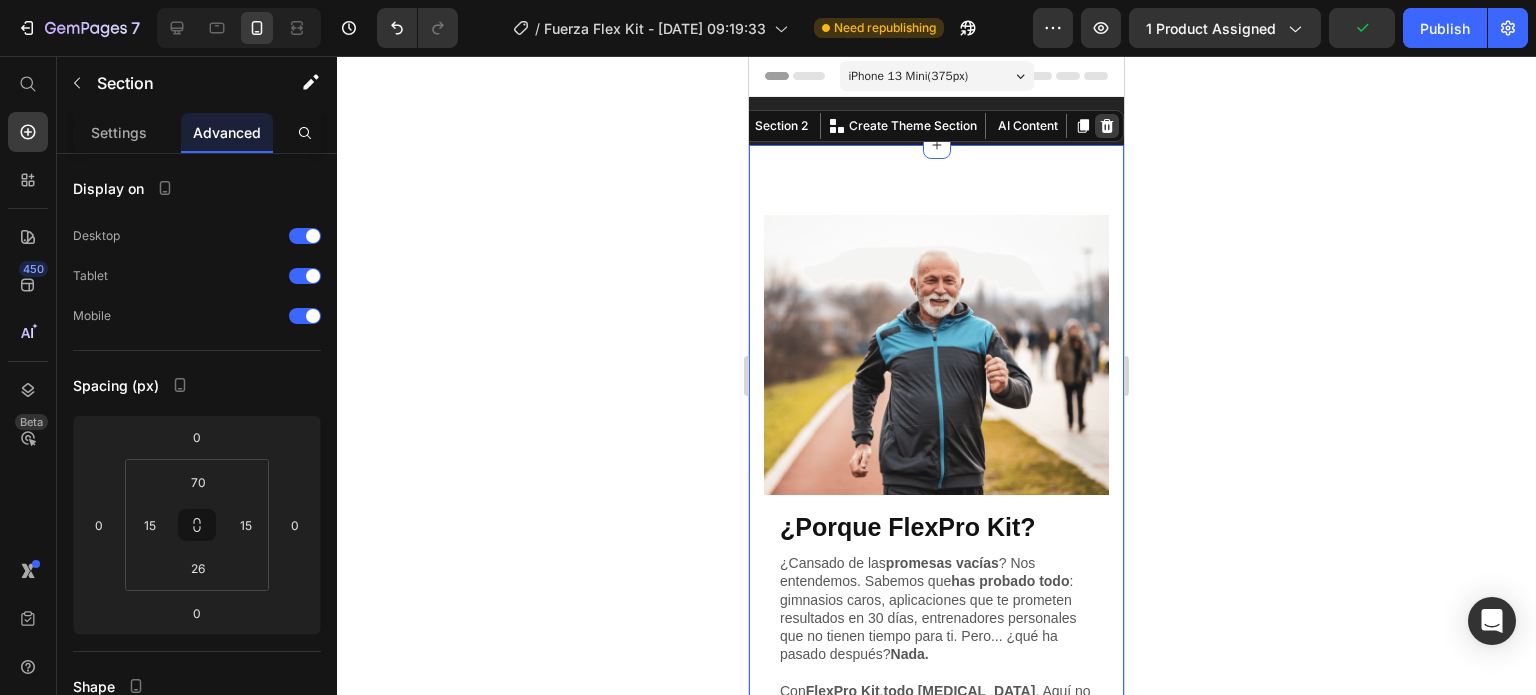 click 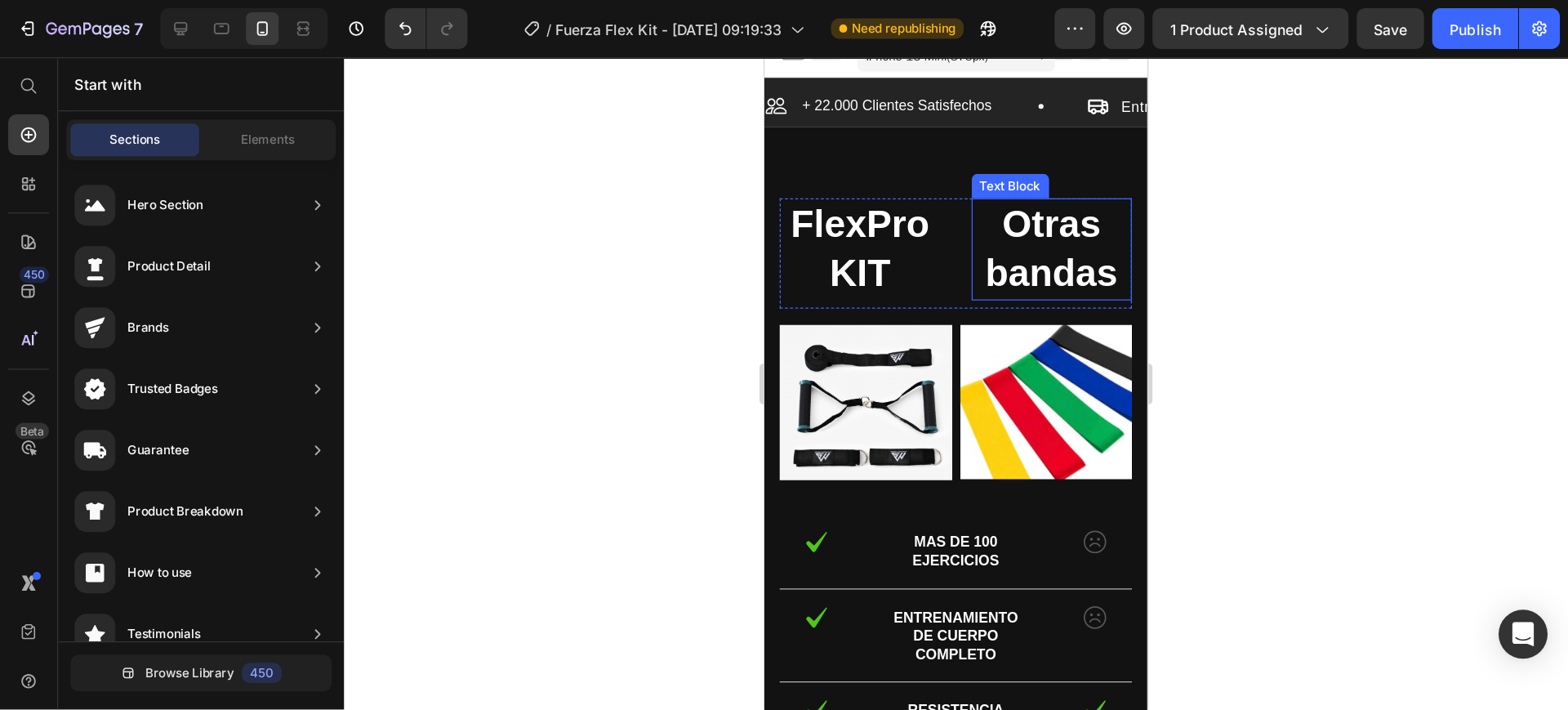 scroll, scrollTop: 0, scrollLeft: 0, axis: both 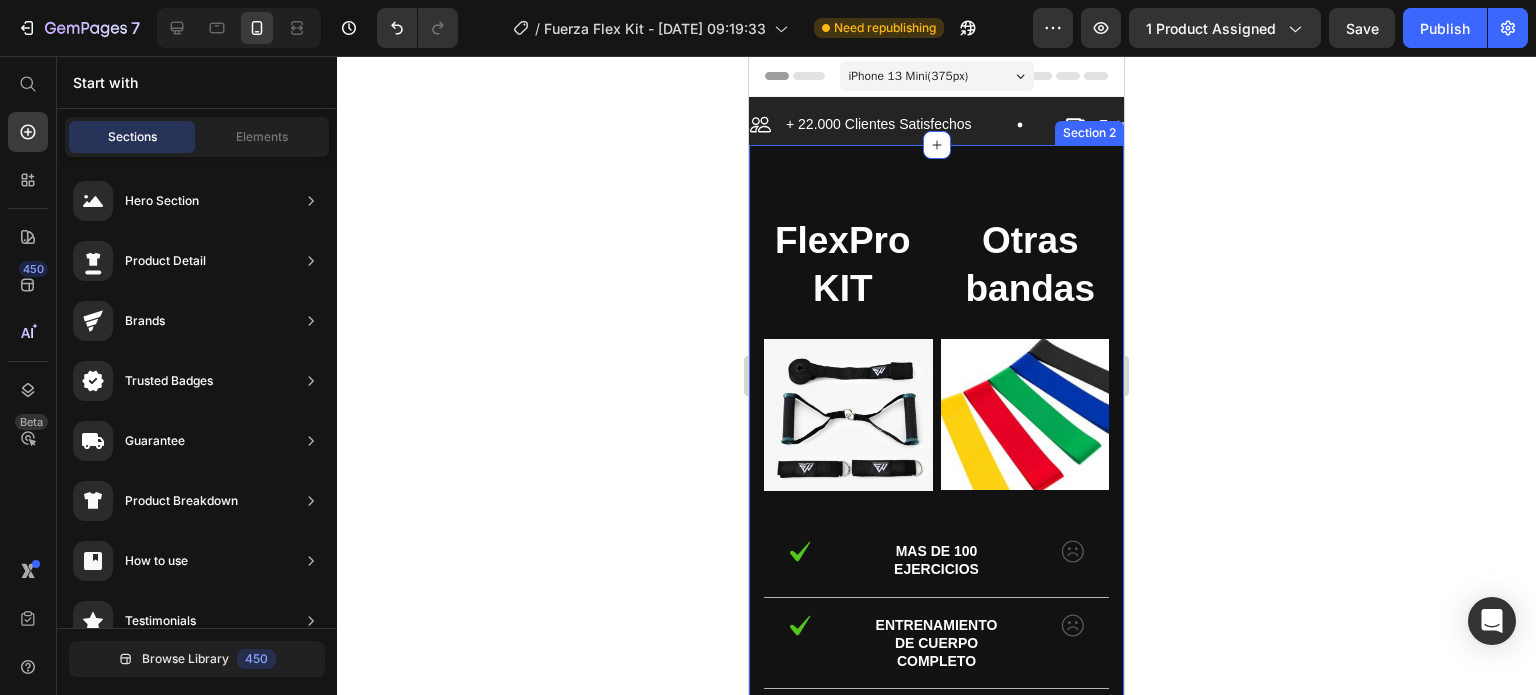 click on "FlexPro KIT Text Block Otras bandas Text Block Row Image Image Row Image mas de 100 ejercicios Text Block Image Row Image entrenamiento de cuerpo completo Text Block Image Row Image resistencia  Text Block Image Row Image portabilidad Text Block Image Row Image variedad de movimientos Text Block Image Row Image calidad precio Text Block Image Row Section 2" at bounding box center [936, 573] 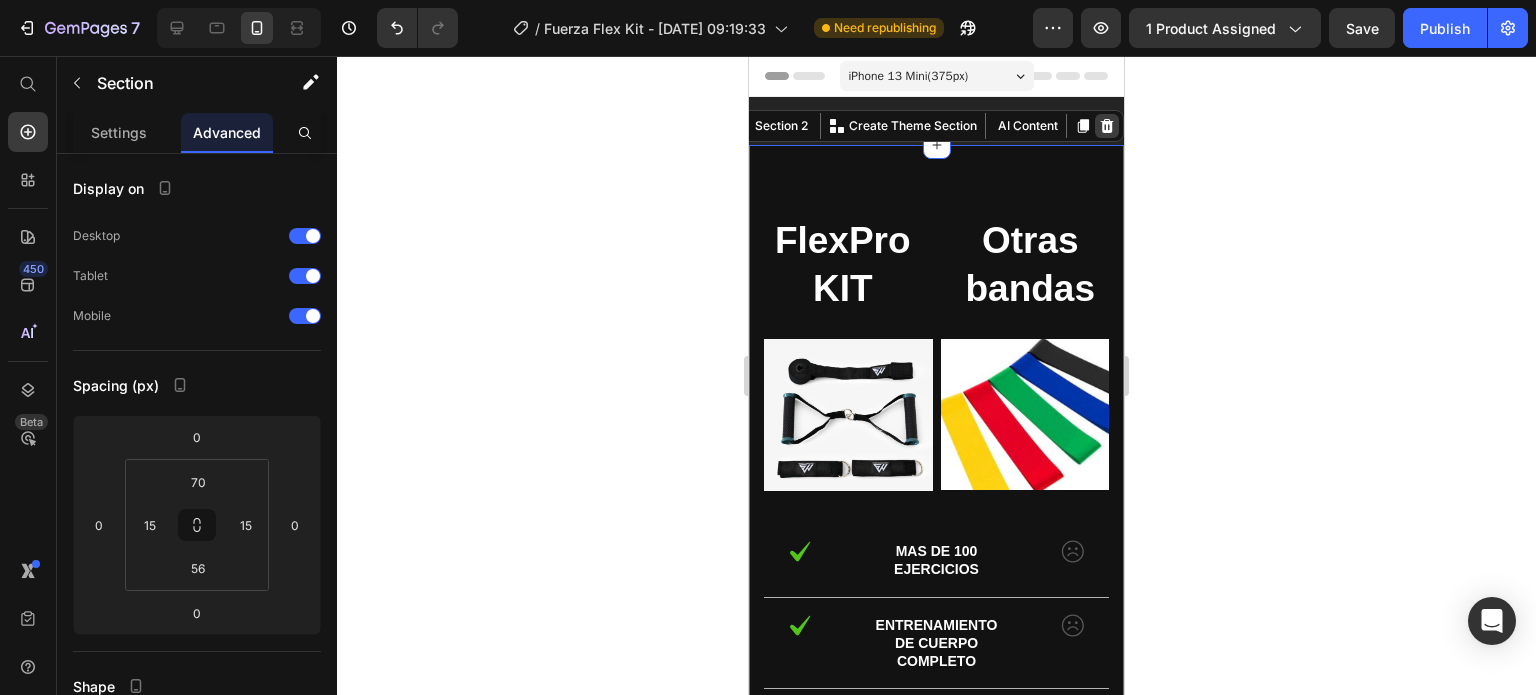 click 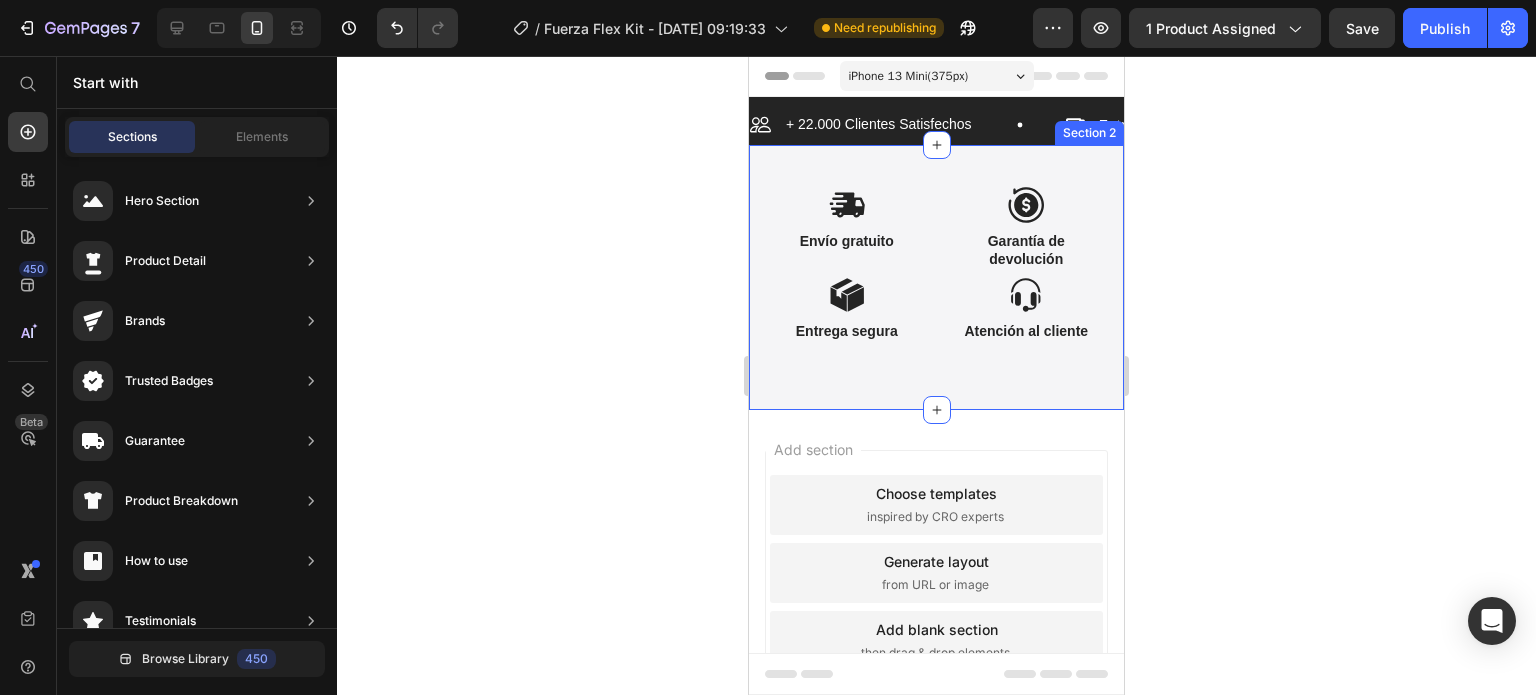 click on "Icon Envío gratuito Text Block
Icon Garantía de devolución Text Block
Icon Entrega segura Text Block
Icon Atención al cliente    Text Block Row Section 2" at bounding box center (936, 277) 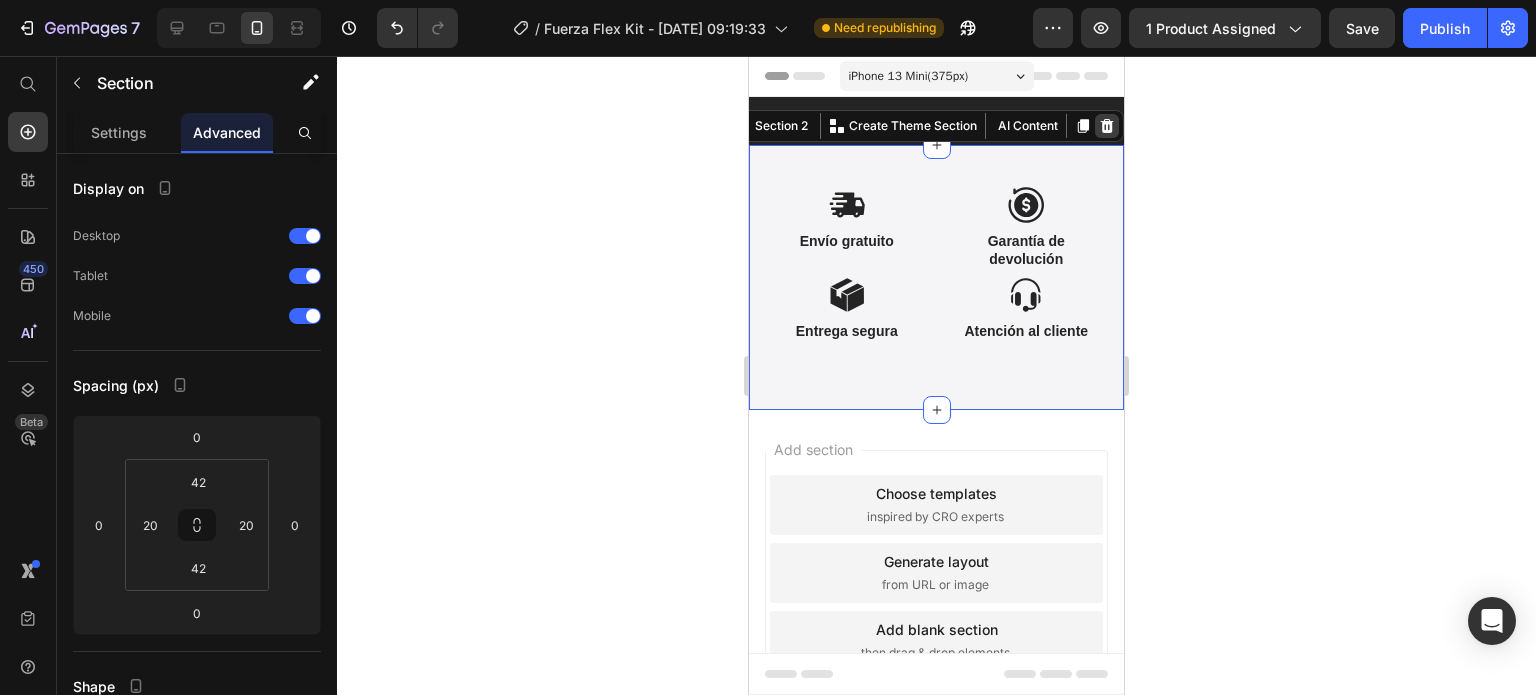 click 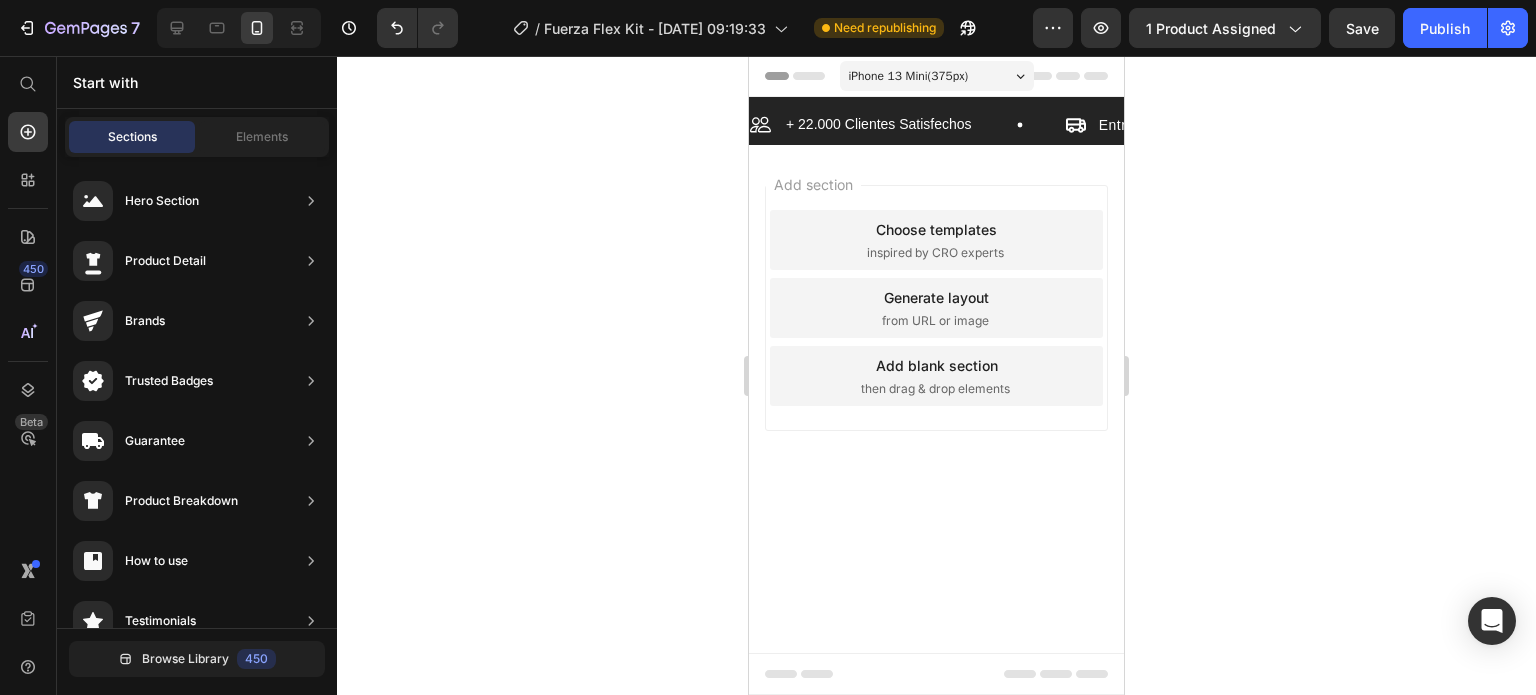 drag, startPoint x: 911, startPoint y: 166, endPoint x: 877, endPoint y: 172, distance: 34.525352 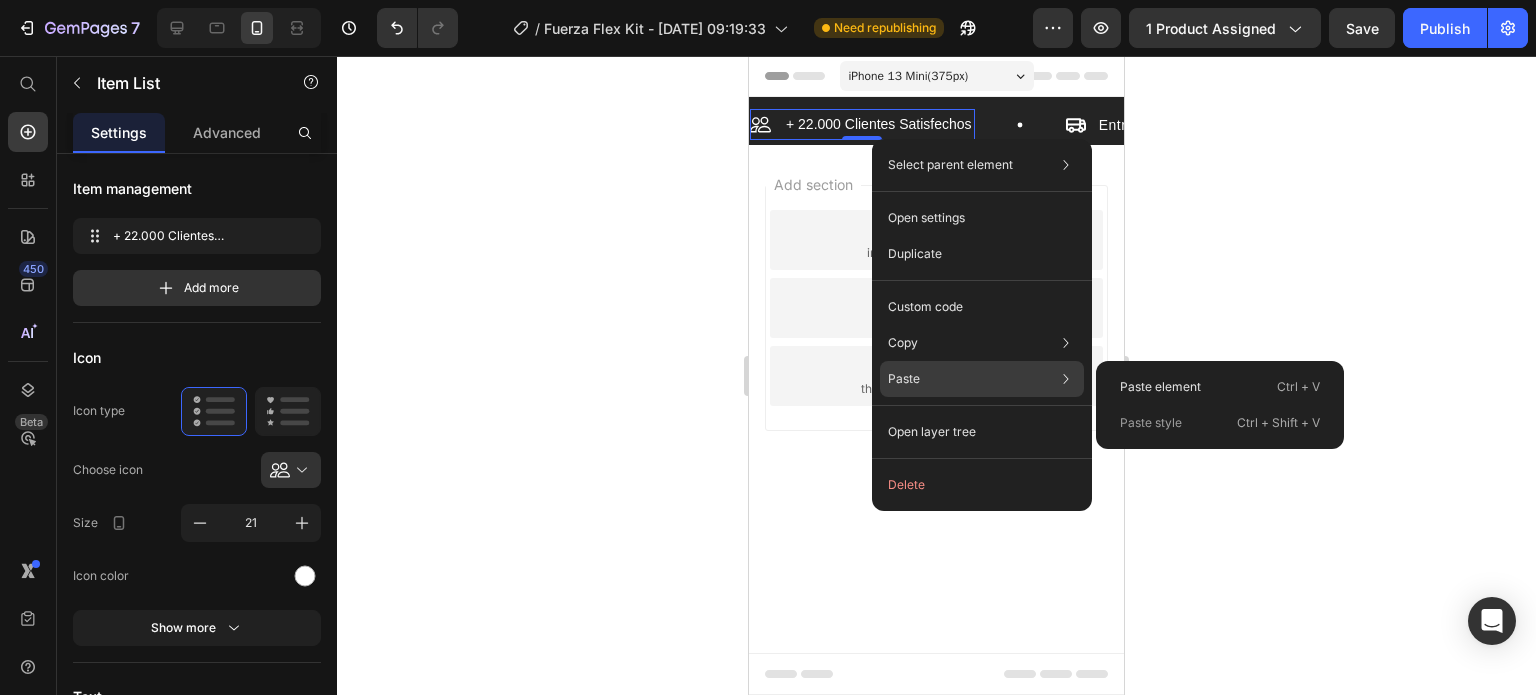 click on "Paste element  Ctrl + V Paste style  Ctrl + Shift + V" at bounding box center [1220, 405] 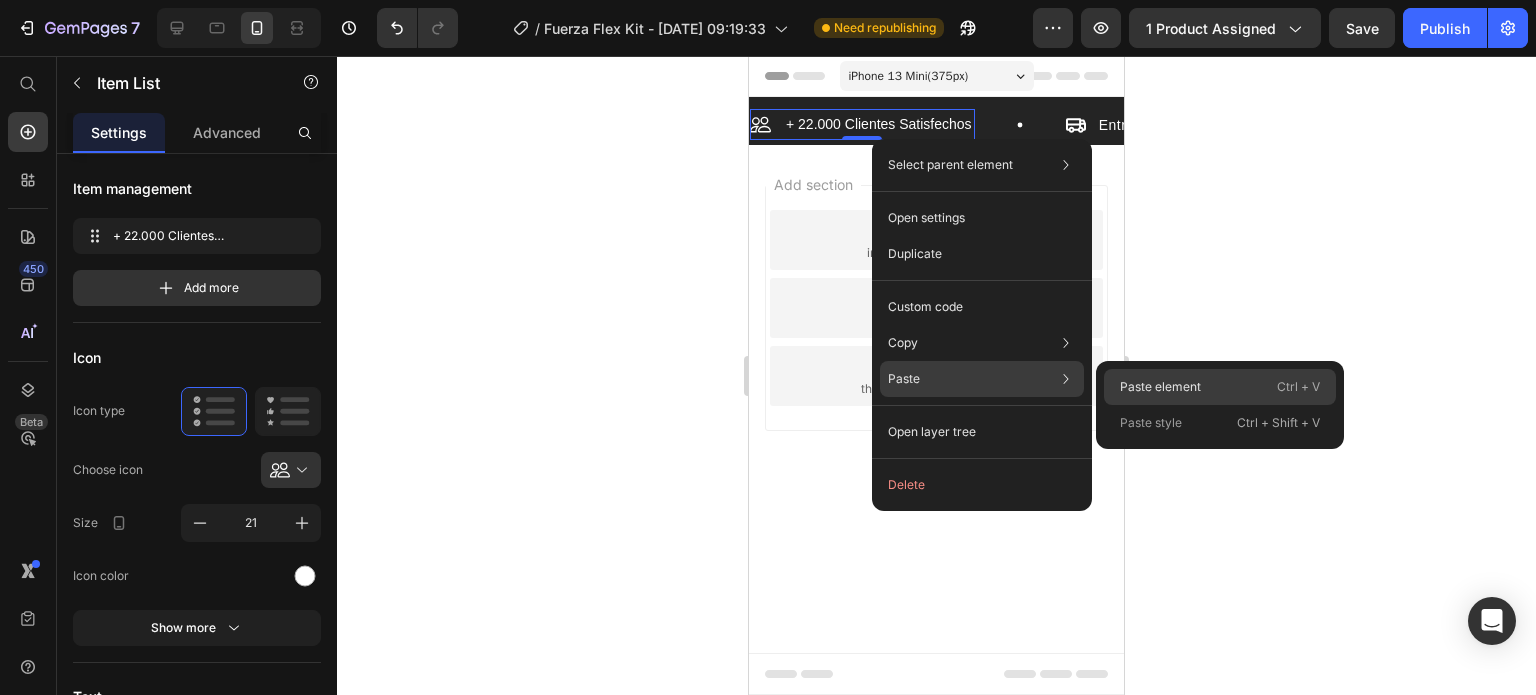 click on "Paste element" at bounding box center [1160, 387] 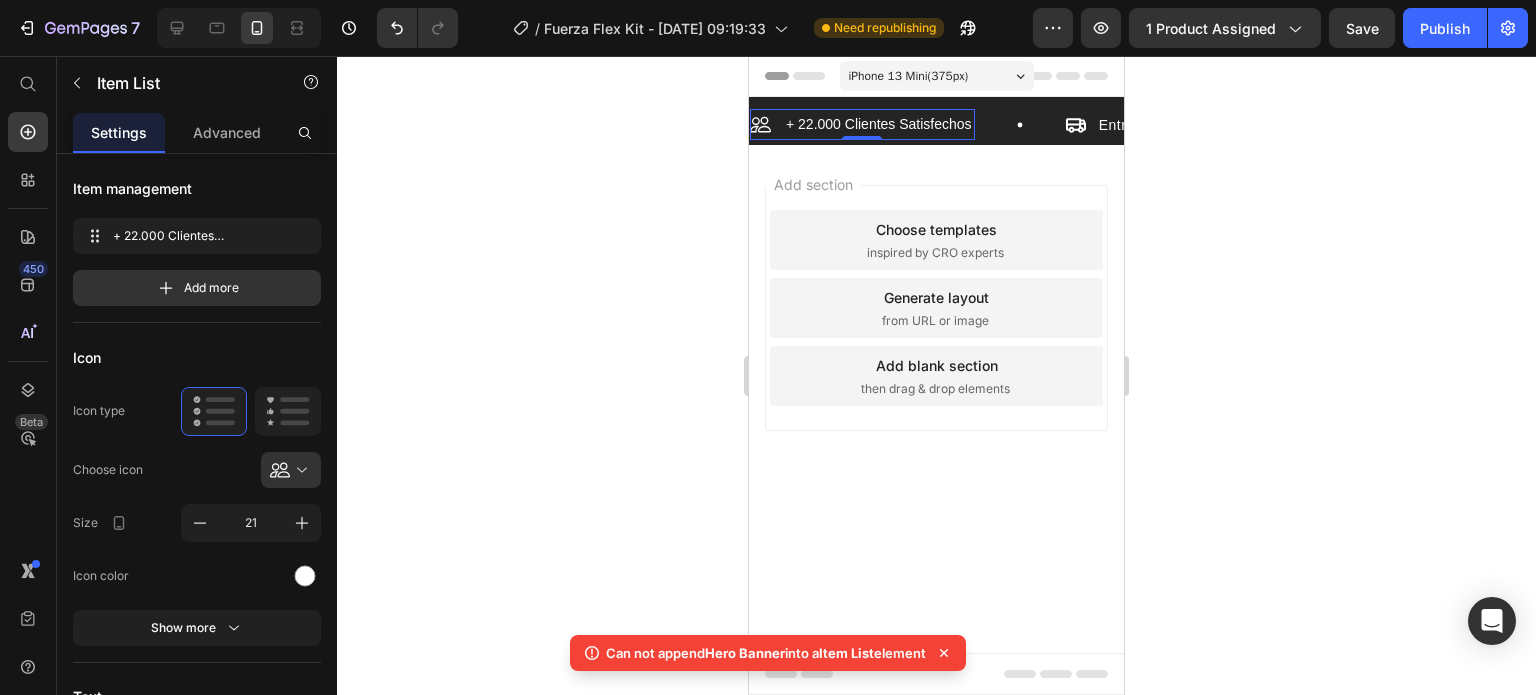 click 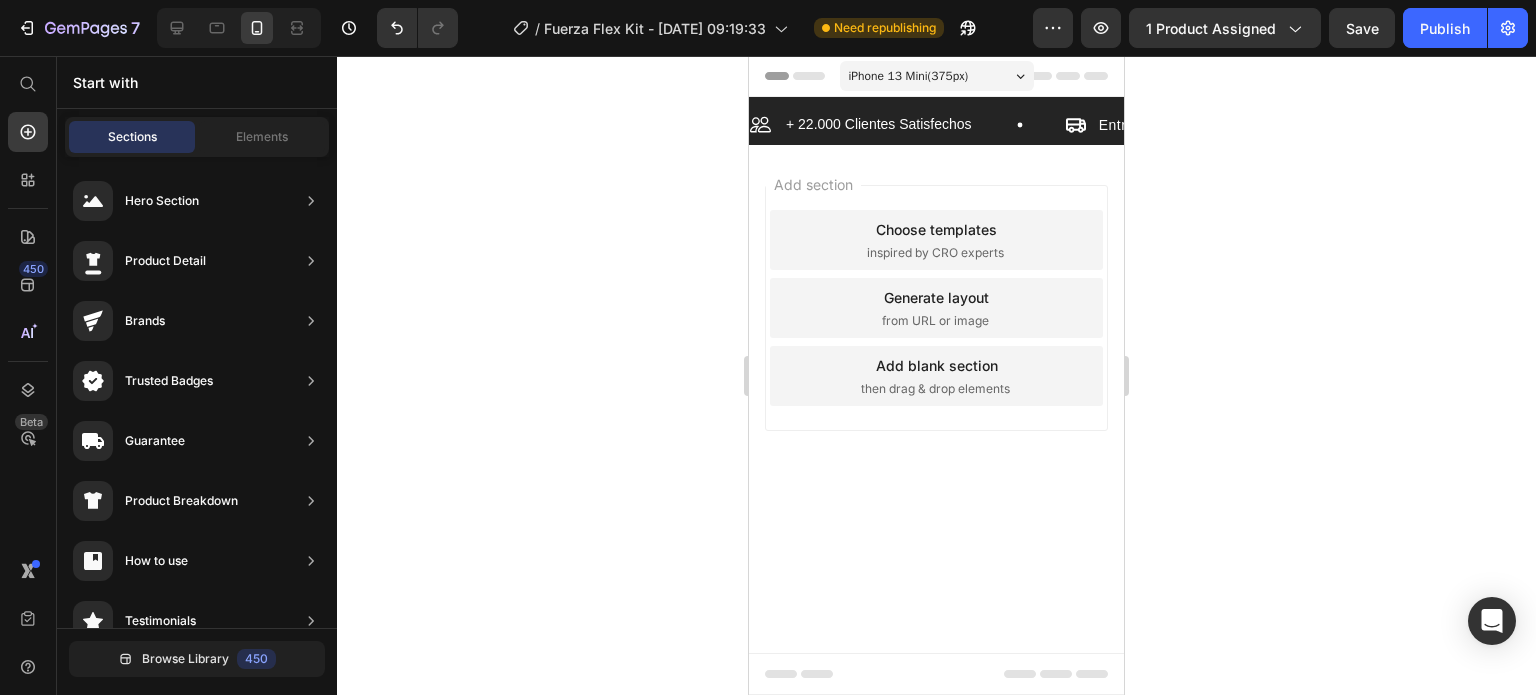 drag, startPoint x: 1002, startPoint y: 157, endPoint x: 932, endPoint y: 143, distance: 71.38628 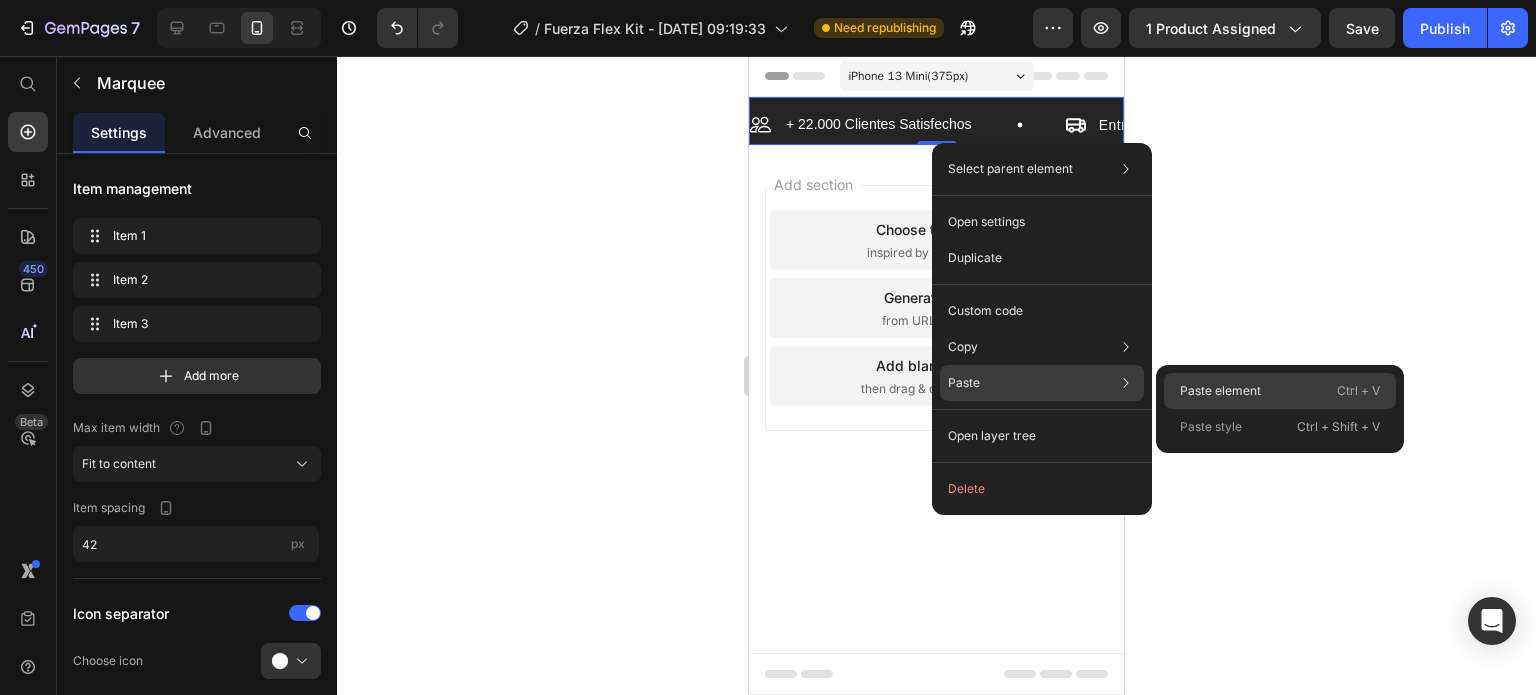 click on "Paste element" at bounding box center (1220, 391) 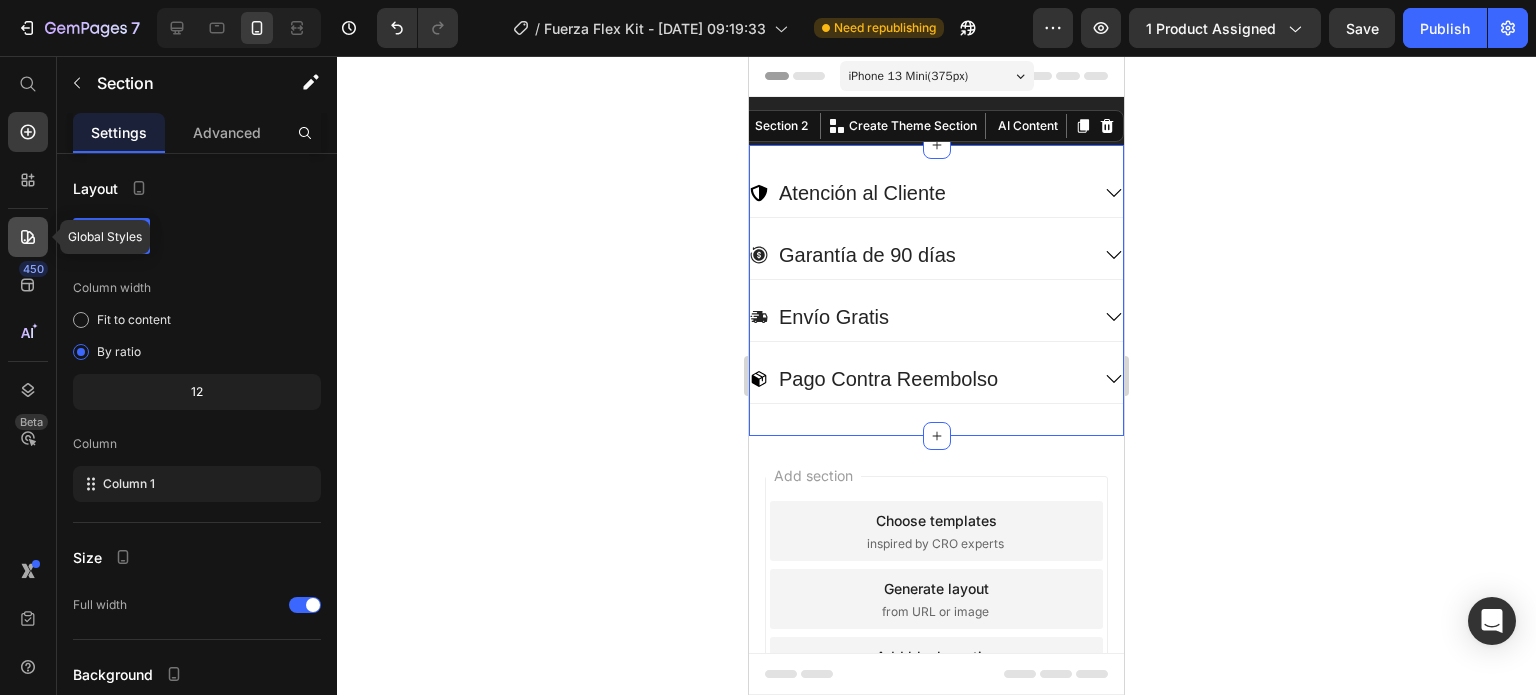 click 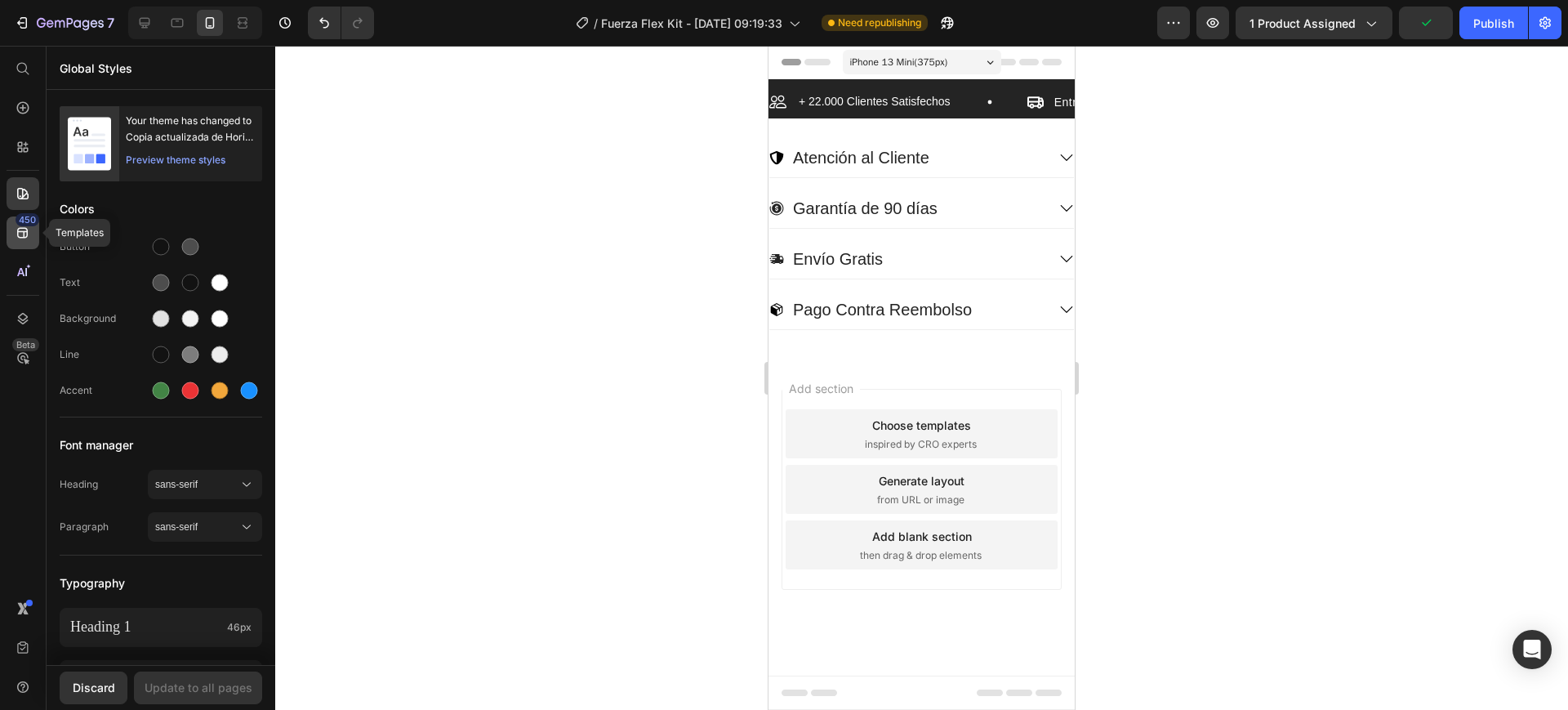 click 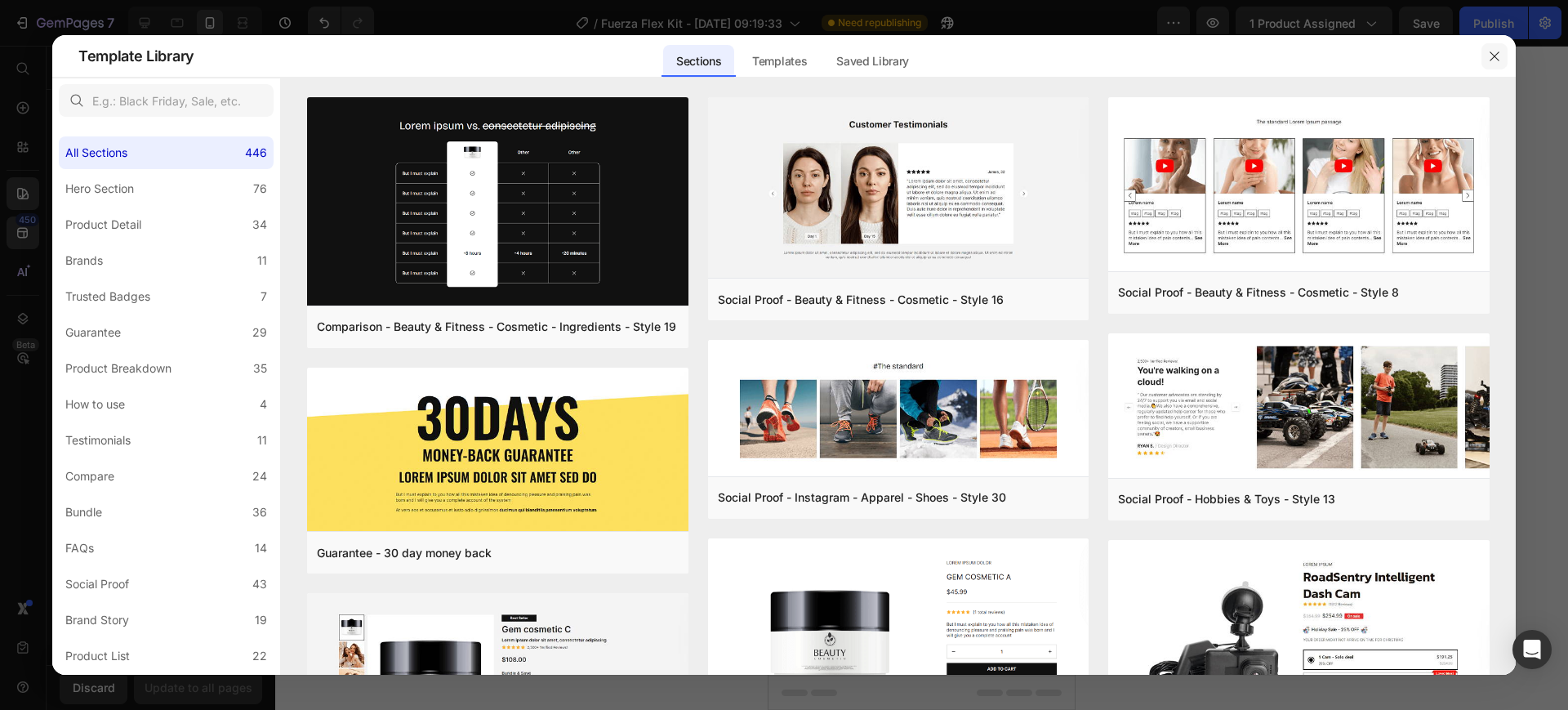 click 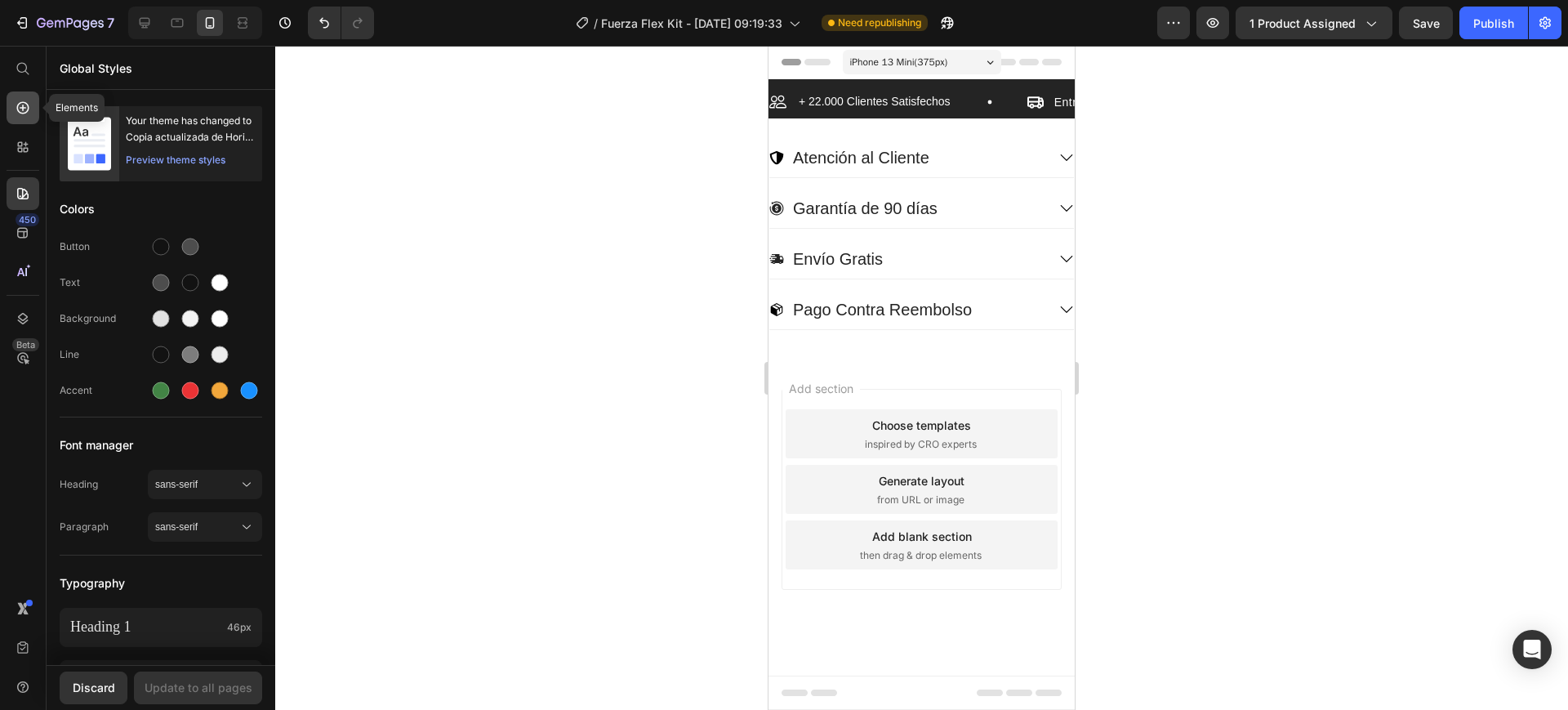 click 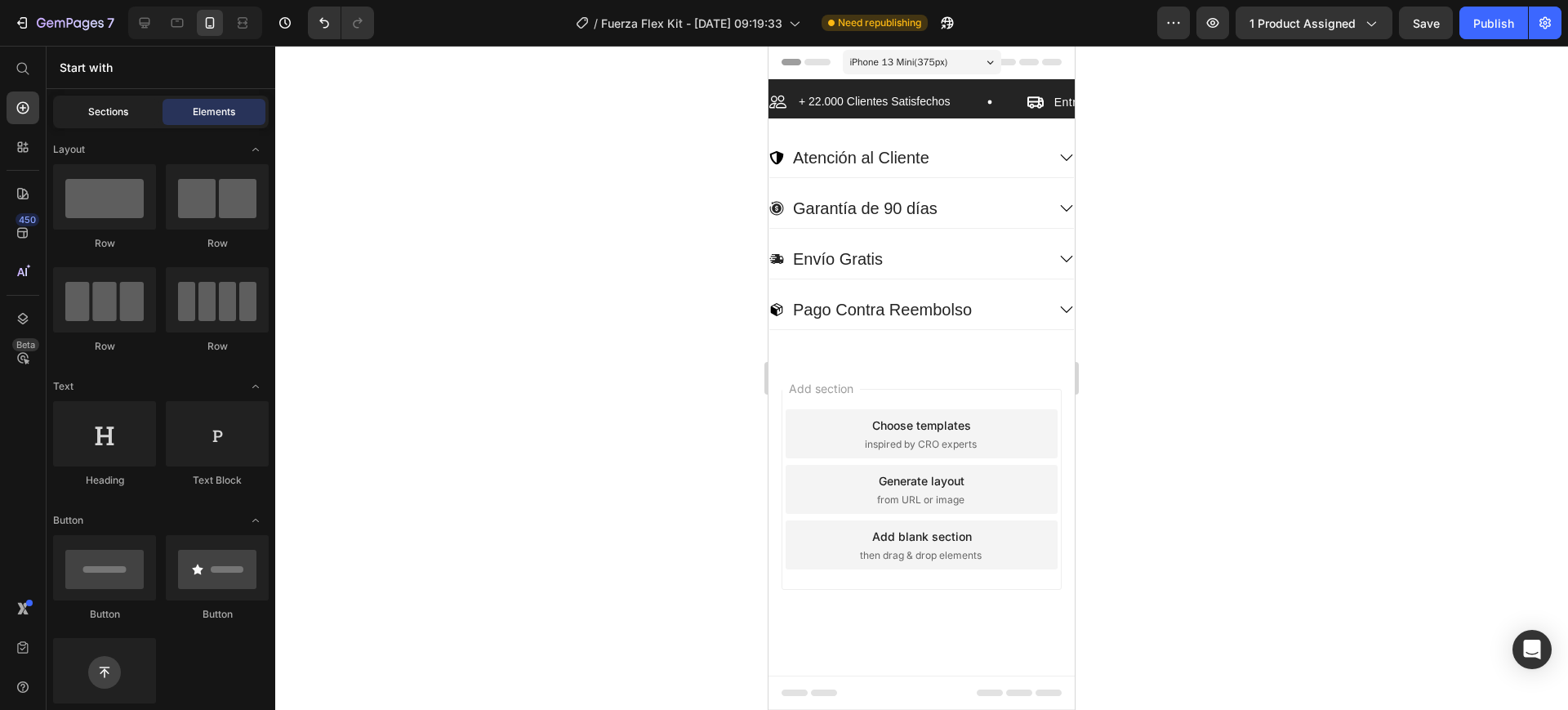 click on "Sections" 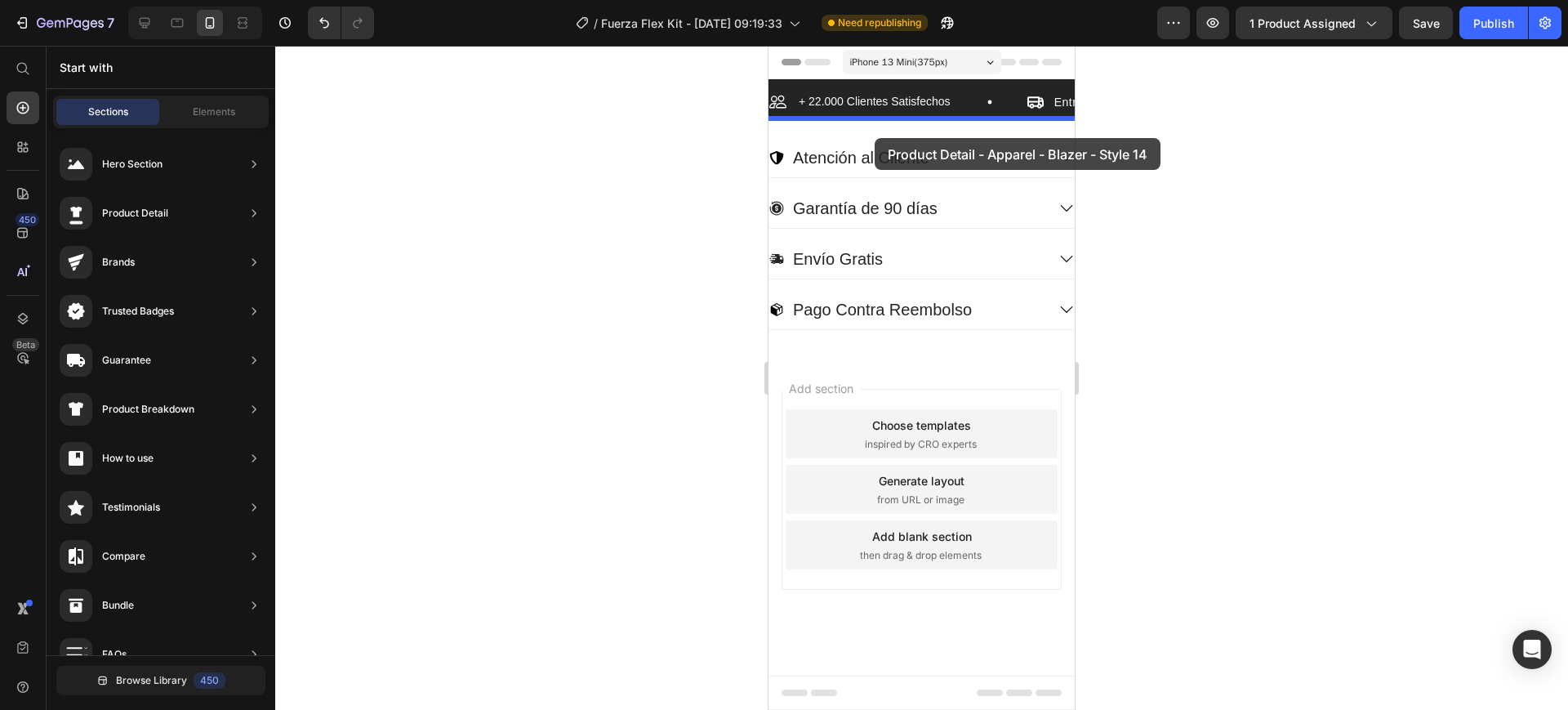 drag, startPoint x: 1160, startPoint y: 217, endPoint x: 875, endPoint y: 138, distance: 295.74651 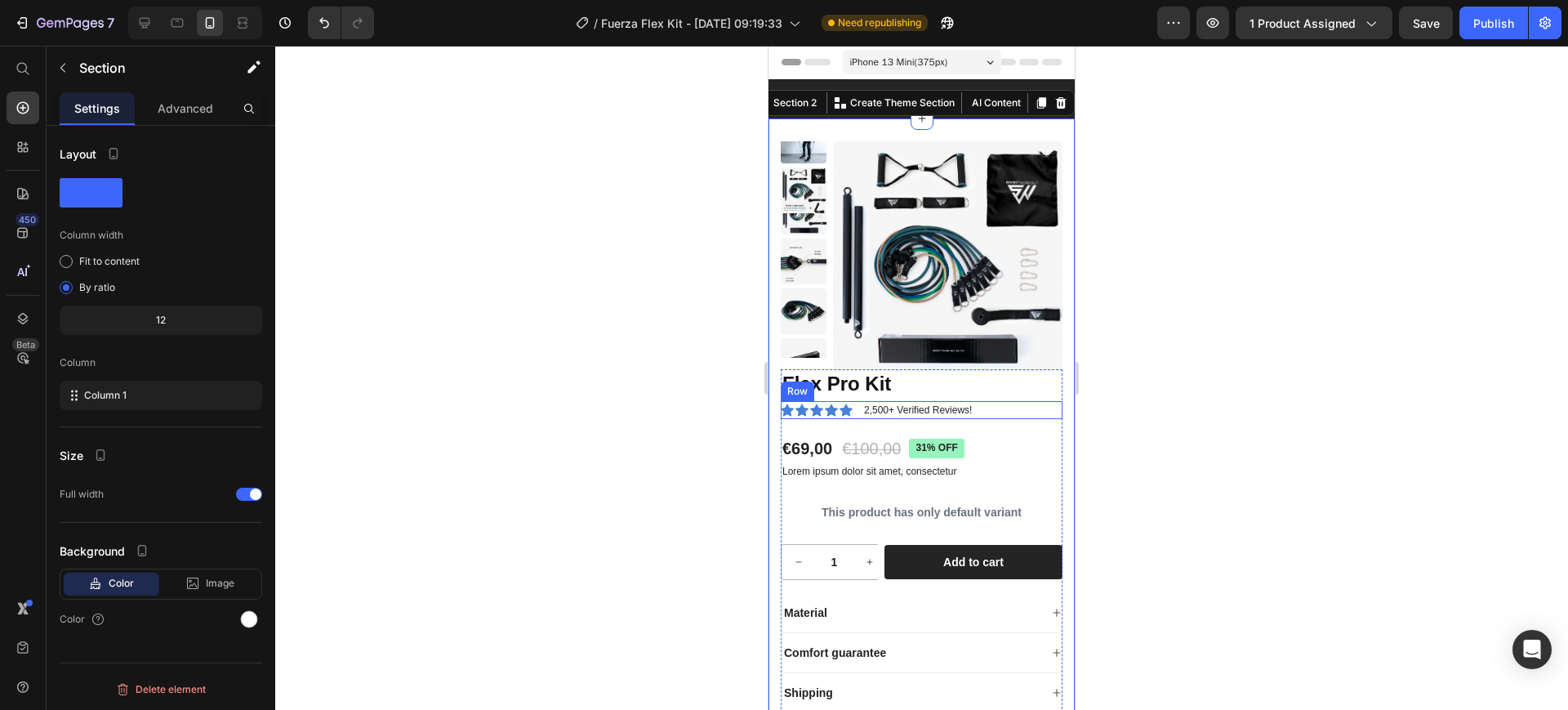 click on "Icon Icon Icon Icon Icon Icon List 2,500+ Verified Reviews! Text Block Row" at bounding box center [921, 410] 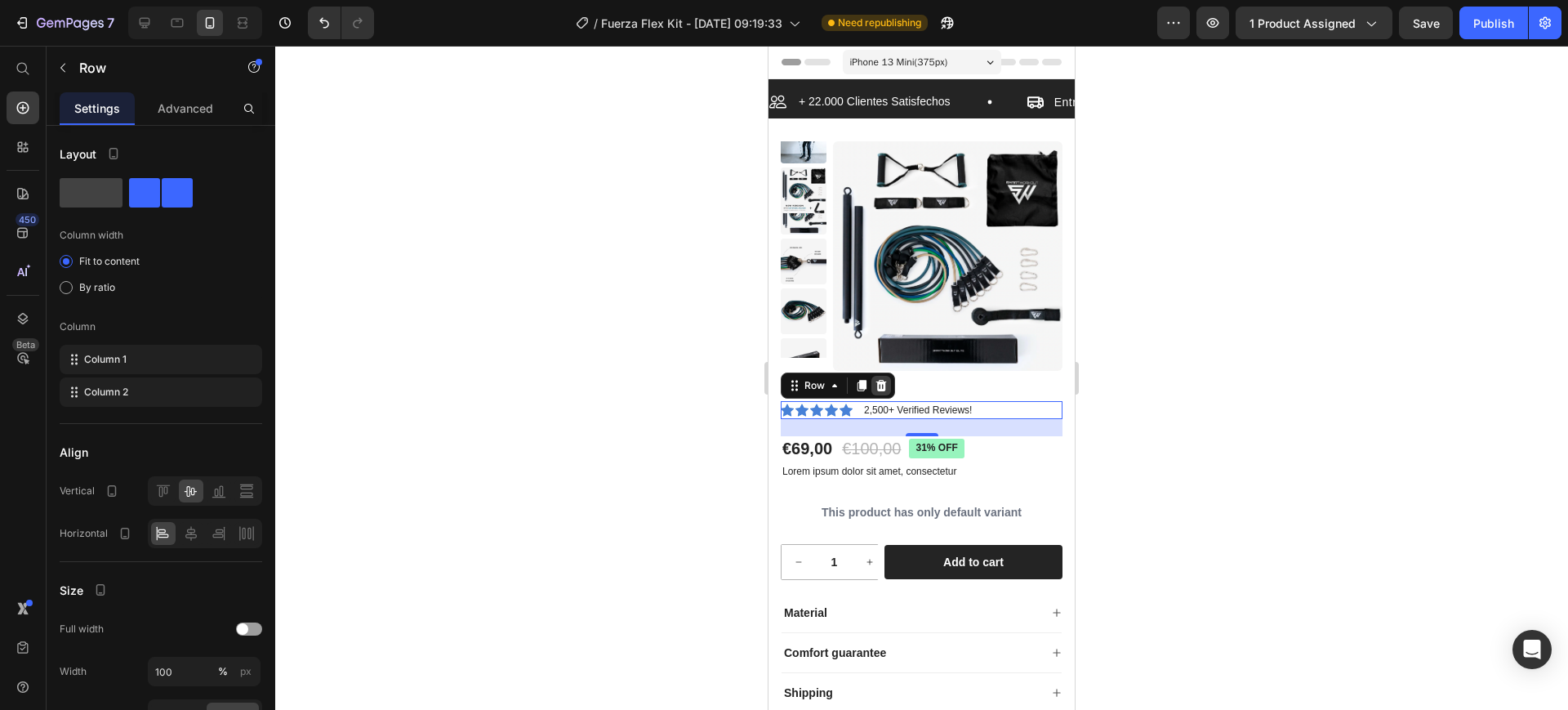 click 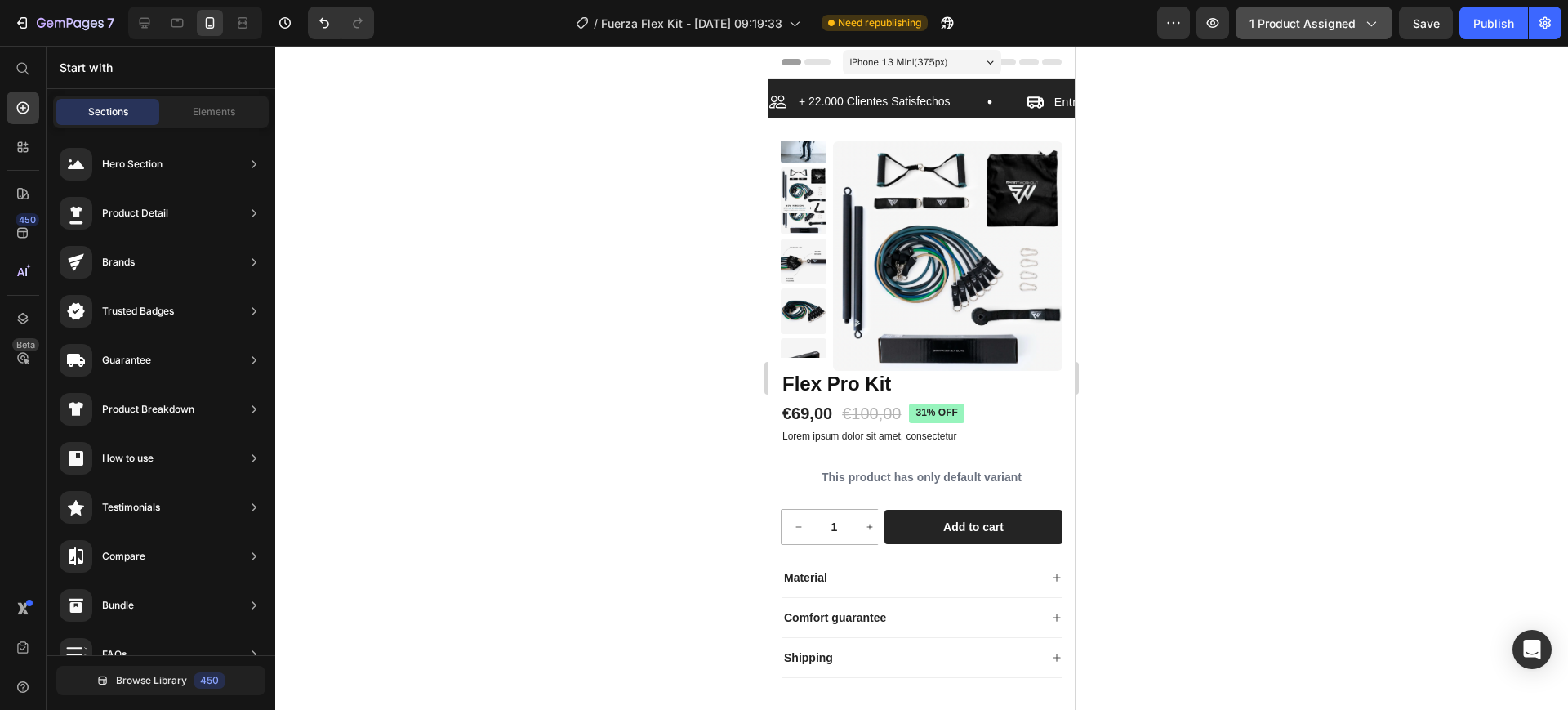 click on "1 product assigned" 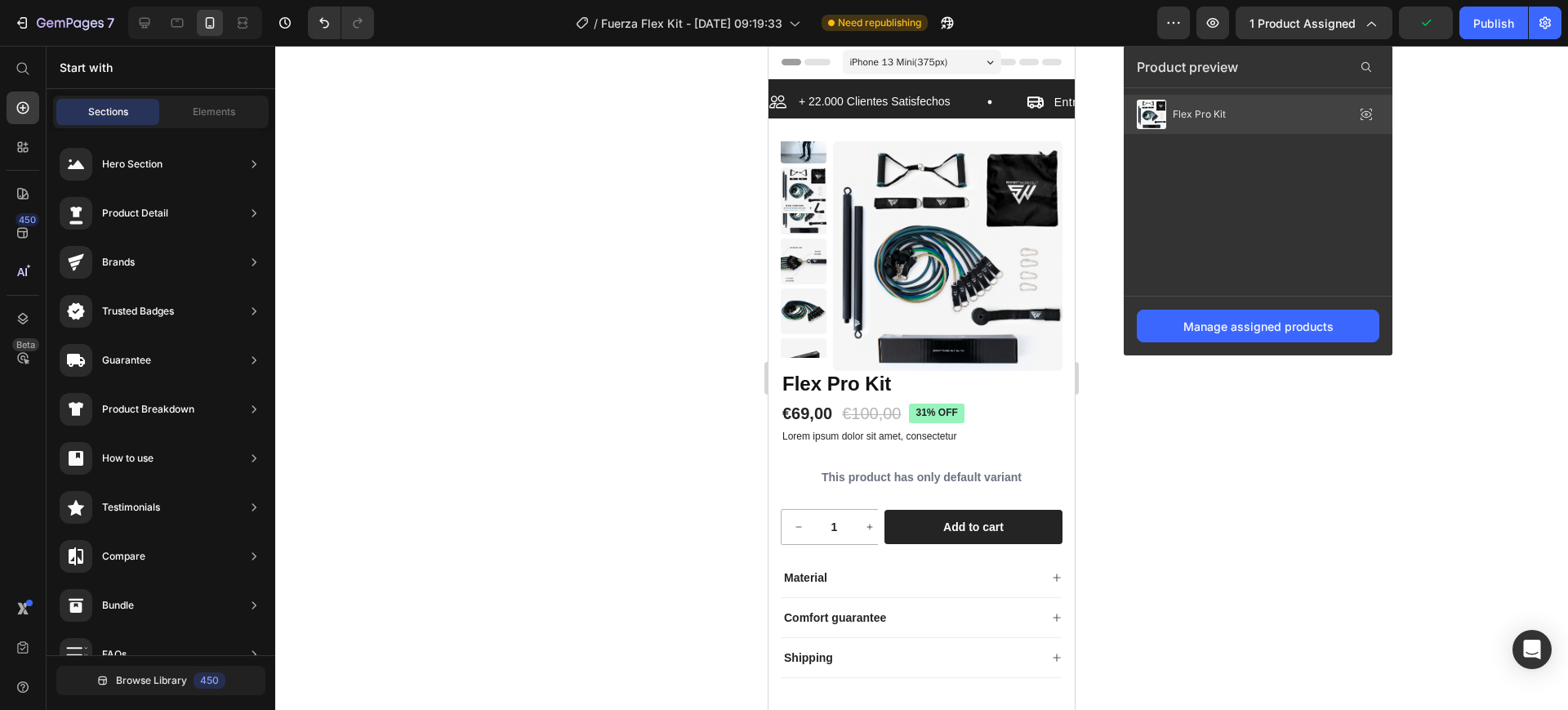 click on "Flex Pro Kit" 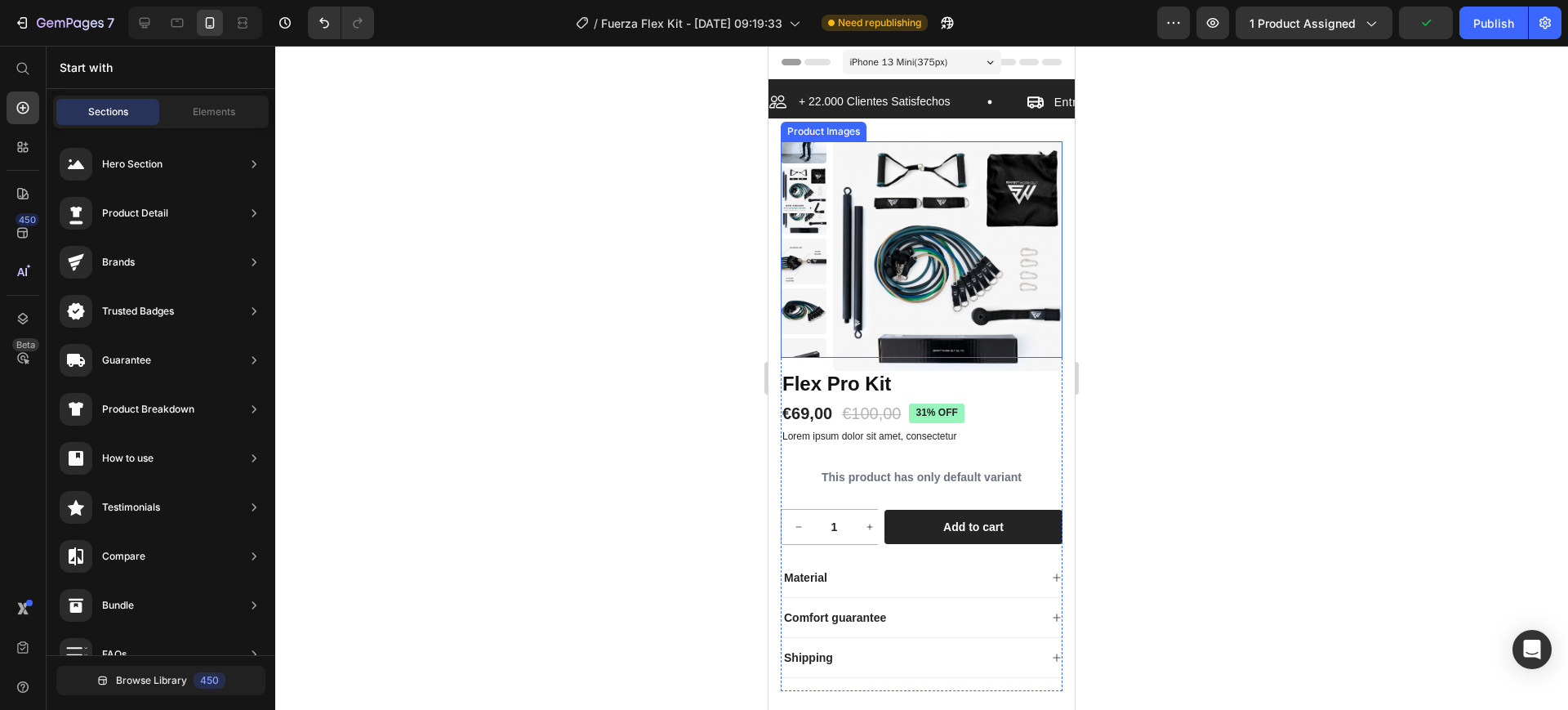 click at bounding box center [947, 256] 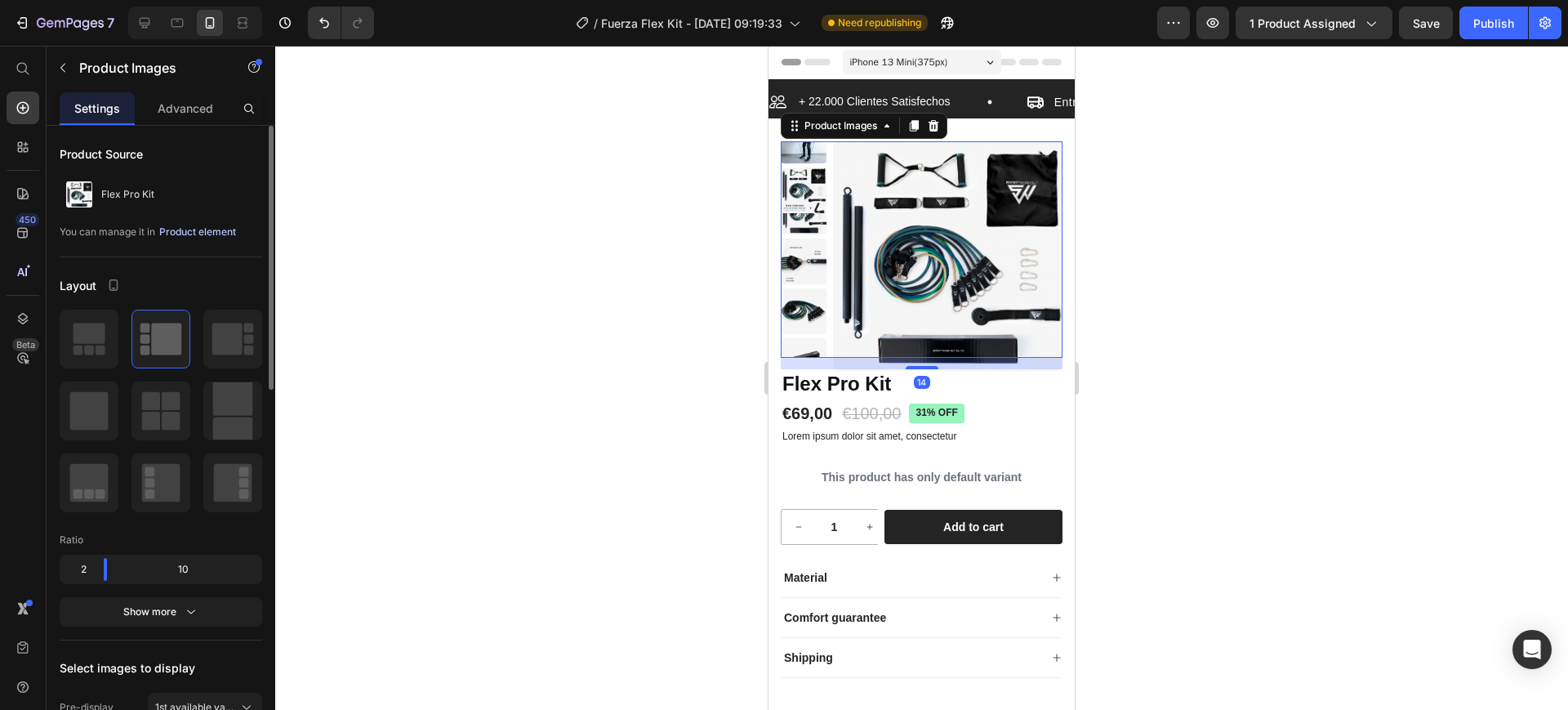 click on "Product element" at bounding box center (198, 232) 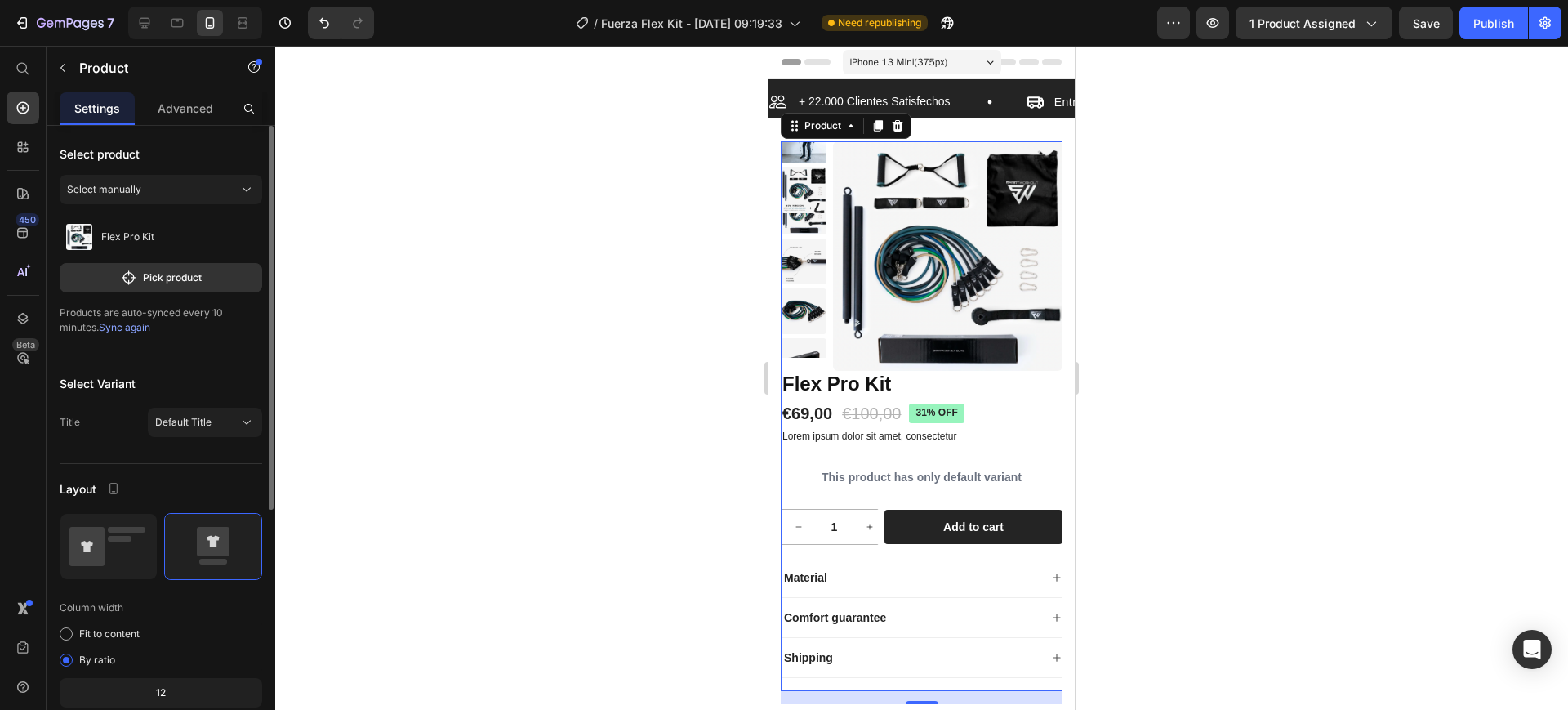 click on "Sync again" at bounding box center (124, 327) 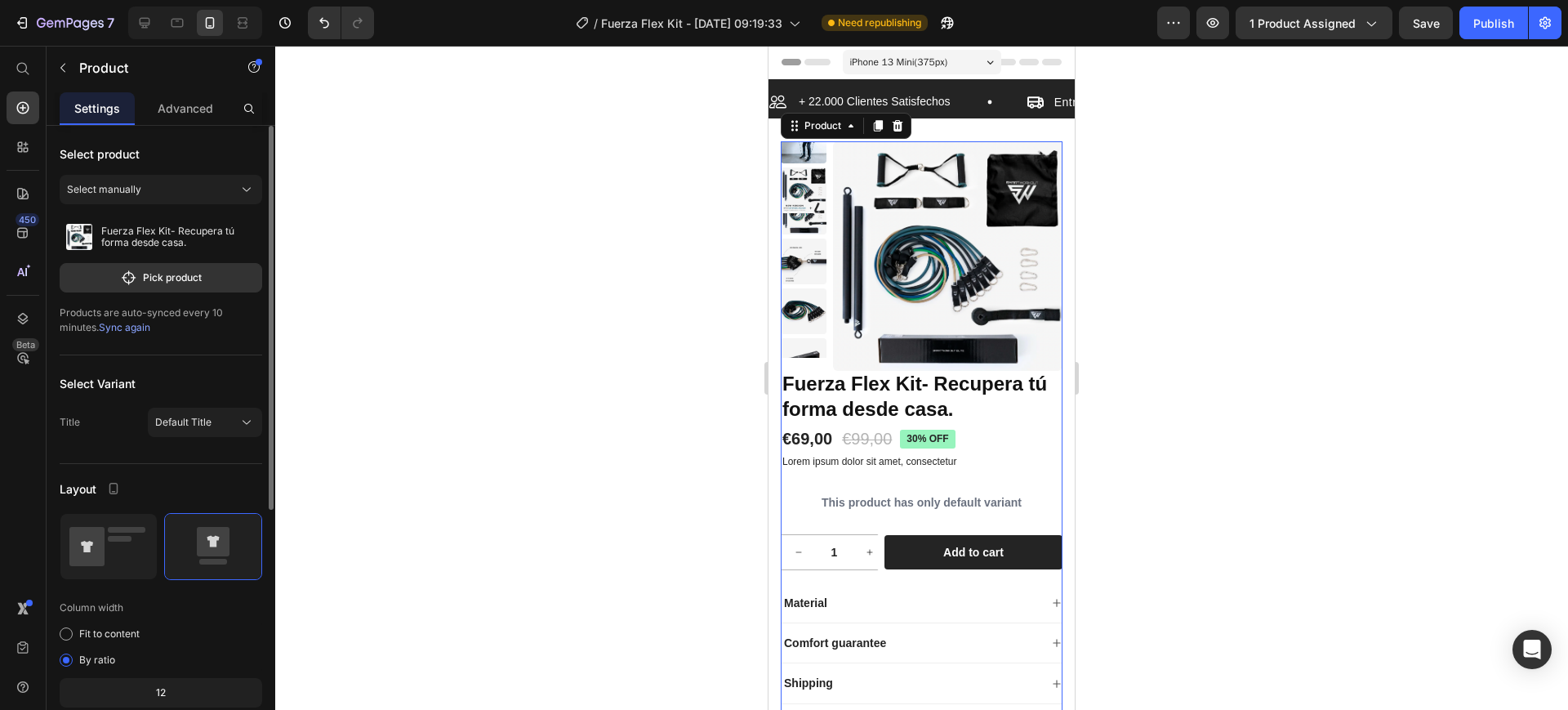click 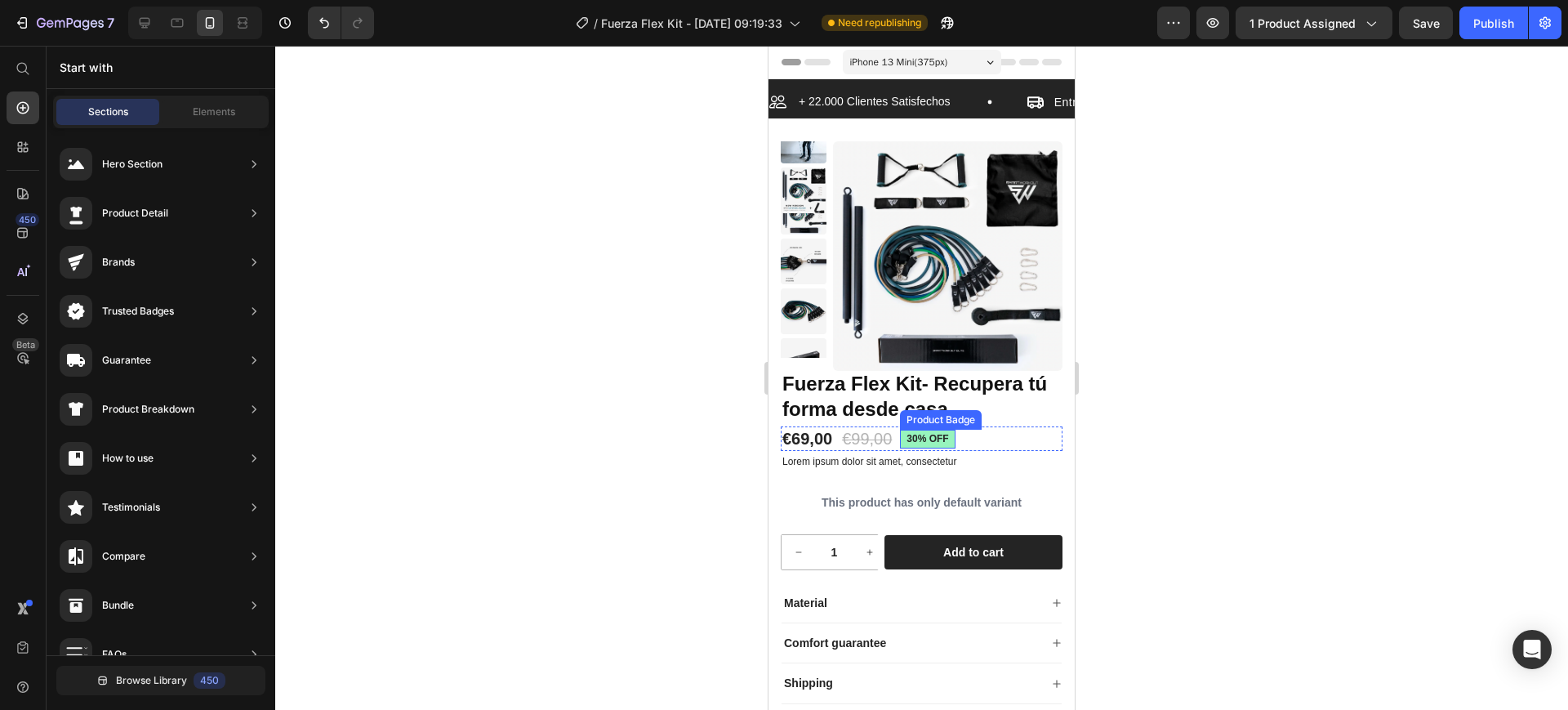 click on "30% off" at bounding box center (927, 440) 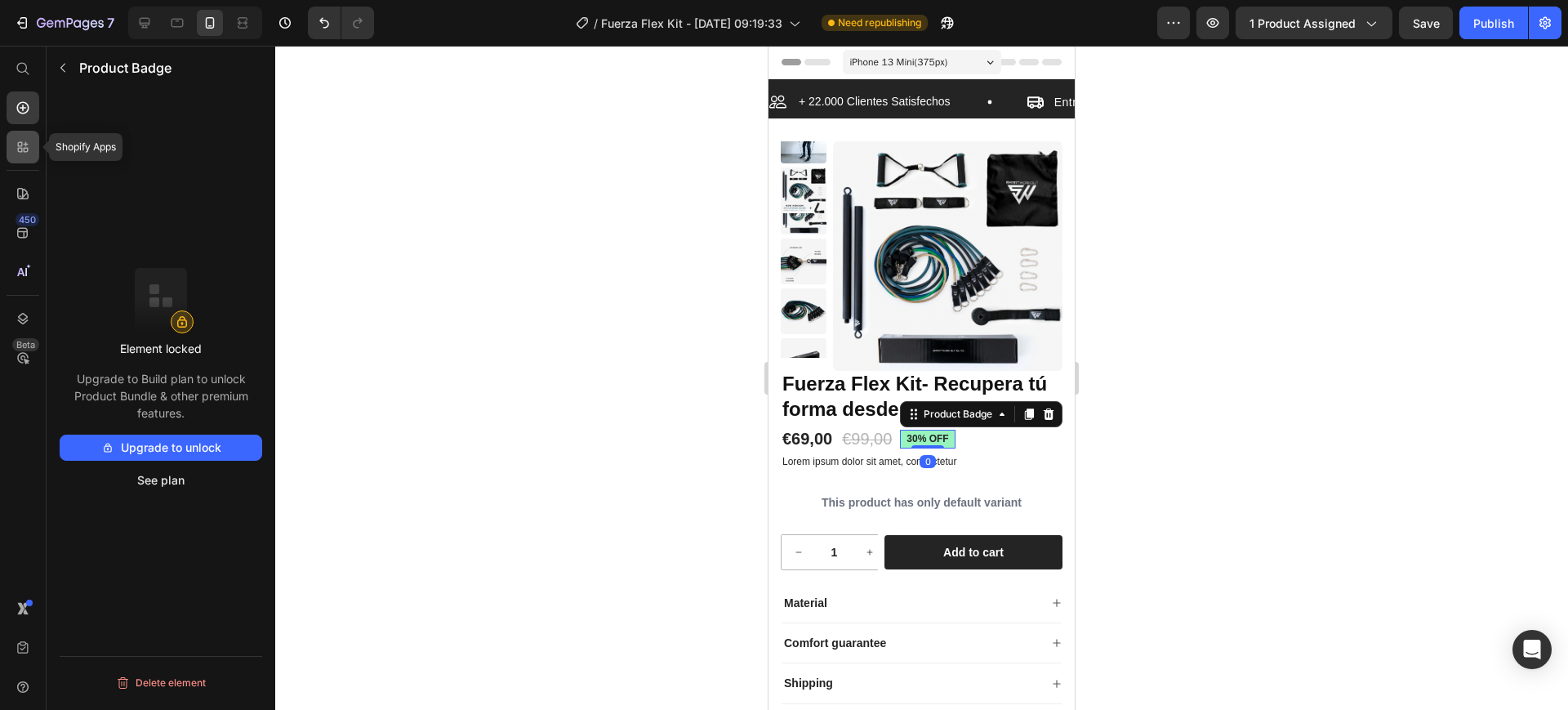 click 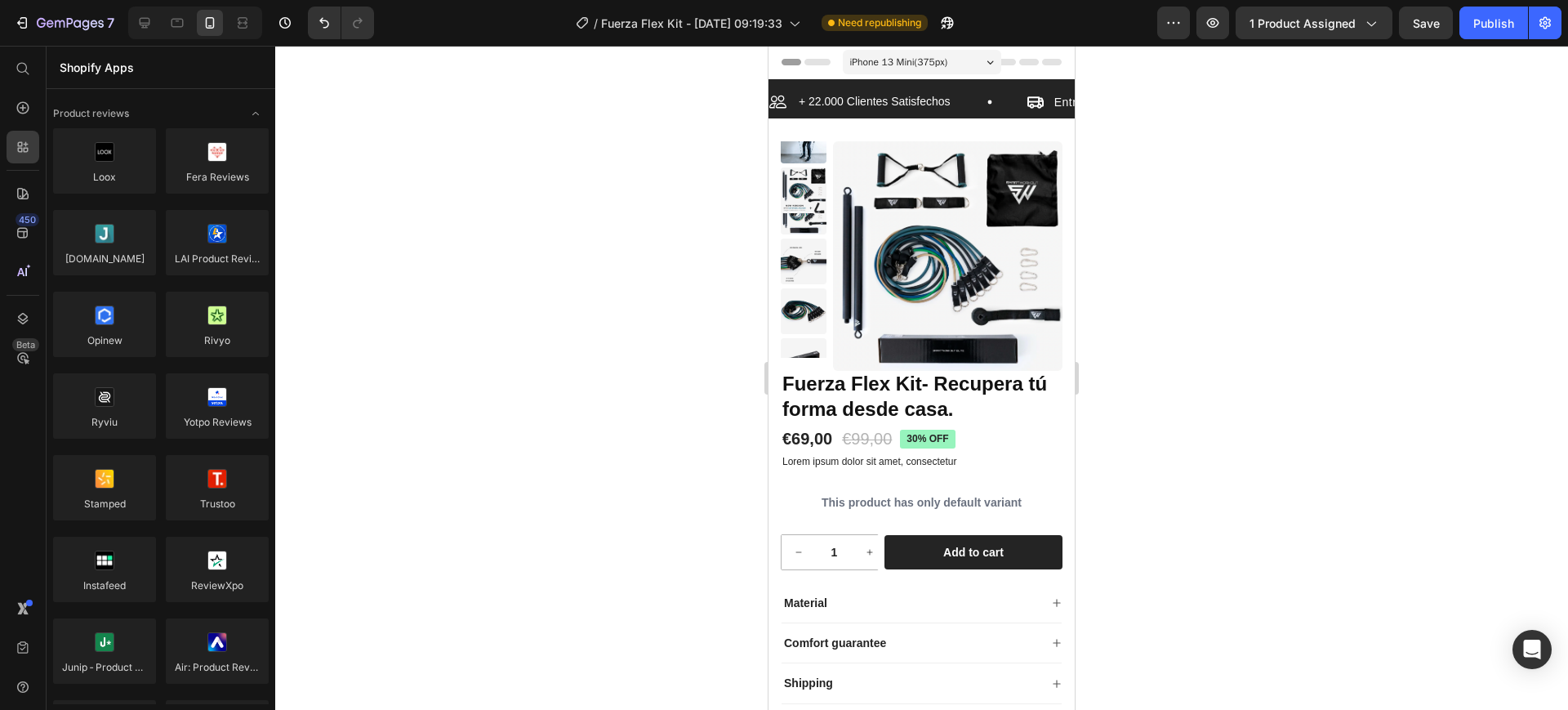 click on "450 Beta" at bounding box center (23, 377) 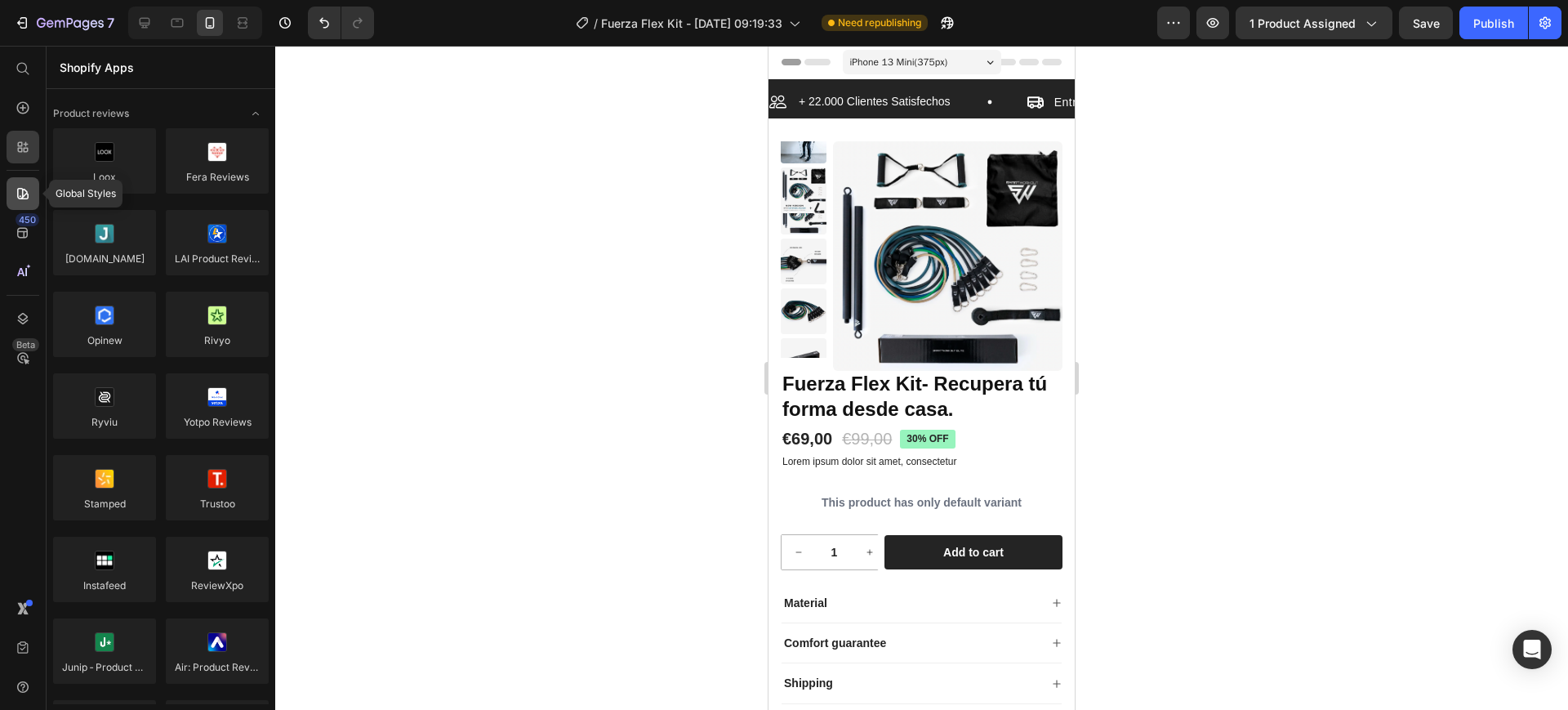 click 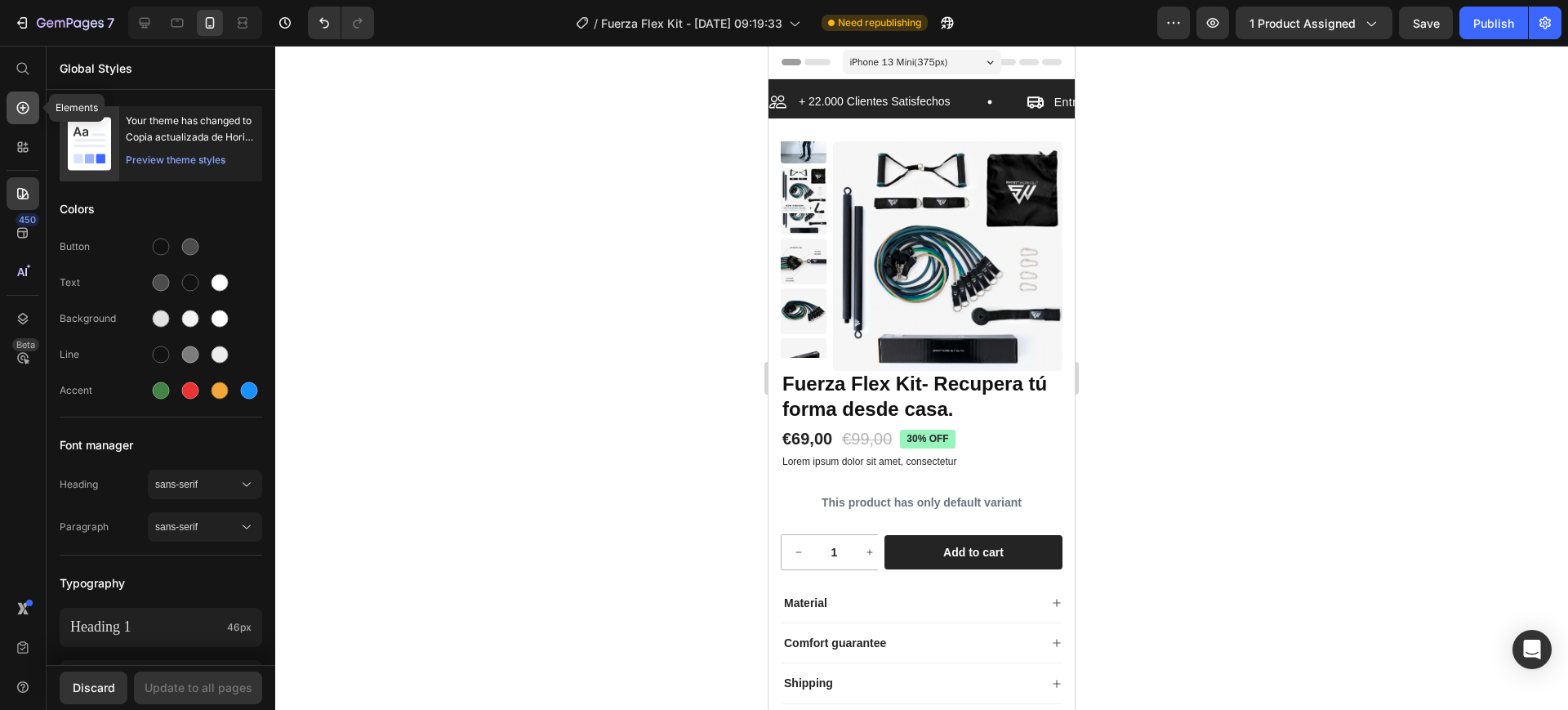 click 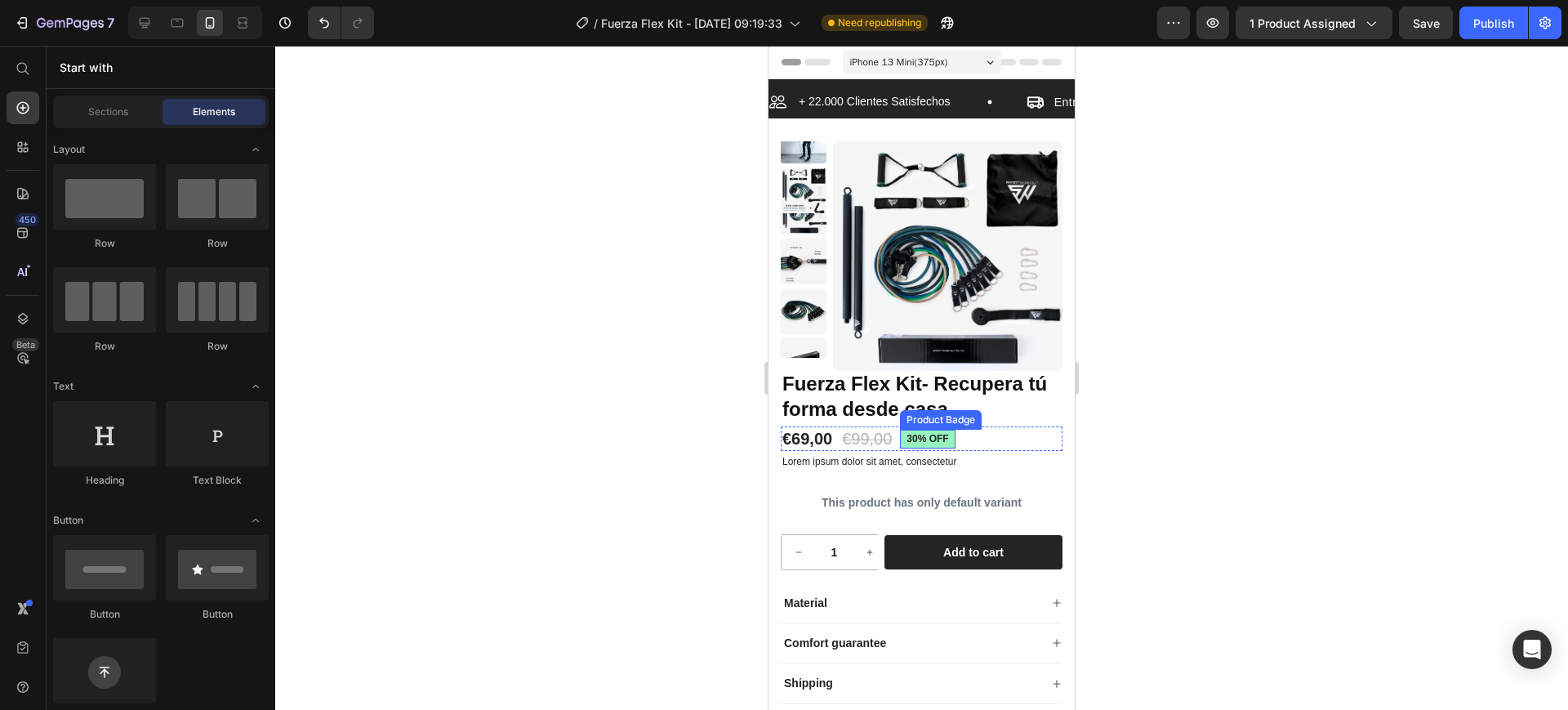 click on "30% off" at bounding box center [927, 440] 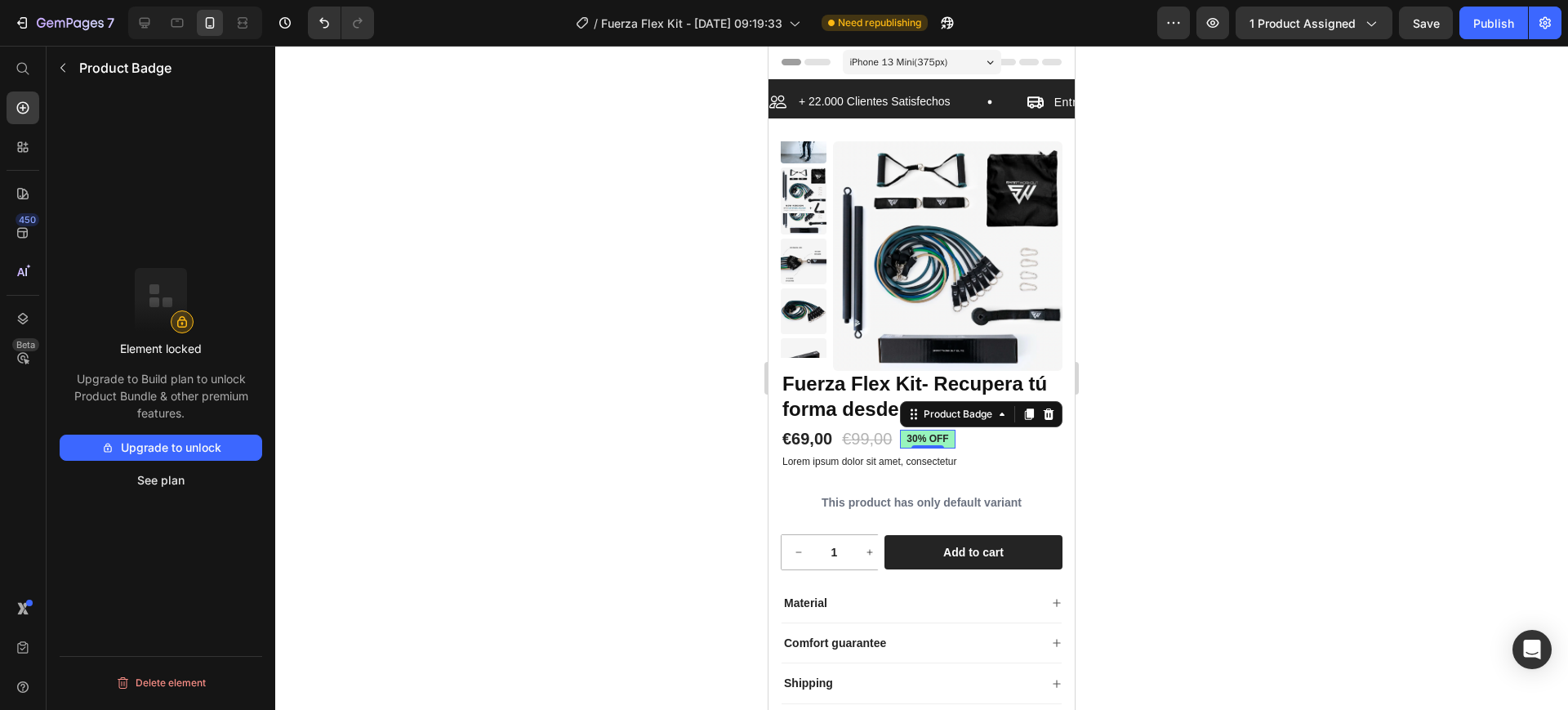 click on "30% off" at bounding box center [927, 440] 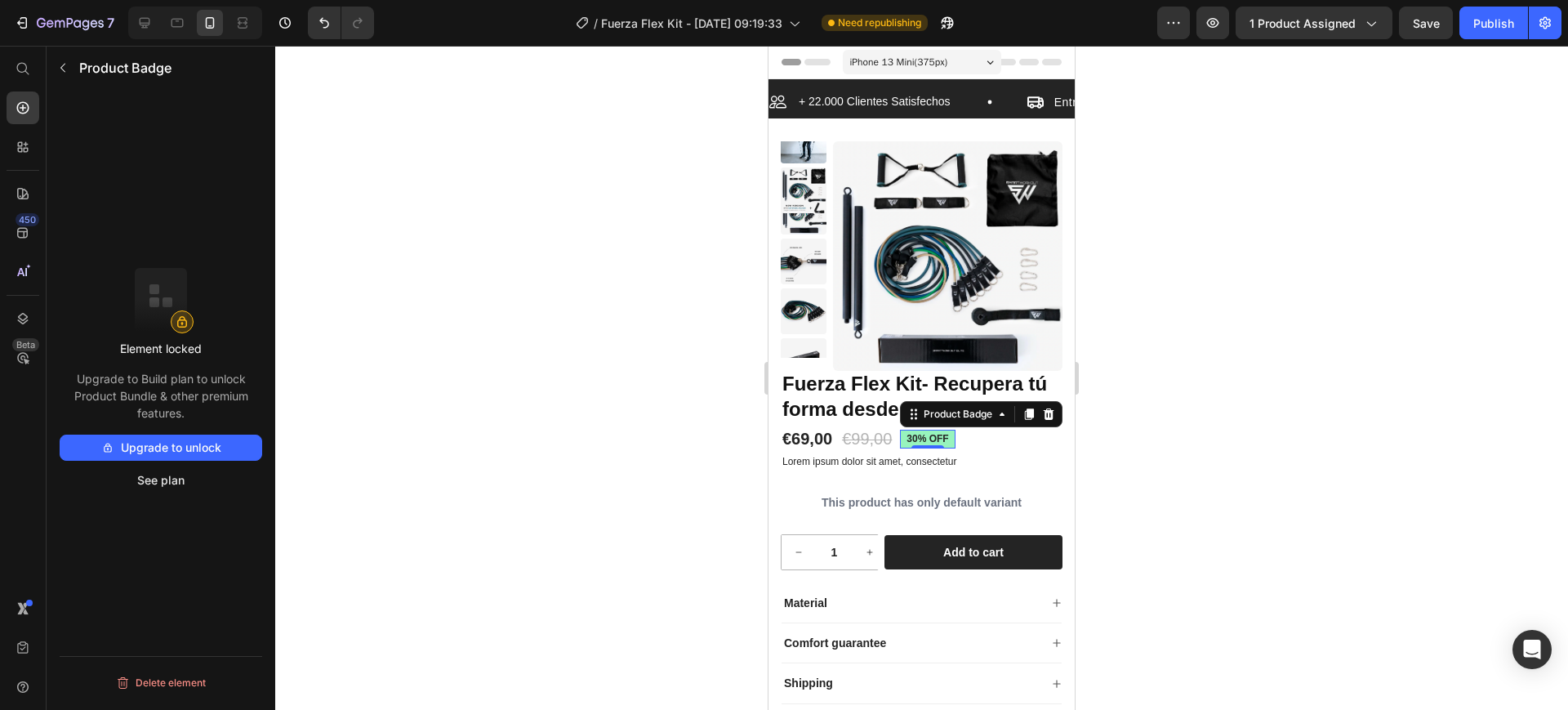 click 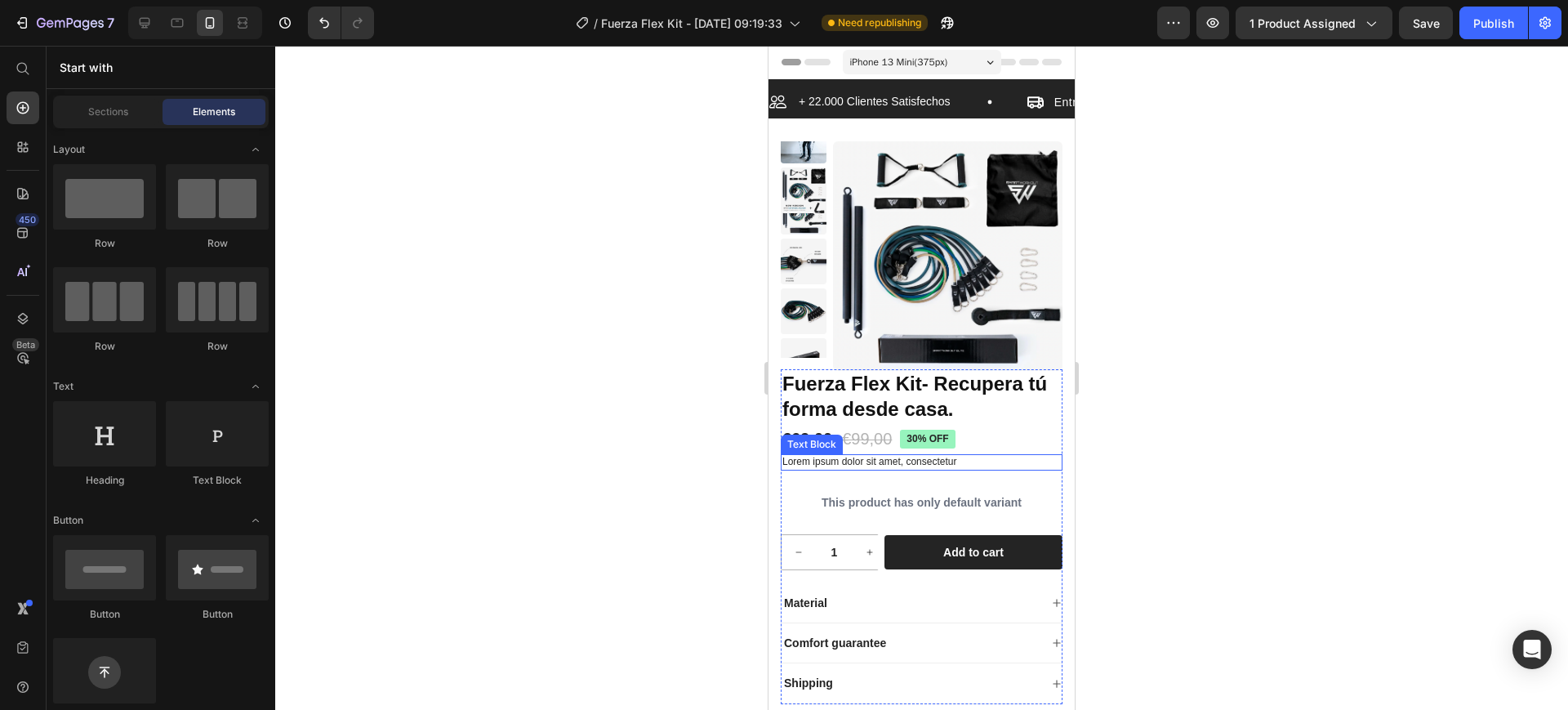 click on "Lorem ipsum dolor sit amet, consectetur" at bounding box center (921, 462) 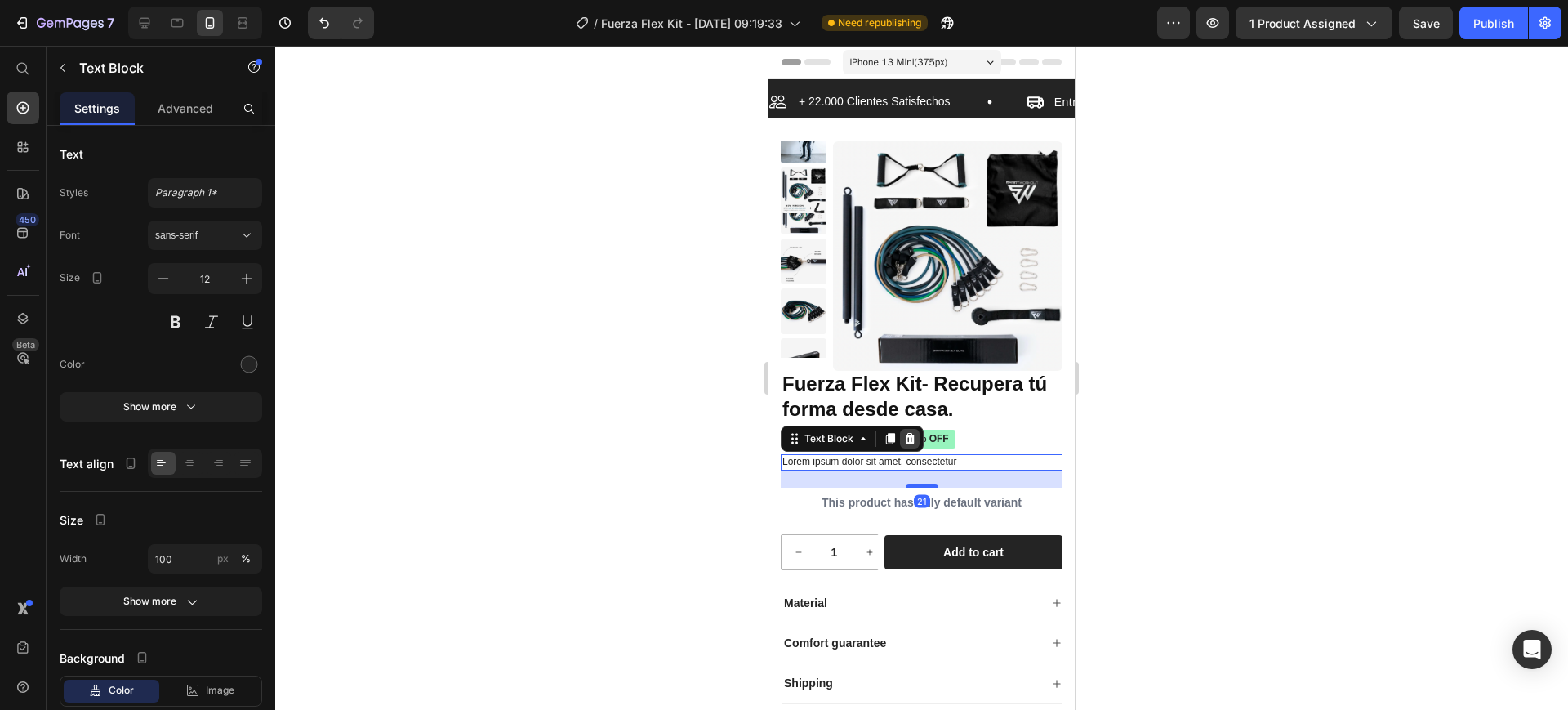 click 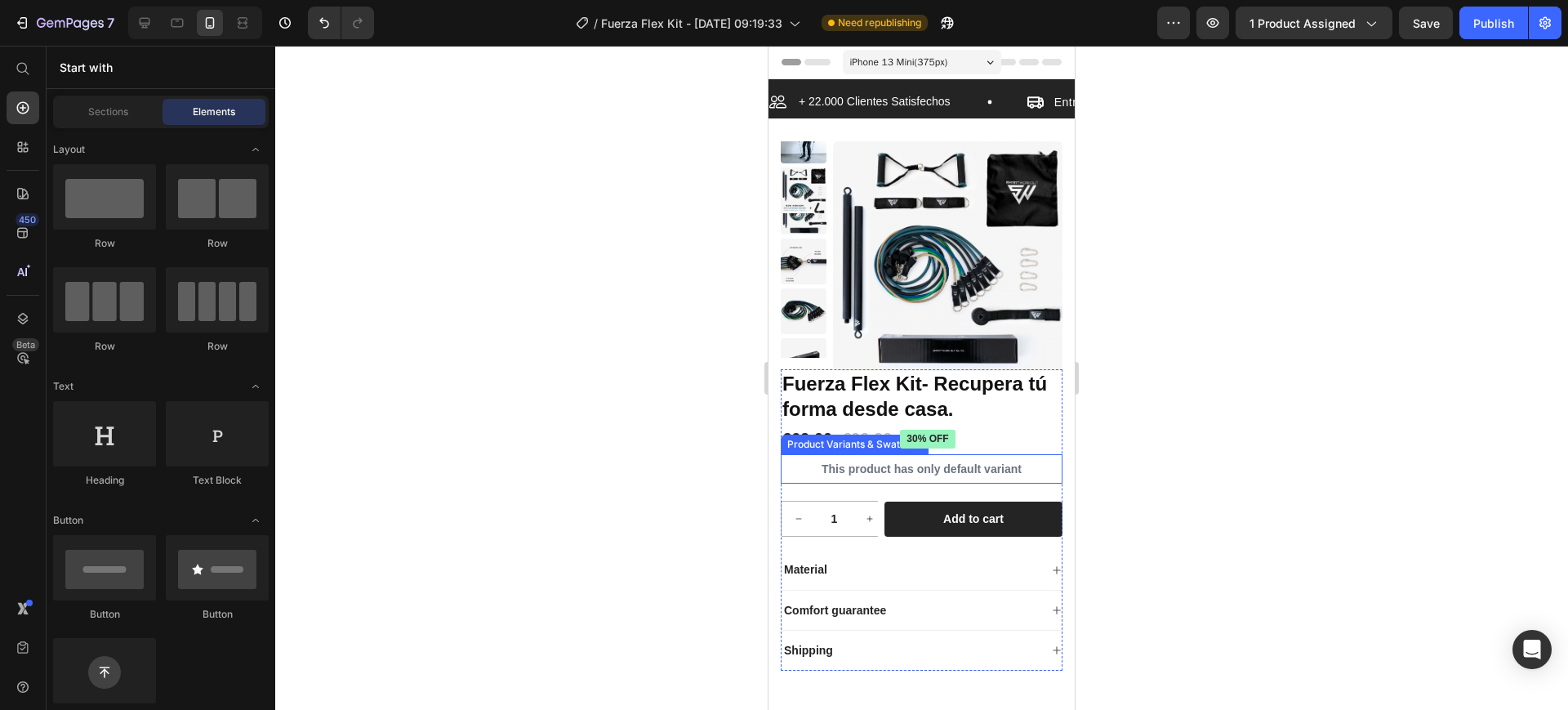 click on "This product has only default variant" at bounding box center (921, 469) 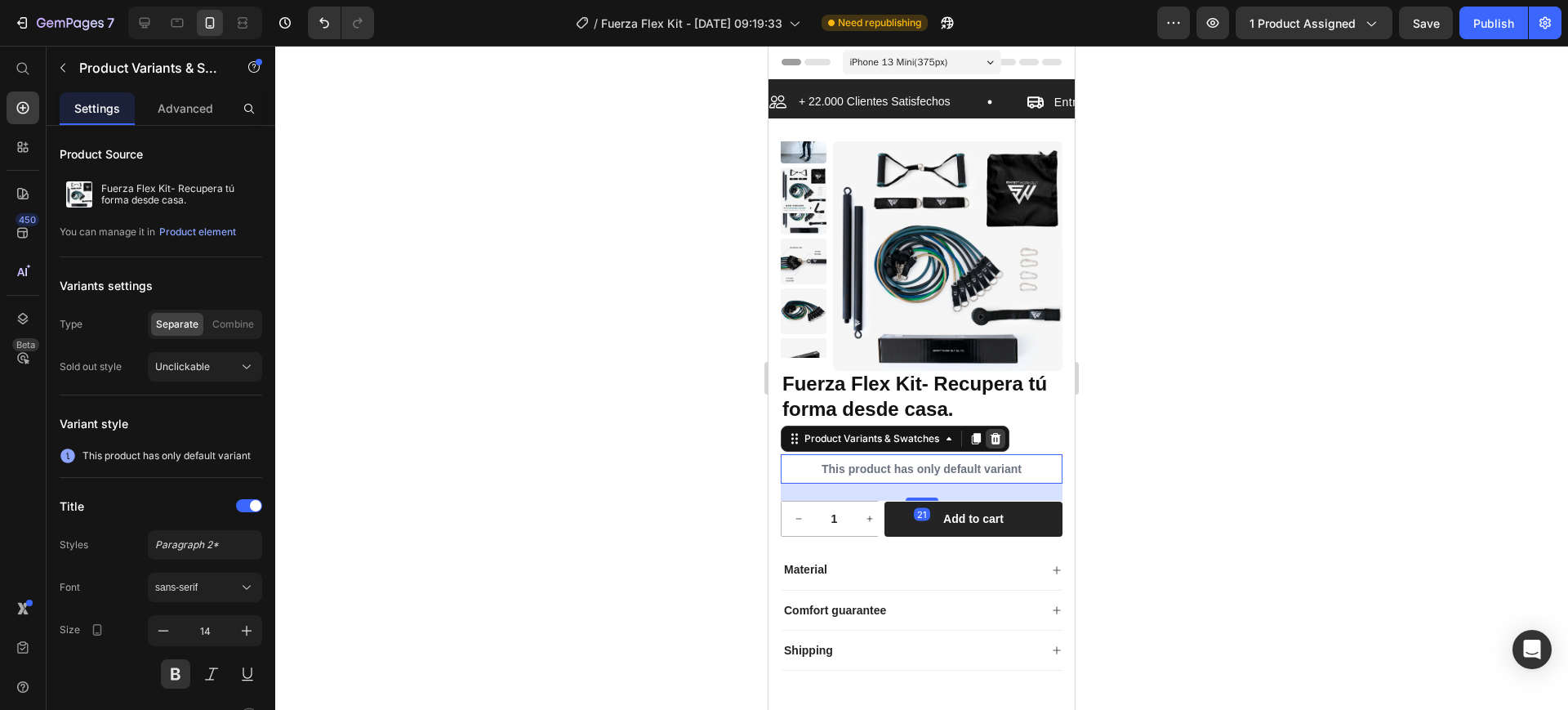 click at bounding box center (996, 439) 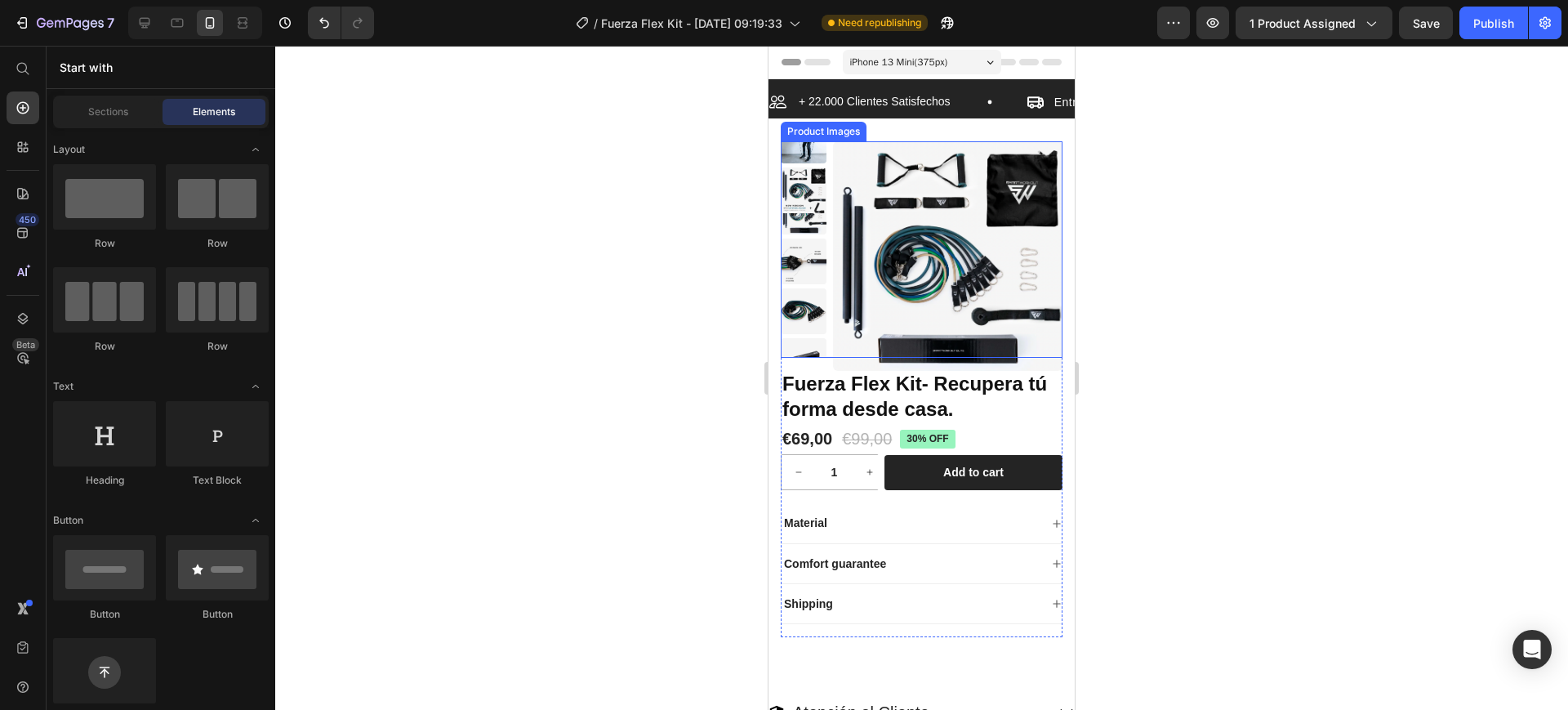 click at bounding box center [947, 256] 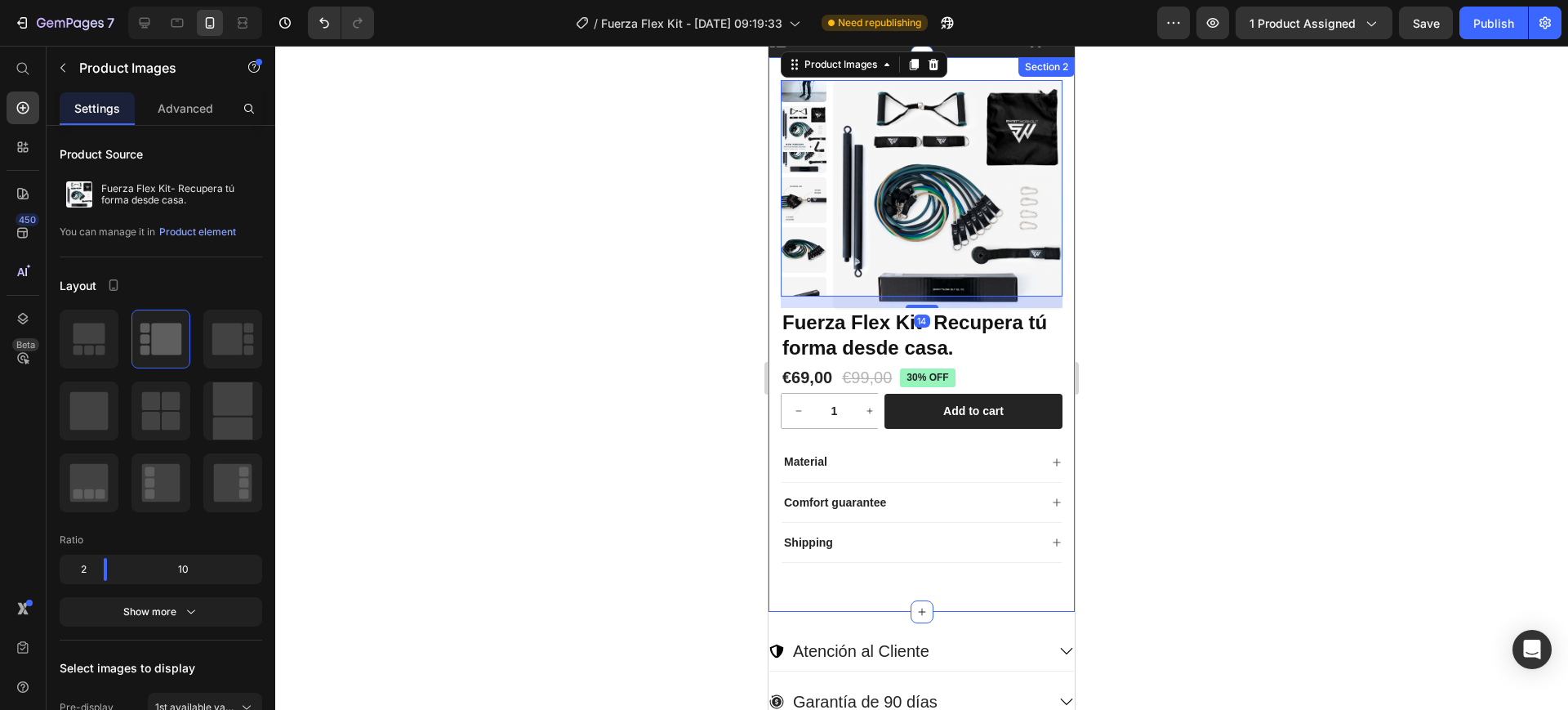 scroll, scrollTop: 0, scrollLeft: 0, axis: both 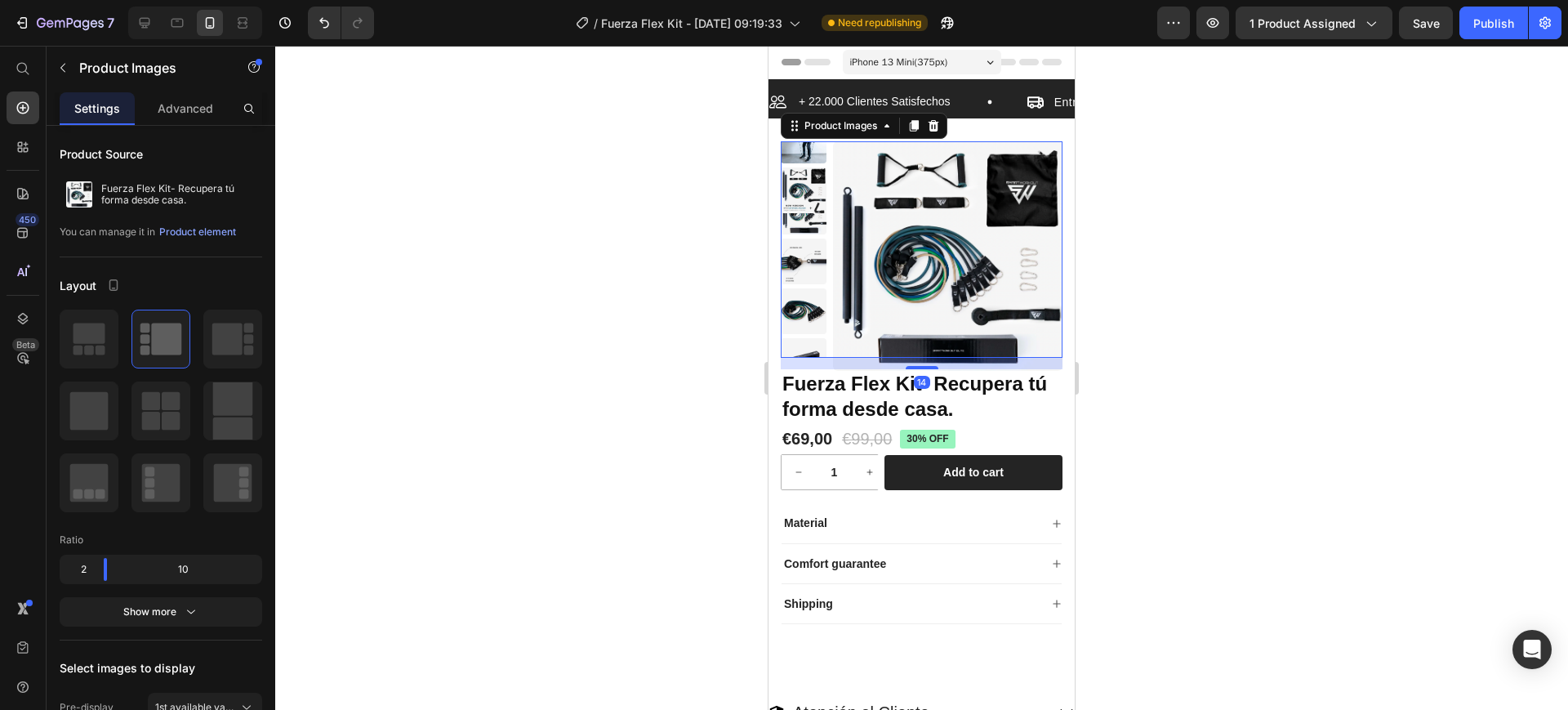 click at bounding box center (804, 212) 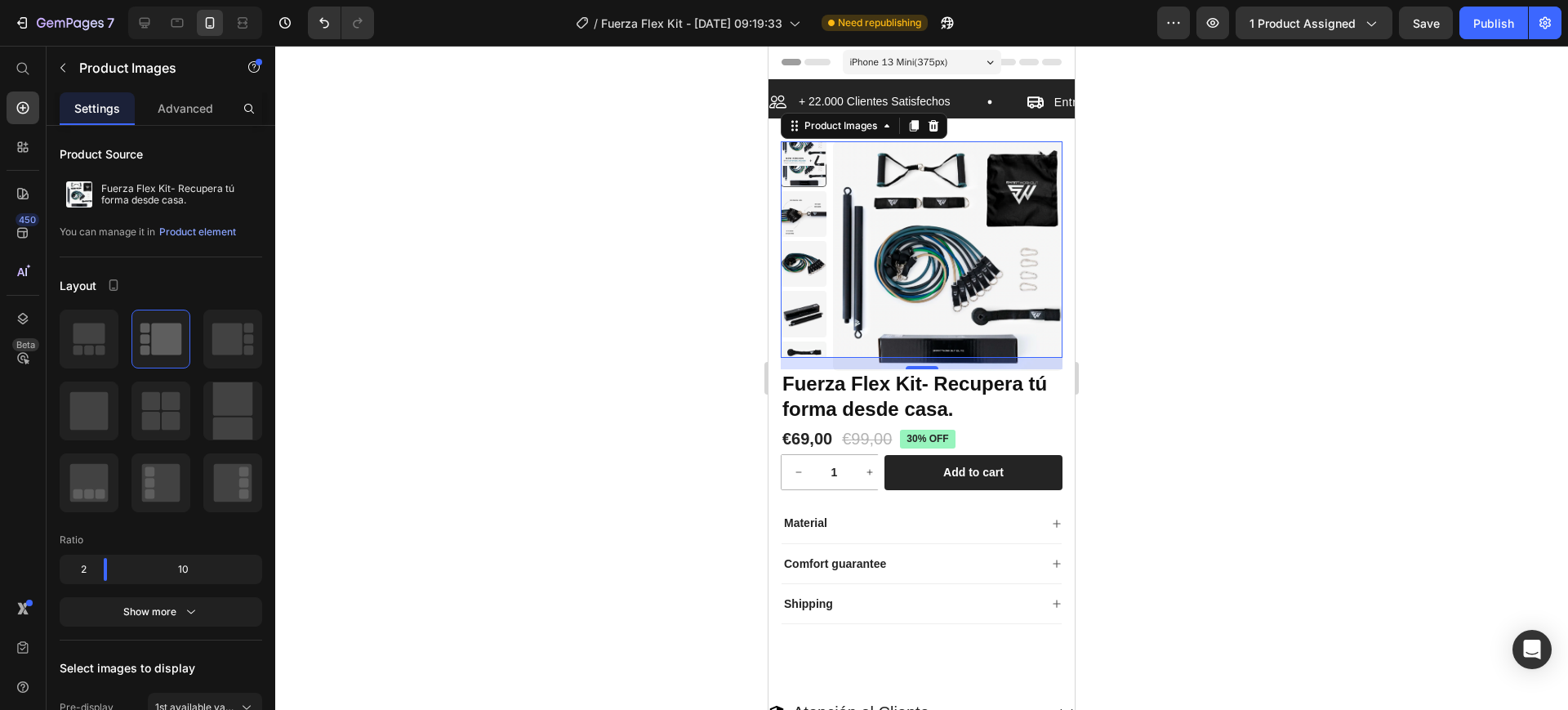 click at bounding box center [804, 264] 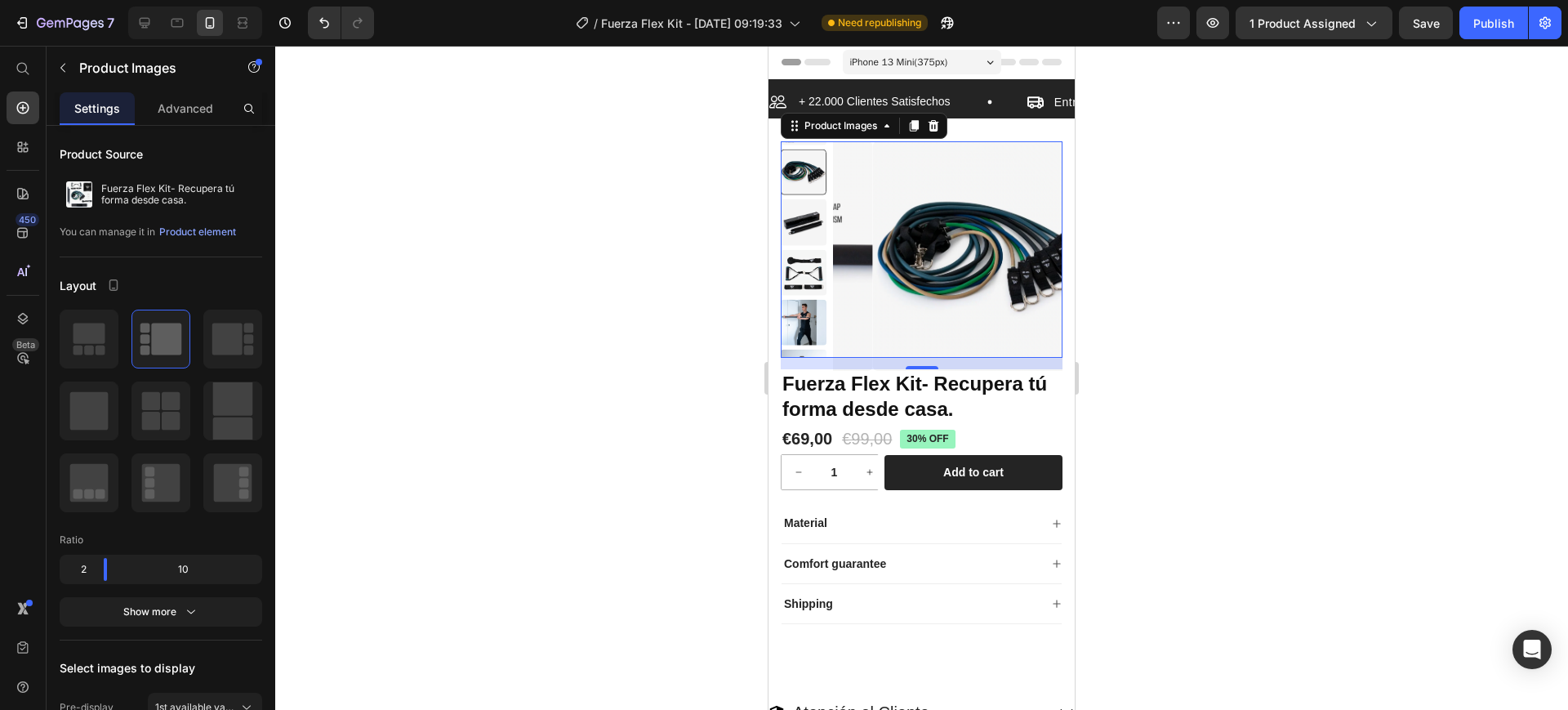 click at bounding box center [804, 322] 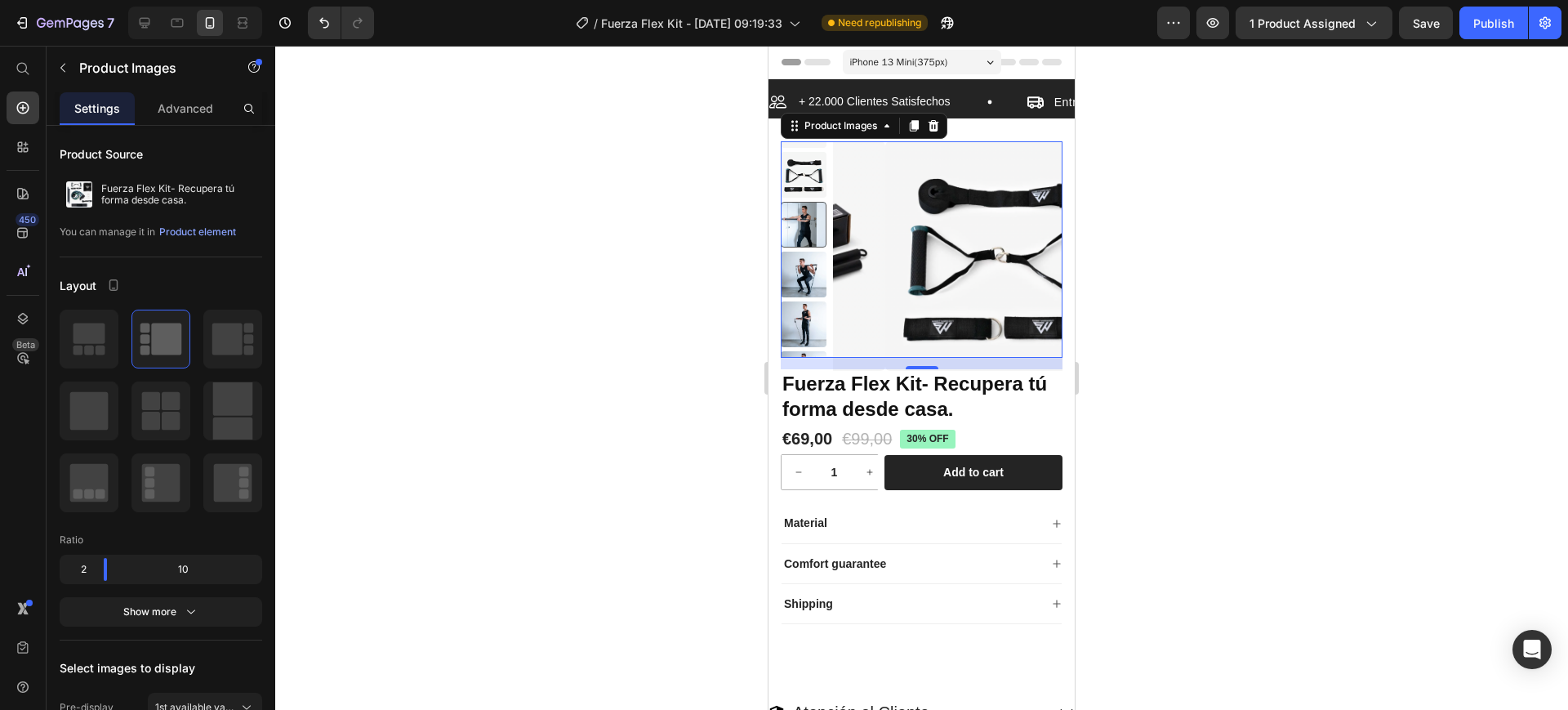 click at bounding box center [804, 249] 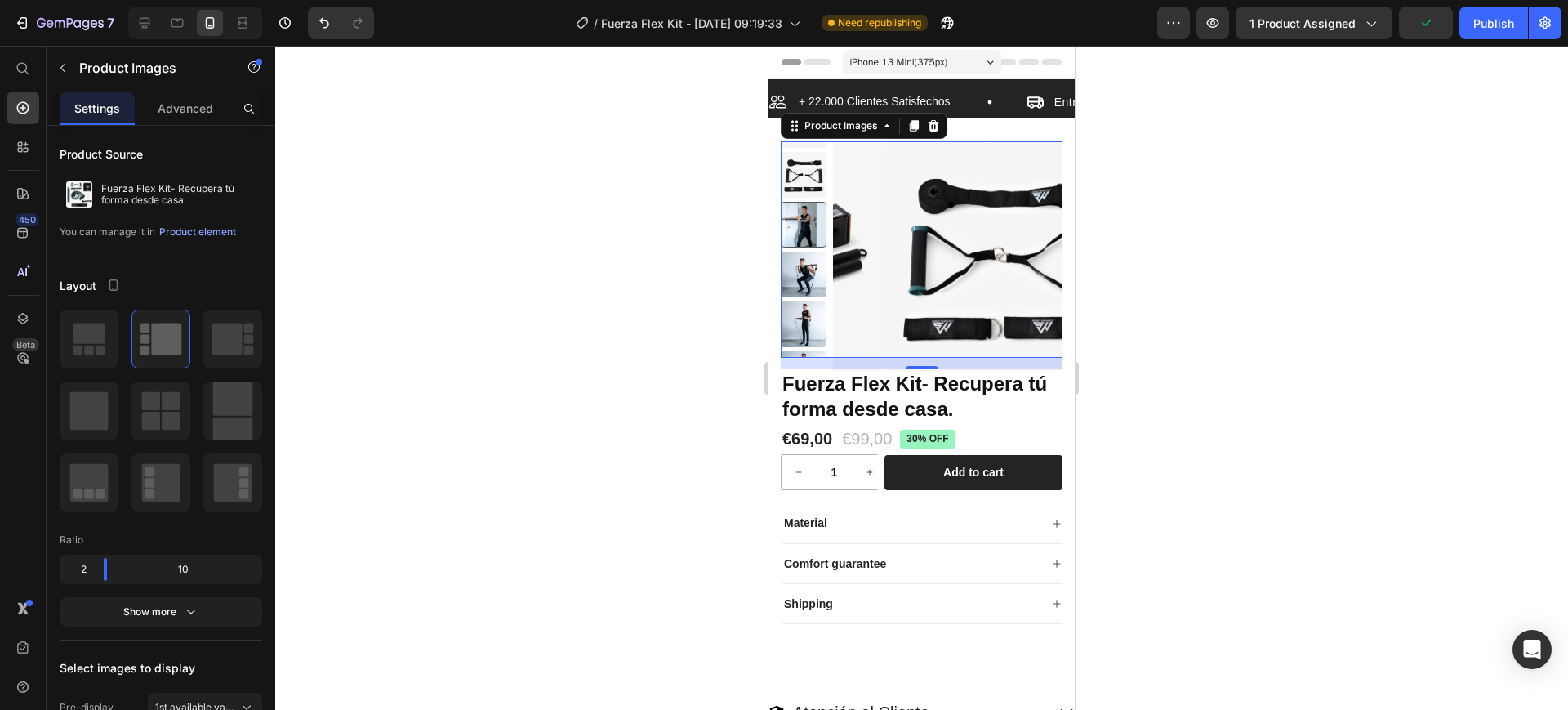 click at bounding box center (804, 374) 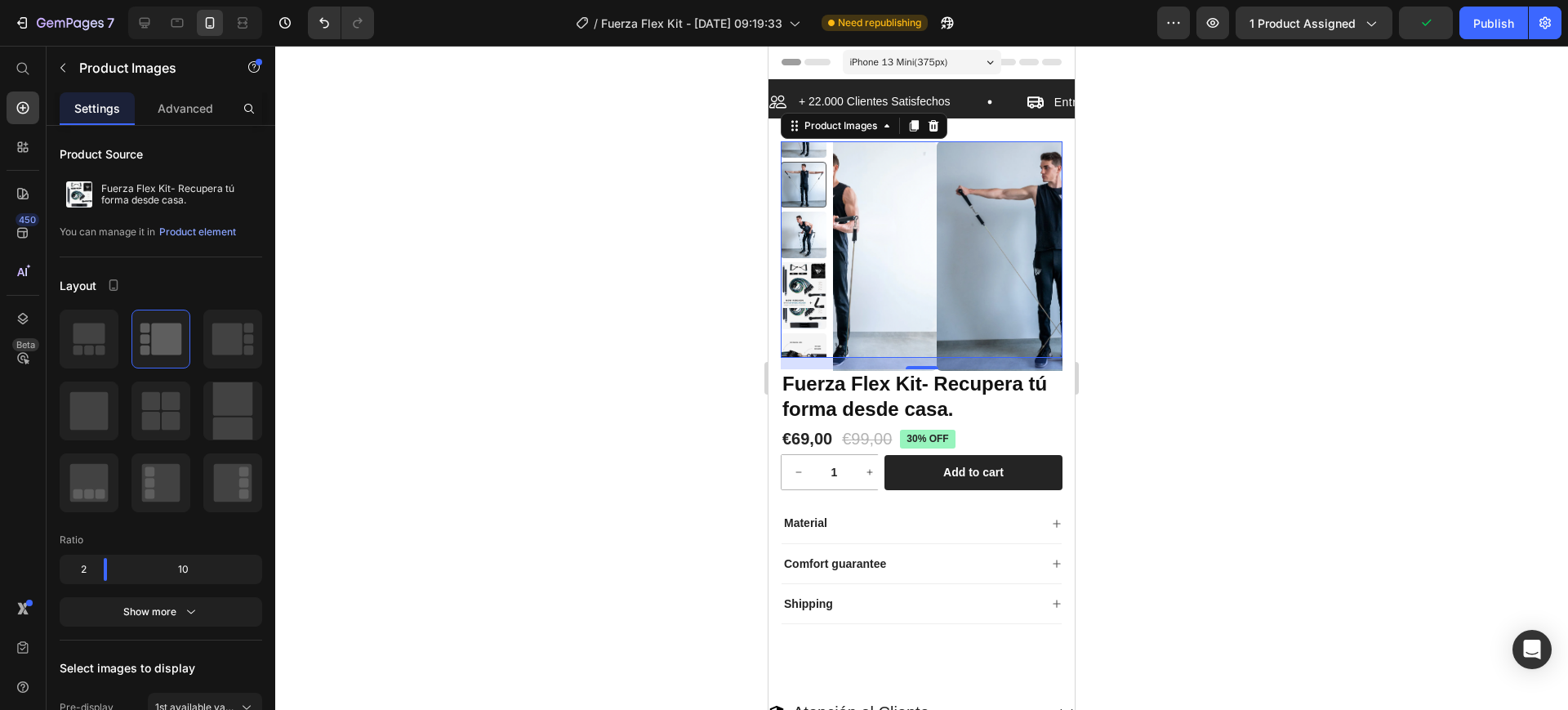 click 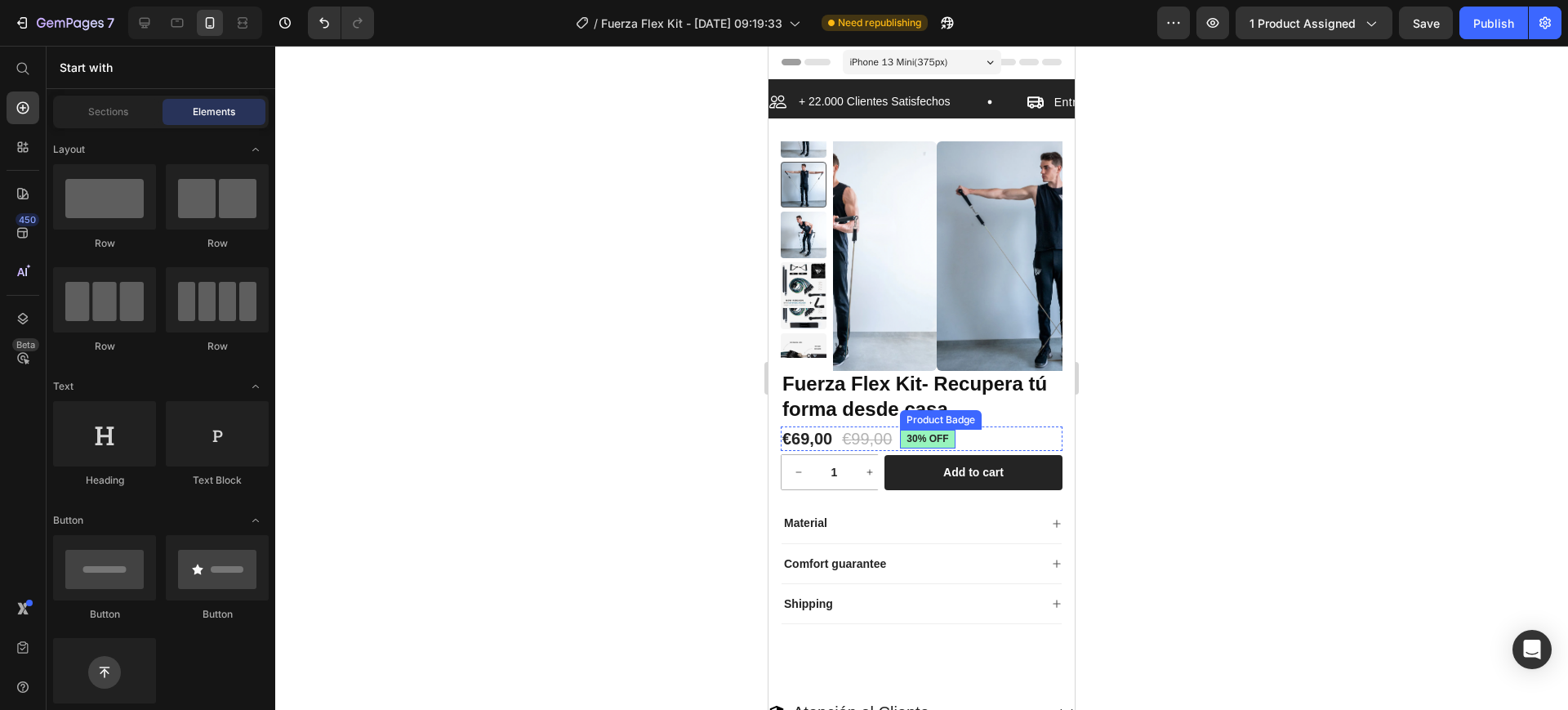 click on "30% off" at bounding box center [927, 440] 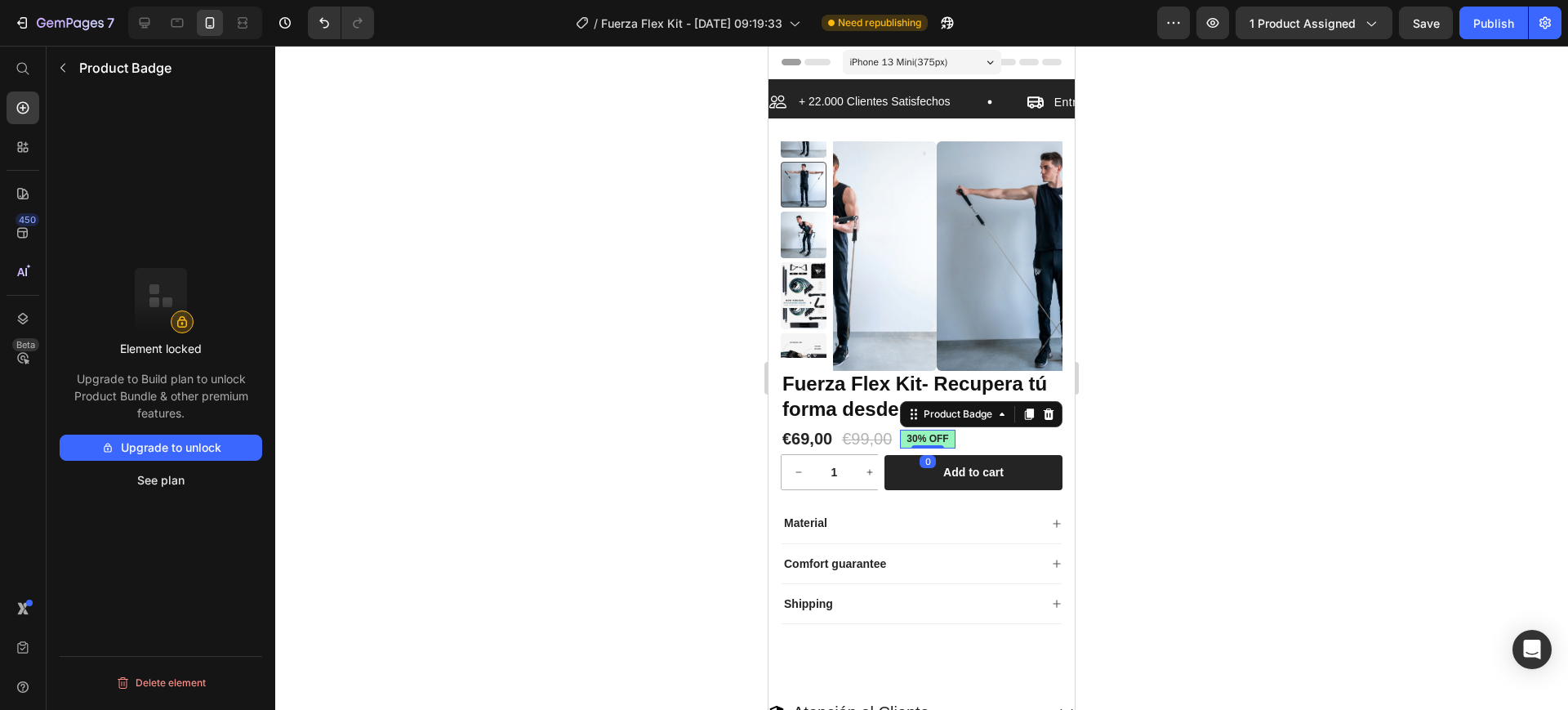 click on "30% off" at bounding box center (927, 440) 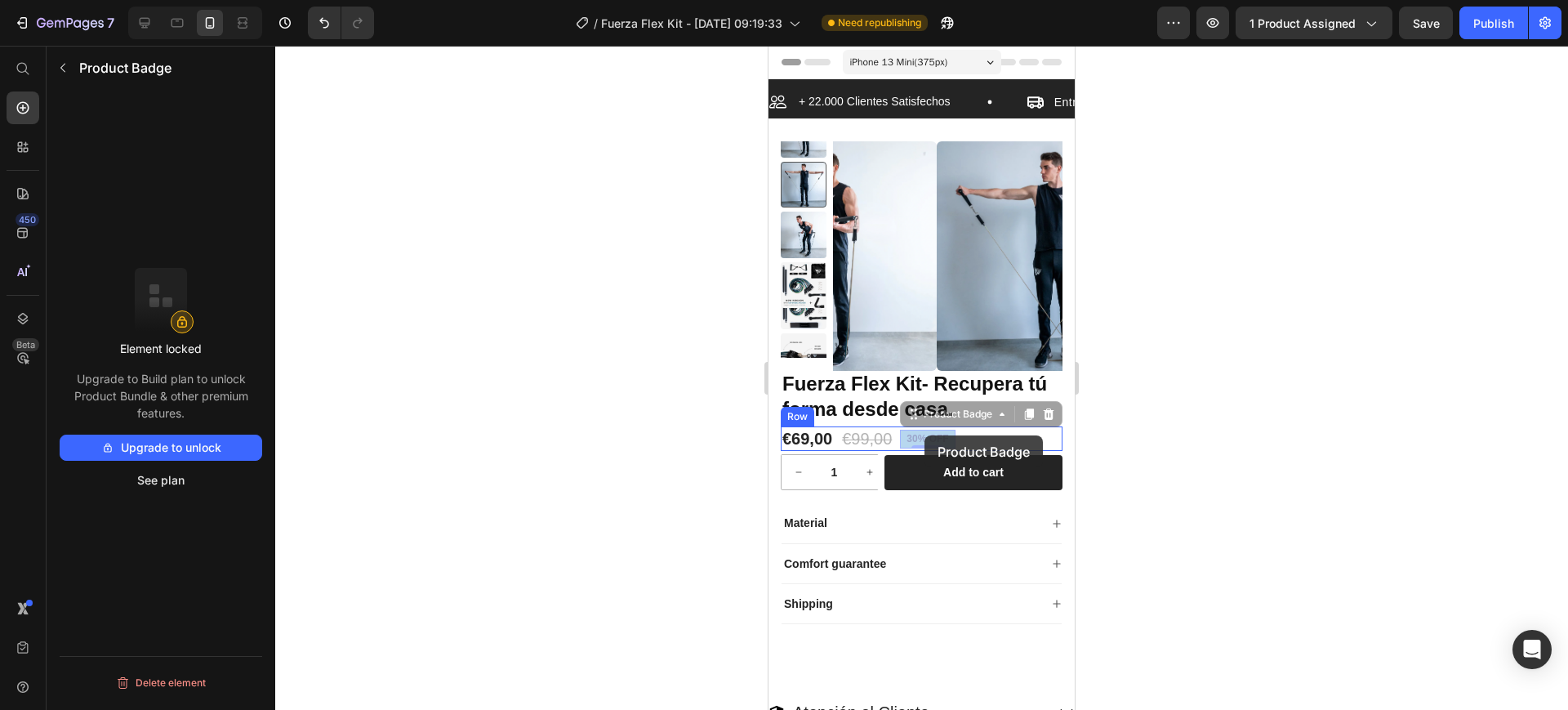 drag, startPoint x: 916, startPoint y: 419, endPoint x: 925, endPoint y: 435, distance: 18.35756 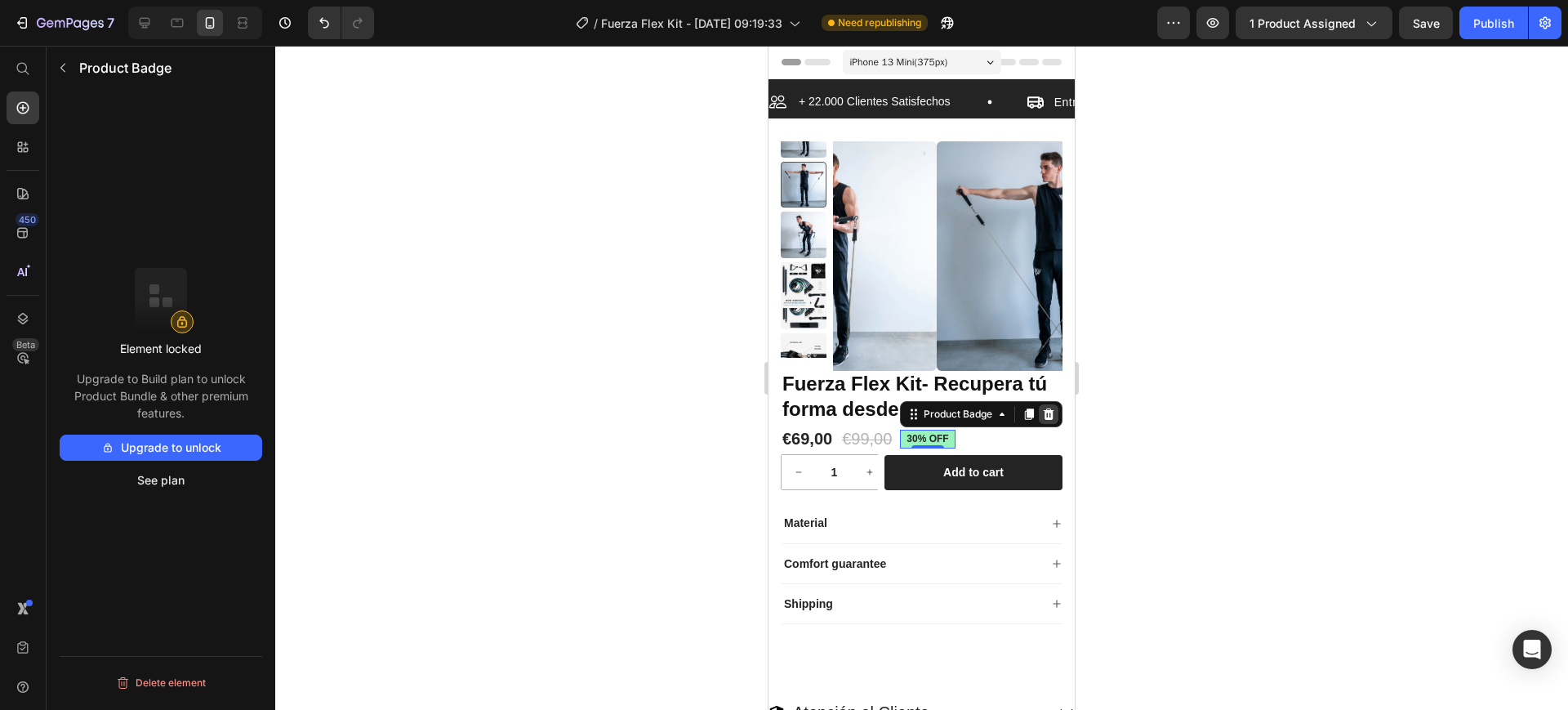 click 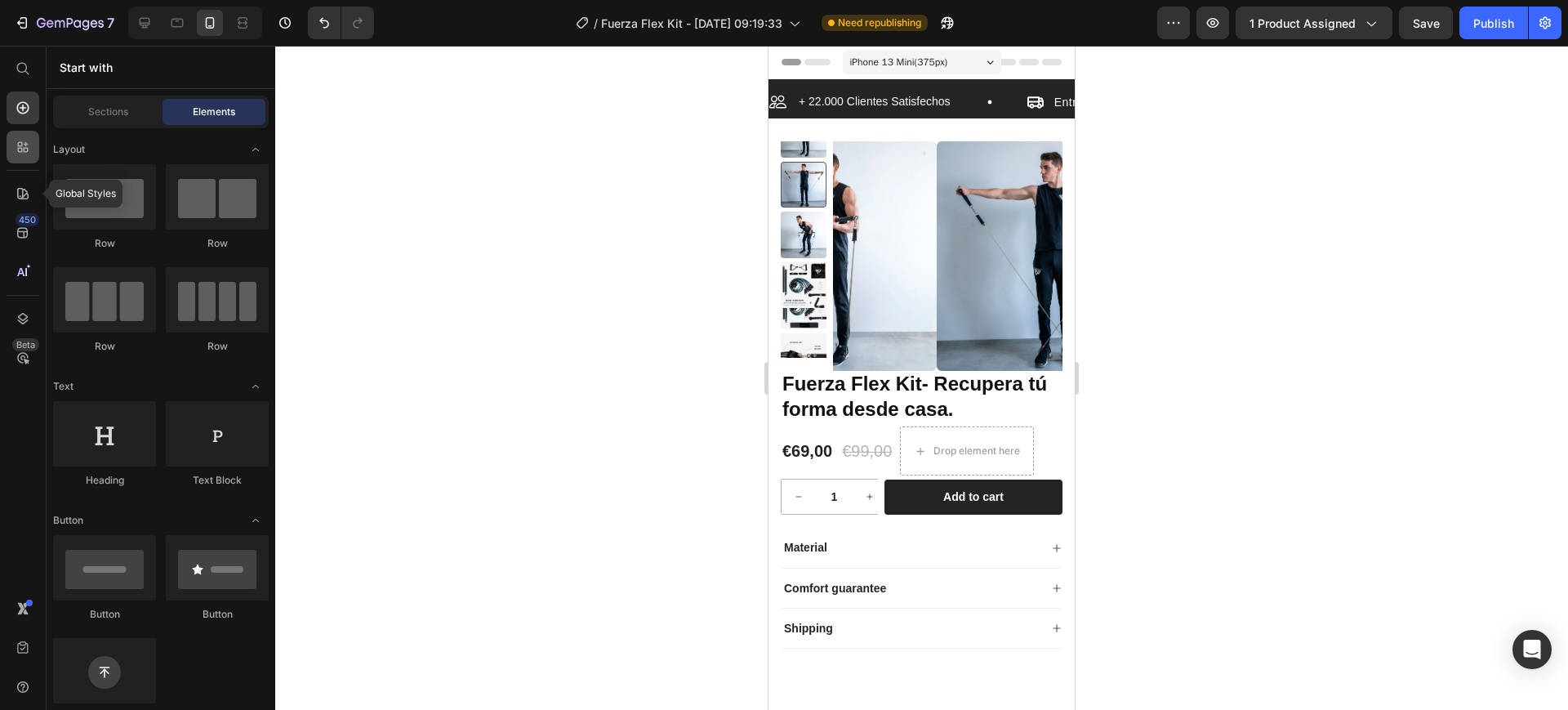click 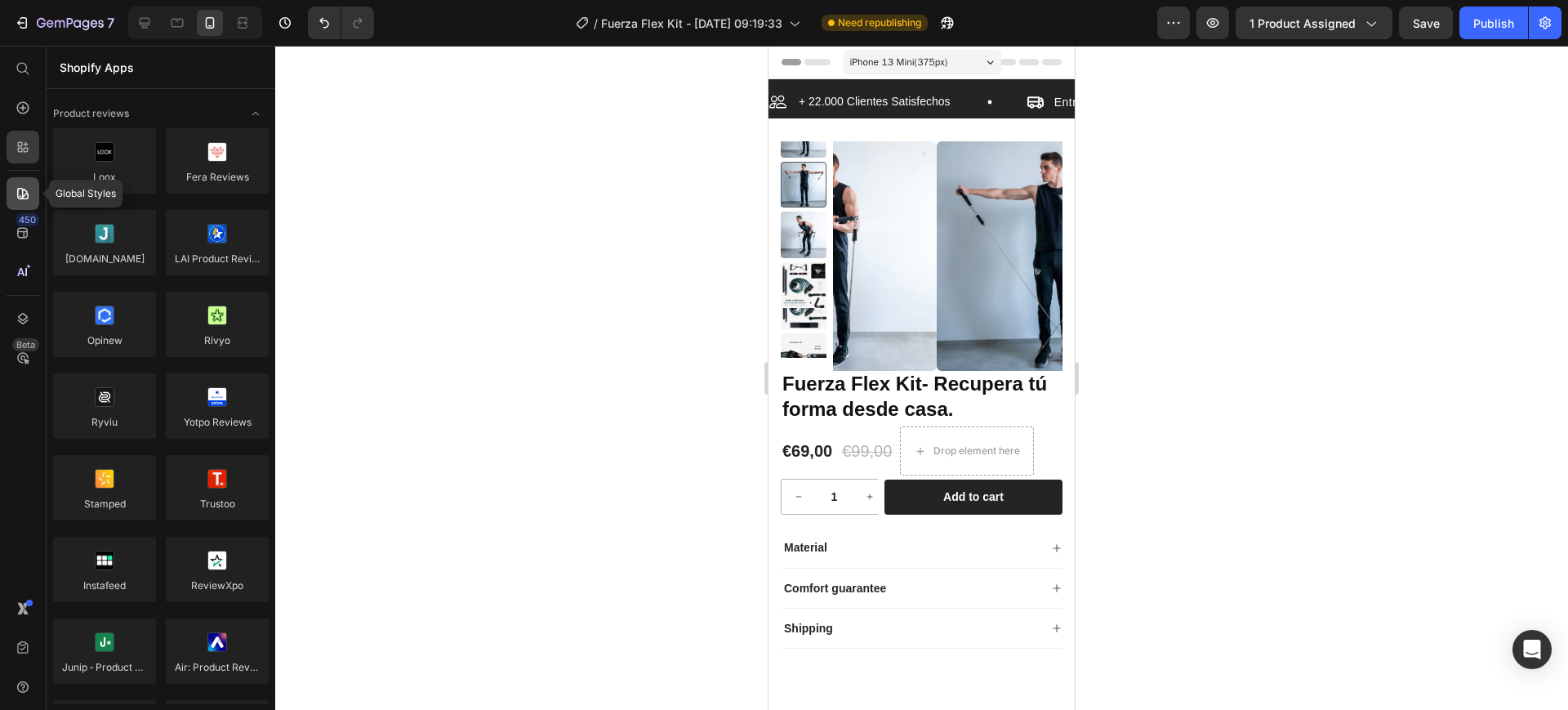 click 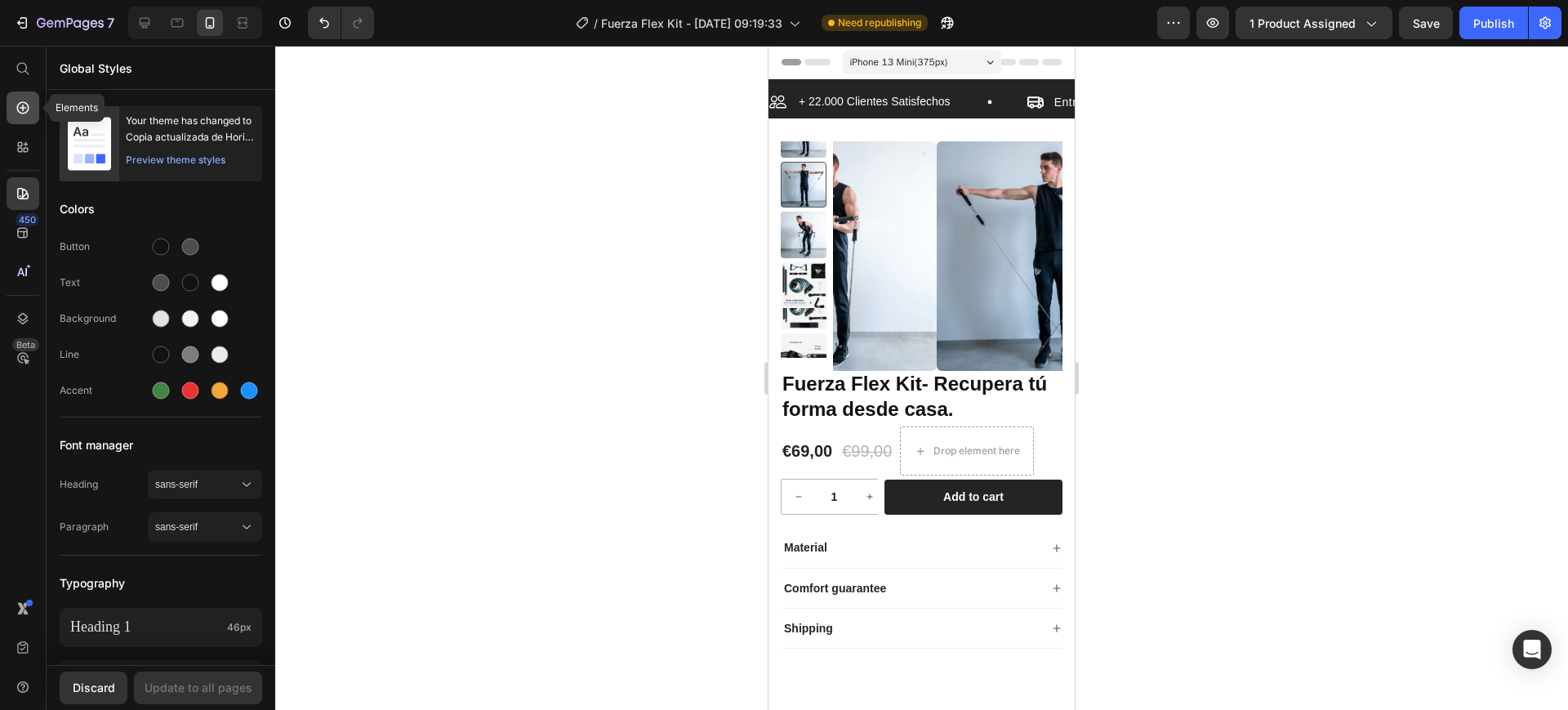 click 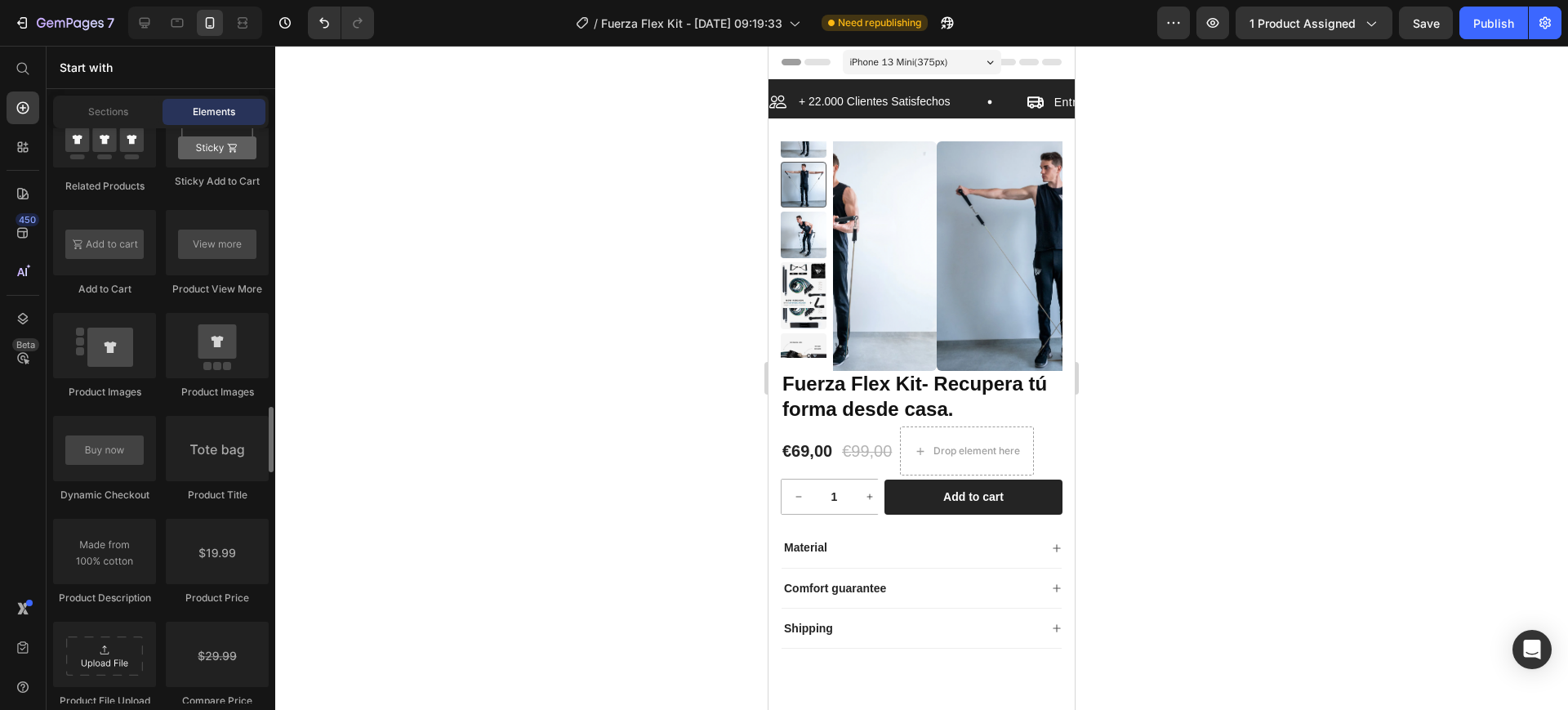 scroll, scrollTop: 2655, scrollLeft: 0, axis: vertical 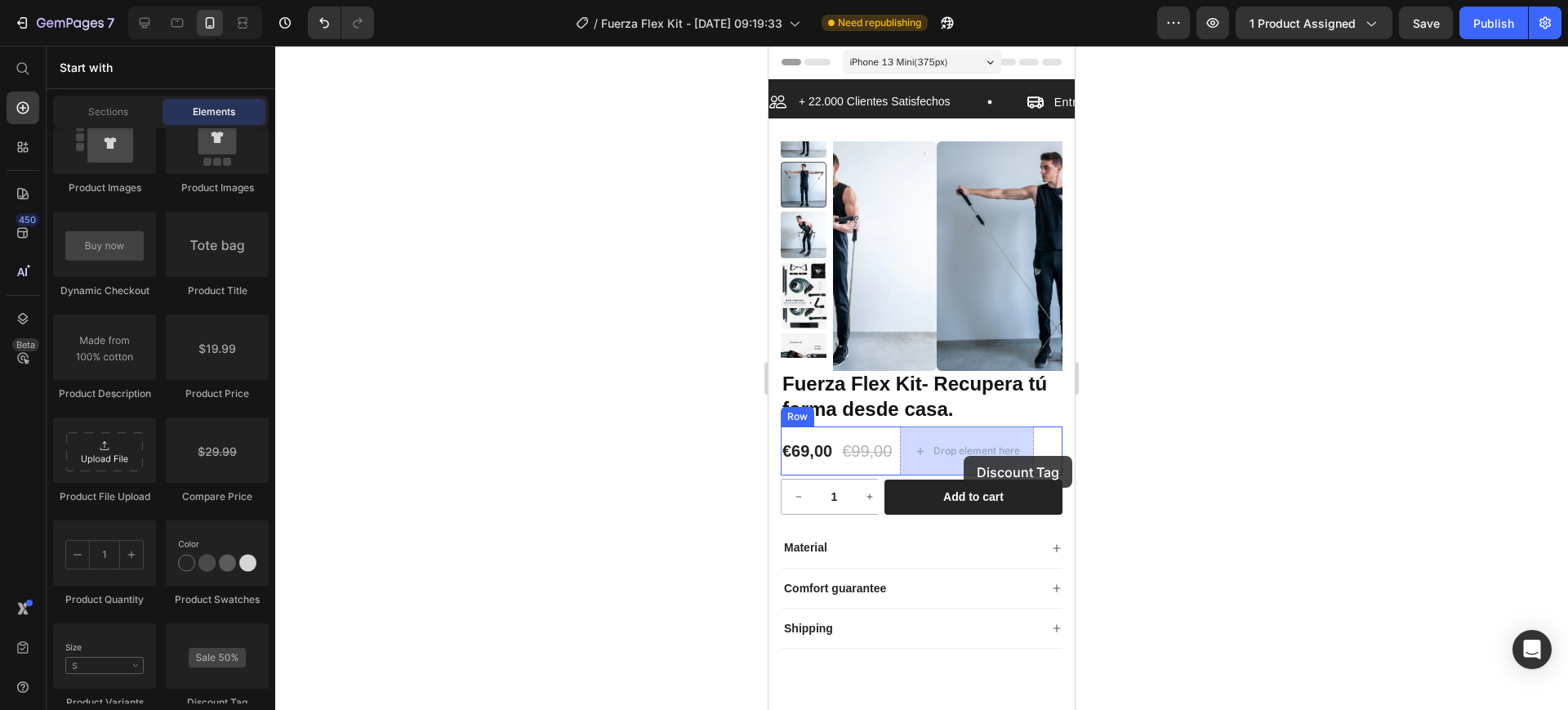 drag, startPoint x: 964, startPoint y: 699, endPoint x: 964, endPoint y: 456, distance: 243 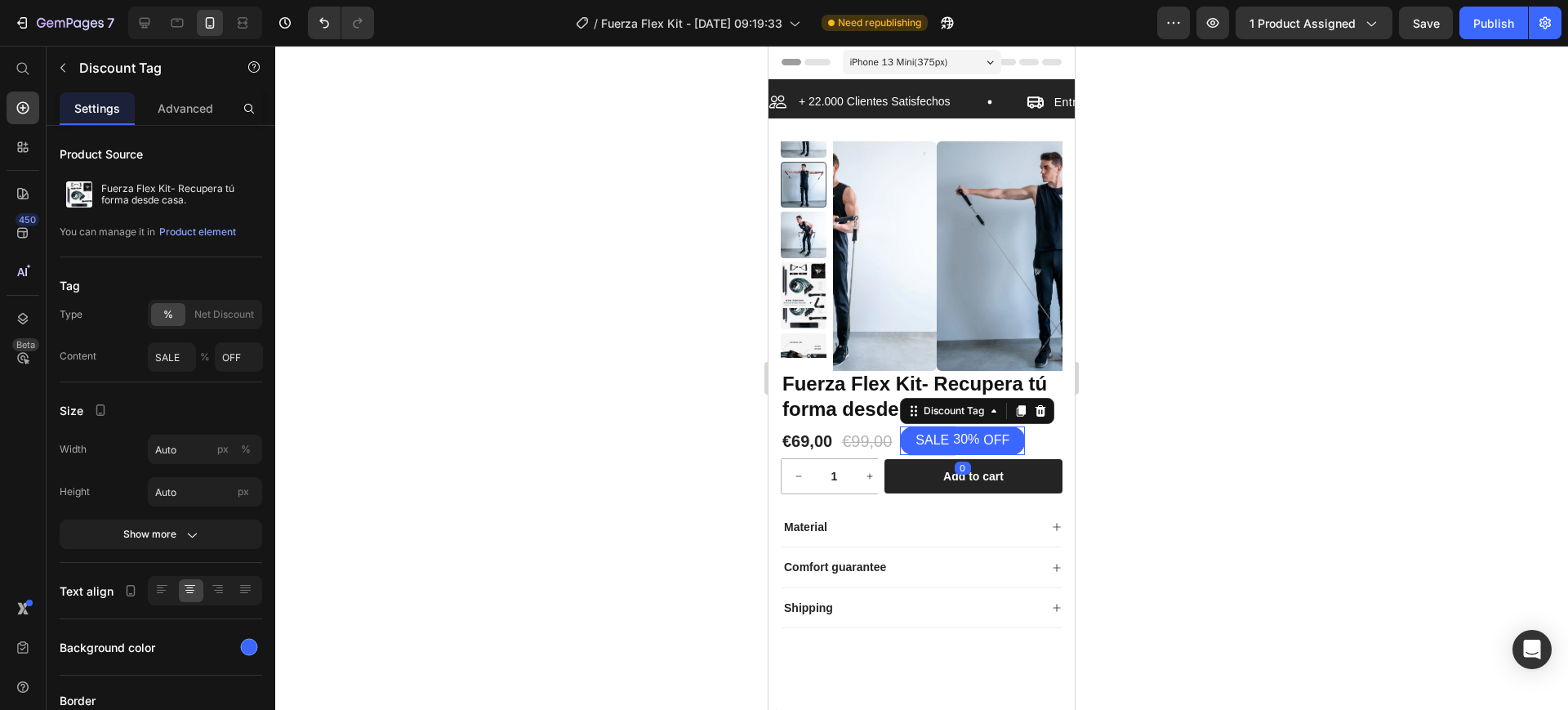 click on "SALE" at bounding box center (932, 440) 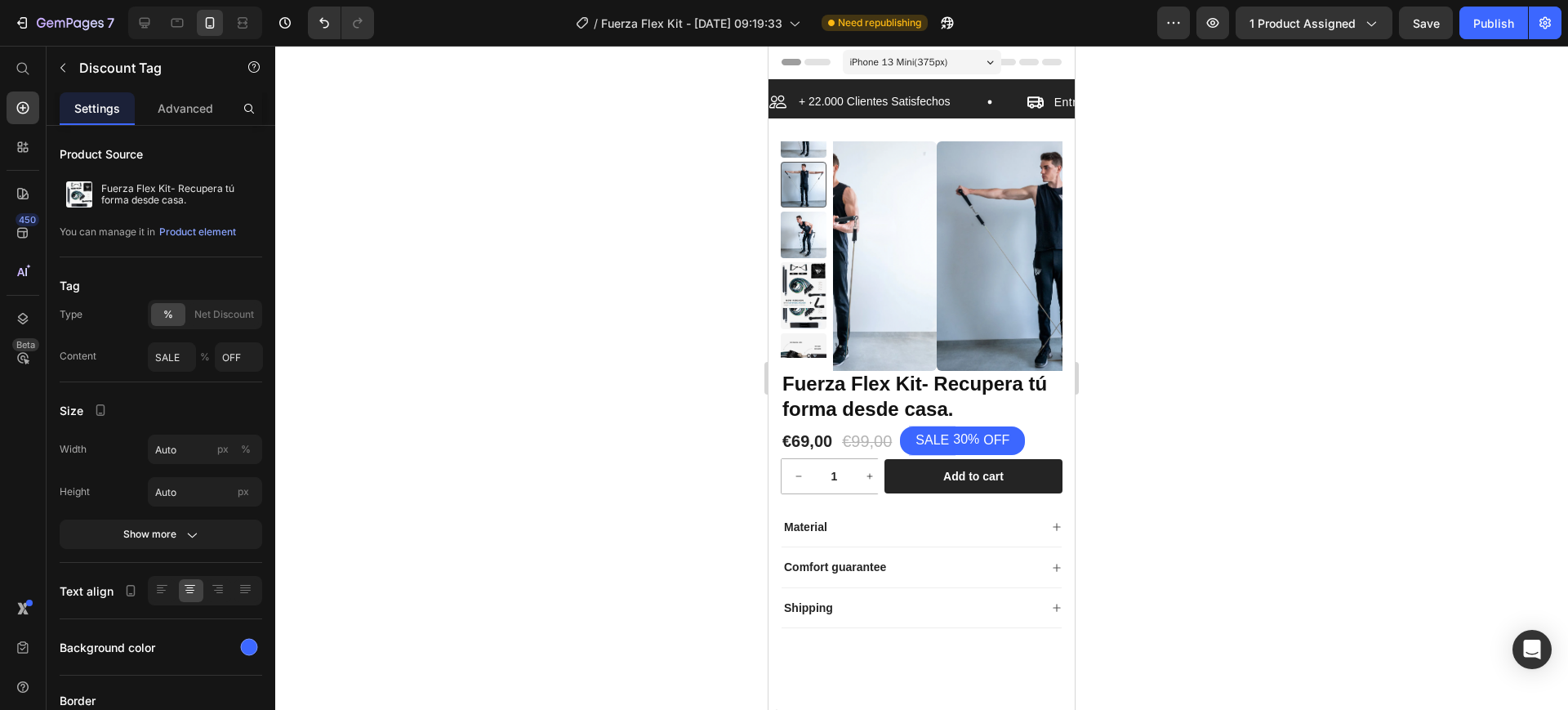 click on "SALE" at bounding box center [932, 440] 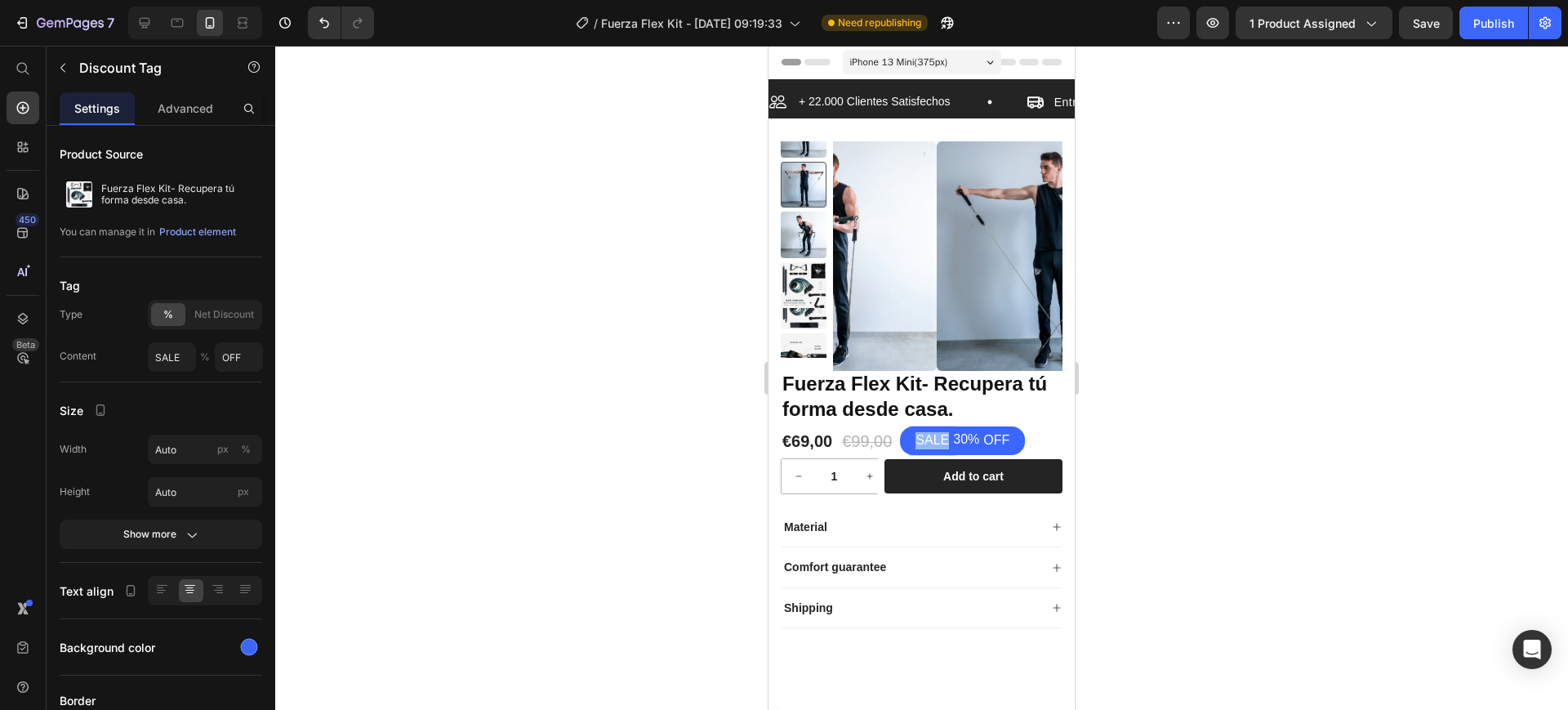 click on "SALE" at bounding box center [932, 440] 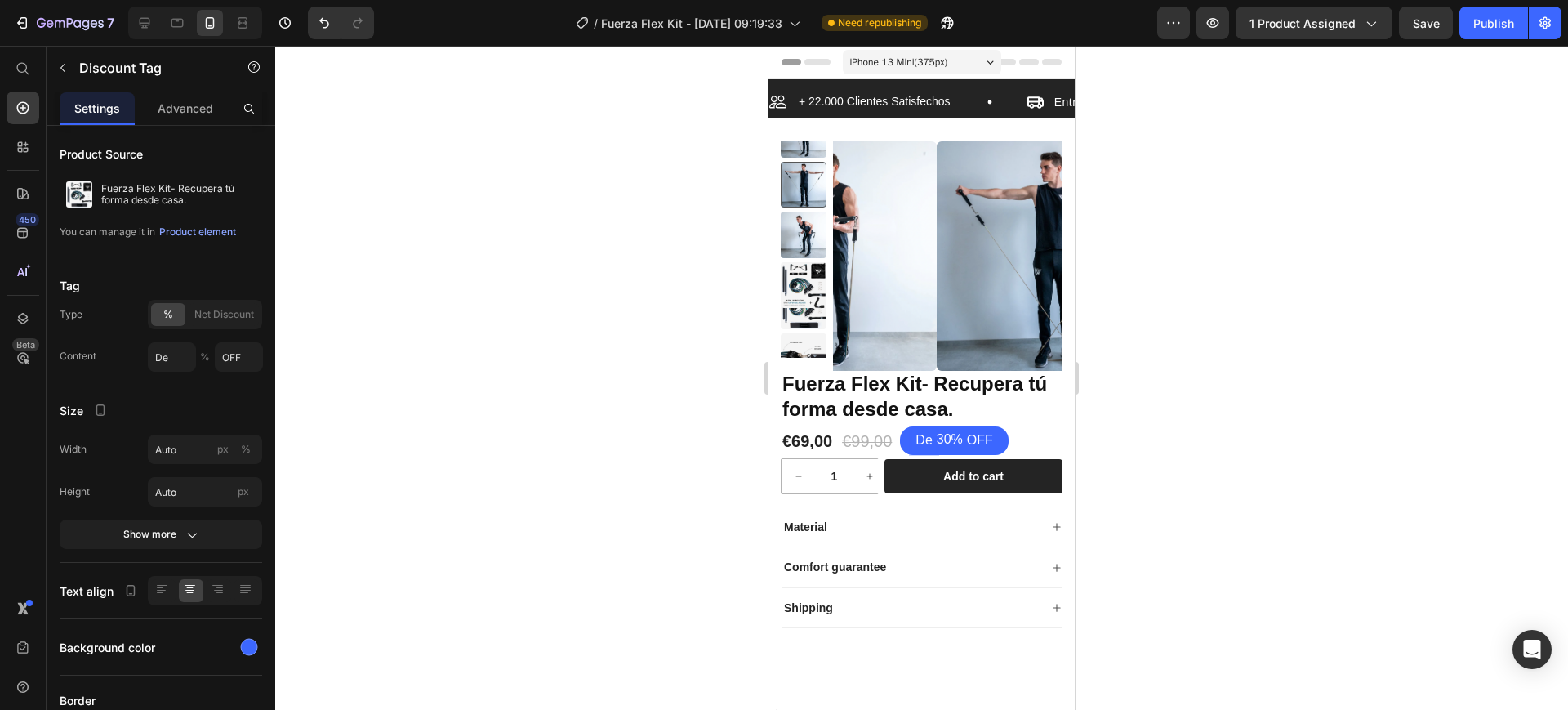 type on "D" 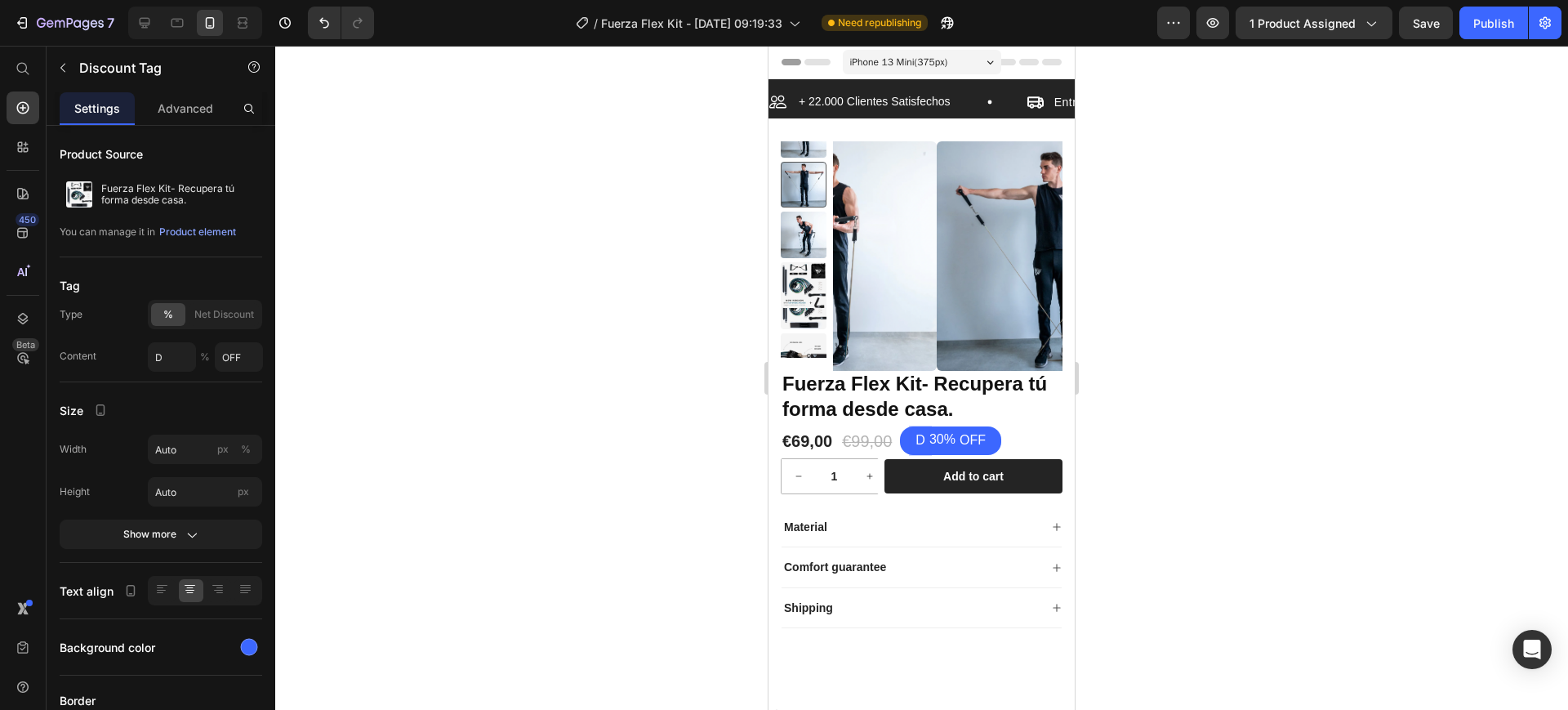 type 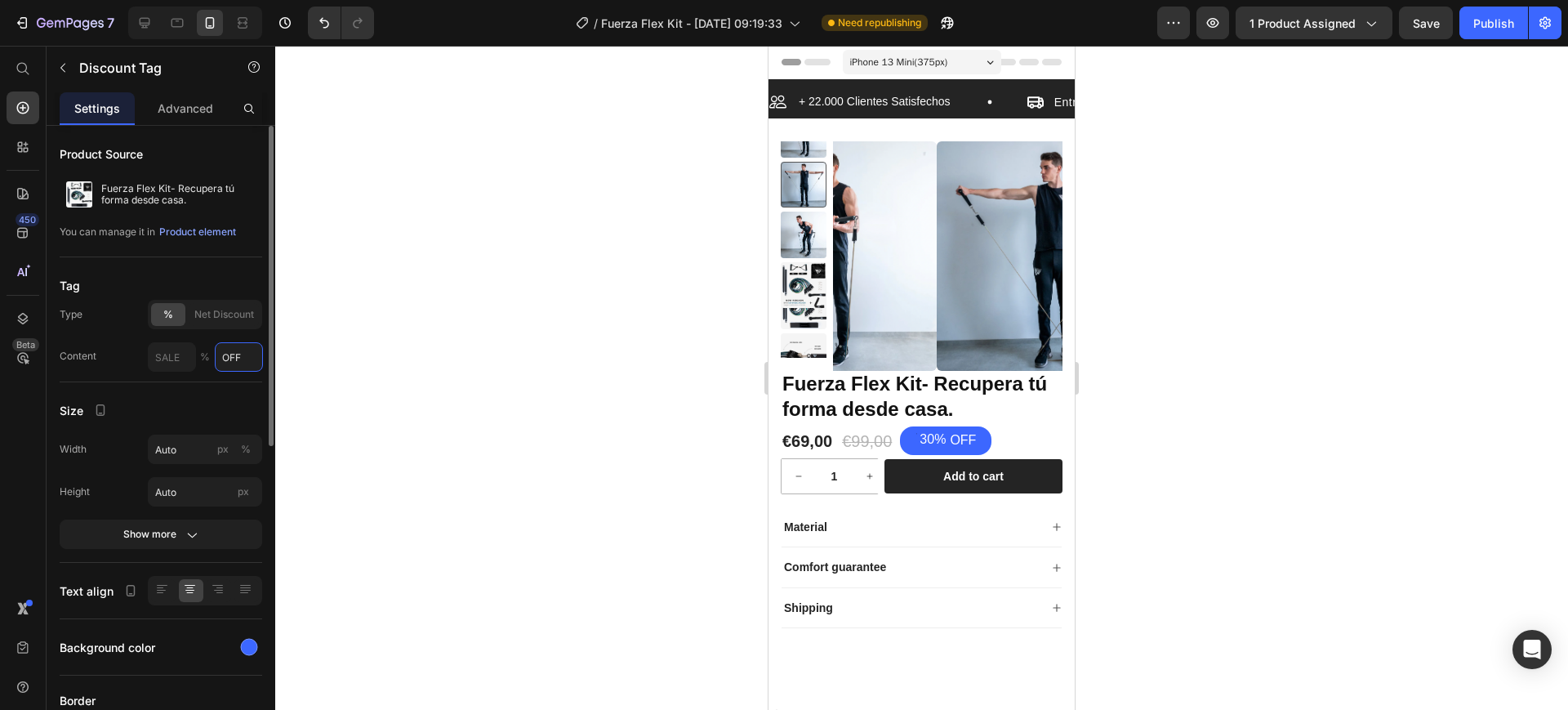 click on "OFF" at bounding box center [238, 357] 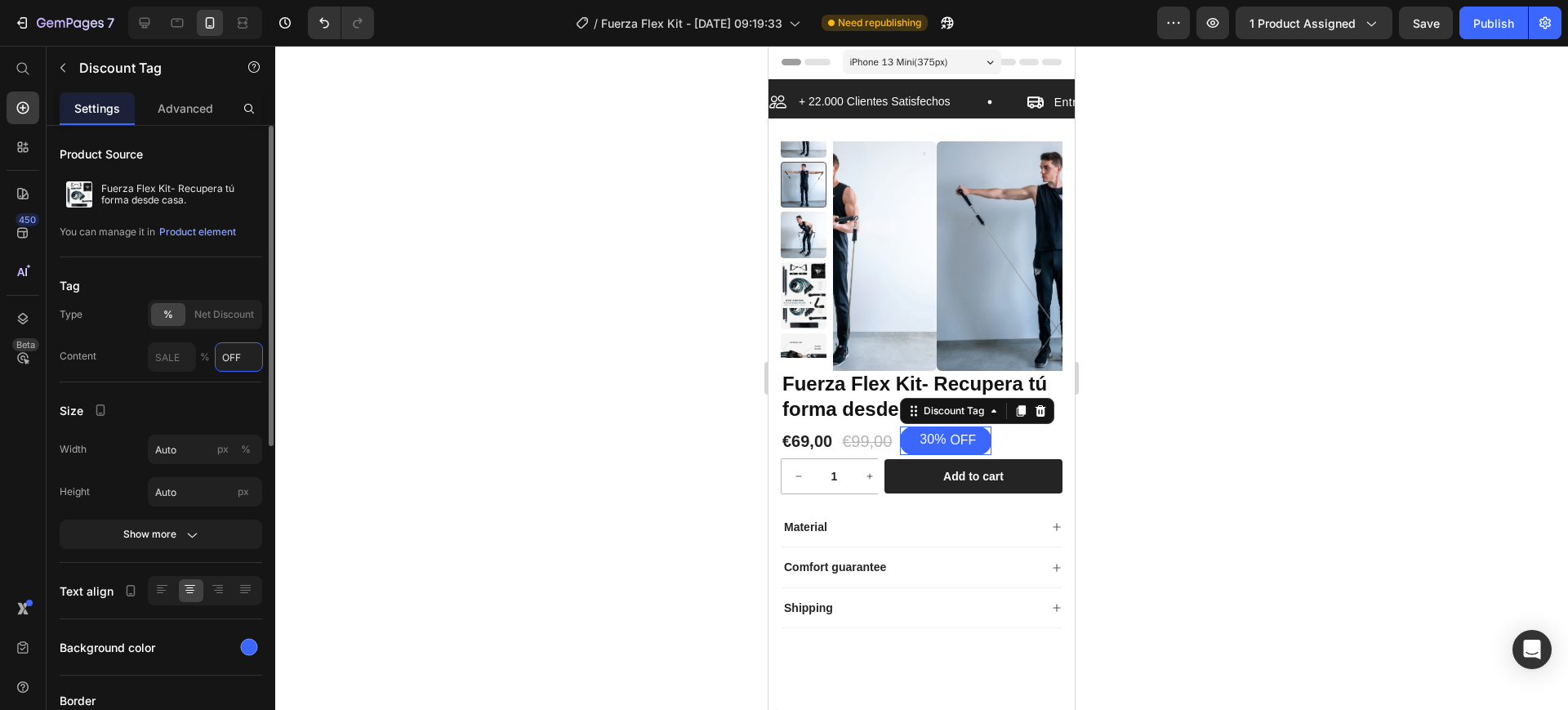 click on "OFF" at bounding box center [238, 357] 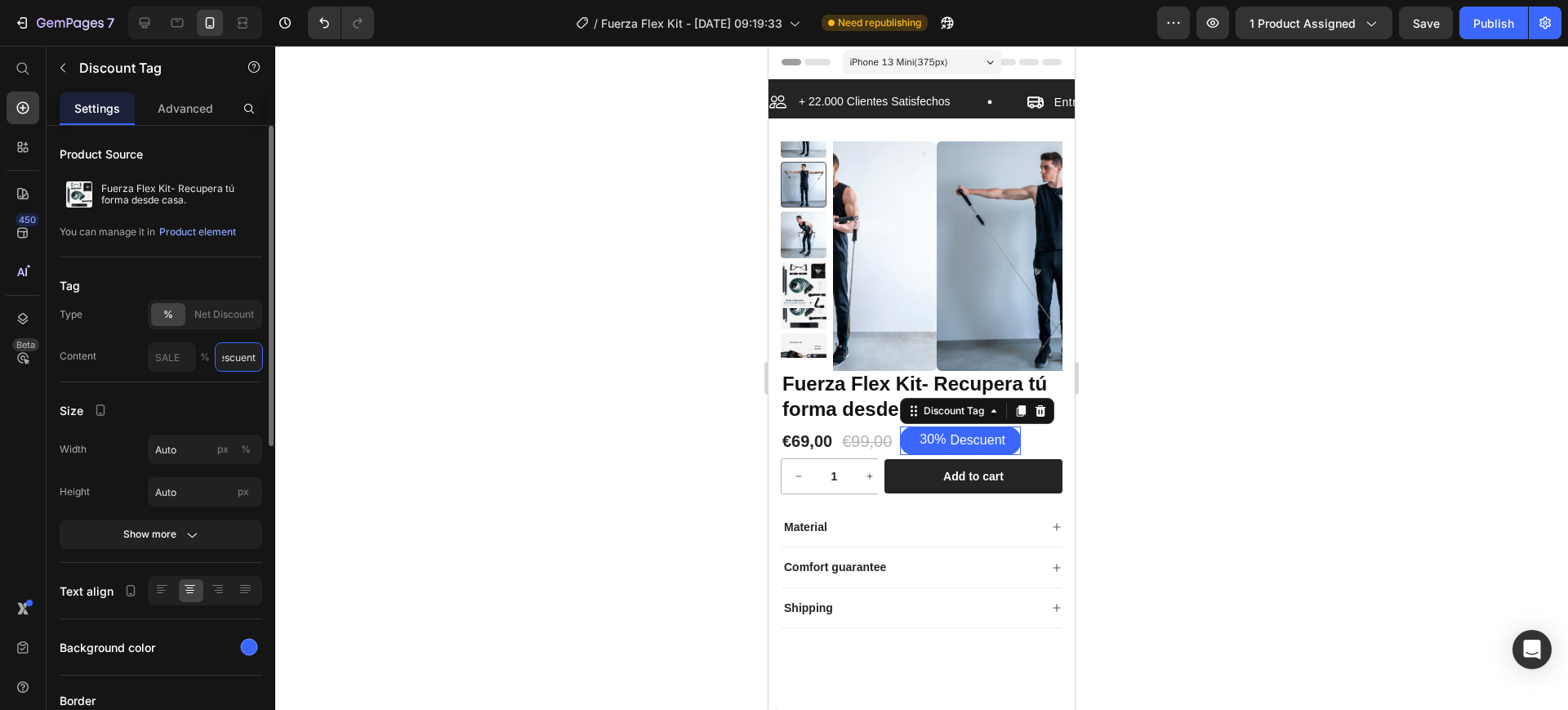 scroll, scrollTop: 0, scrollLeft: 16, axis: horizontal 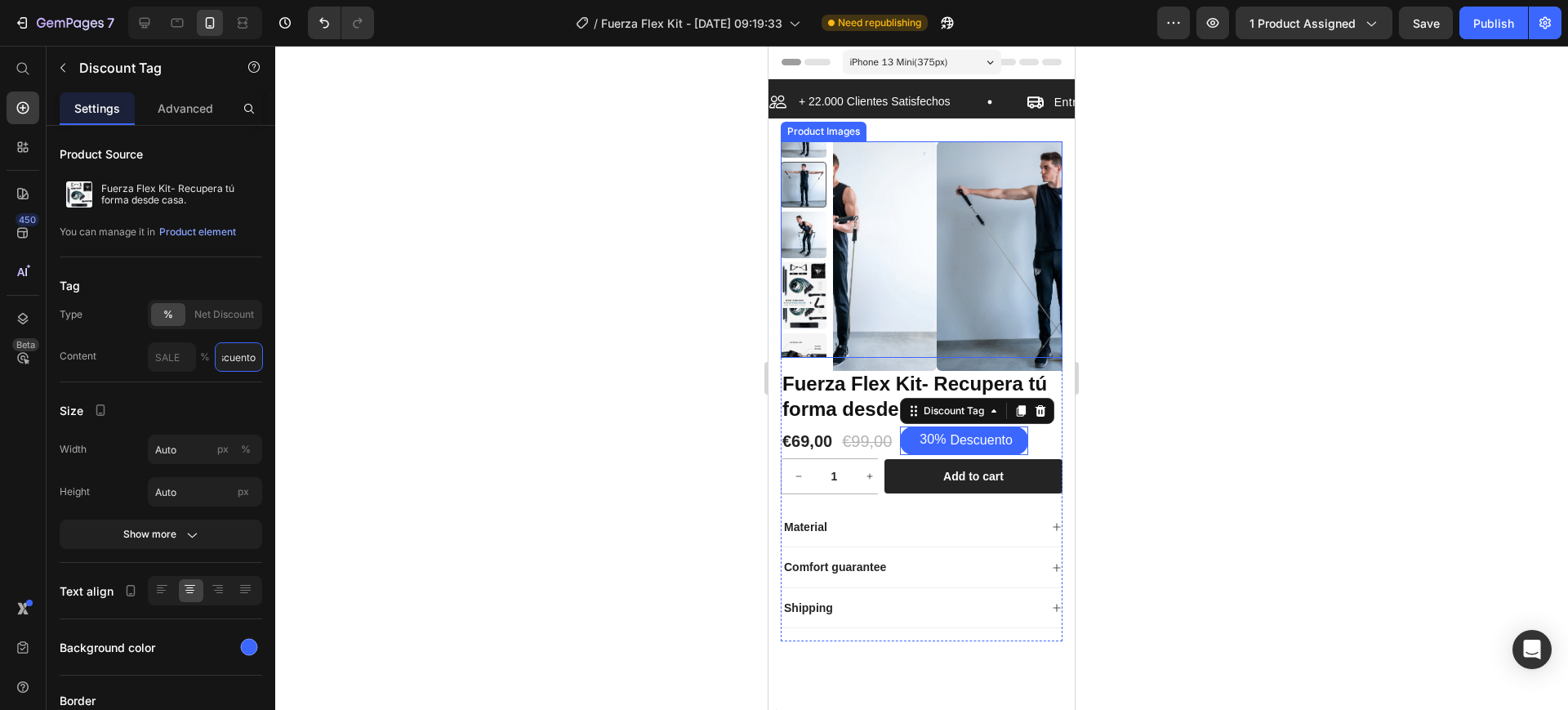 type on "Descuento" 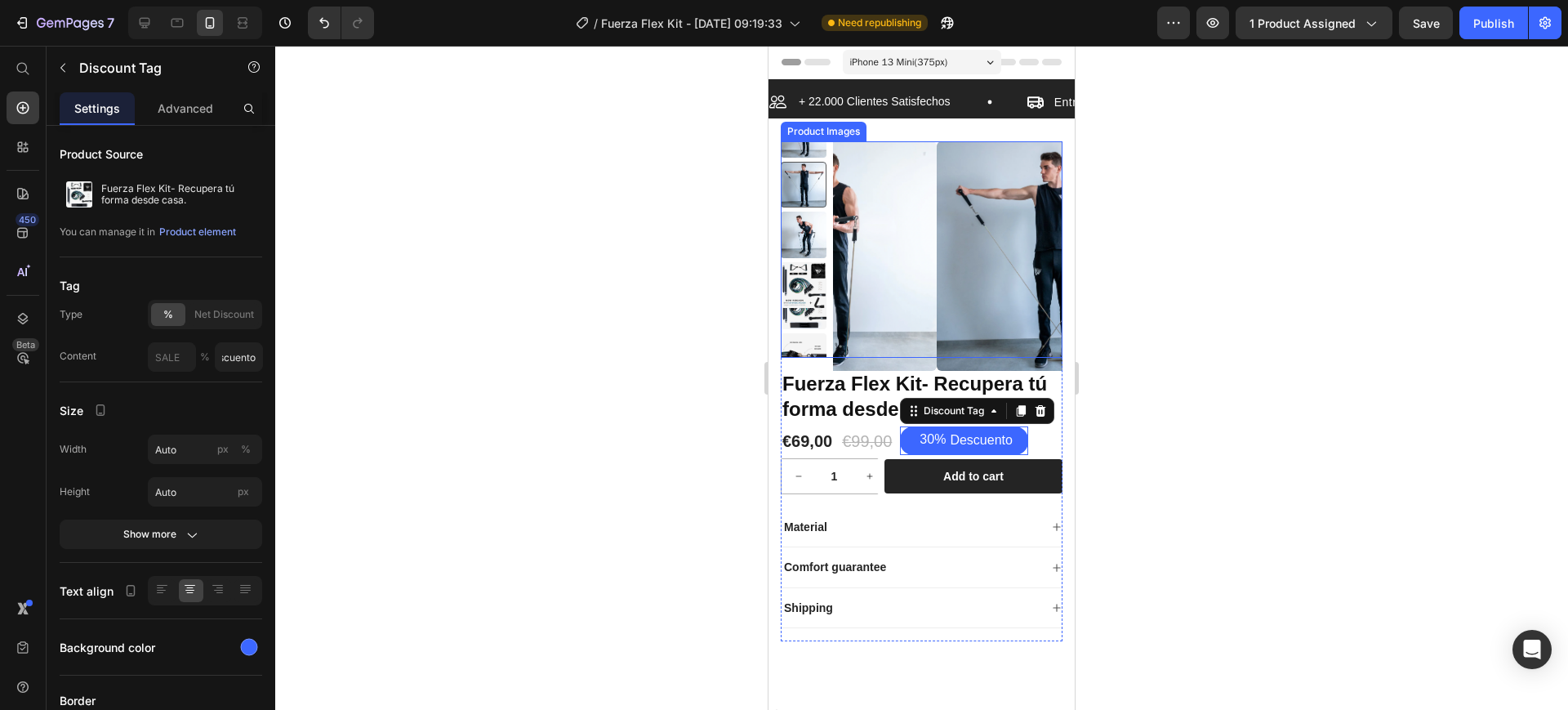 click 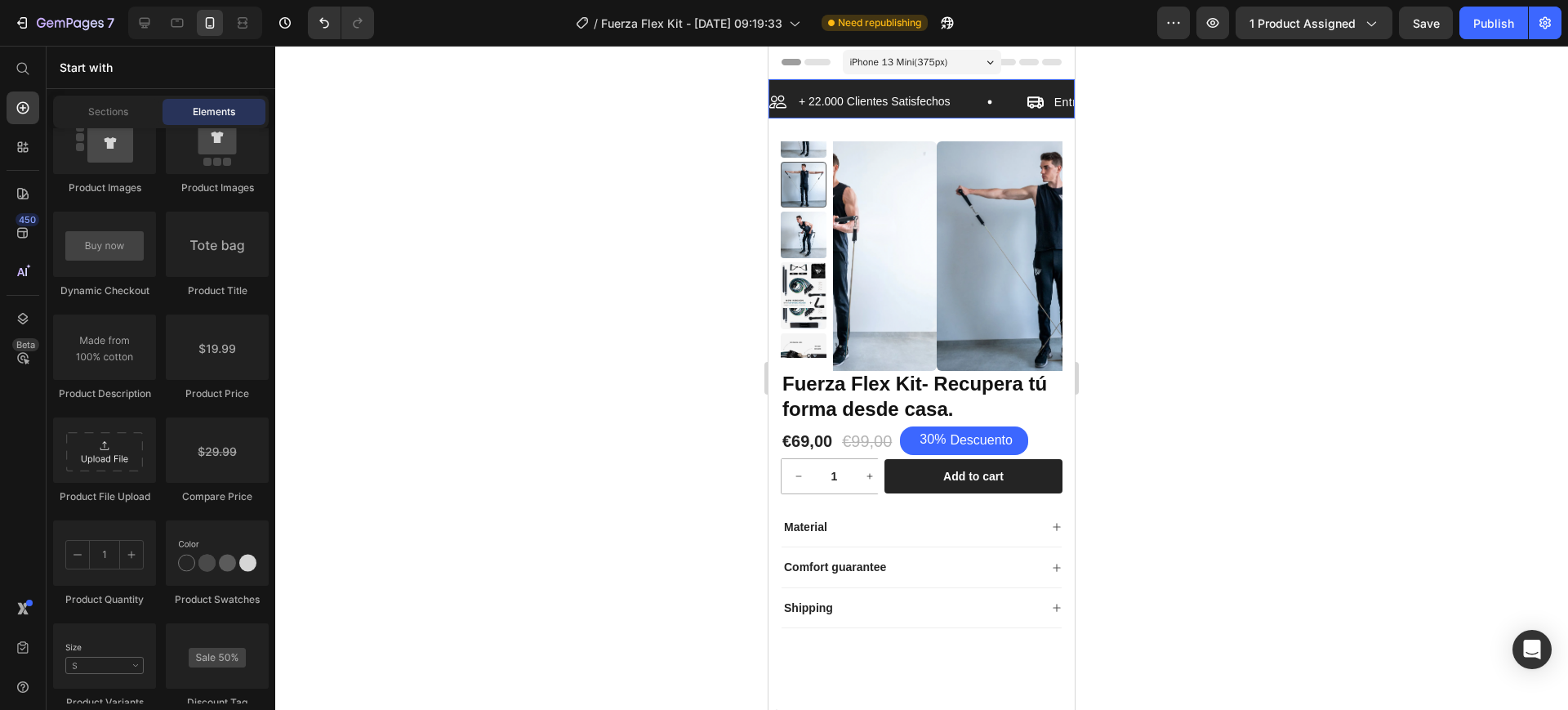 click on "+ 22.000 Clientes Satisfechos Item List" at bounding box center [898, 101] 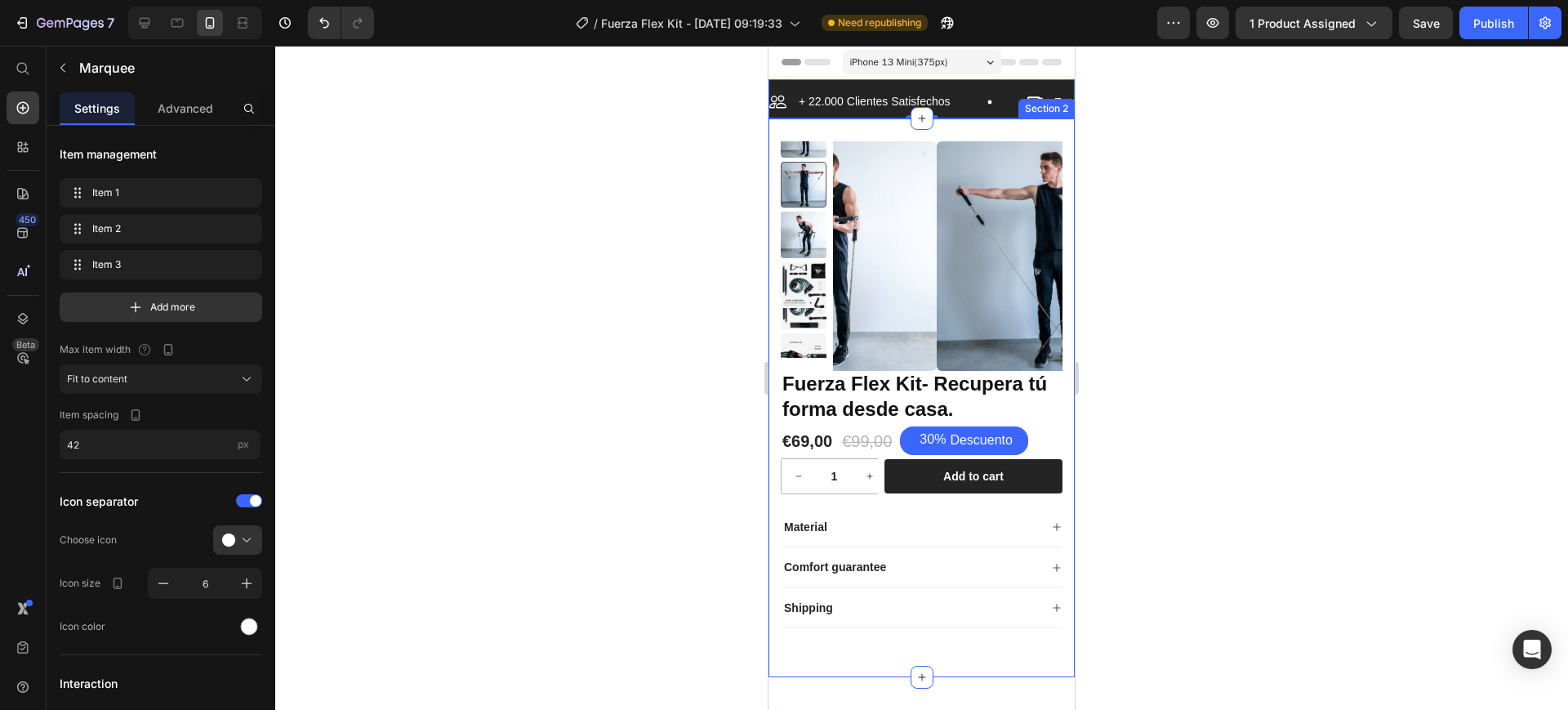 click on "Product Images Fuerza Flex Kit- Recupera tú forma desde casa. Product Title €69,00 Product Price €99,00 Product Price 30% Descuento Discount Tag Row 1 Product Quantity Row Add to cart Add to Cart Row
Material
Comfort guarantee
Shipping Accordion Row Product Section 2" at bounding box center [921, 398] 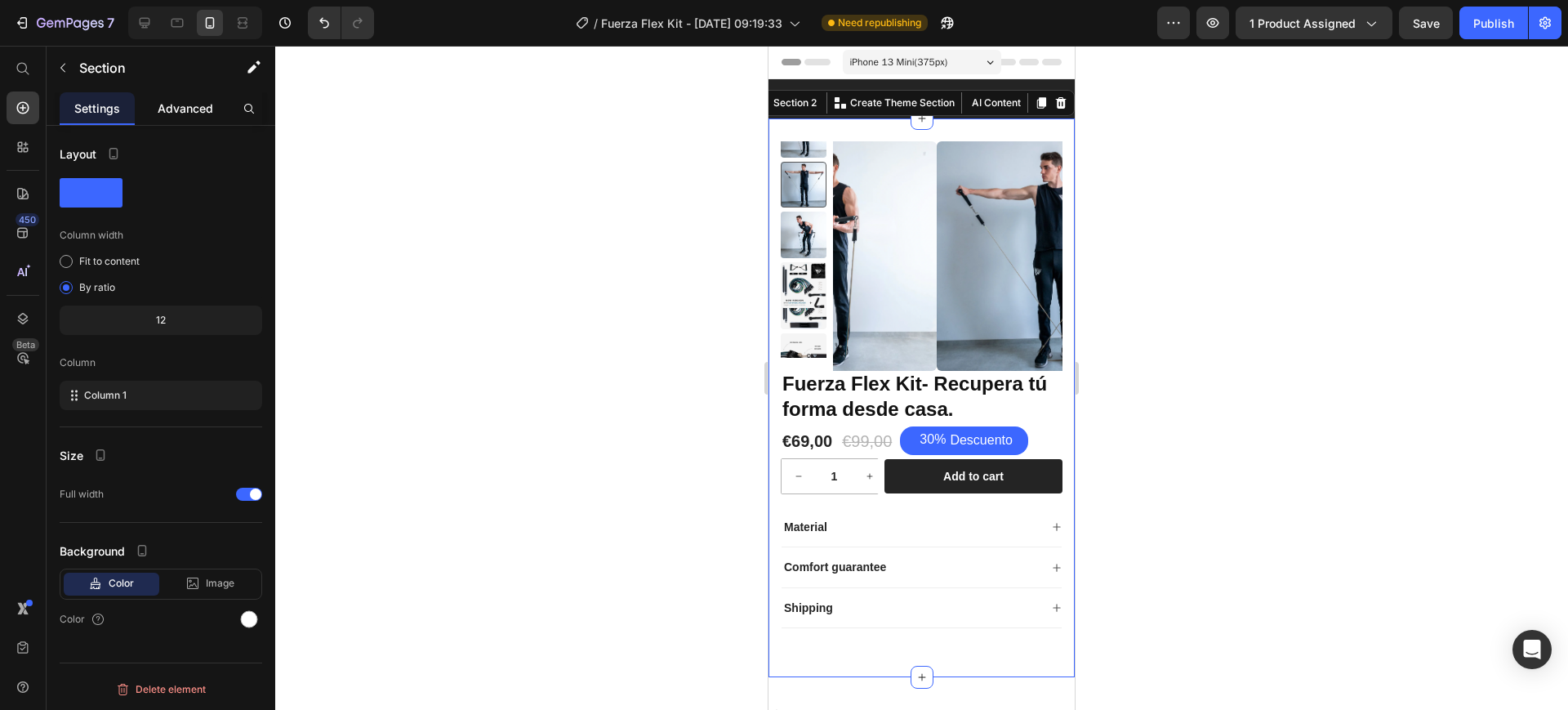 click on "Advanced" 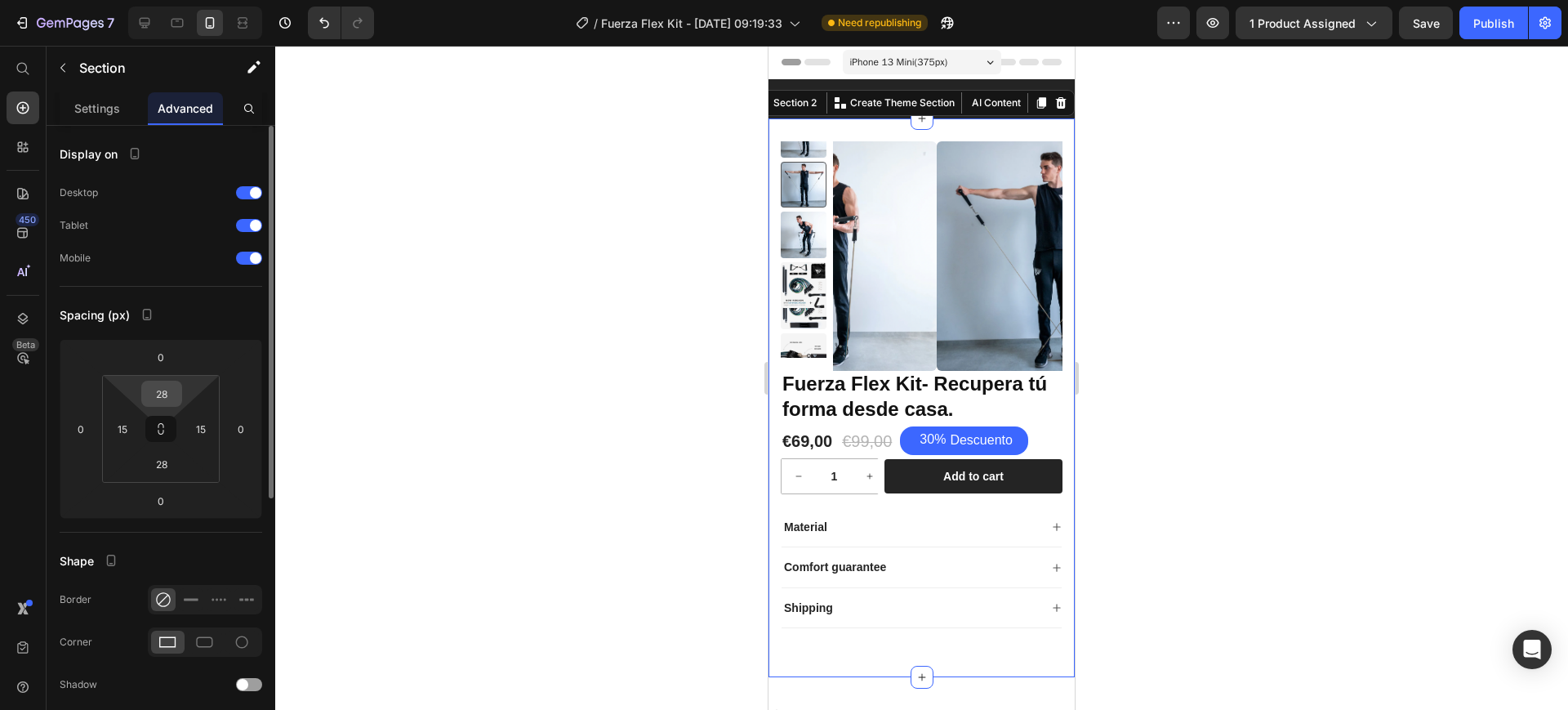 click on "28" at bounding box center [162, 394] 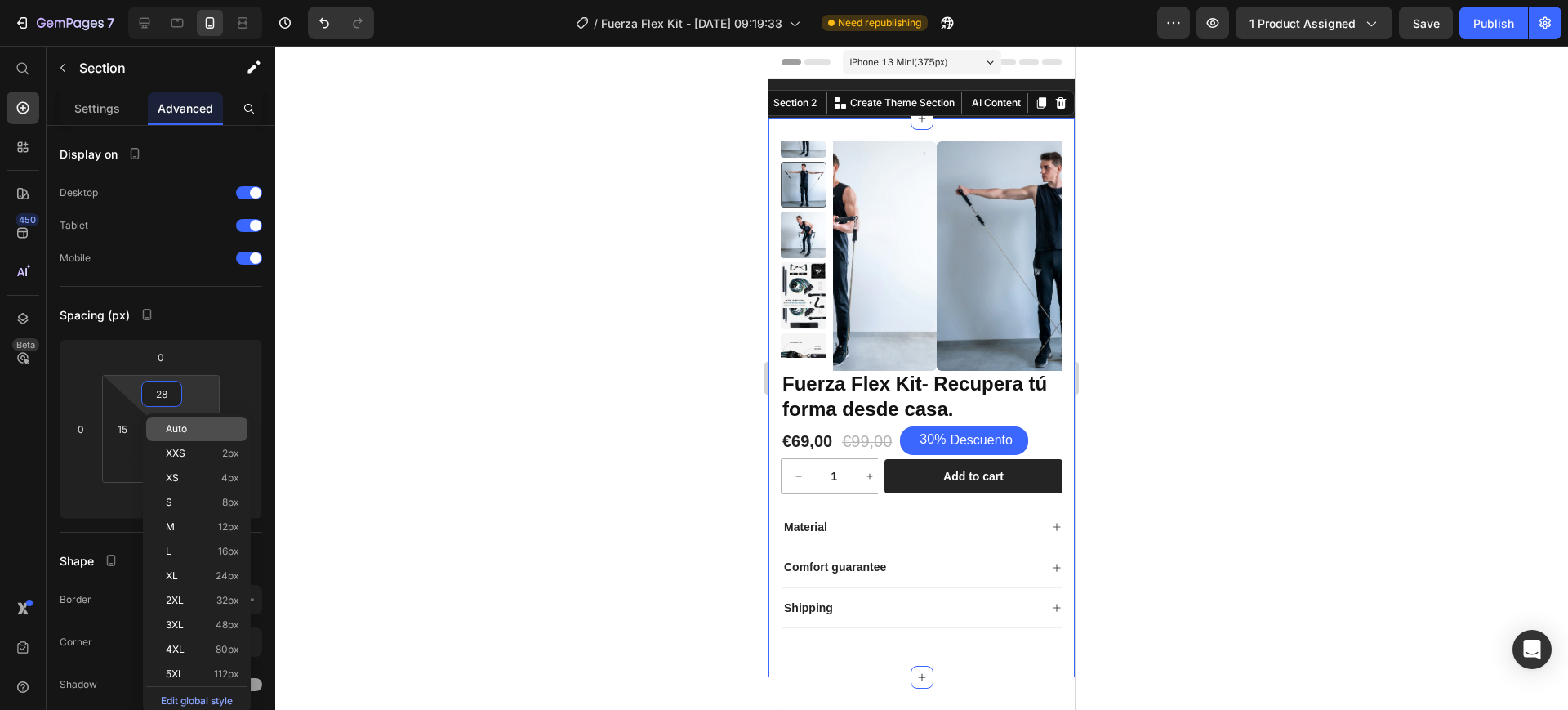 type on "0" 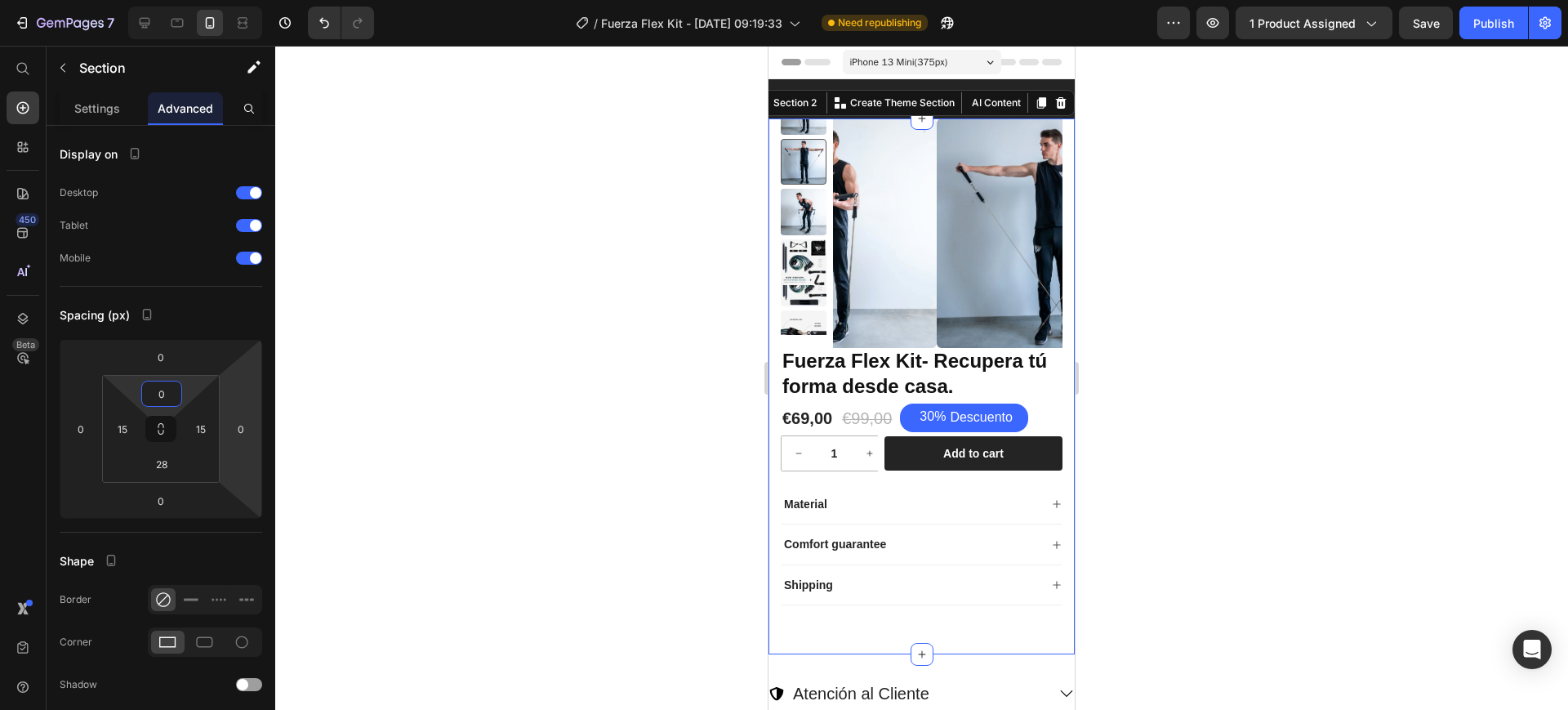 click 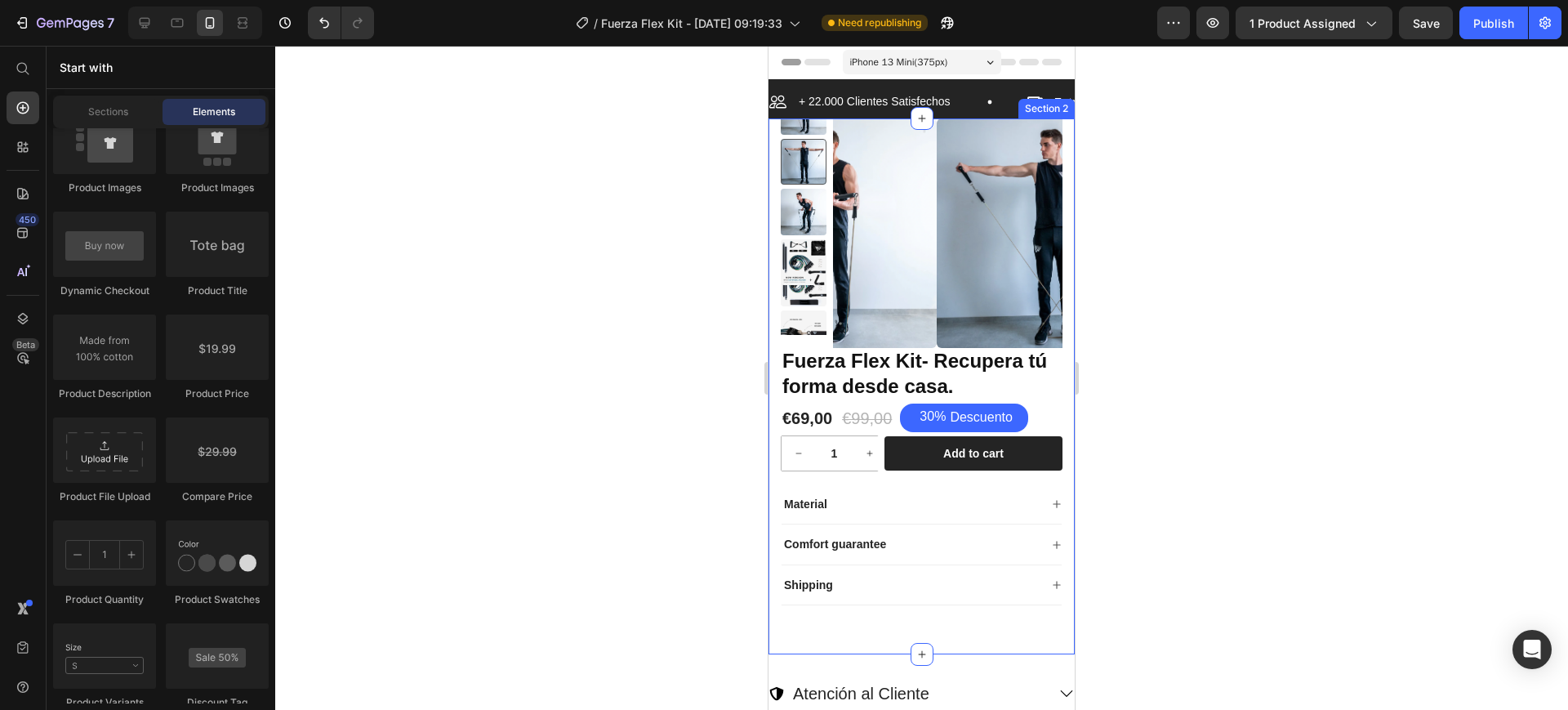 click on "Product Images Fuerza Flex Kit- Recupera tú forma desde casa. Product Title €69,00 Product Price €99,00 Product Price 30% Descuento Discount Tag Row 1 Product Quantity Row Add to cart Add to Cart Row
Material
Comfort guarantee
Shipping Accordion Row Product Section 2" at bounding box center [921, 386] 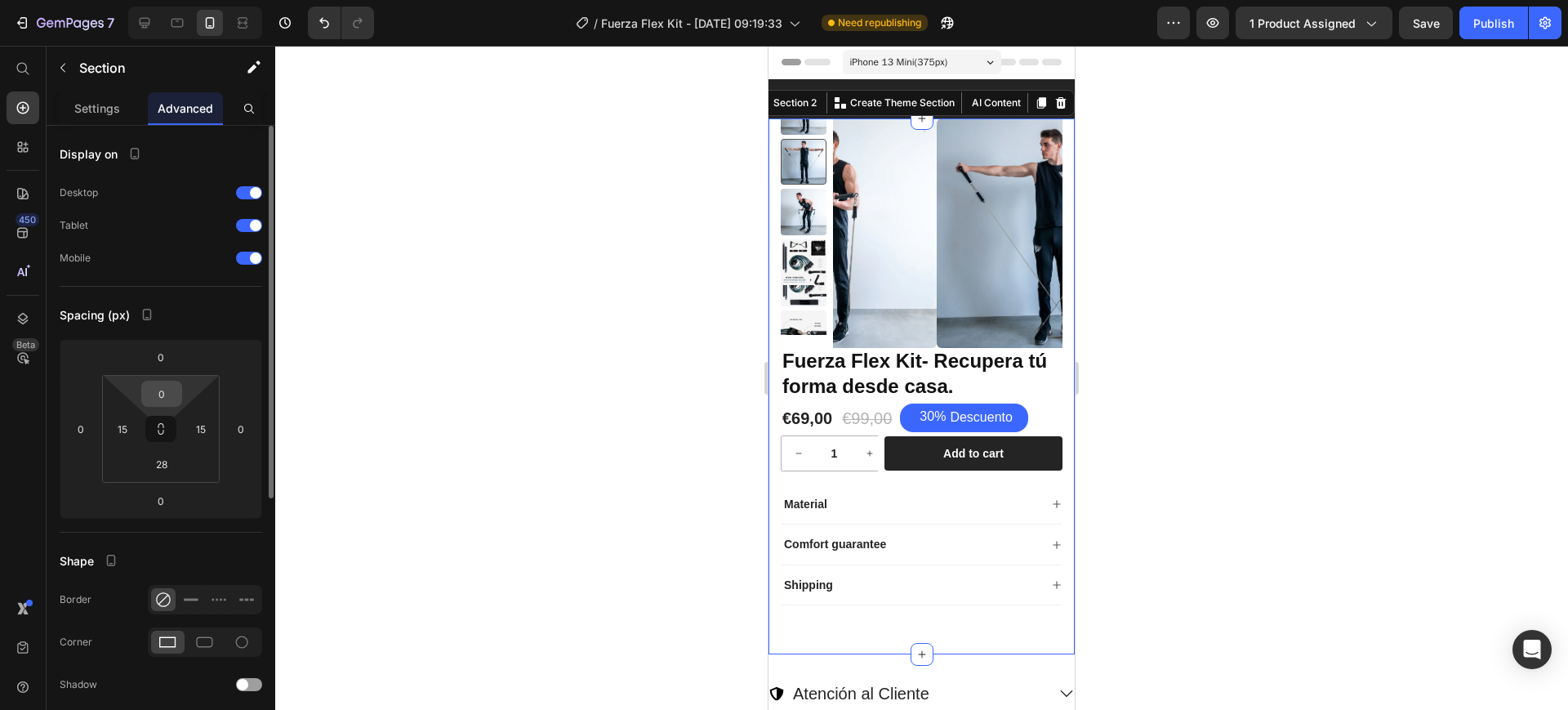 click on "0" at bounding box center (162, 394) 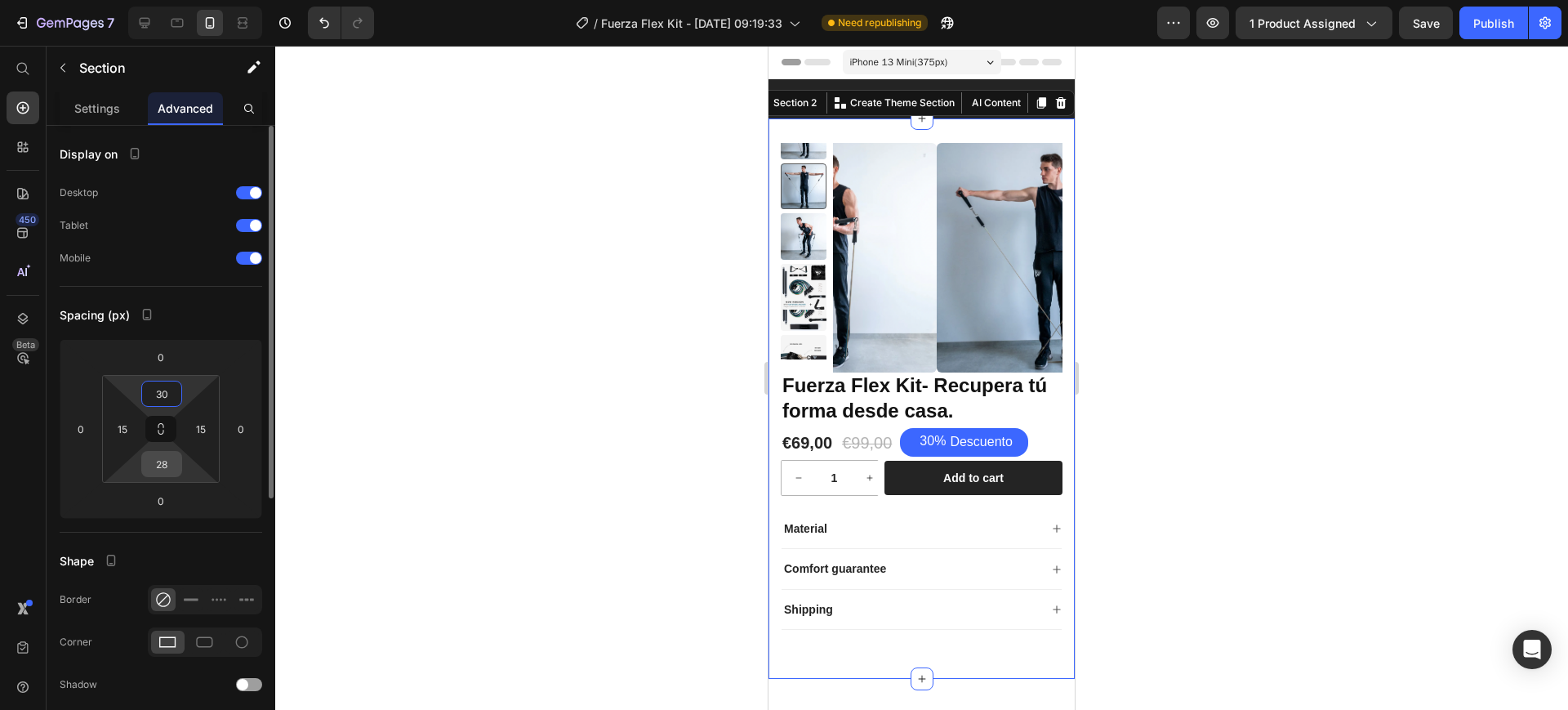 type on "30" 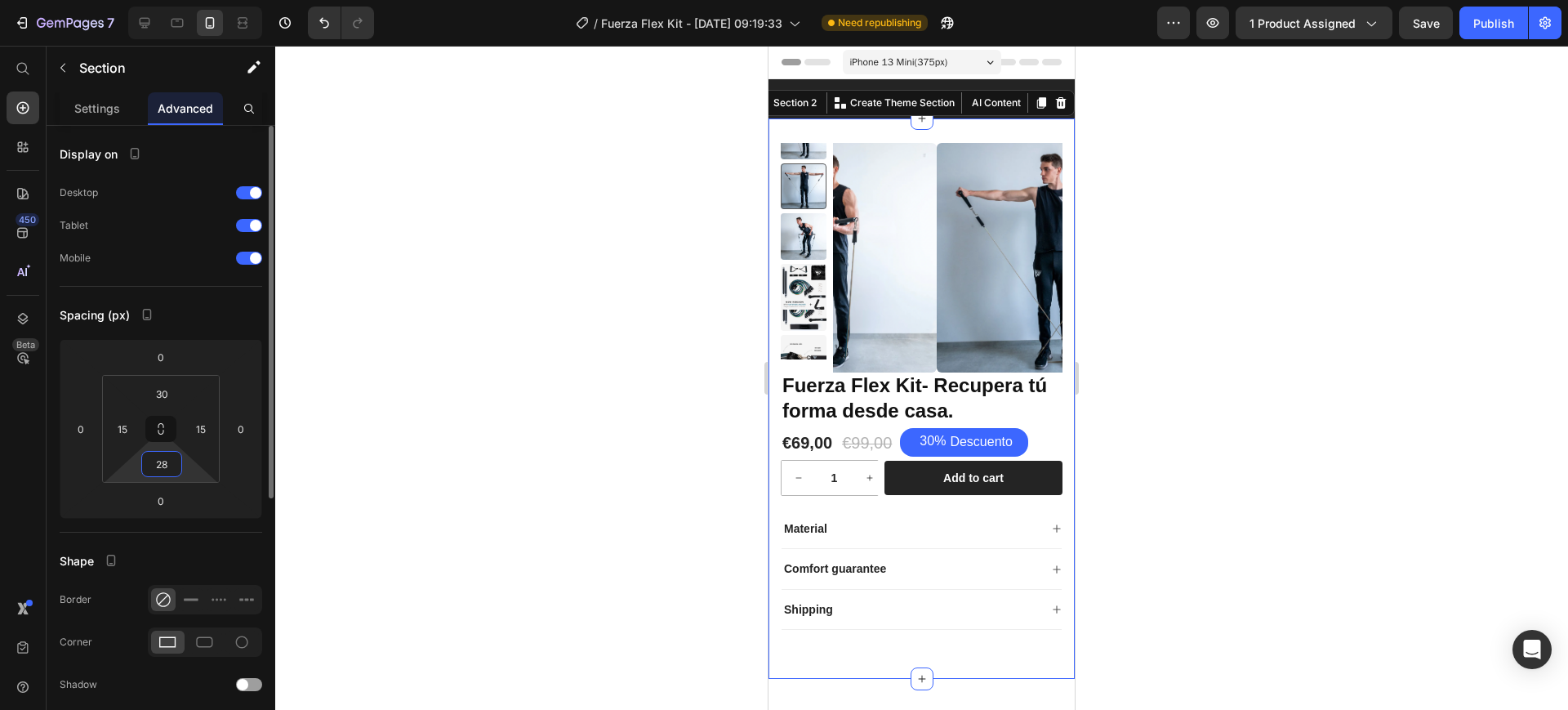 click on "28" at bounding box center (162, 464) 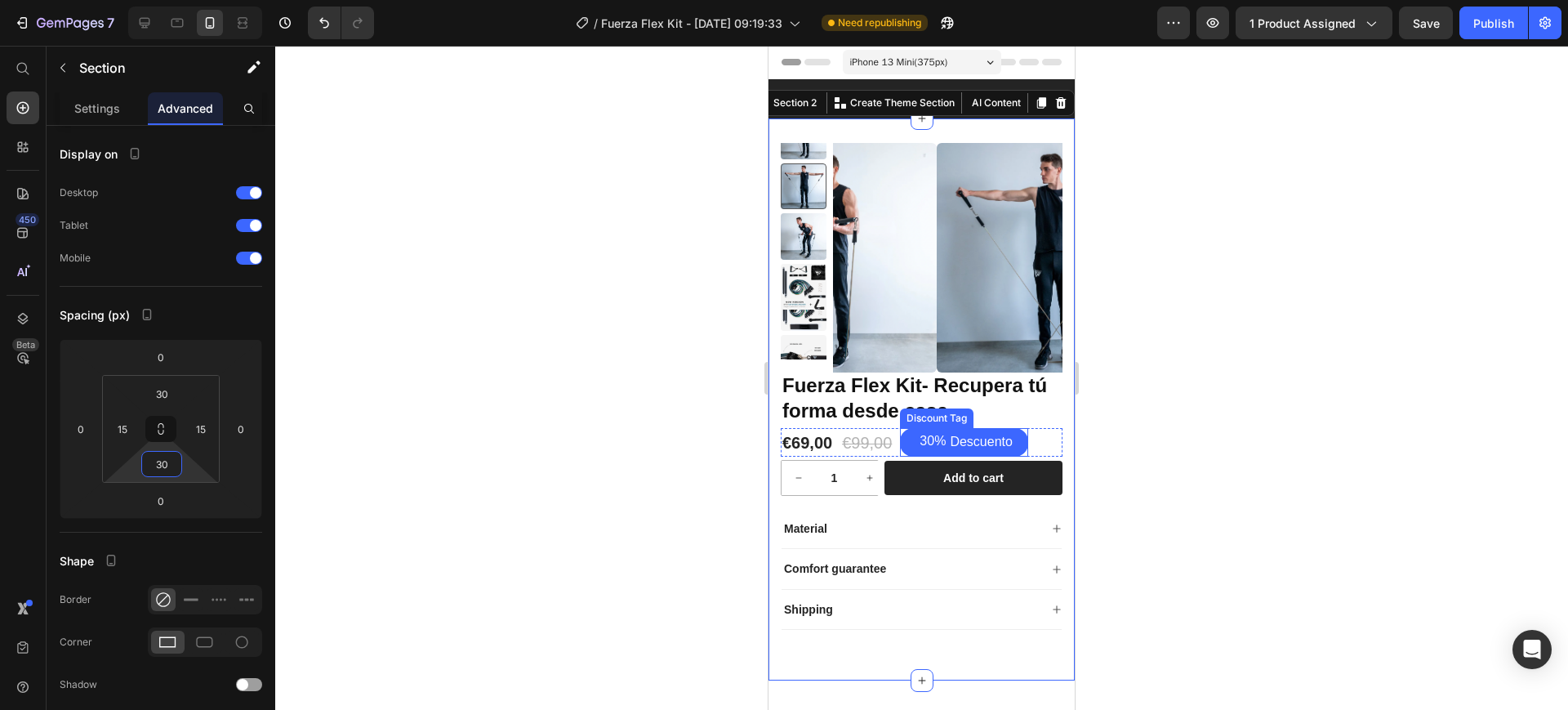 type on "30" 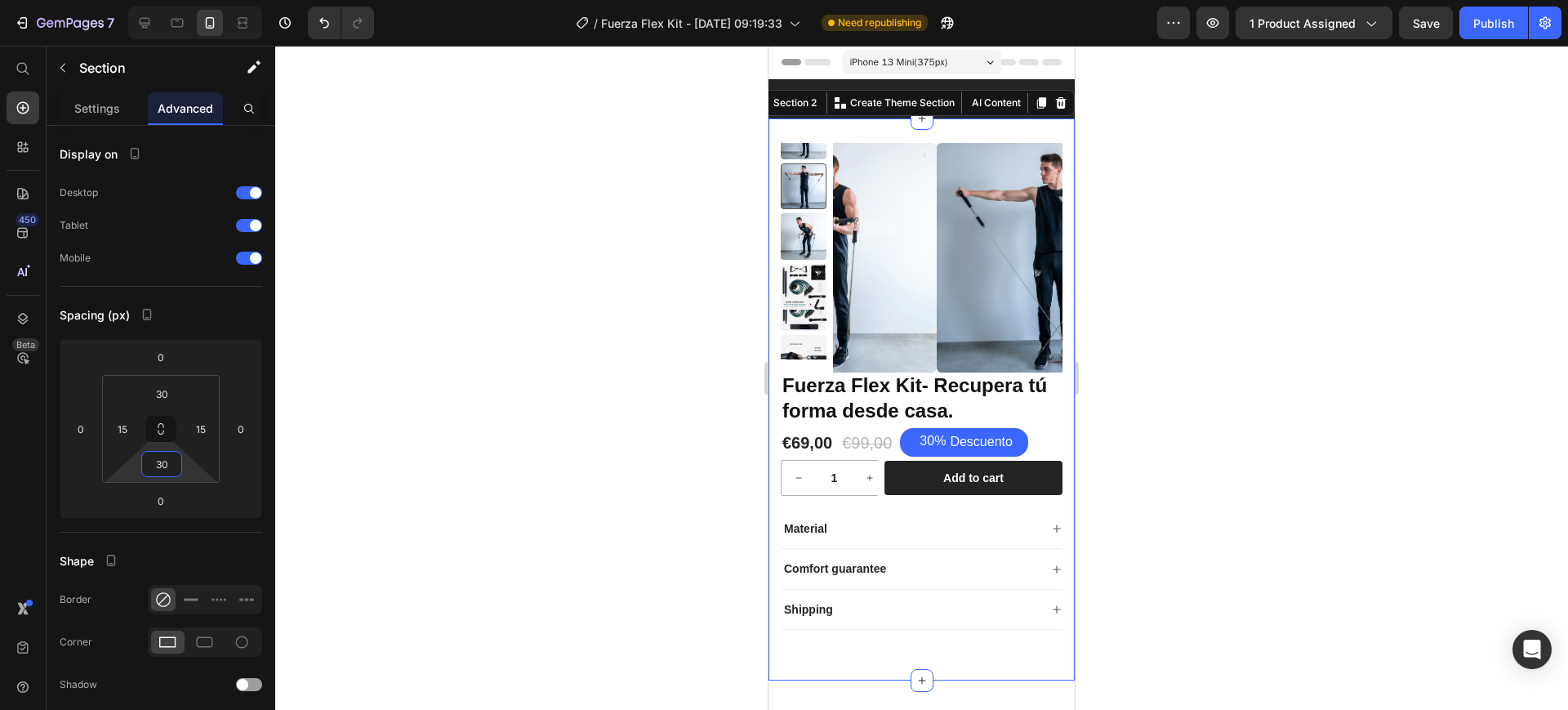 click 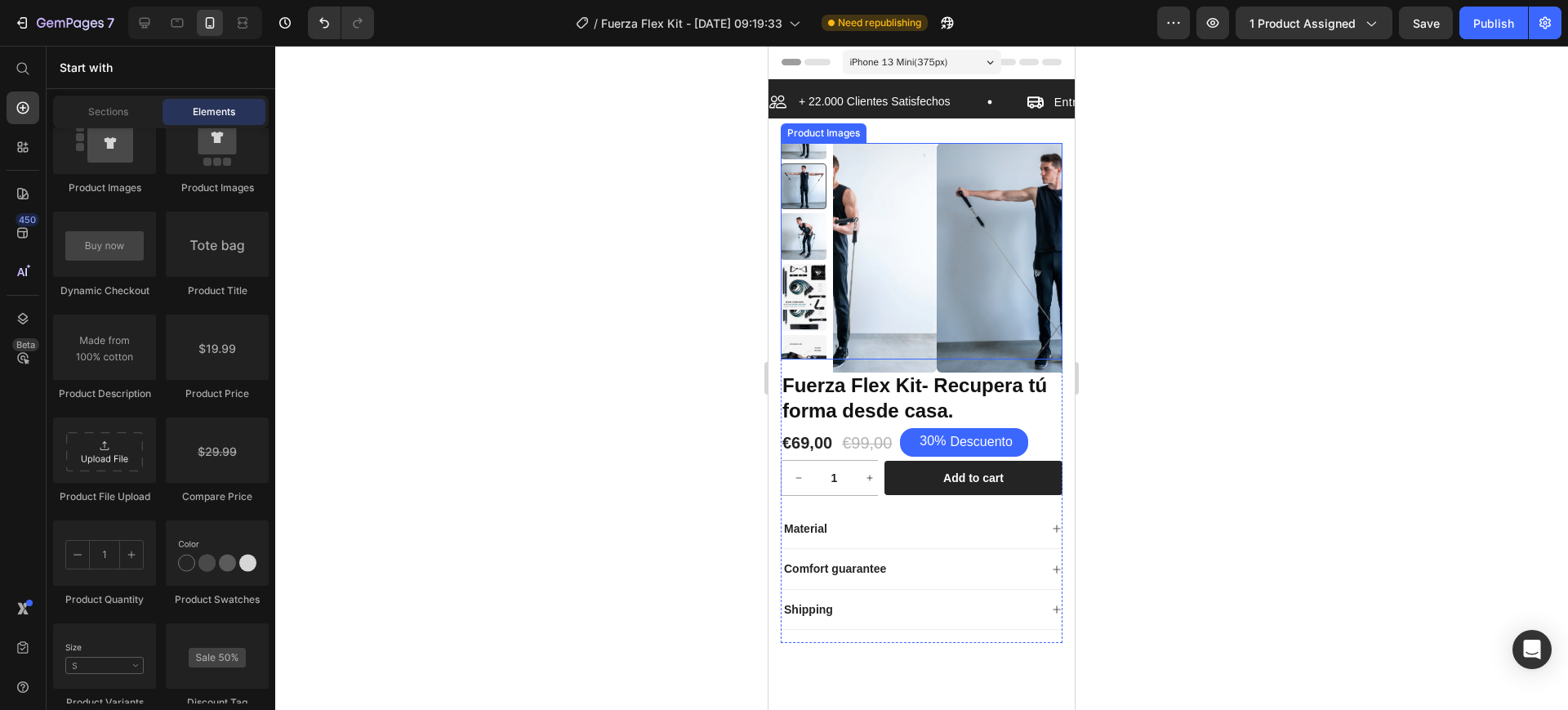 click at bounding box center [1051, 257] 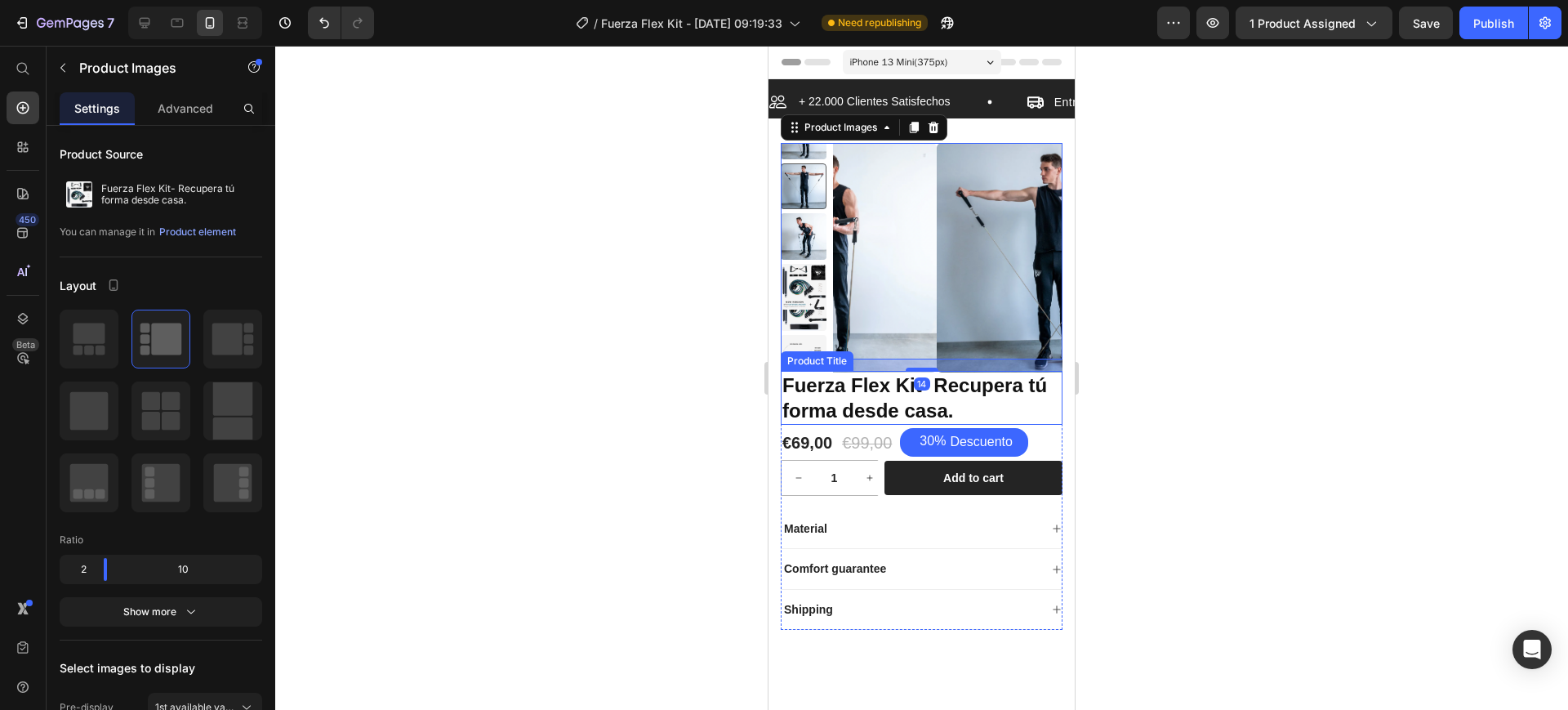 click on "Fuerza Flex Kit- Recupera tú forma desde casa." at bounding box center (921, 398) 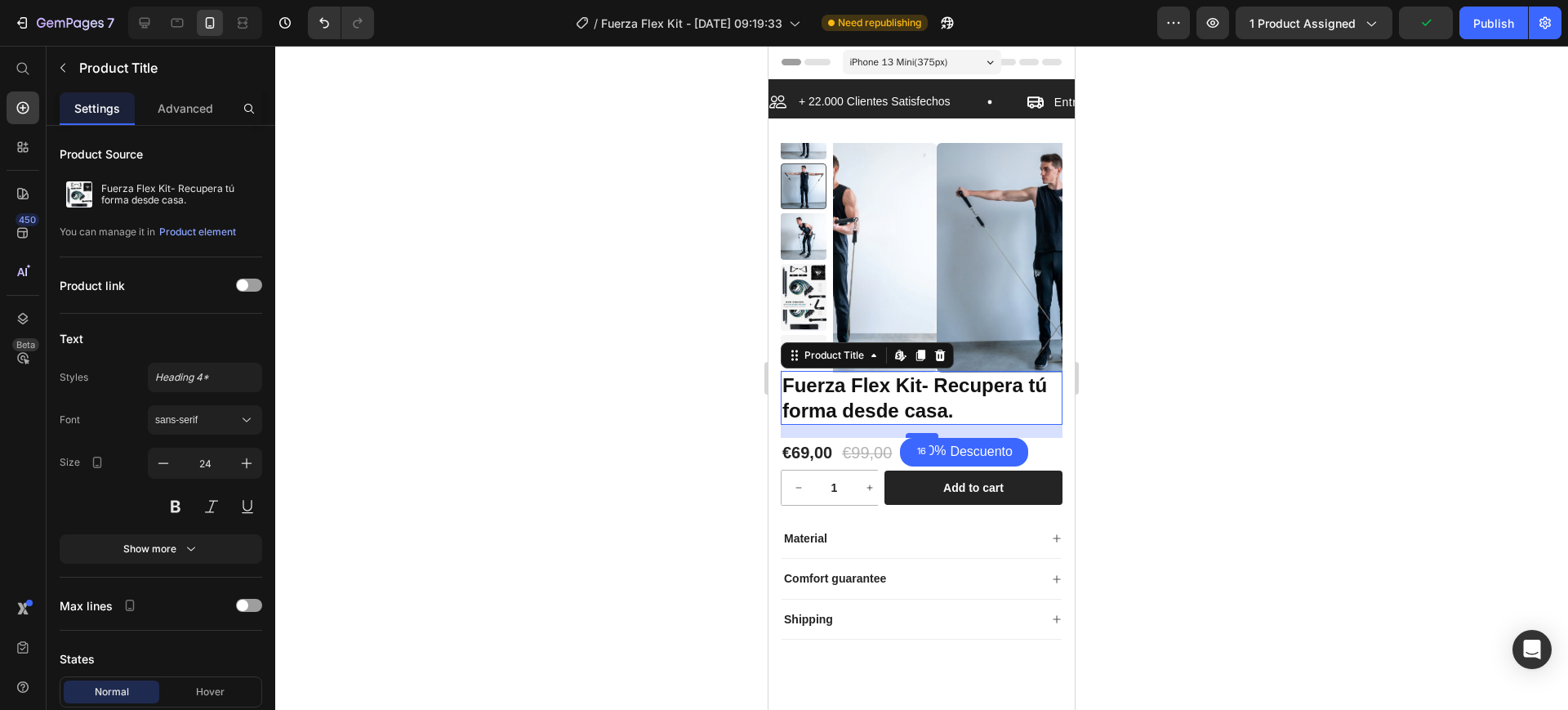 drag, startPoint x: 915, startPoint y: 426, endPoint x: 915, endPoint y: 435, distance: 9 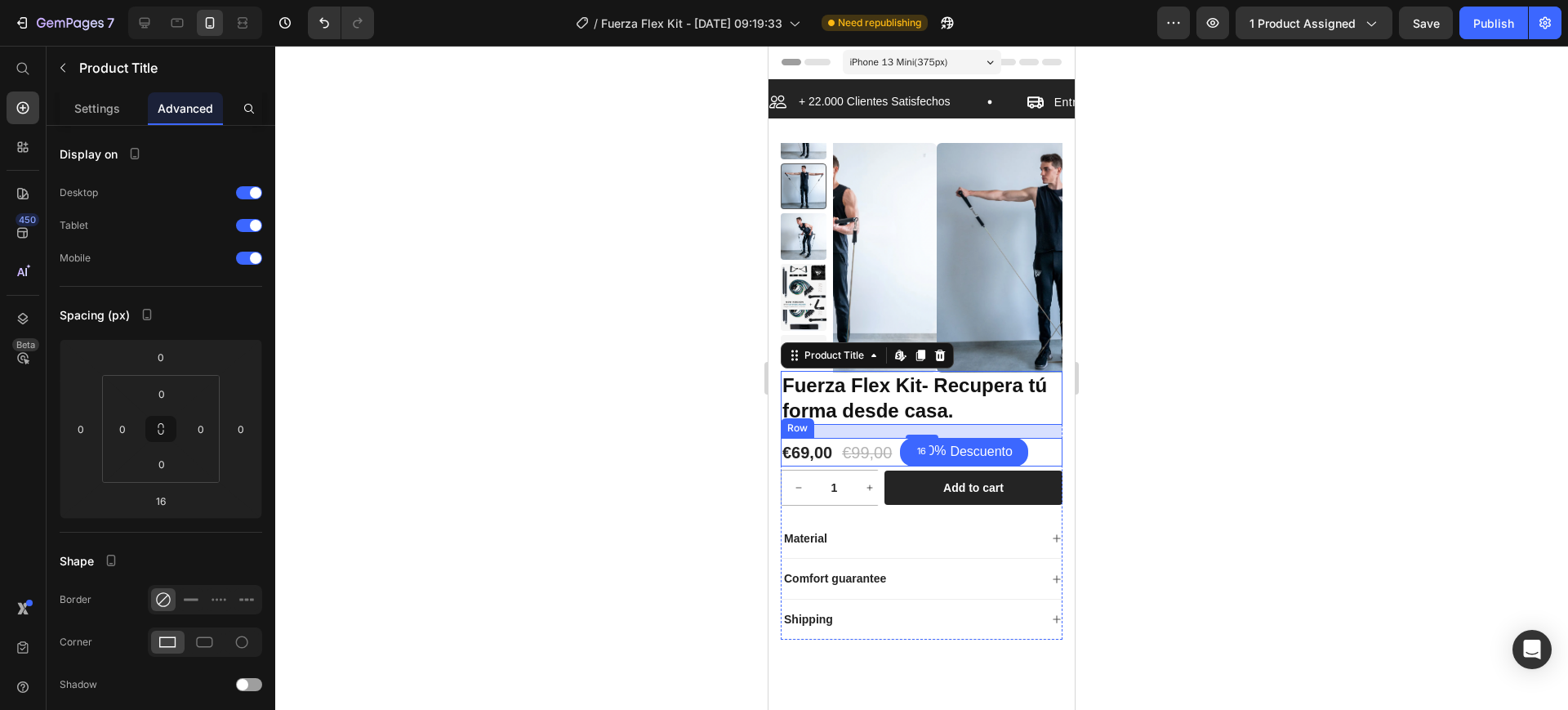 click on "€69,00 Product Price €99,00 Product Price 30% Descuento Discount Tag Row" at bounding box center [921, 452] 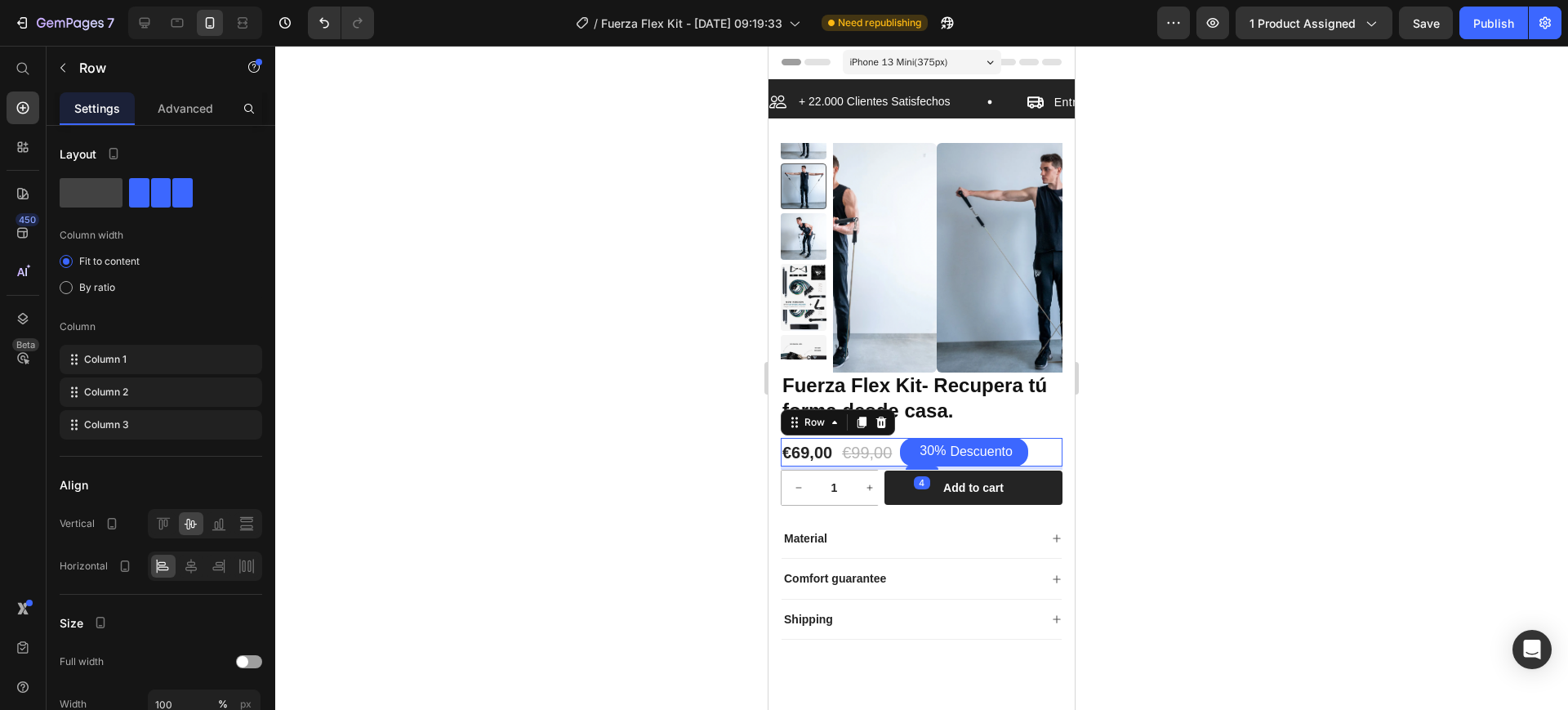 click 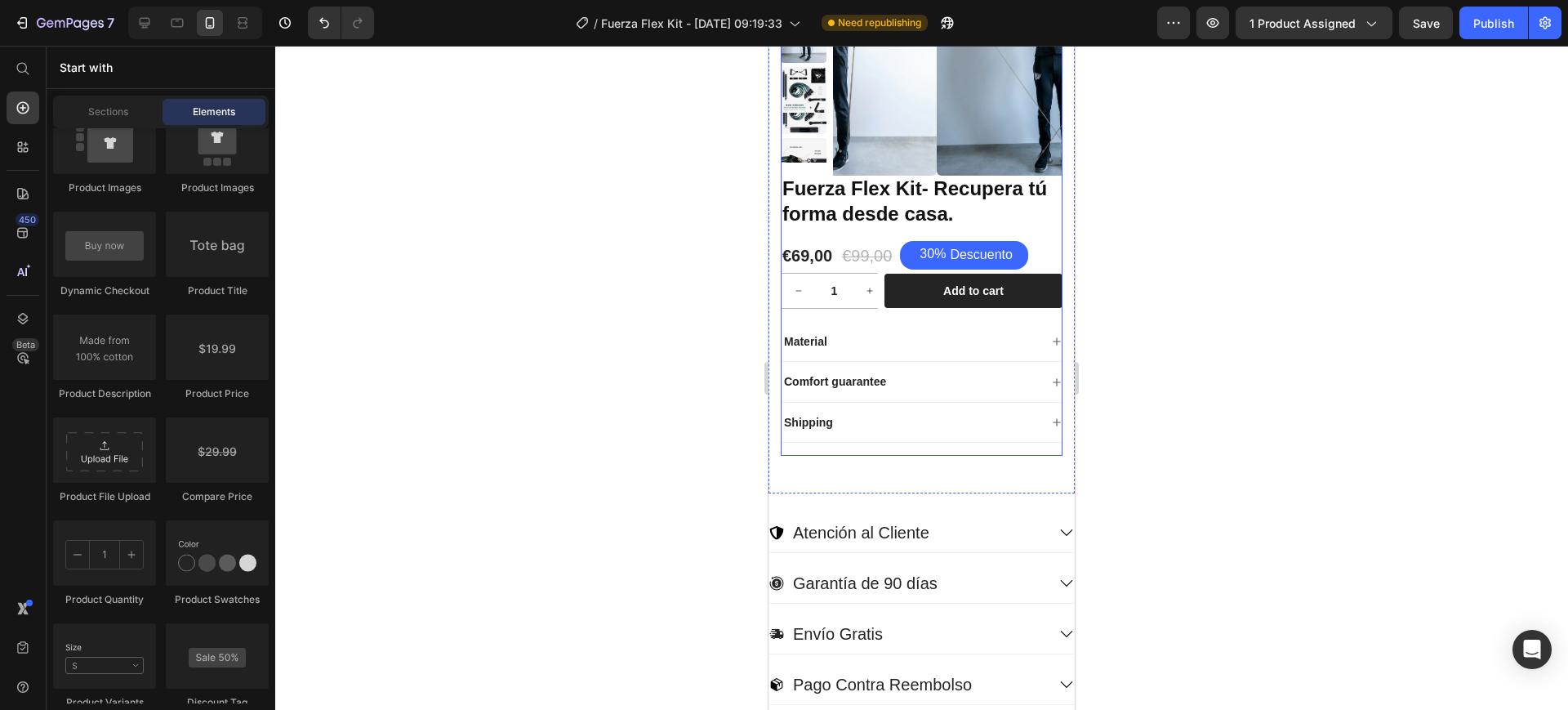 scroll, scrollTop: 204, scrollLeft: 0, axis: vertical 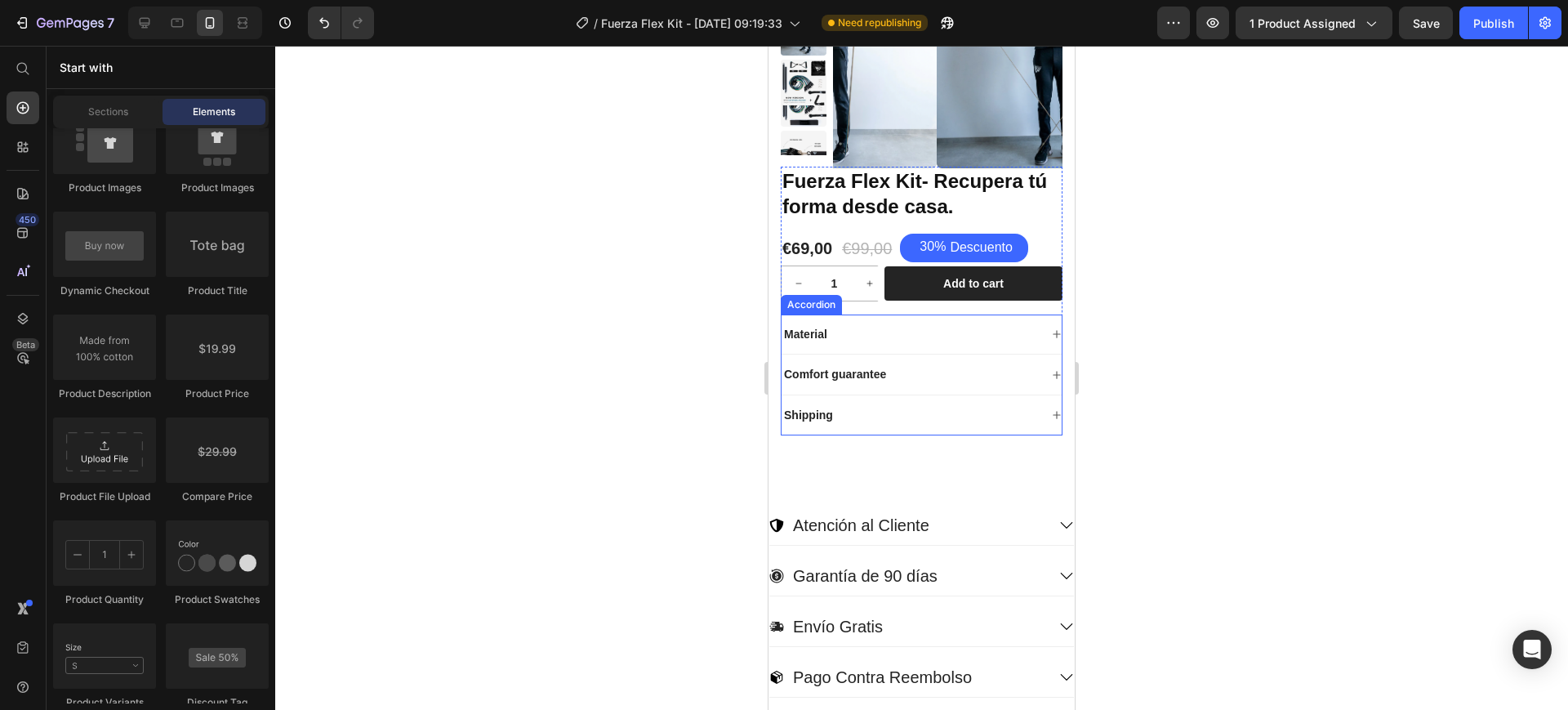 click on "Material" at bounding box center [910, 334] 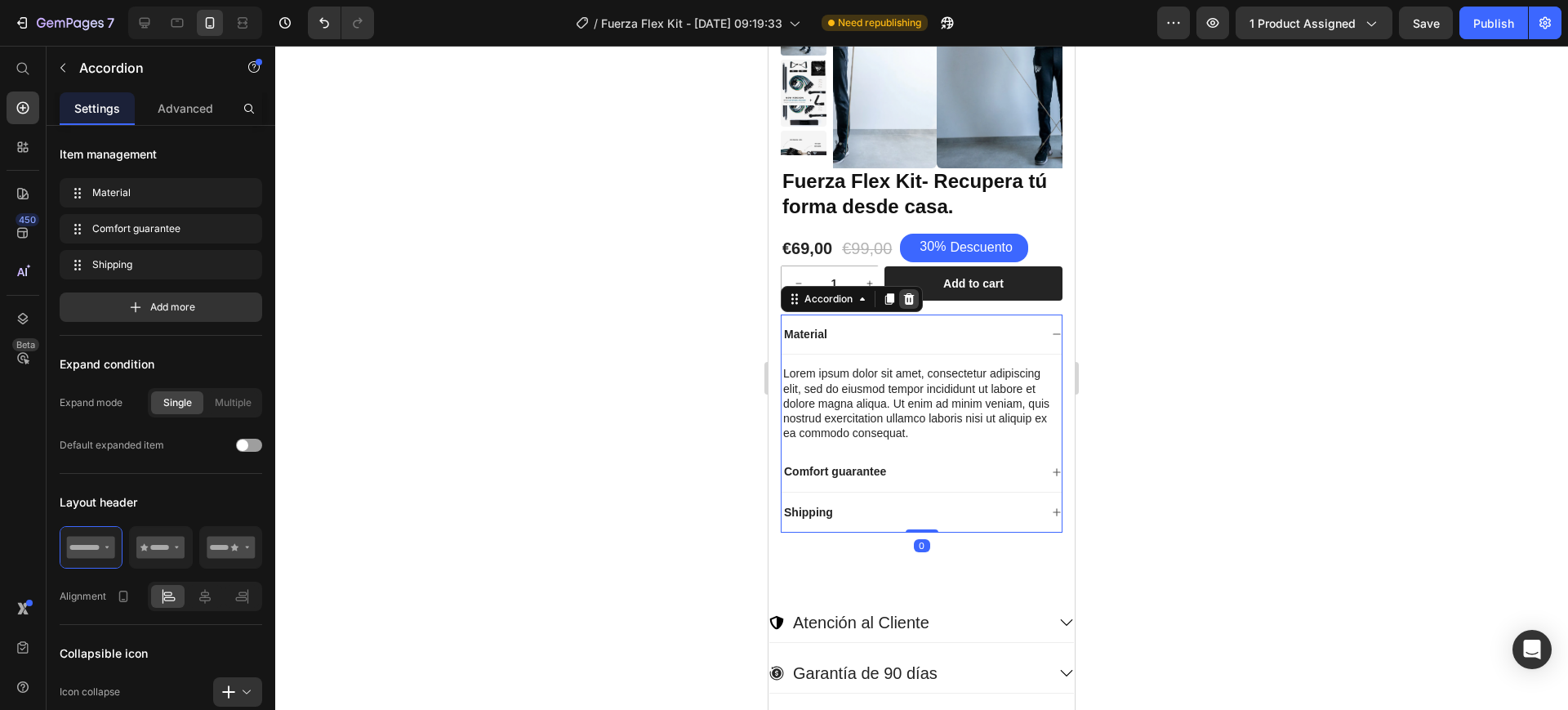 click at bounding box center [909, 299] 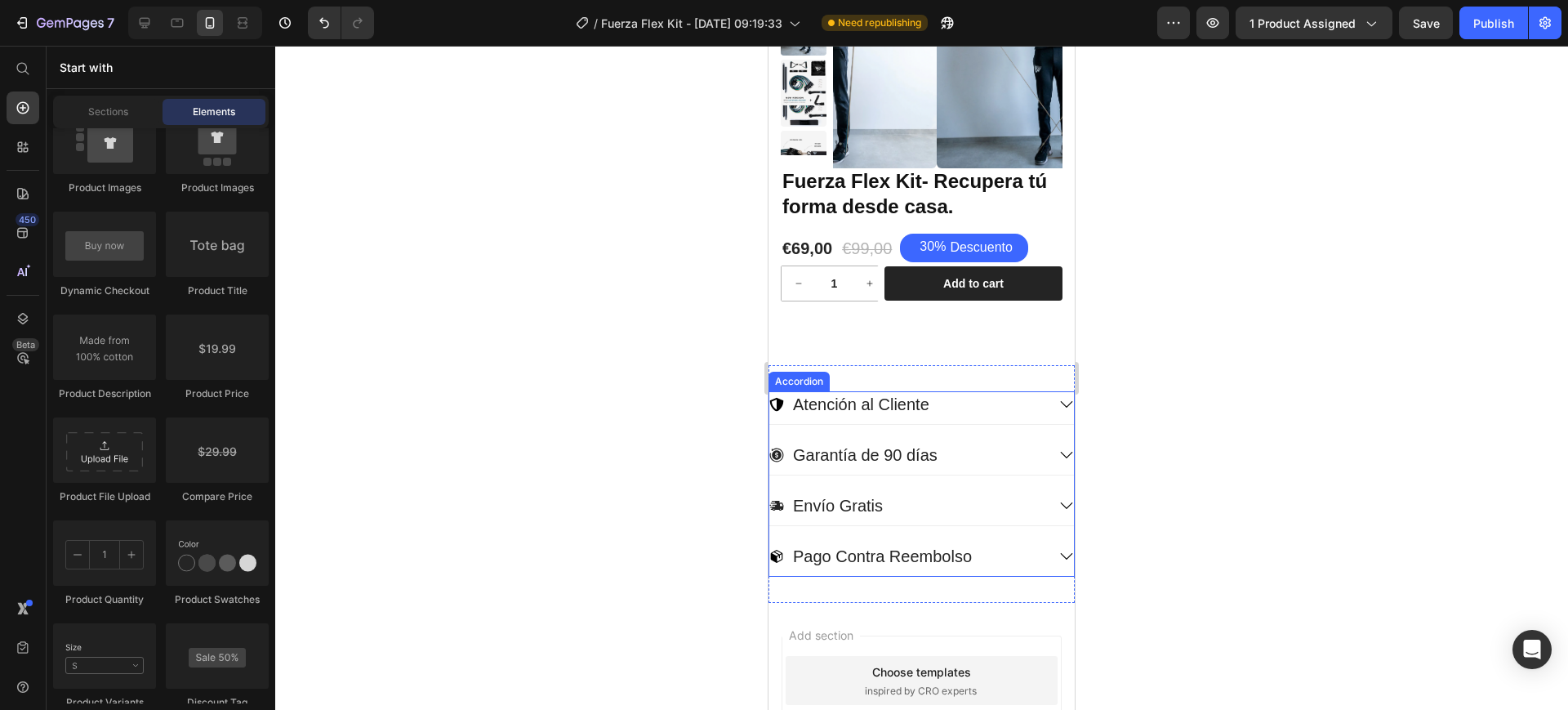 click on "Atención al Cliente" at bounding box center [861, 404] 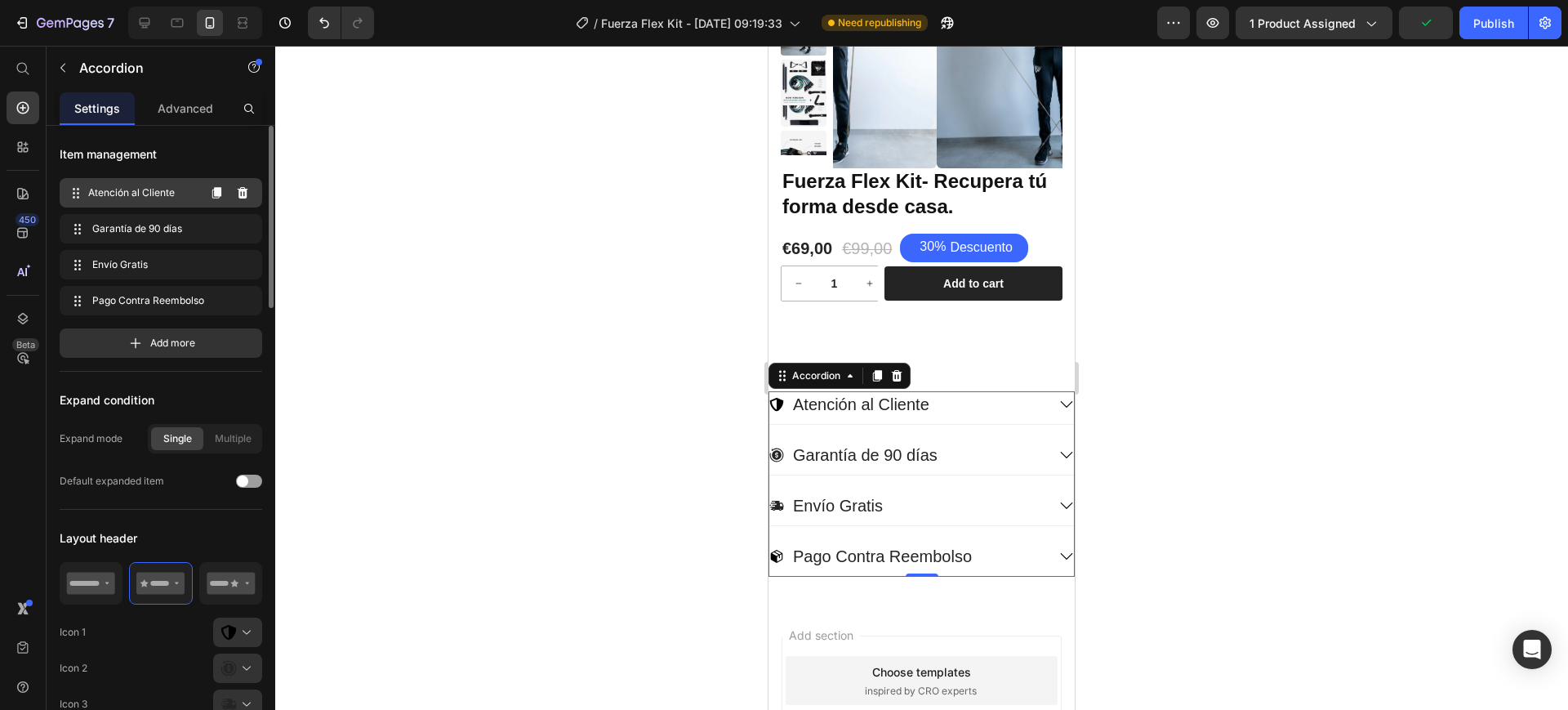 click on "Atención al Cliente Atención al Cliente" at bounding box center (131, 193) 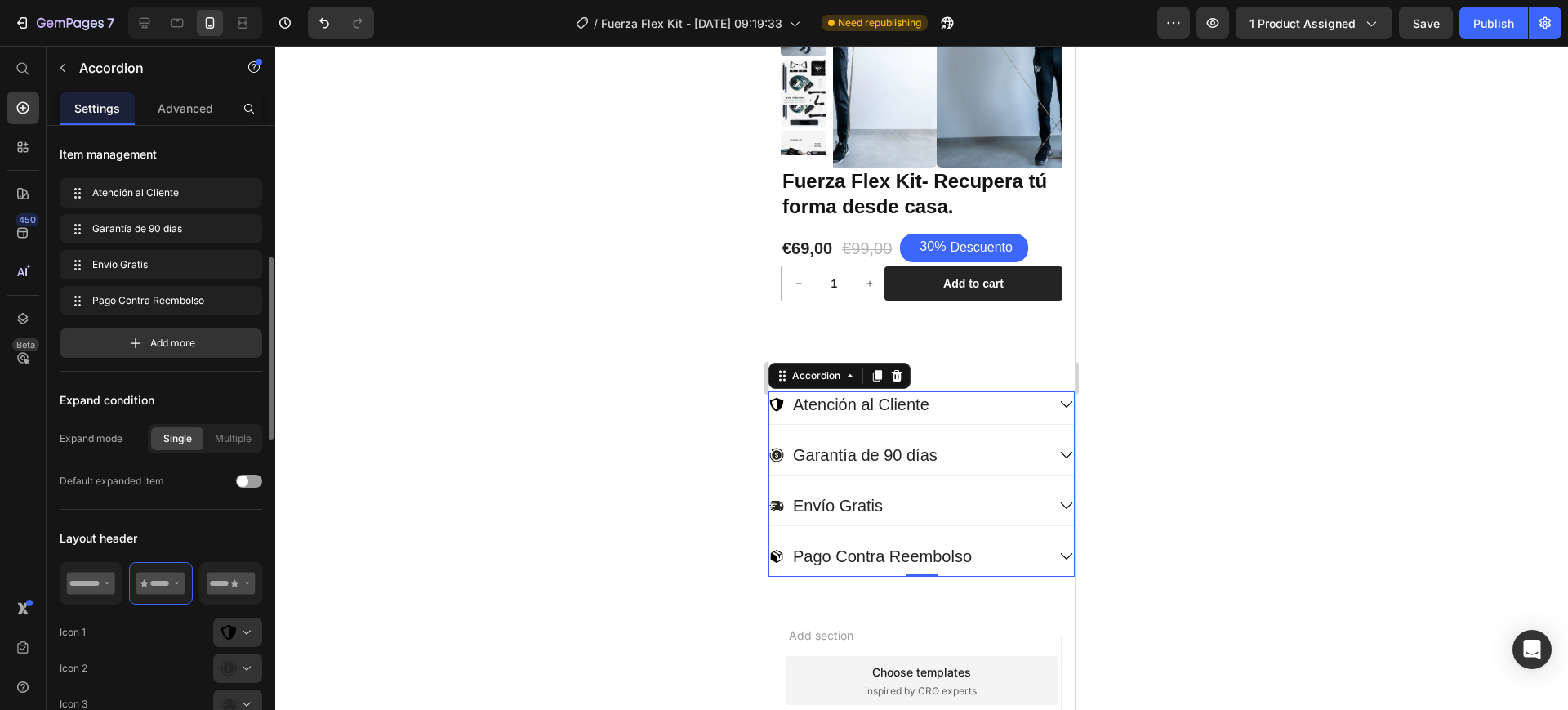scroll, scrollTop: 613, scrollLeft: 0, axis: vertical 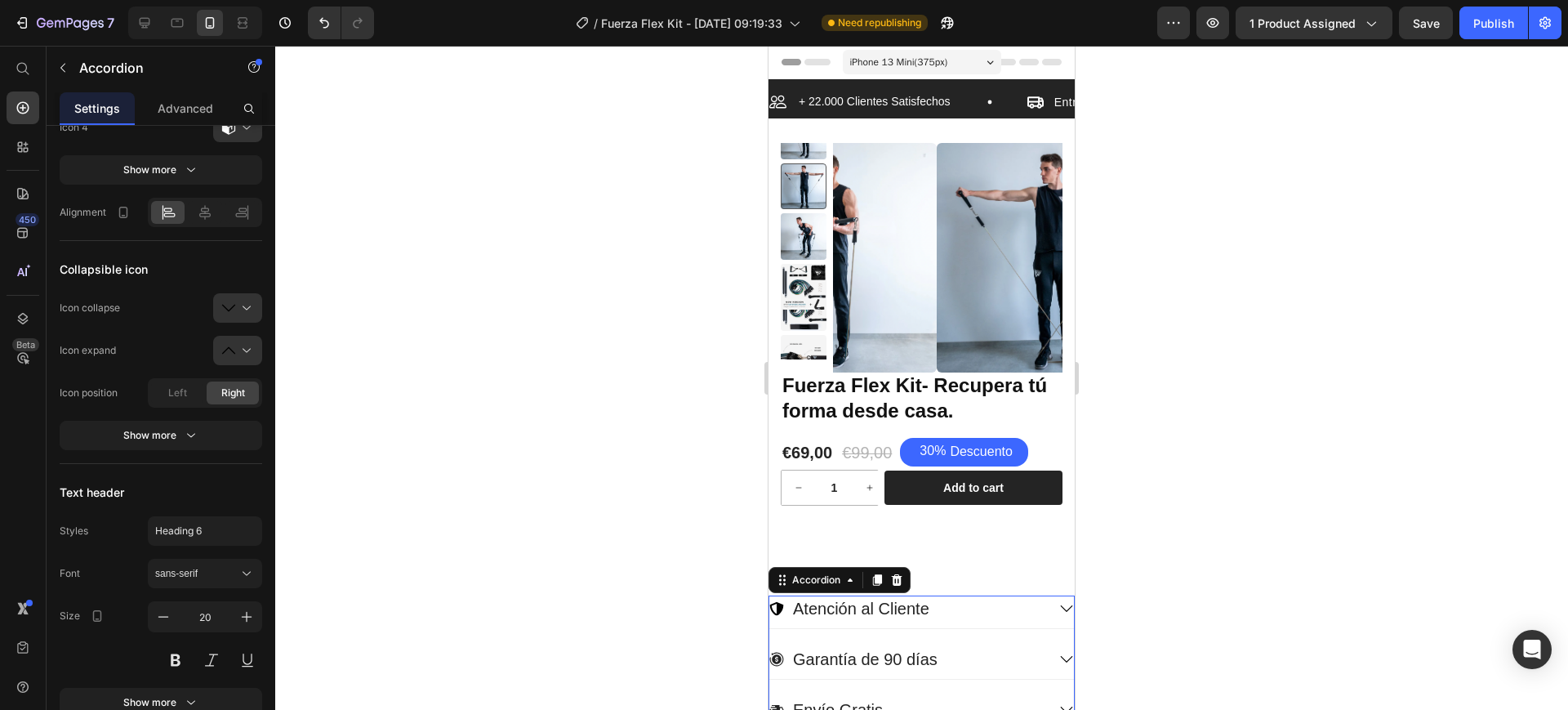 click 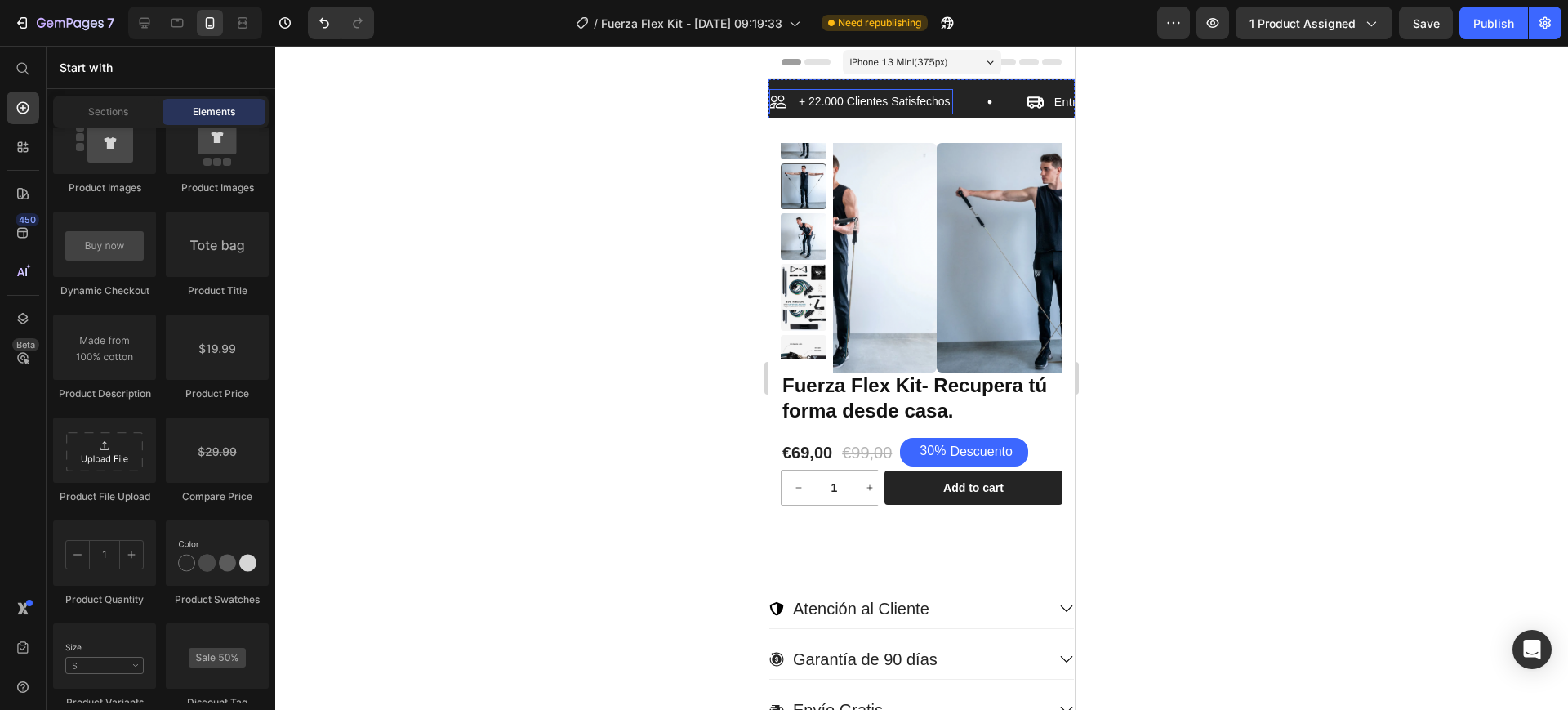 click on "+ 22.000 Clientes Satisfechos" at bounding box center [875, 101] 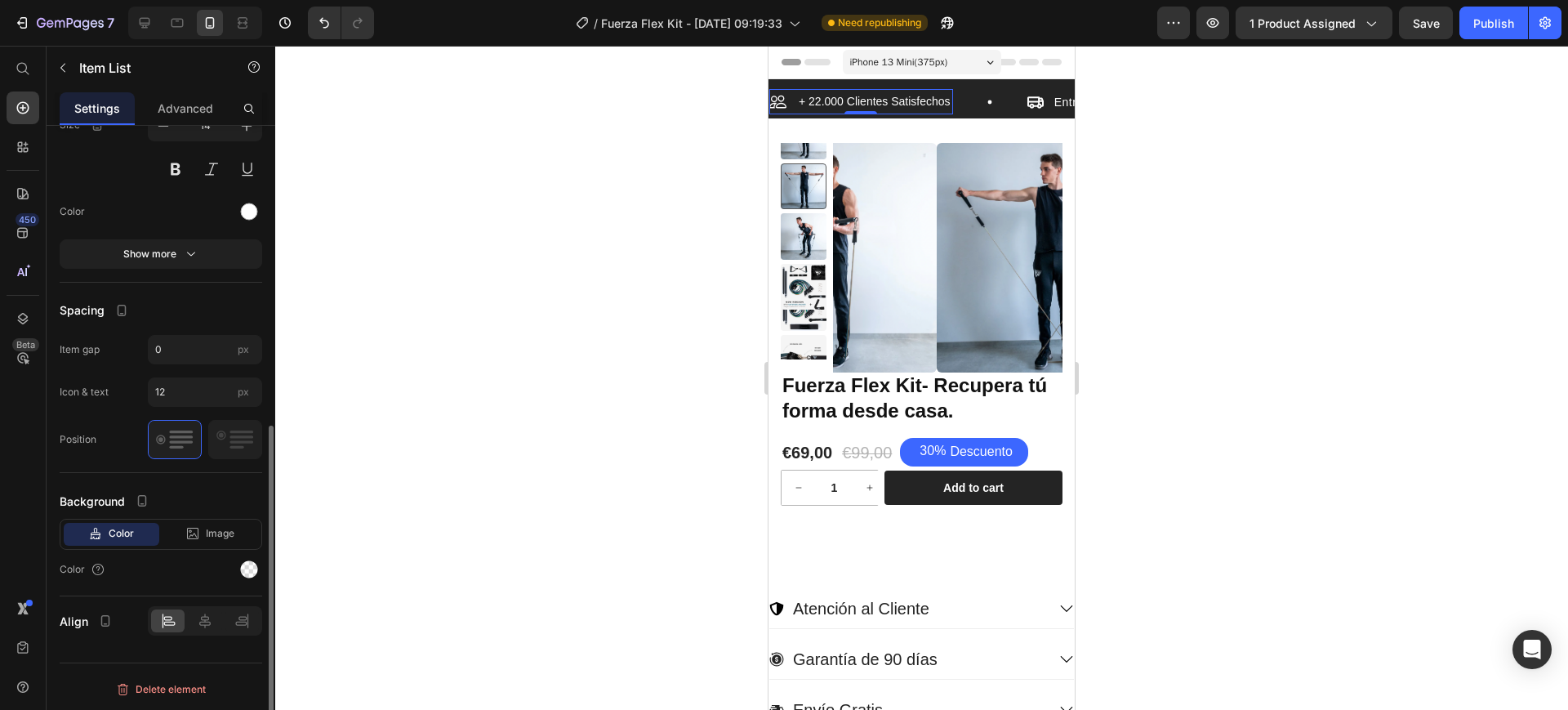 scroll, scrollTop: 0, scrollLeft: 0, axis: both 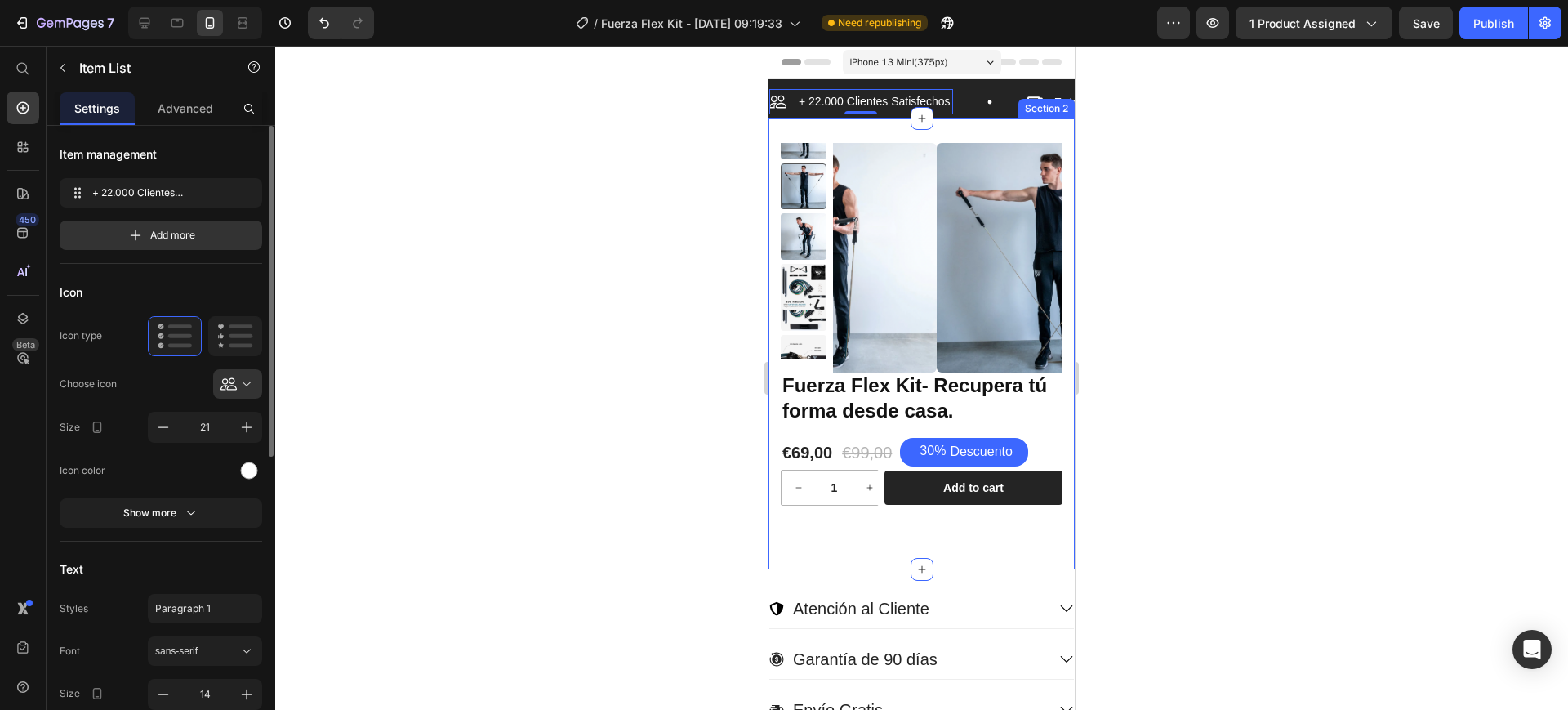click 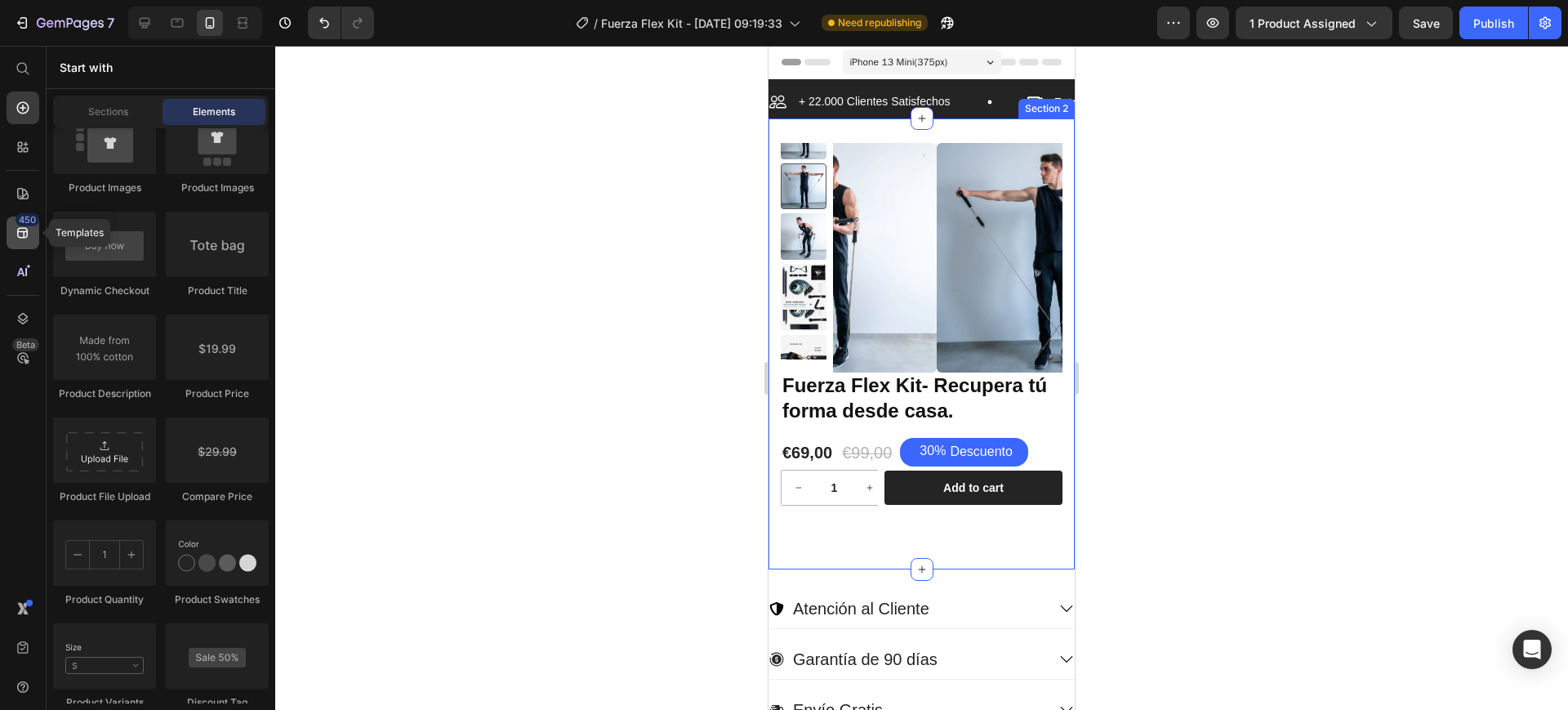 click 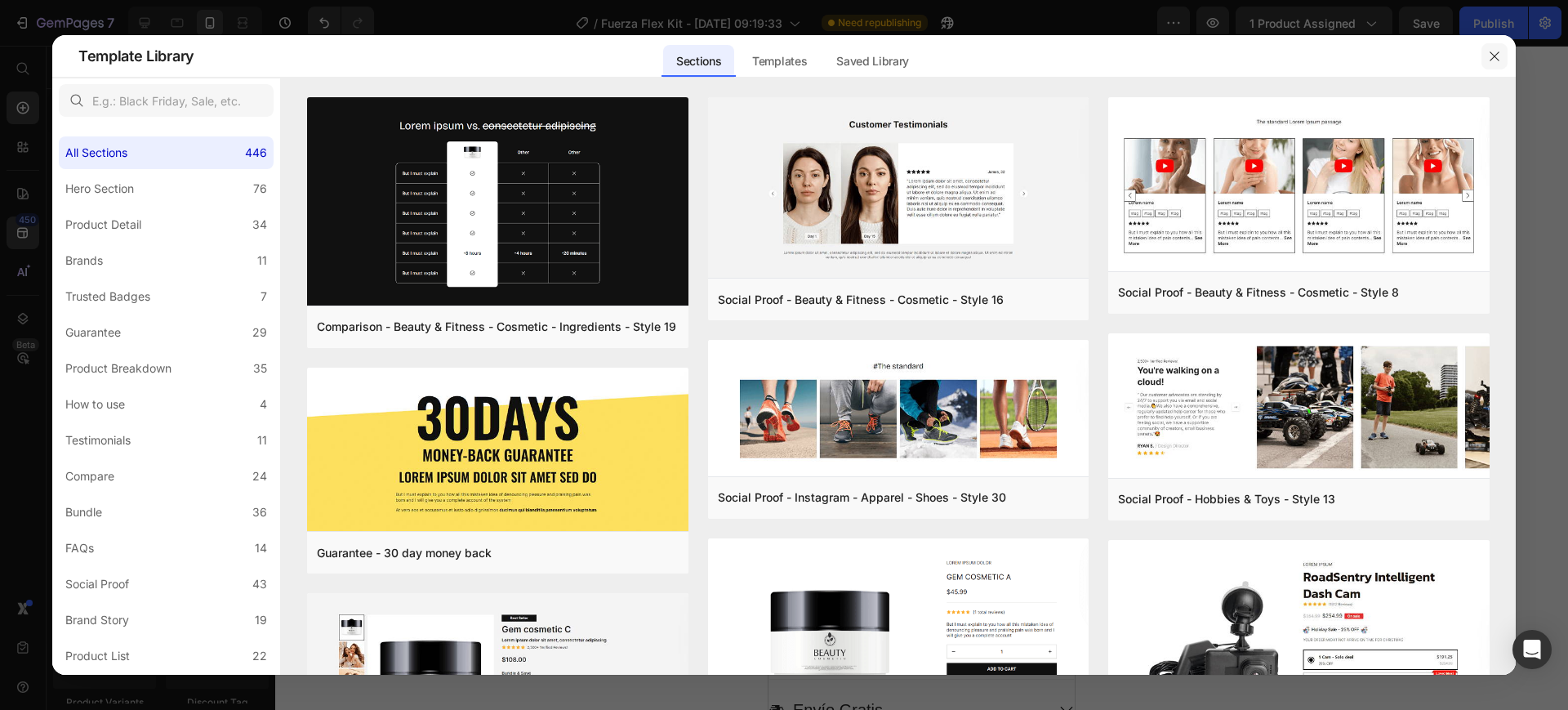 click 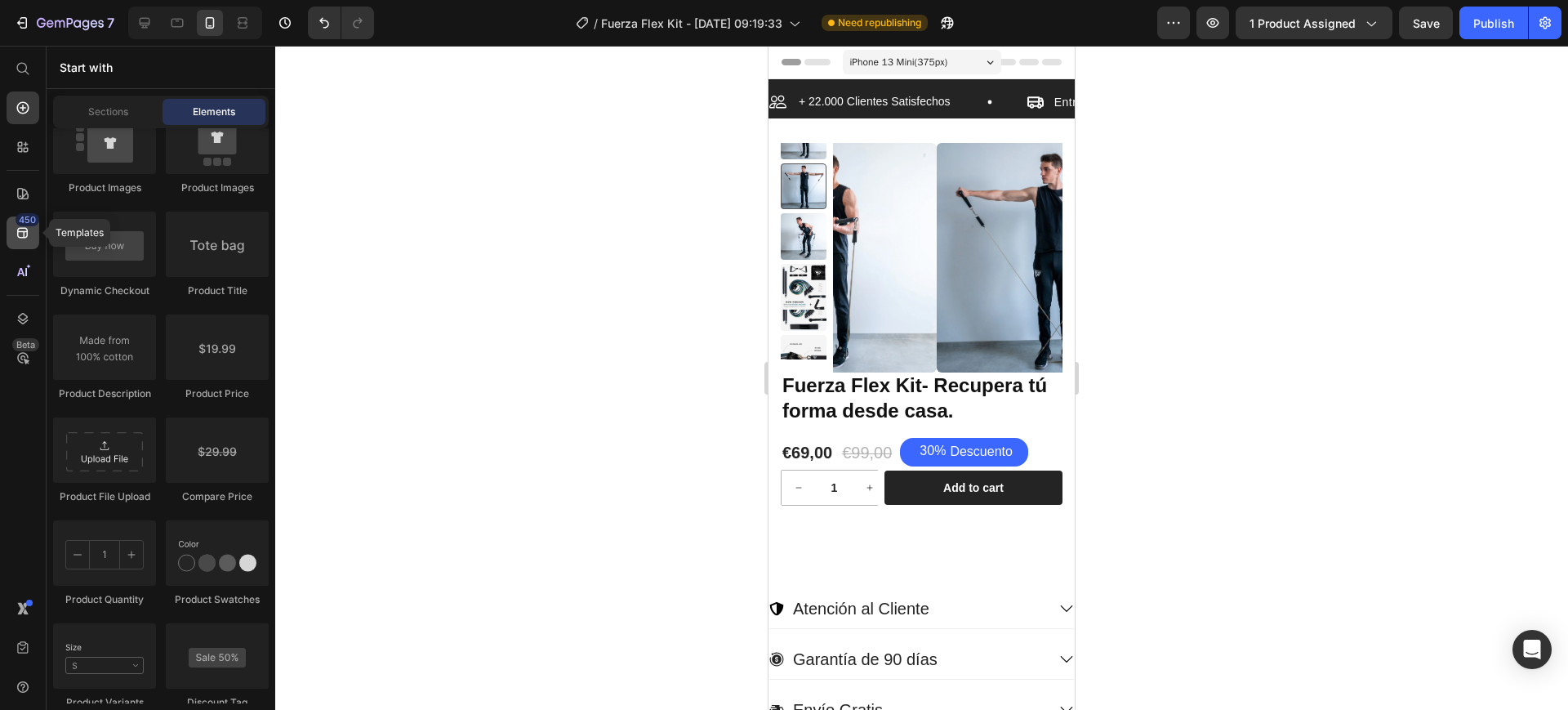 click 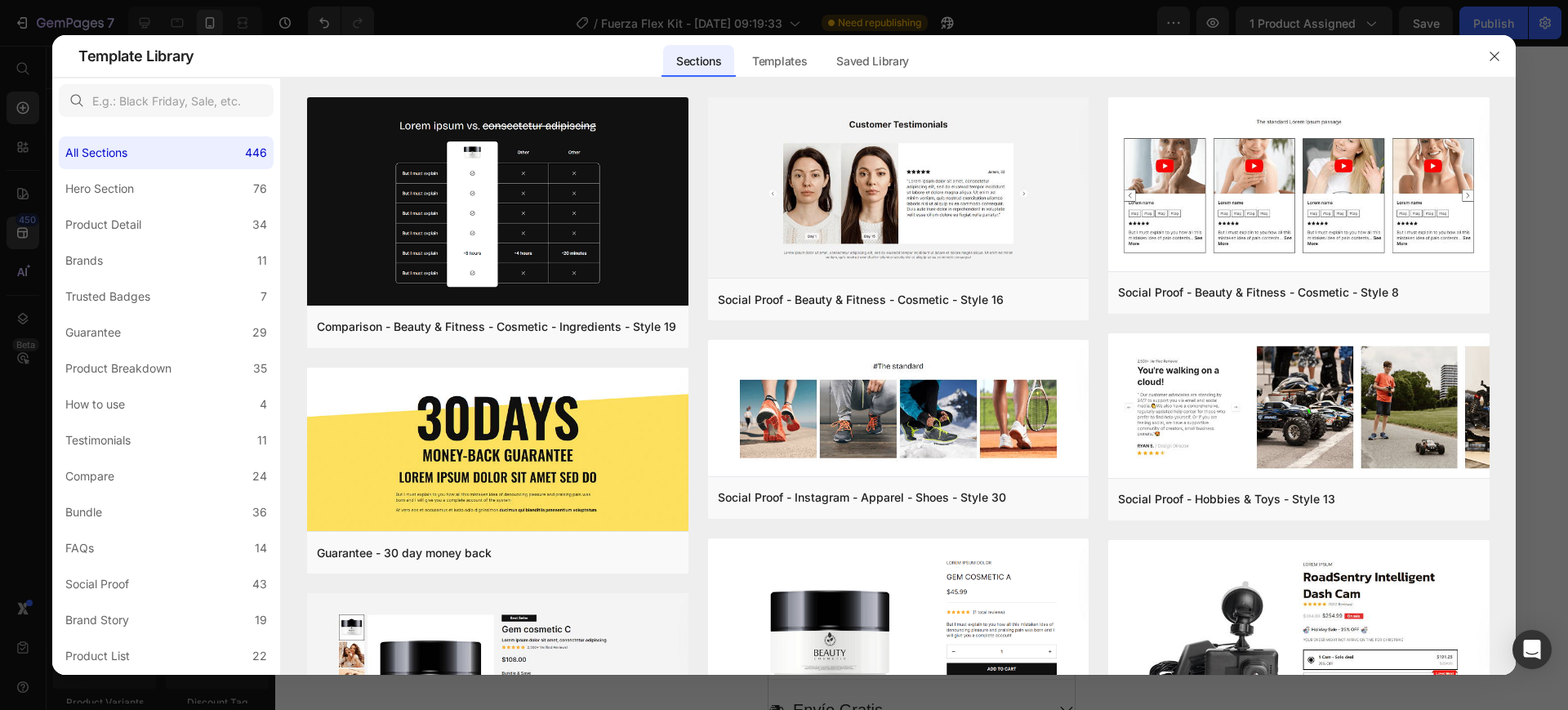 click at bounding box center (784, 355) 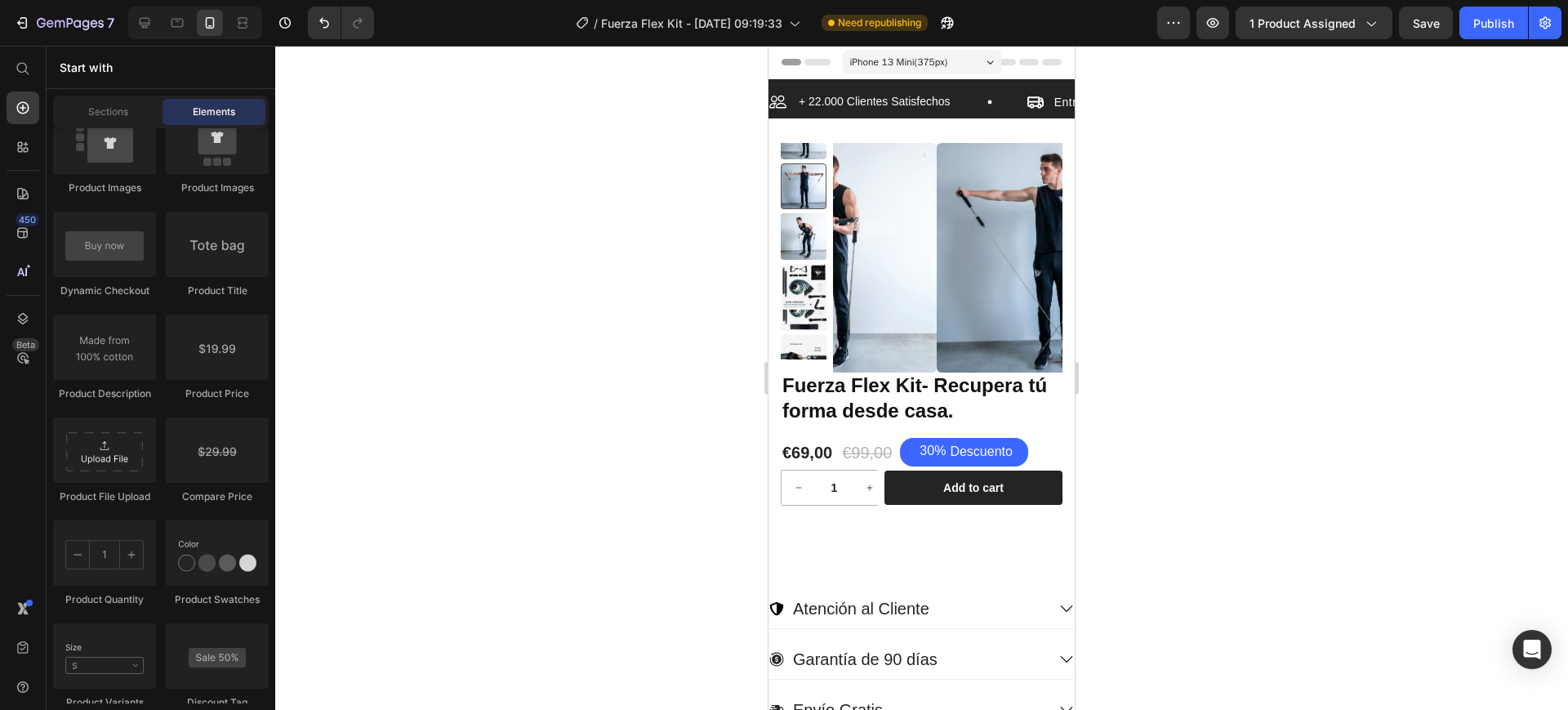 click on "450 Beta" at bounding box center (23, 322) 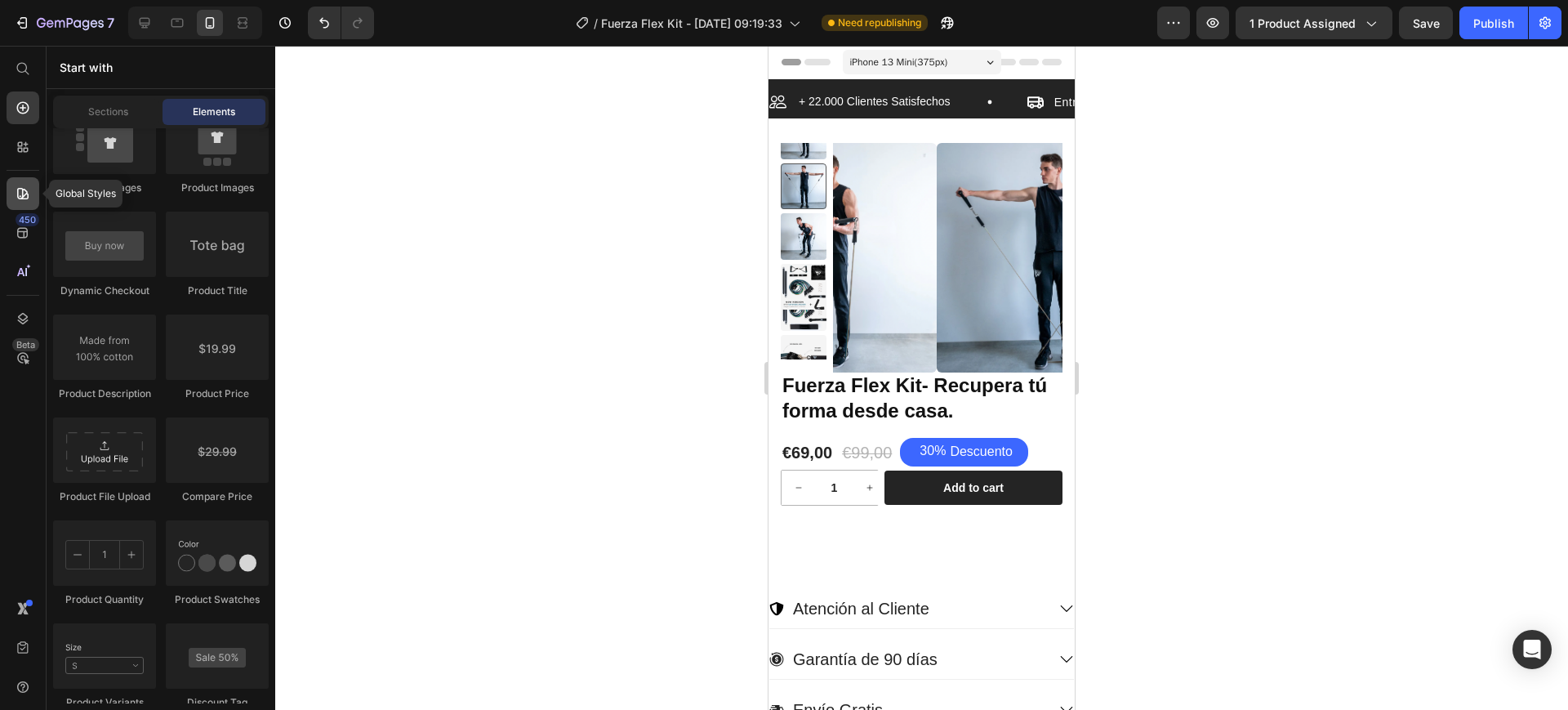 click 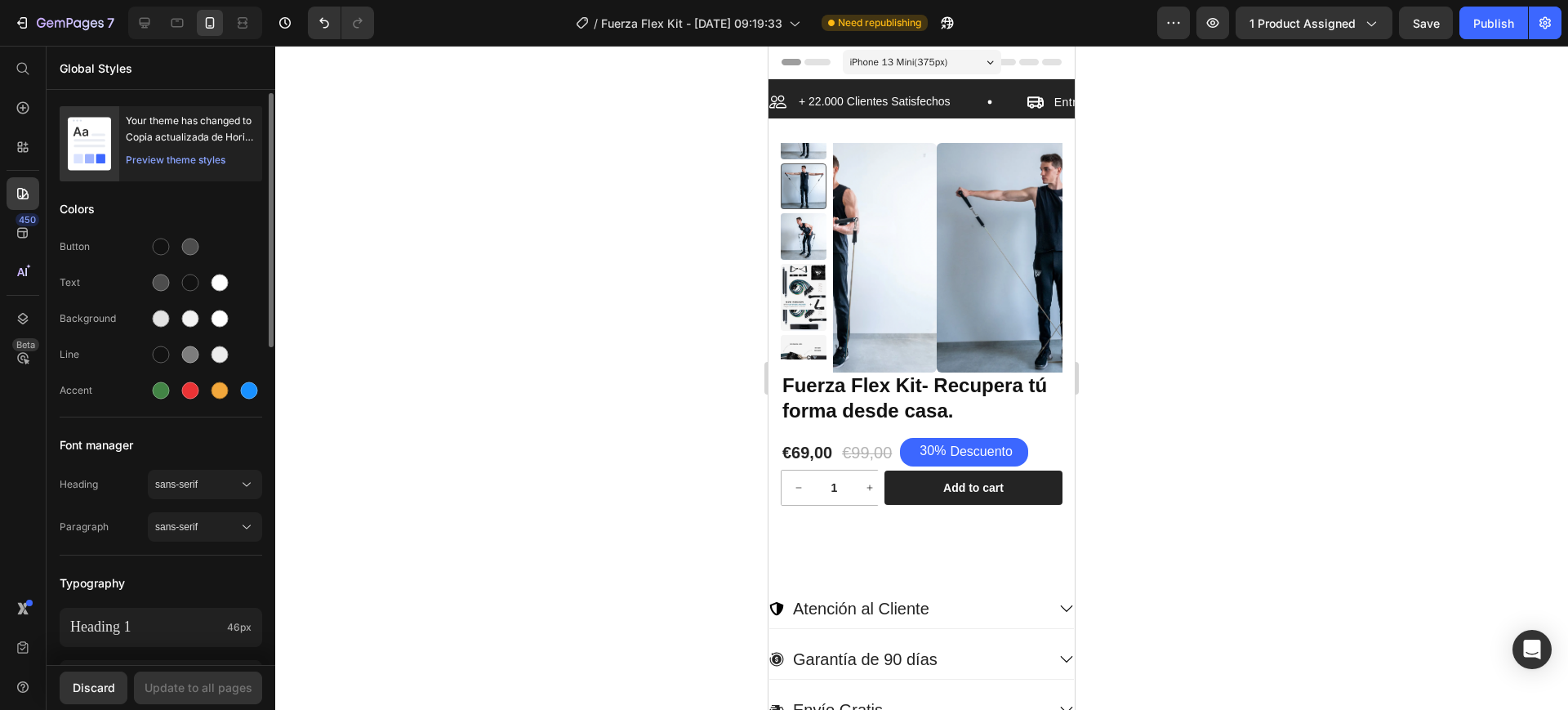 scroll, scrollTop: 102, scrollLeft: 0, axis: vertical 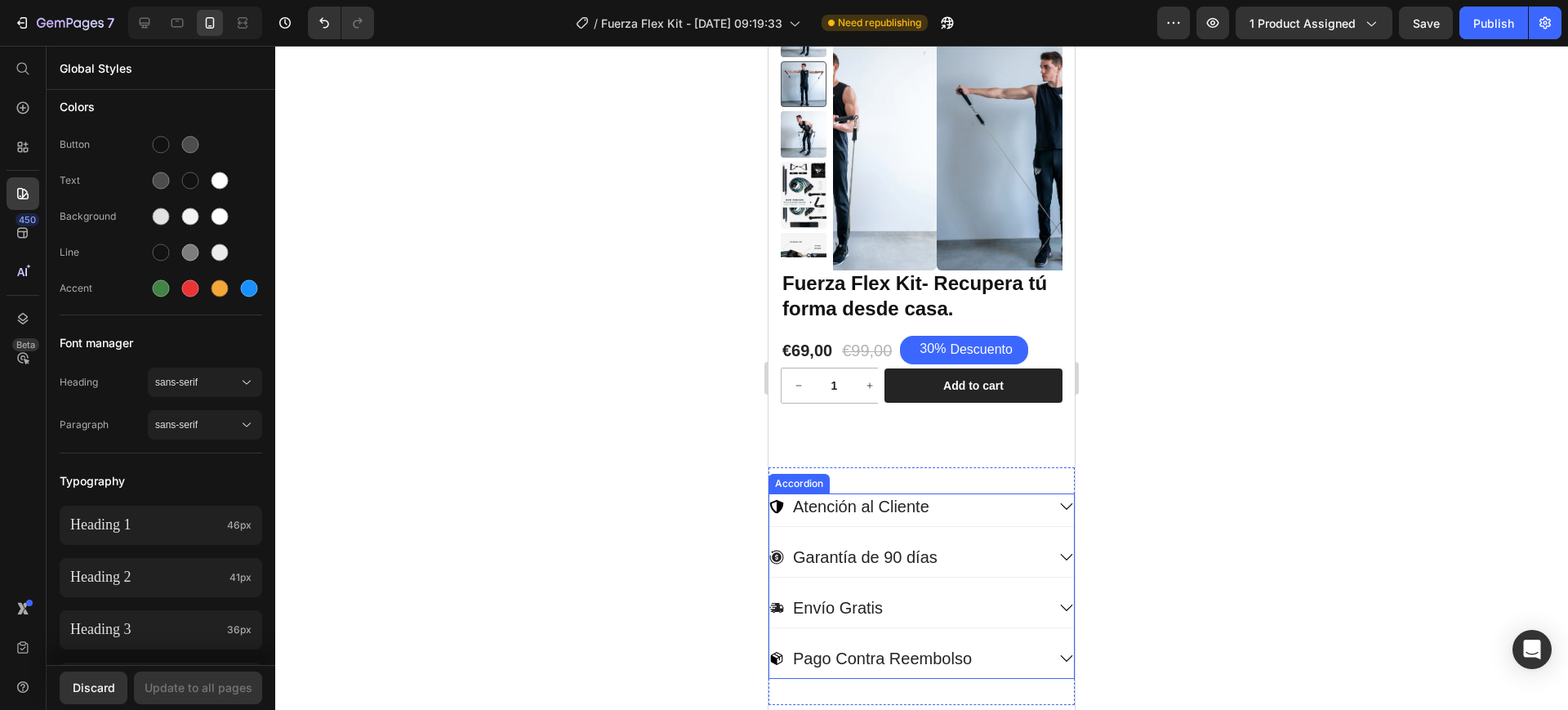 click on "Atención al Cliente" at bounding box center [861, 507] 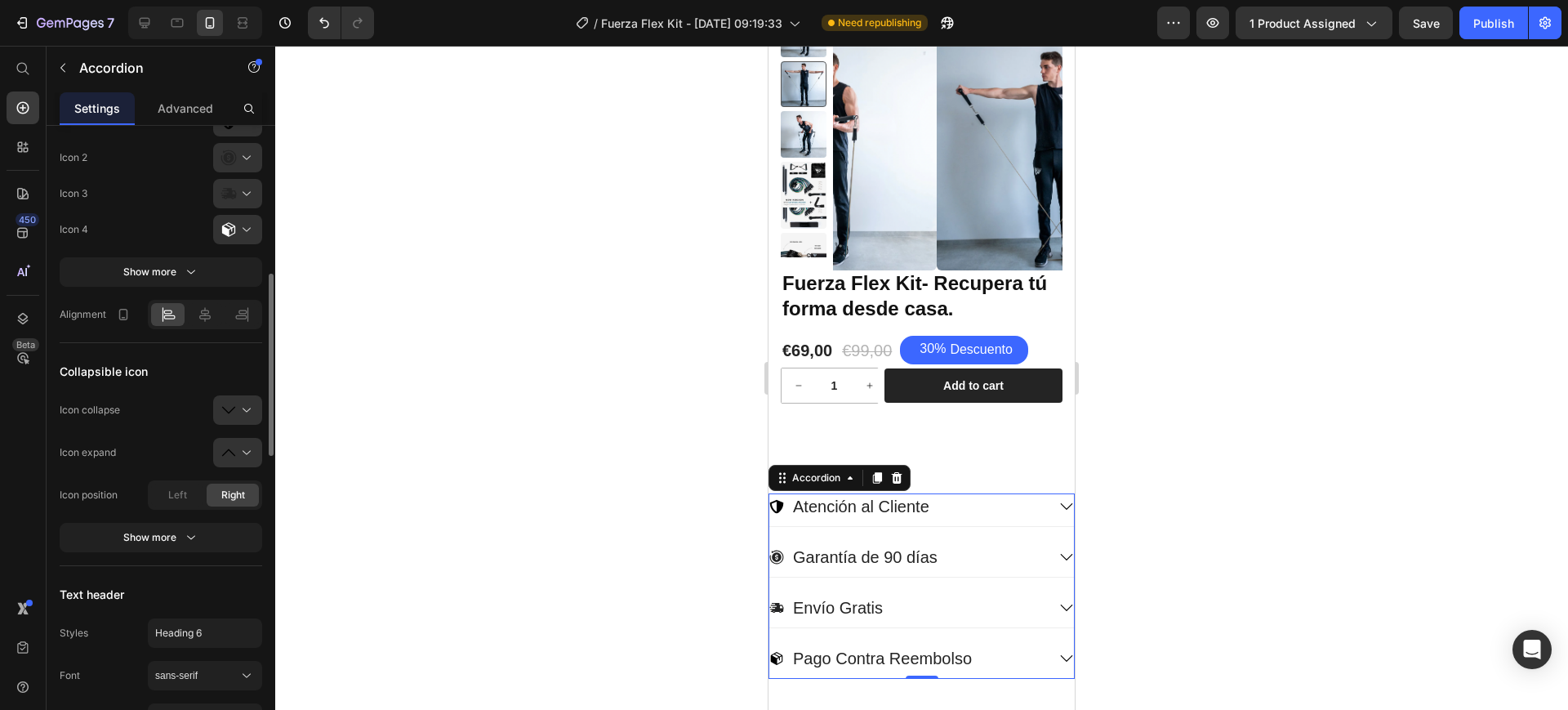 scroll, scrollTop: 919, scrollLeft: 0, axis: vertical 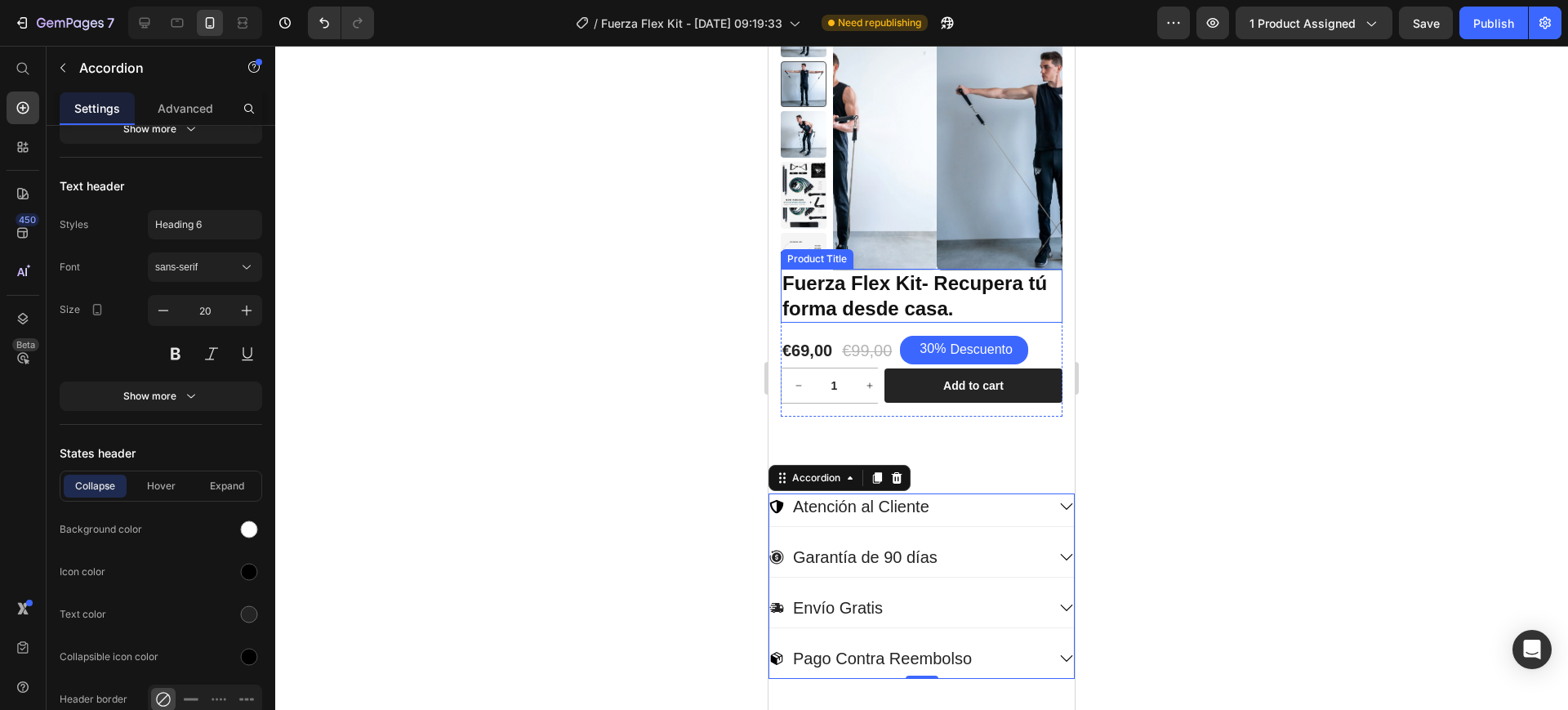 click on "Fuerza Flex Kit- Recupera tú forma desde casa." at bounding box center (921, 296) 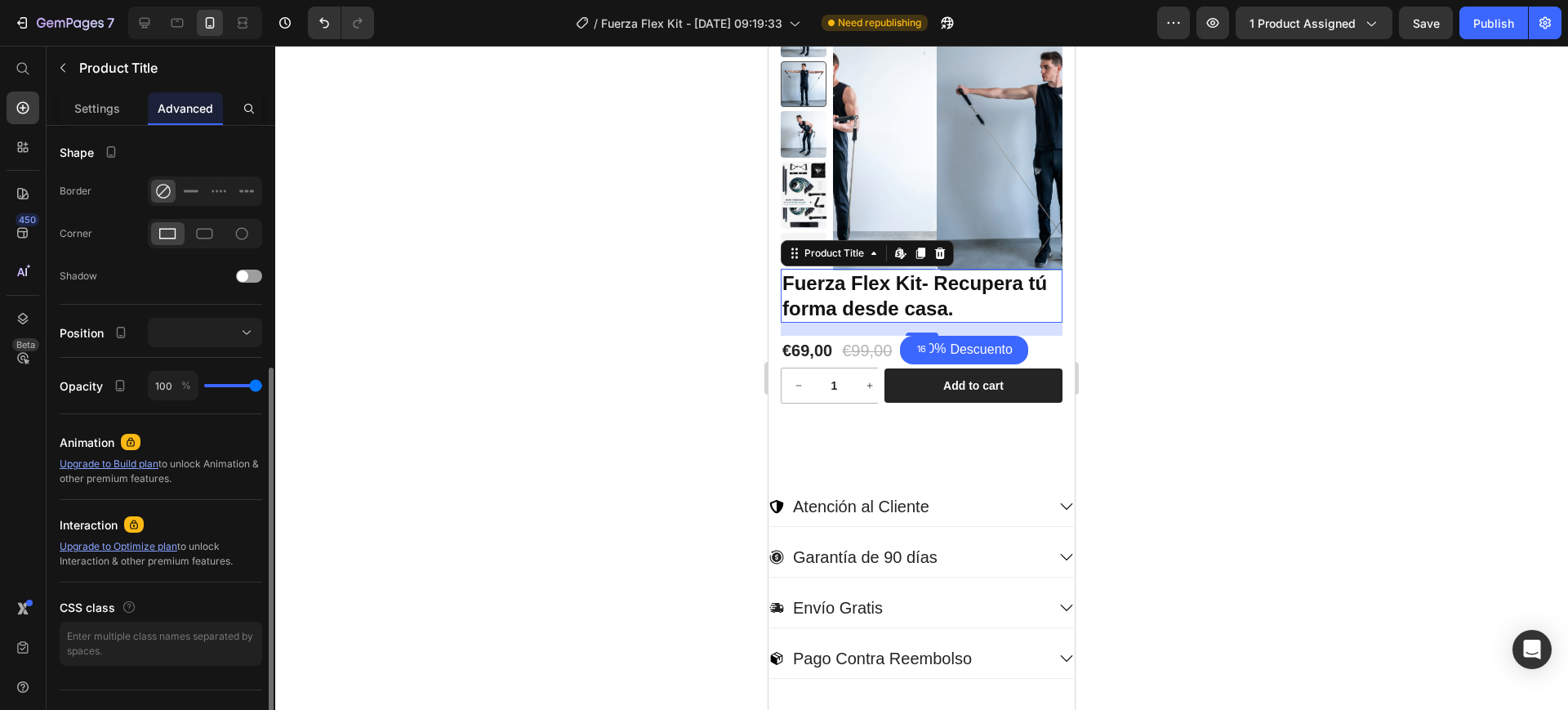 scroll, scrollTop: 0, scrollLeft: 0, axis: both 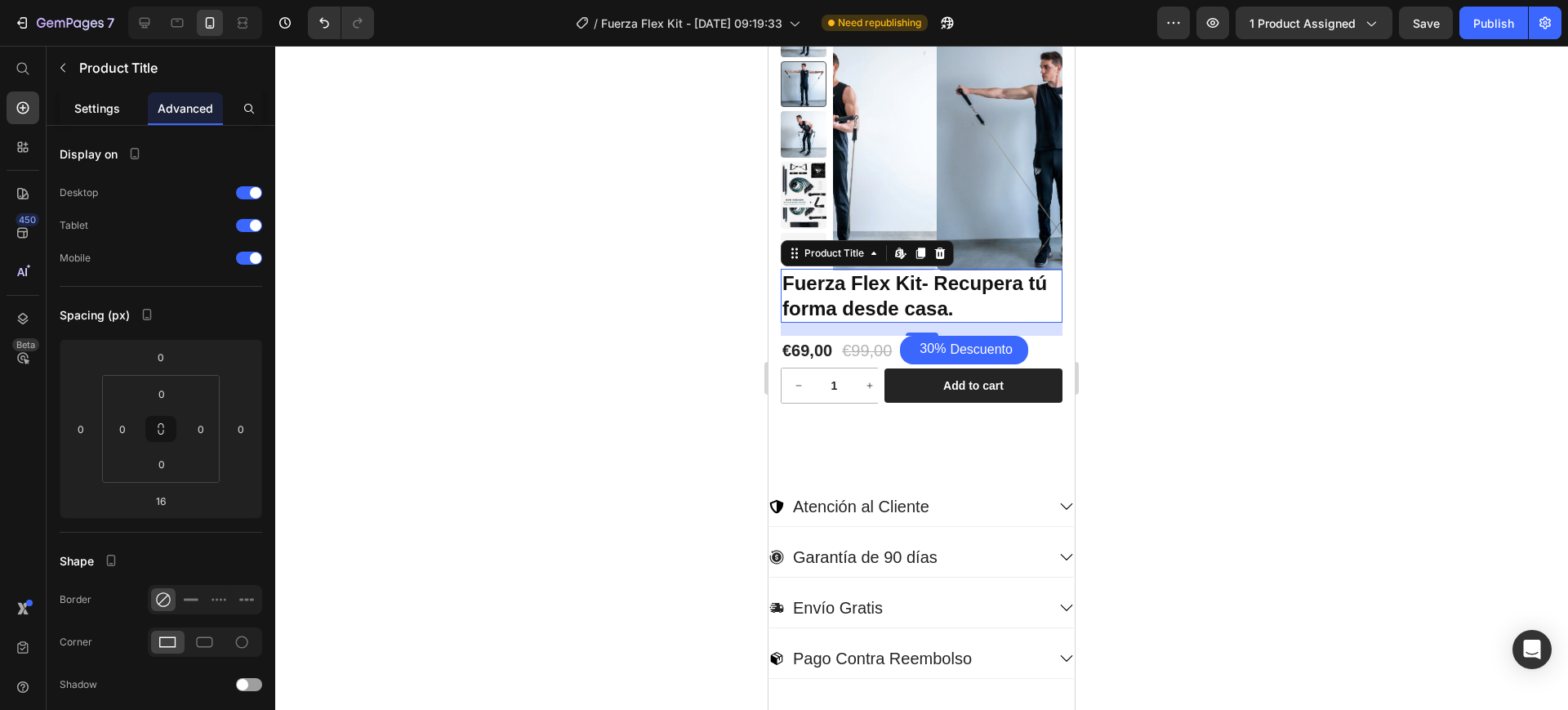 click on "Settings" 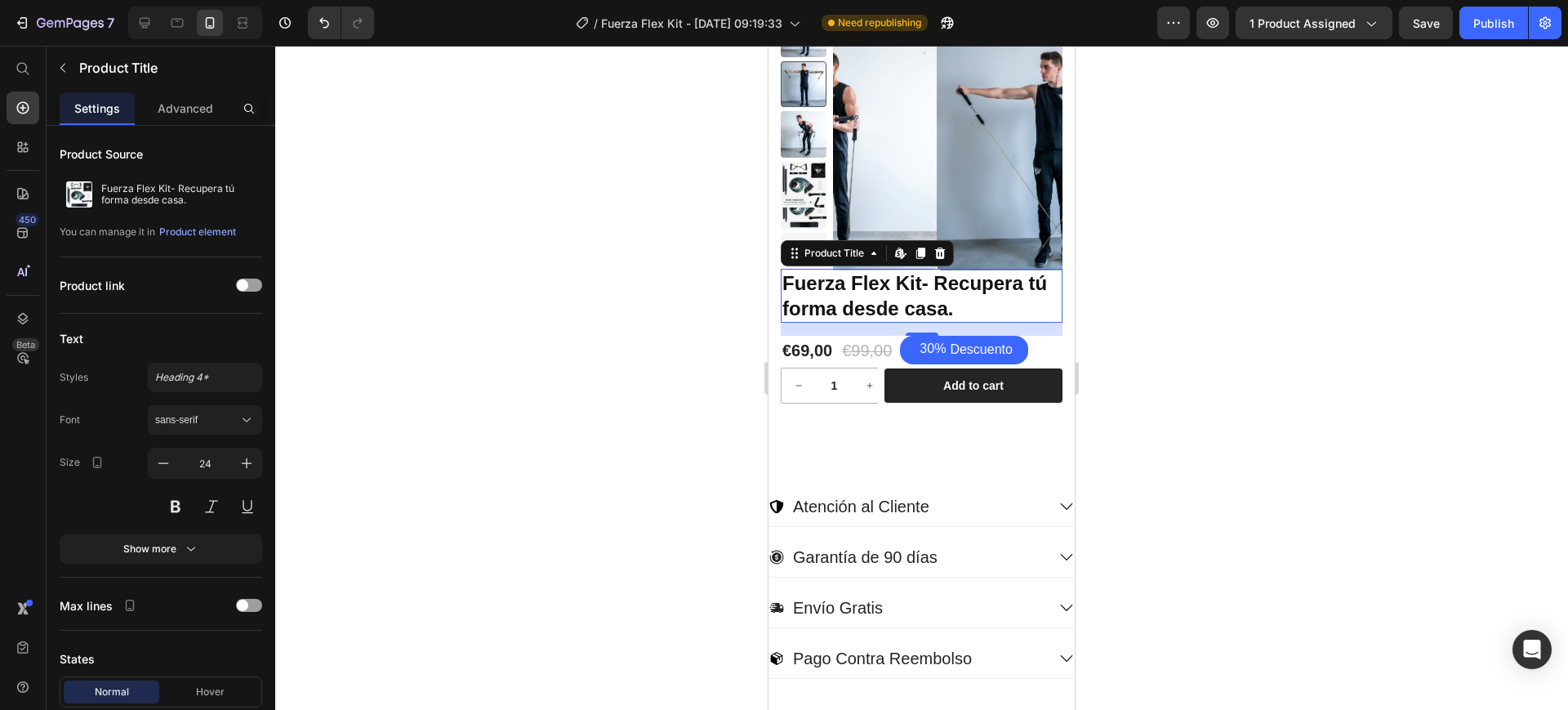 click 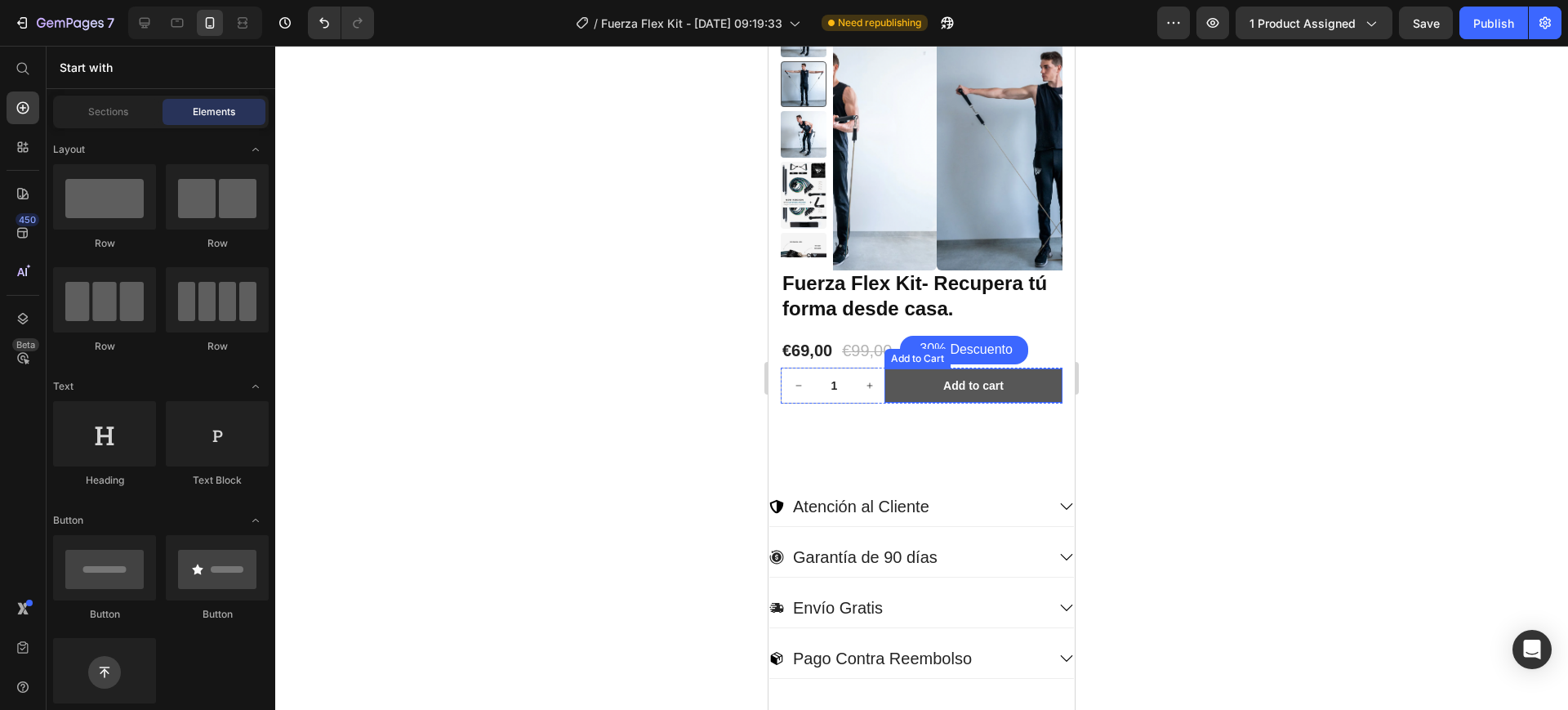 click on "Add to cart" at bounding box center [973, 386] 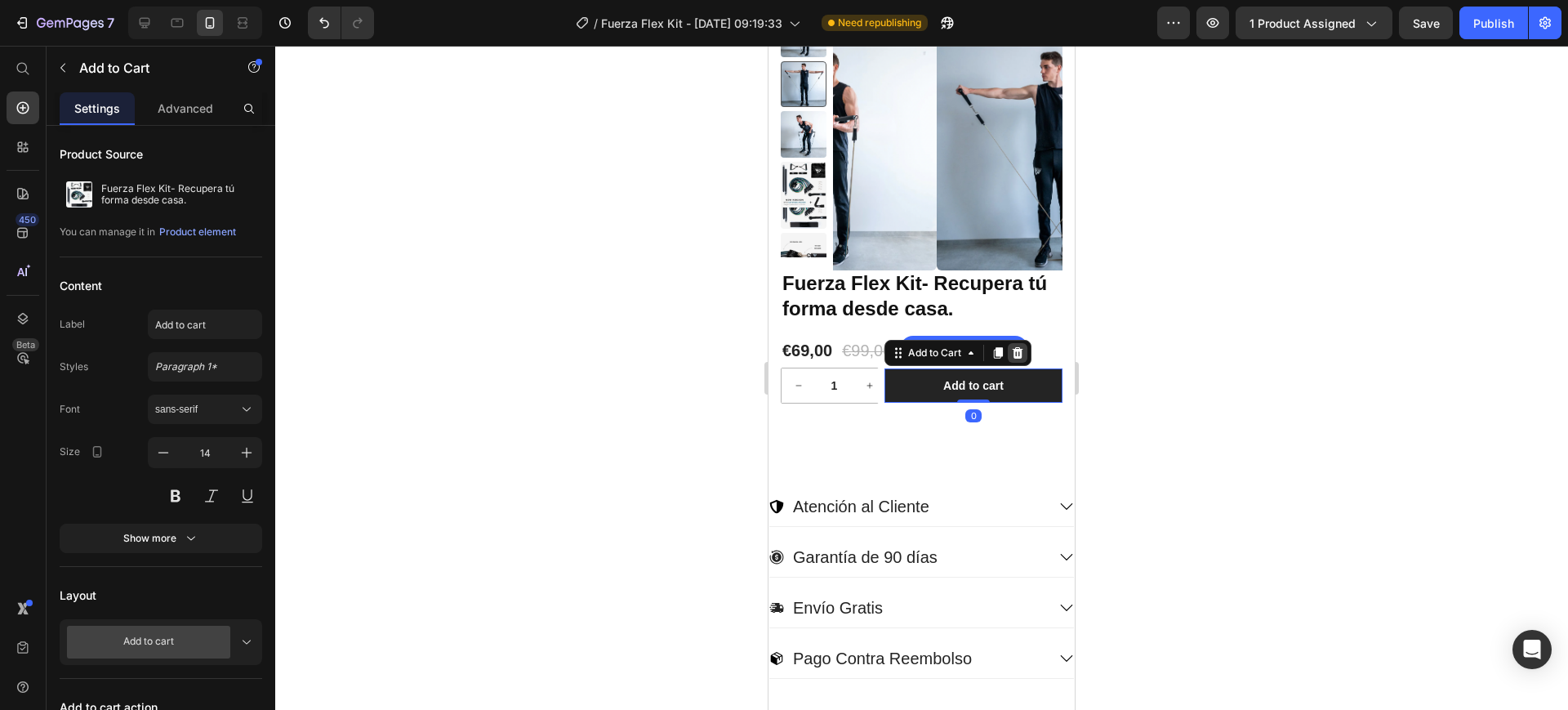 click at bounding box center (1018, 353) 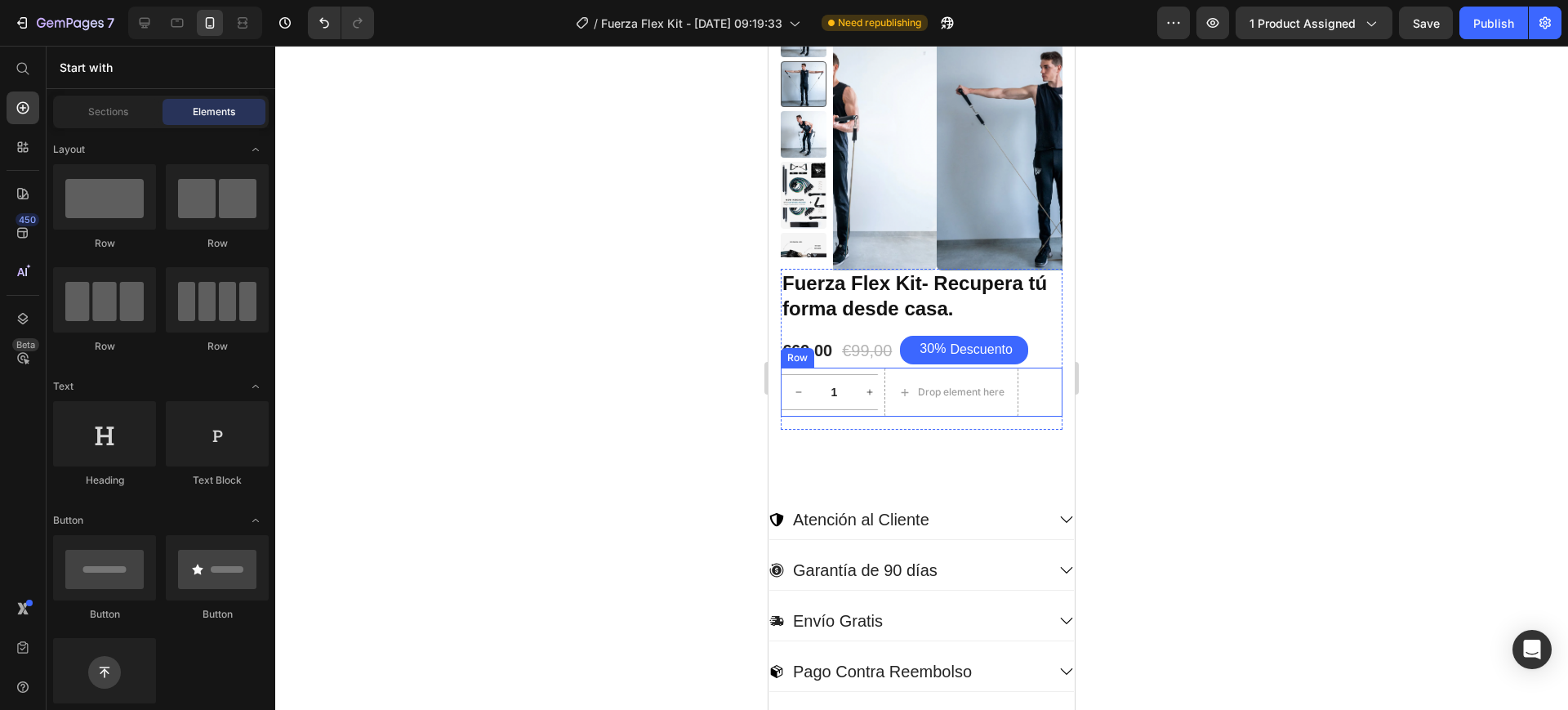 click on "1 Product Quantity Row
Drop element here Row" at bounding box center [921, 392] 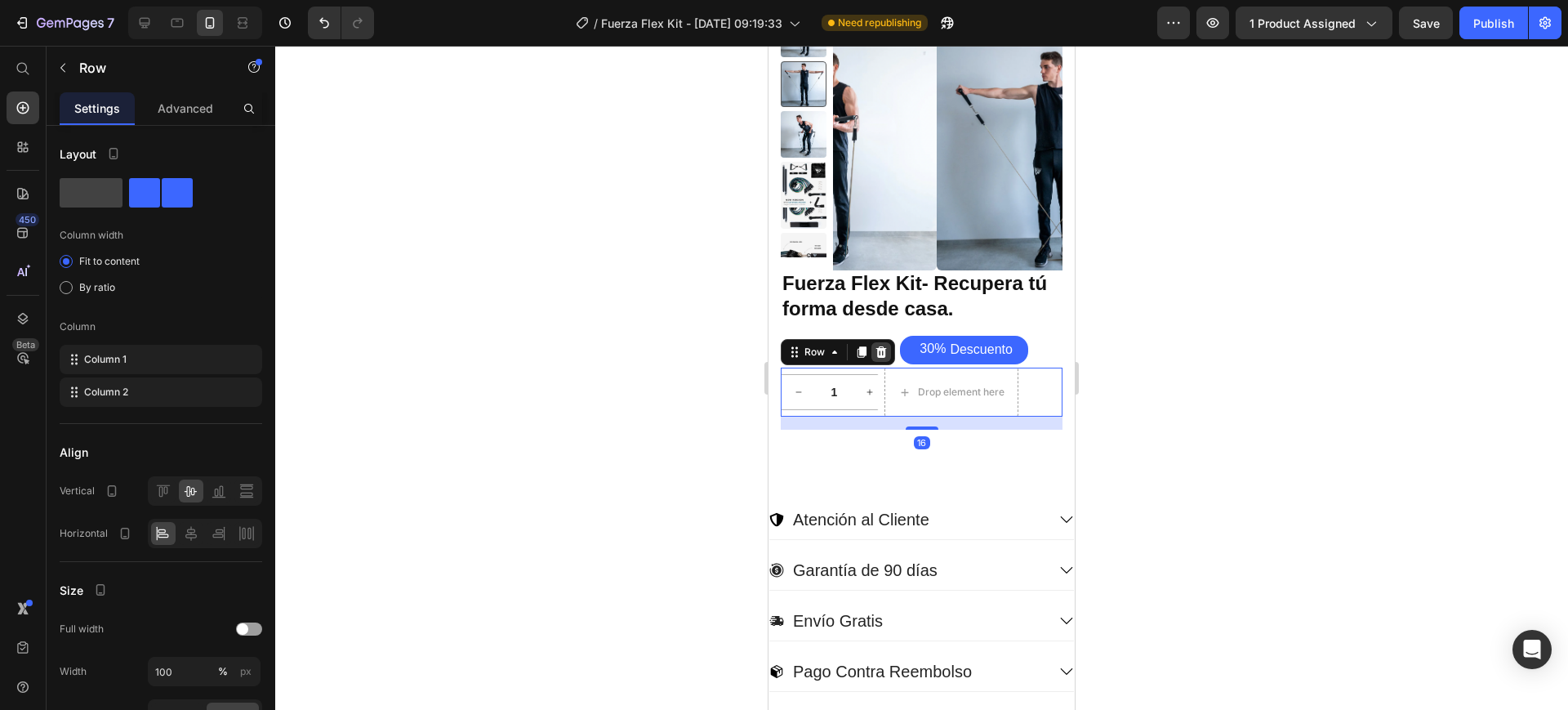 click 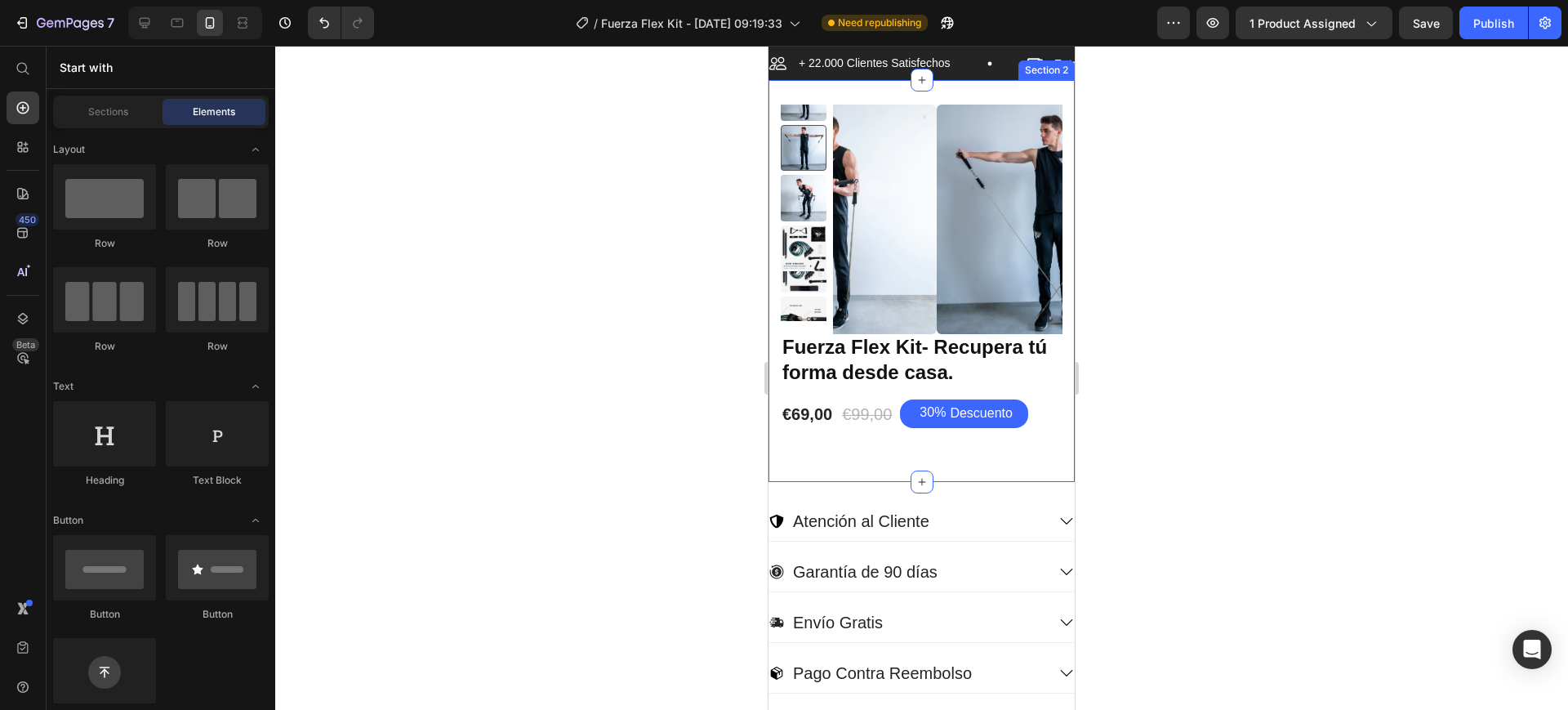 scroll, scrollTop: 204, scrollLeft: 0, axis: vertical 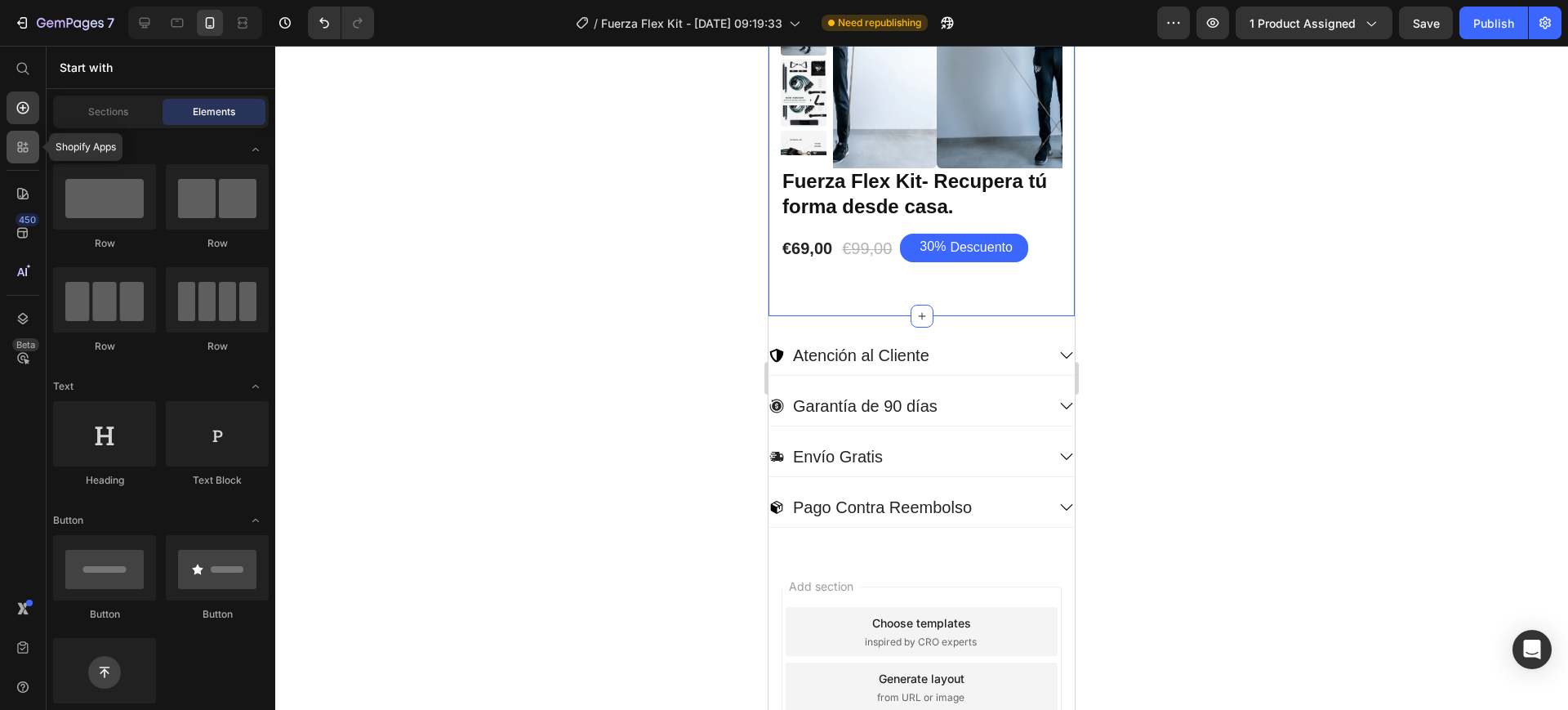 click 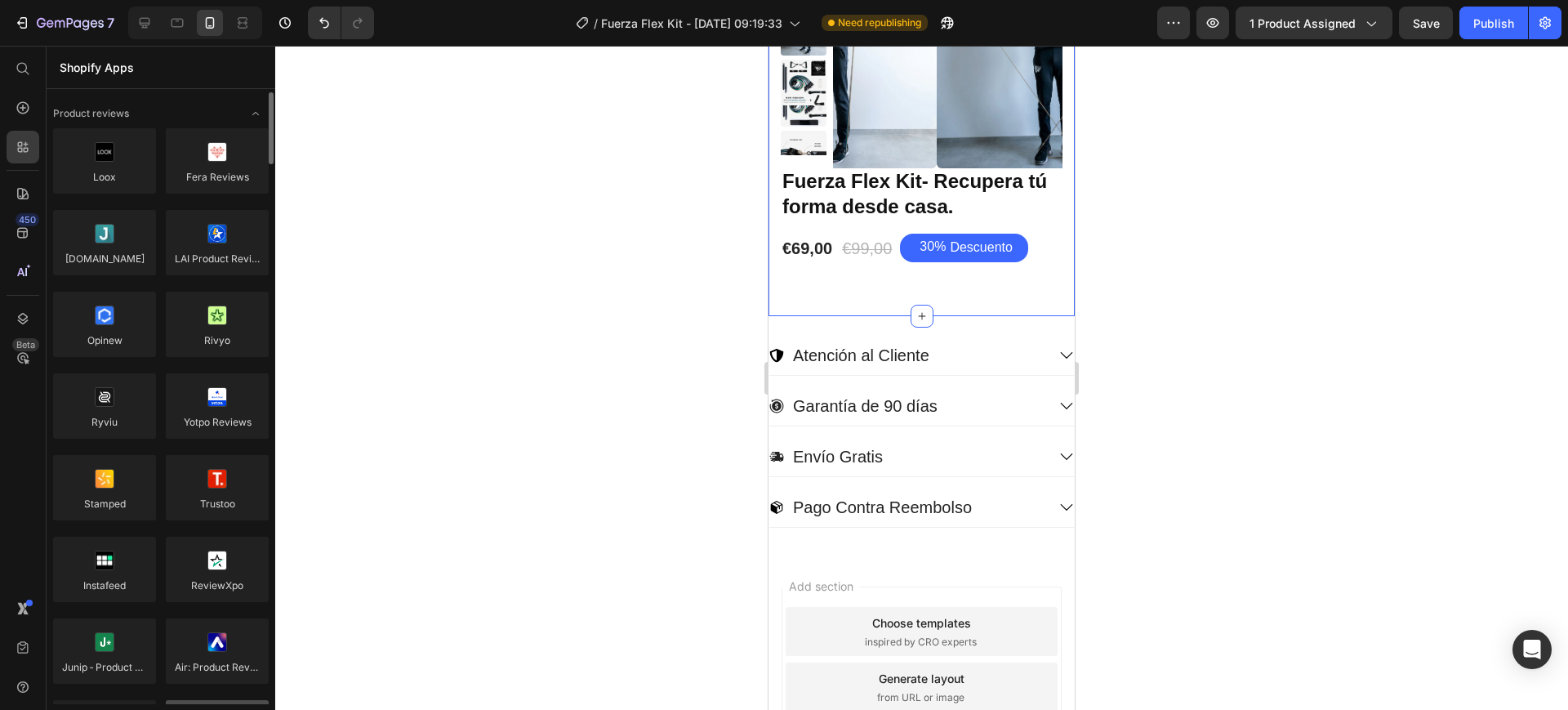 scroll, scrollTop: 409, scrollLeft: 0, axis: vertical 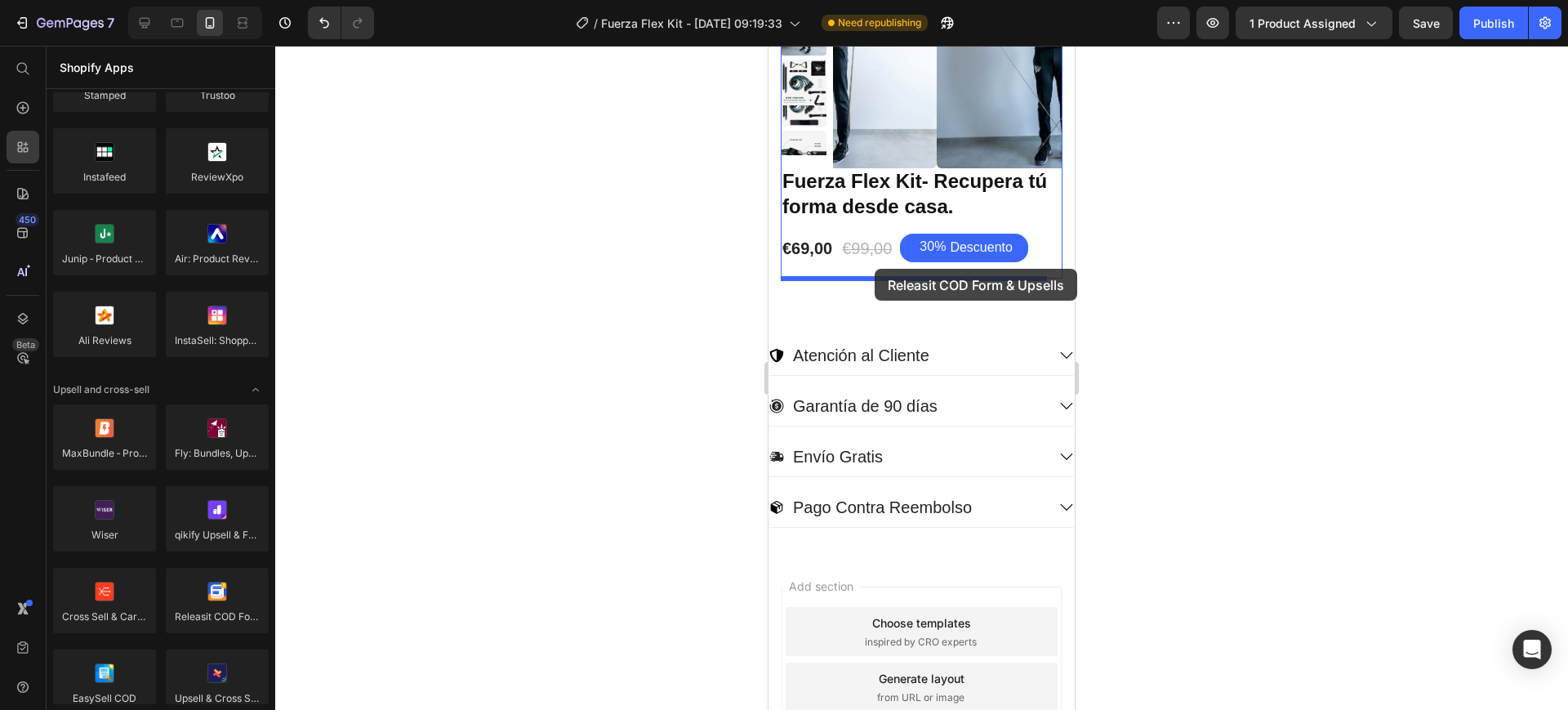 drag, startPoint x: 993, startPoint y: 651, endPoint x: 875, endPoint y: 269, distance: 399.80995 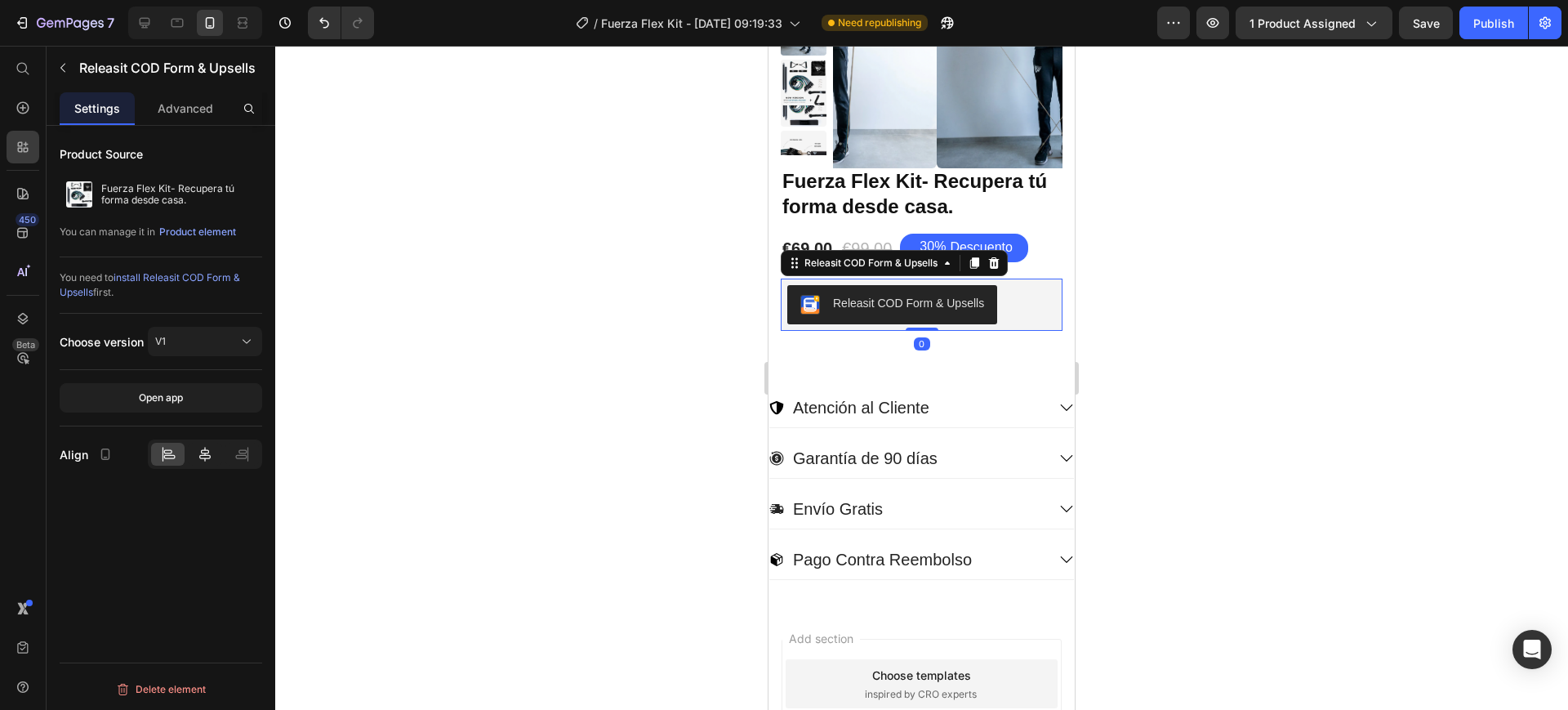 click 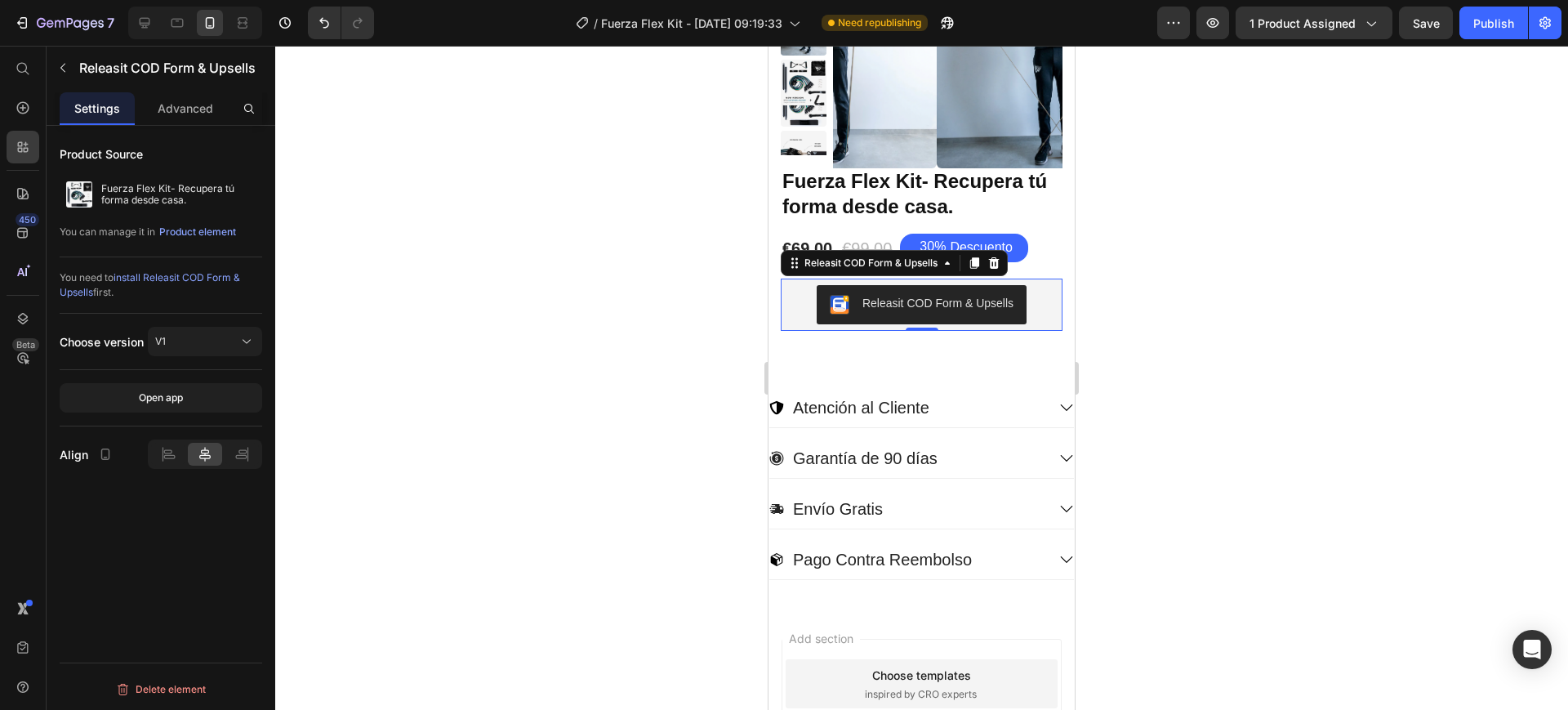 click 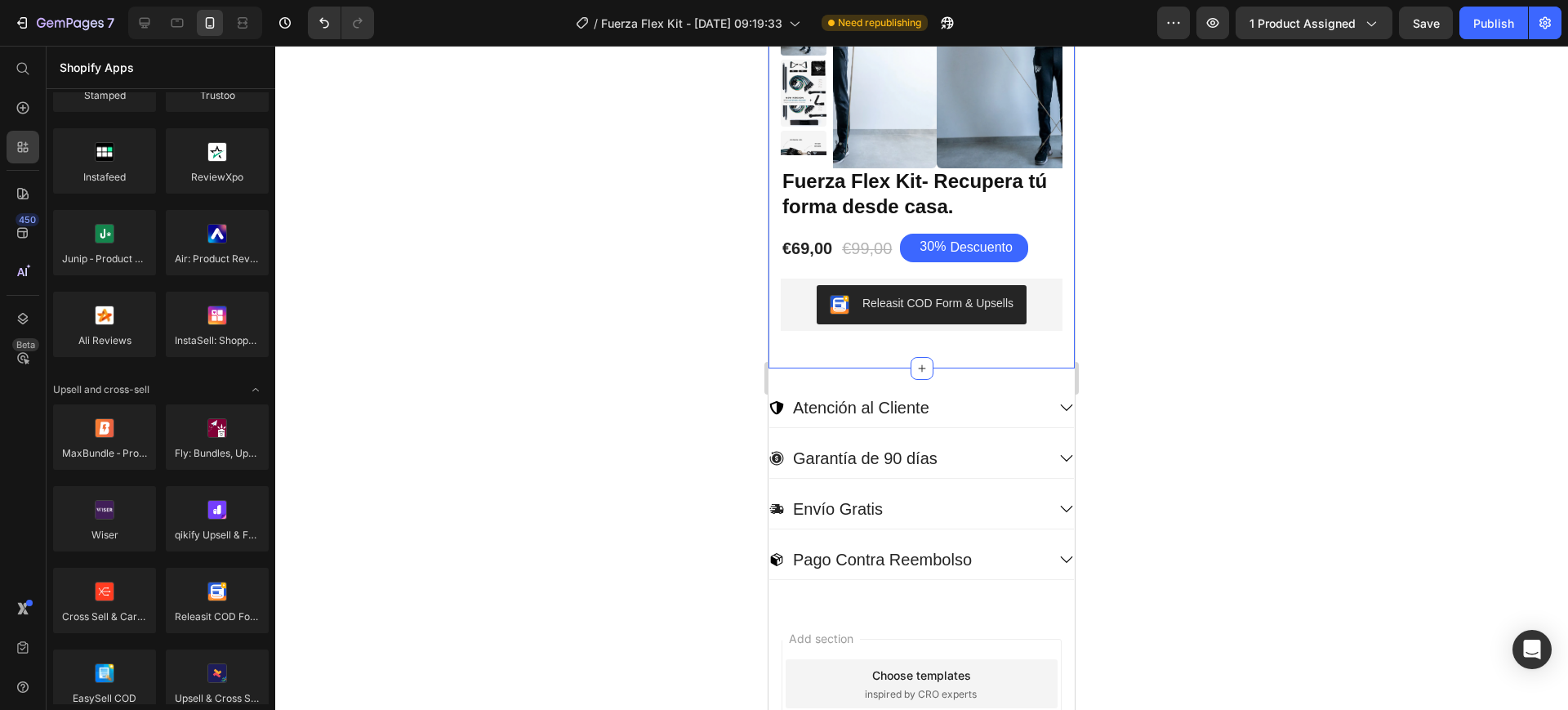 click on "Product Images Fuerza Flex Kit- Recupera tú forma desde casa. Product Title €69,00 Product Price €99,00 Product Price 30% Descuento Discount Tag Row Row Releasit COD Form & Upsells Releasit COD Form & Upsells Product Section 2" at bounding box center [921, 141] 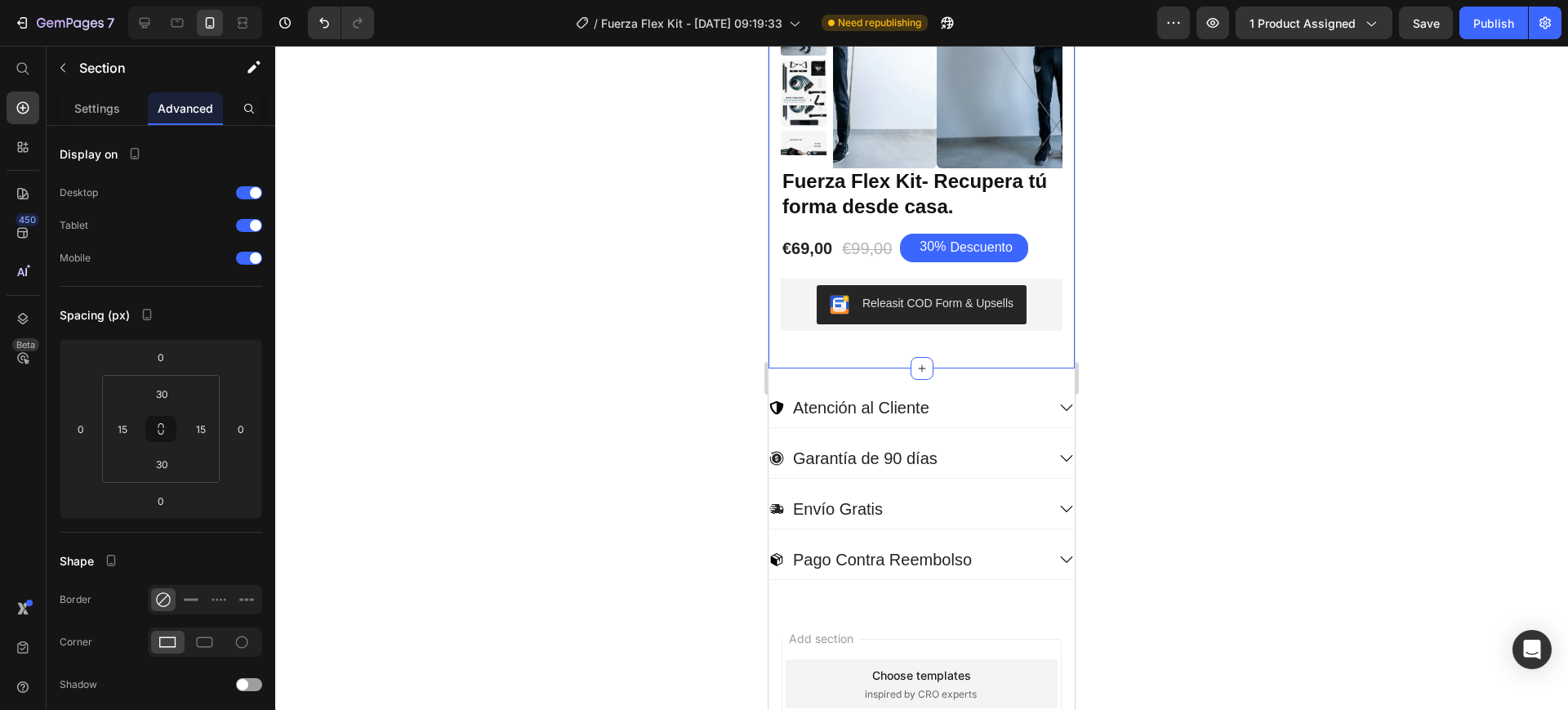 click 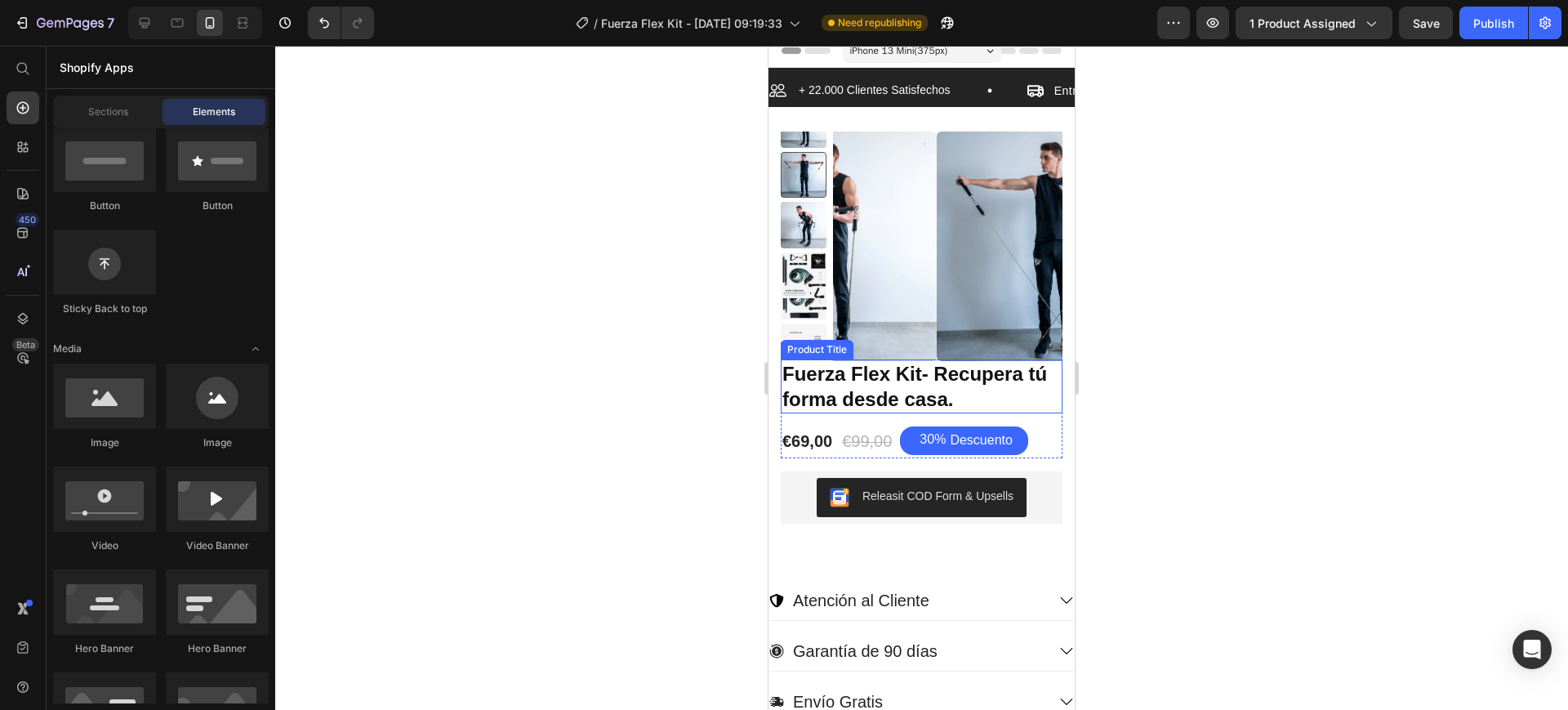 scroll, scrollTop: 0, scrollLeft: 0, axis: both 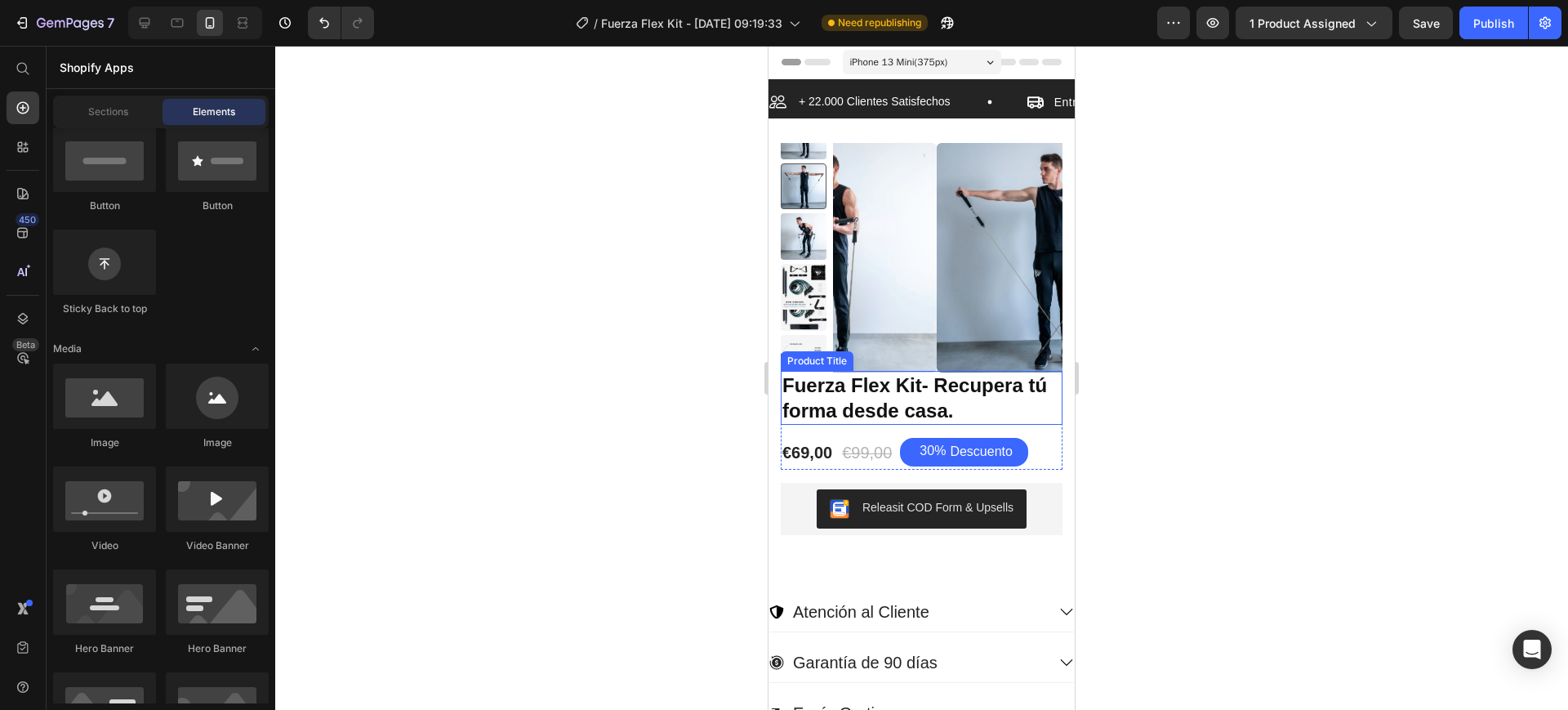click on "Fuerza Flex Kit- Recupera tú forma desde casa." at bounding box center [921, 398] 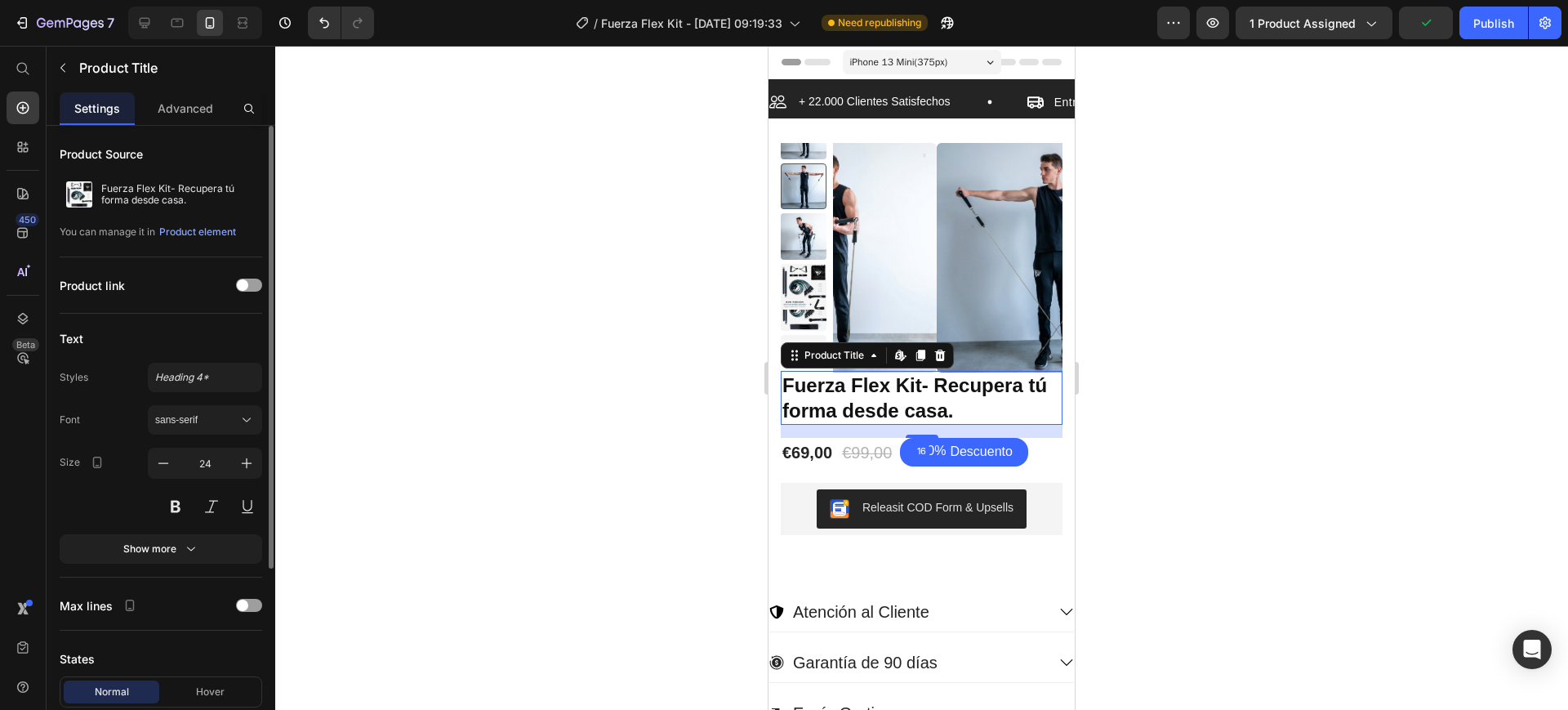 scroll, scrollTop: 204, scrollLeft: 0, axis: vertical 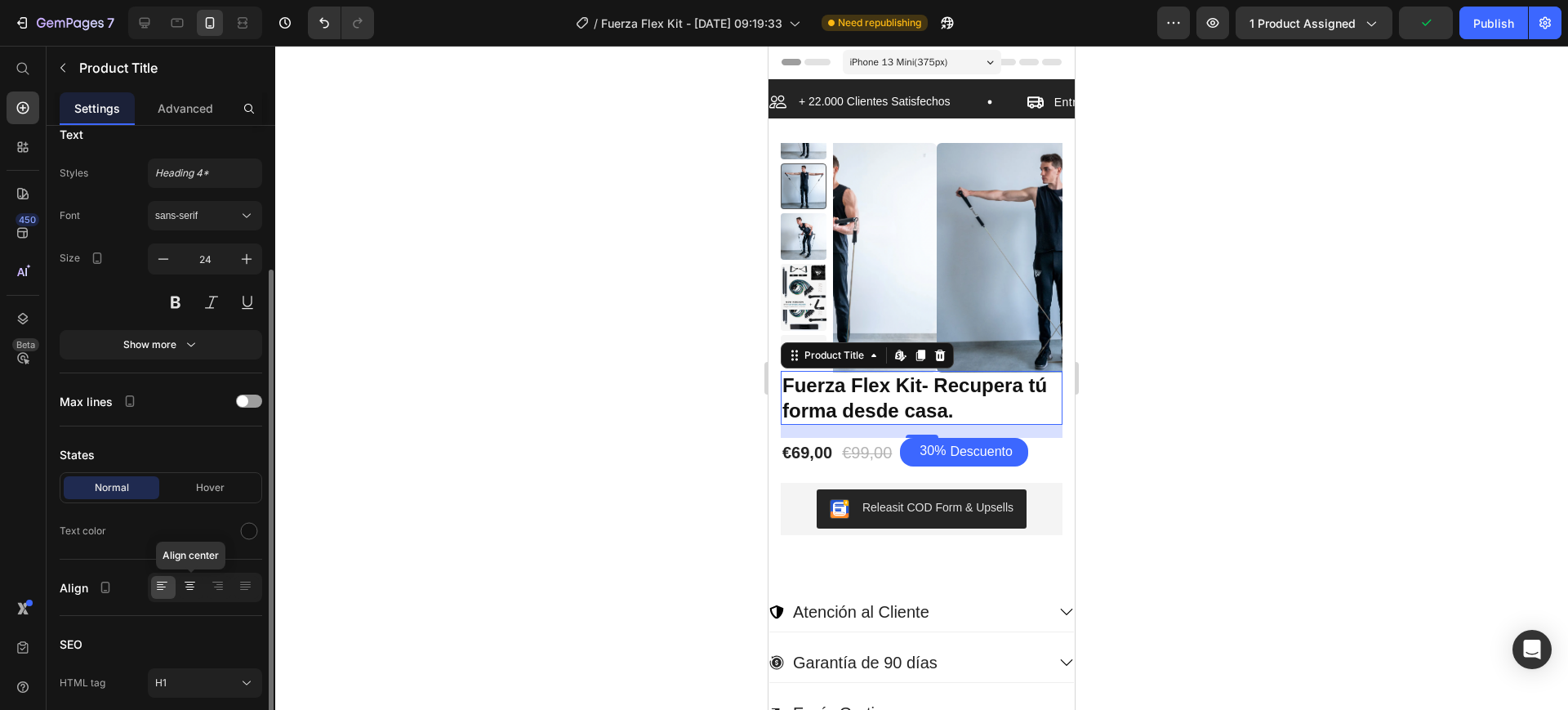 click 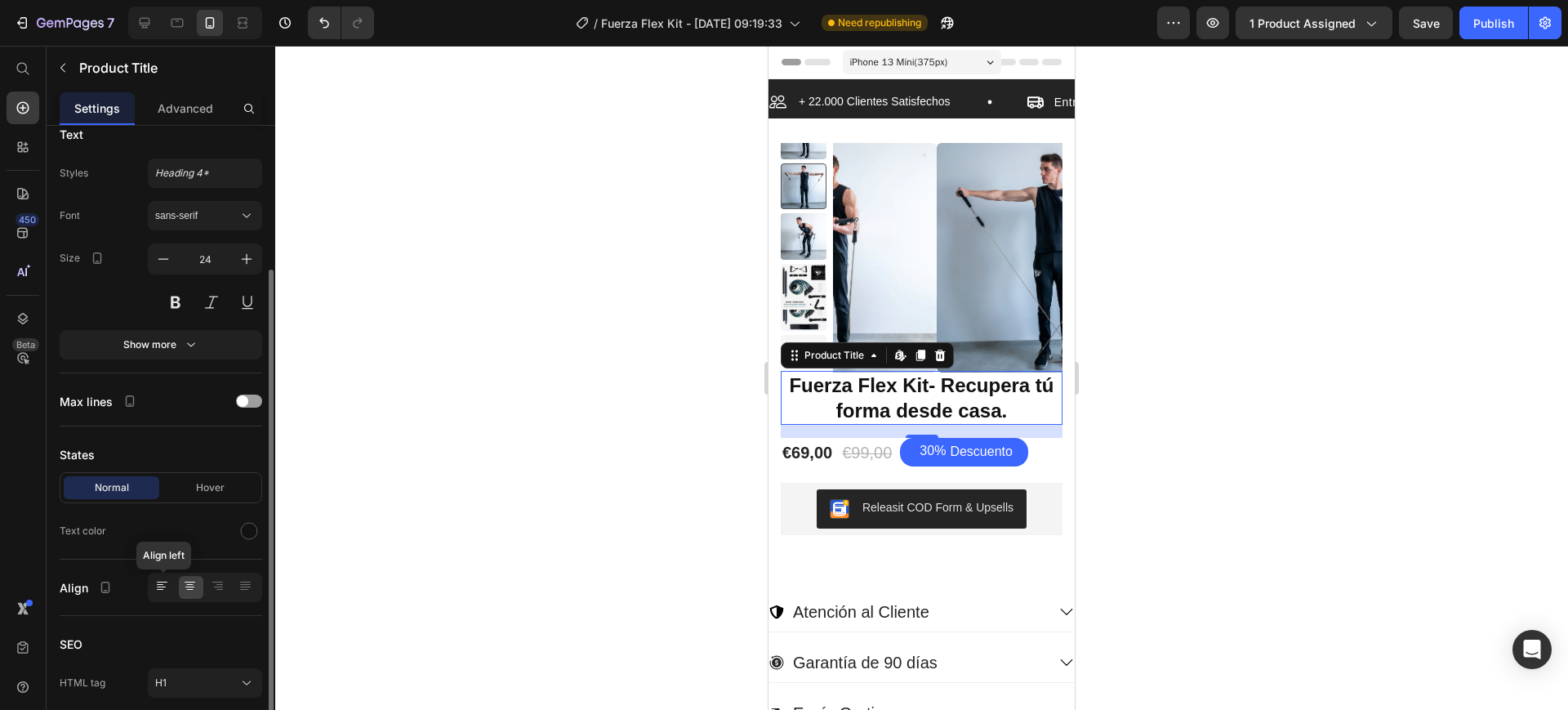 click 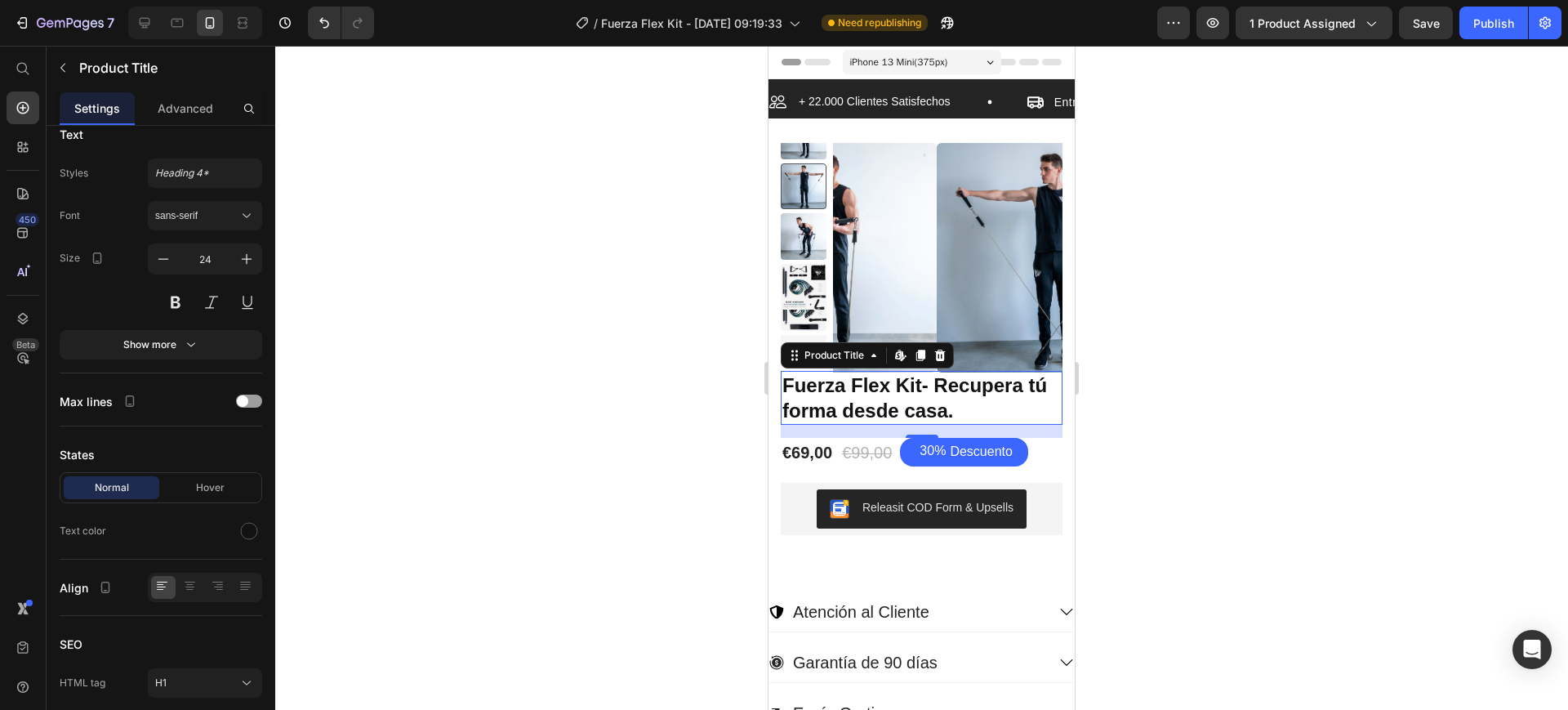 click 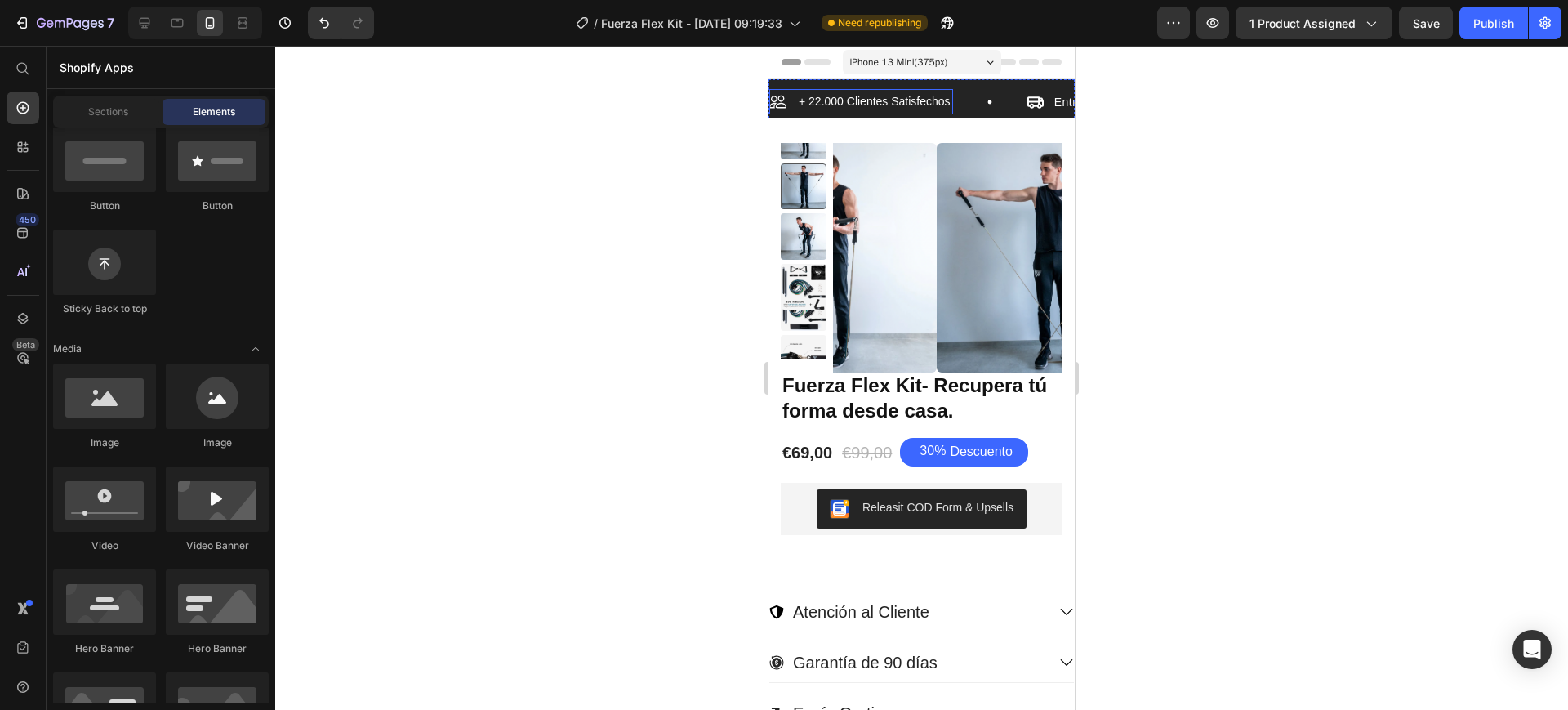click on "+ 22.000 Clientes Satisfechos" at bounding box center [875, 101] 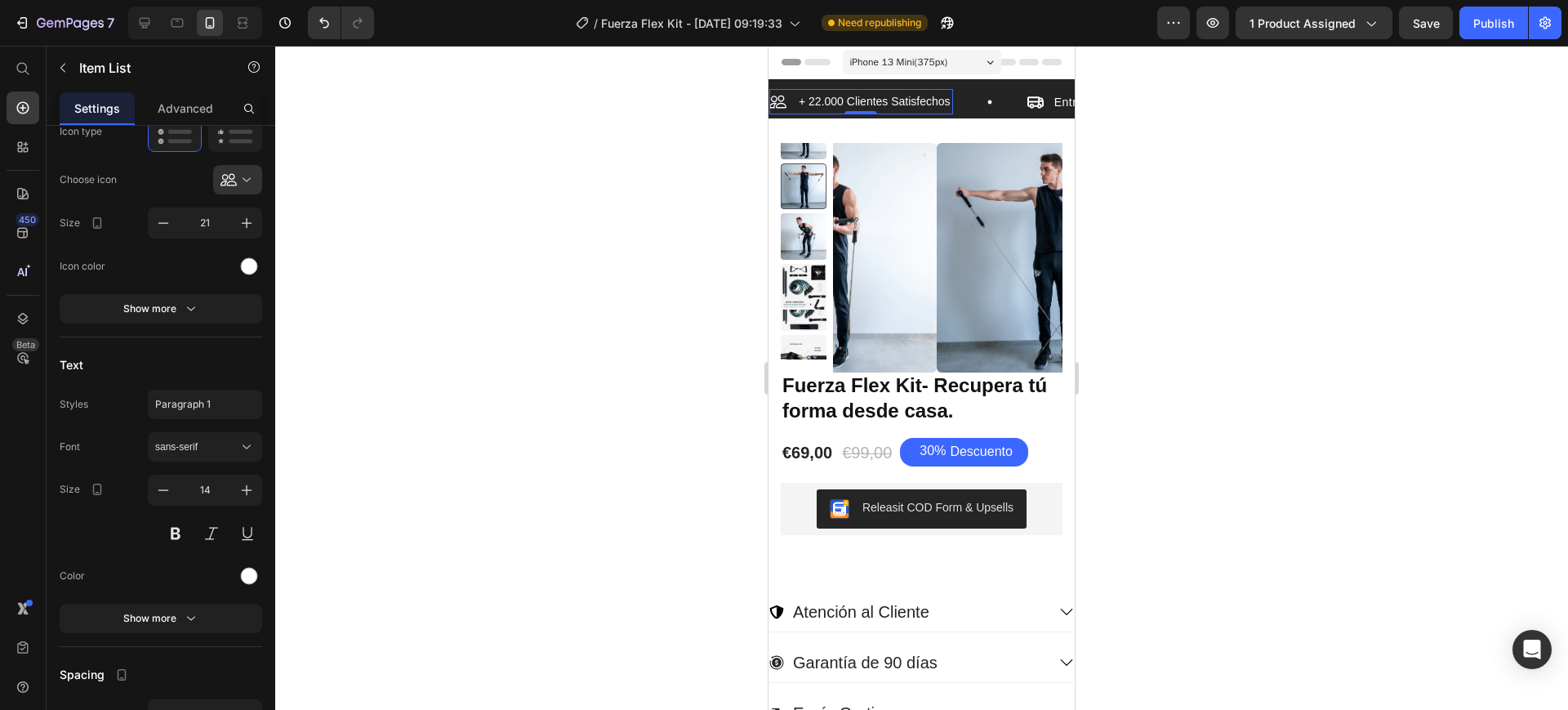scroll, scrollTop: 0, scrollLeft: 0, axis: both 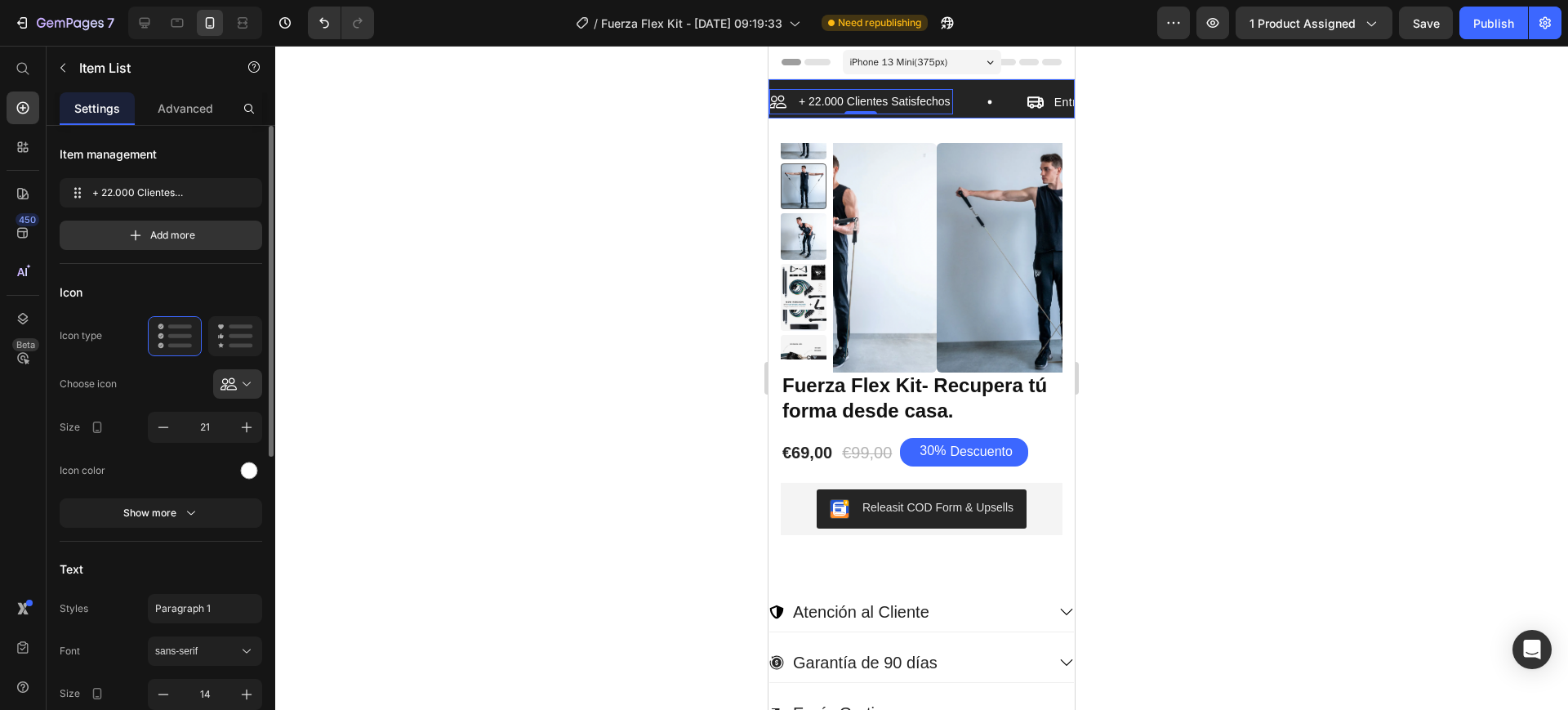 click on "+ 22.000 Clientes Satisfechos Item List   0" at bounding box center [898, 101] 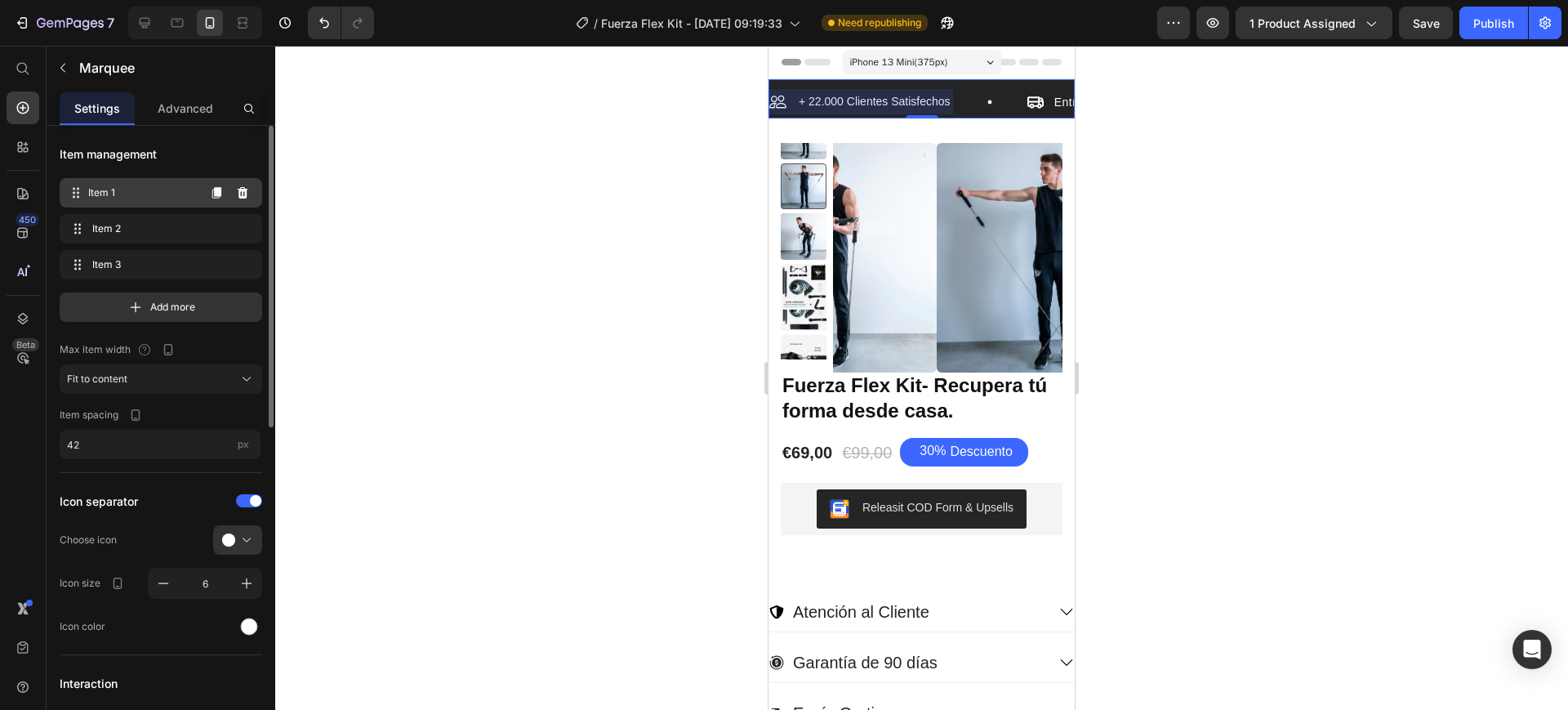 click on "Item 1 Item 1" at bounding box center [131, 193] 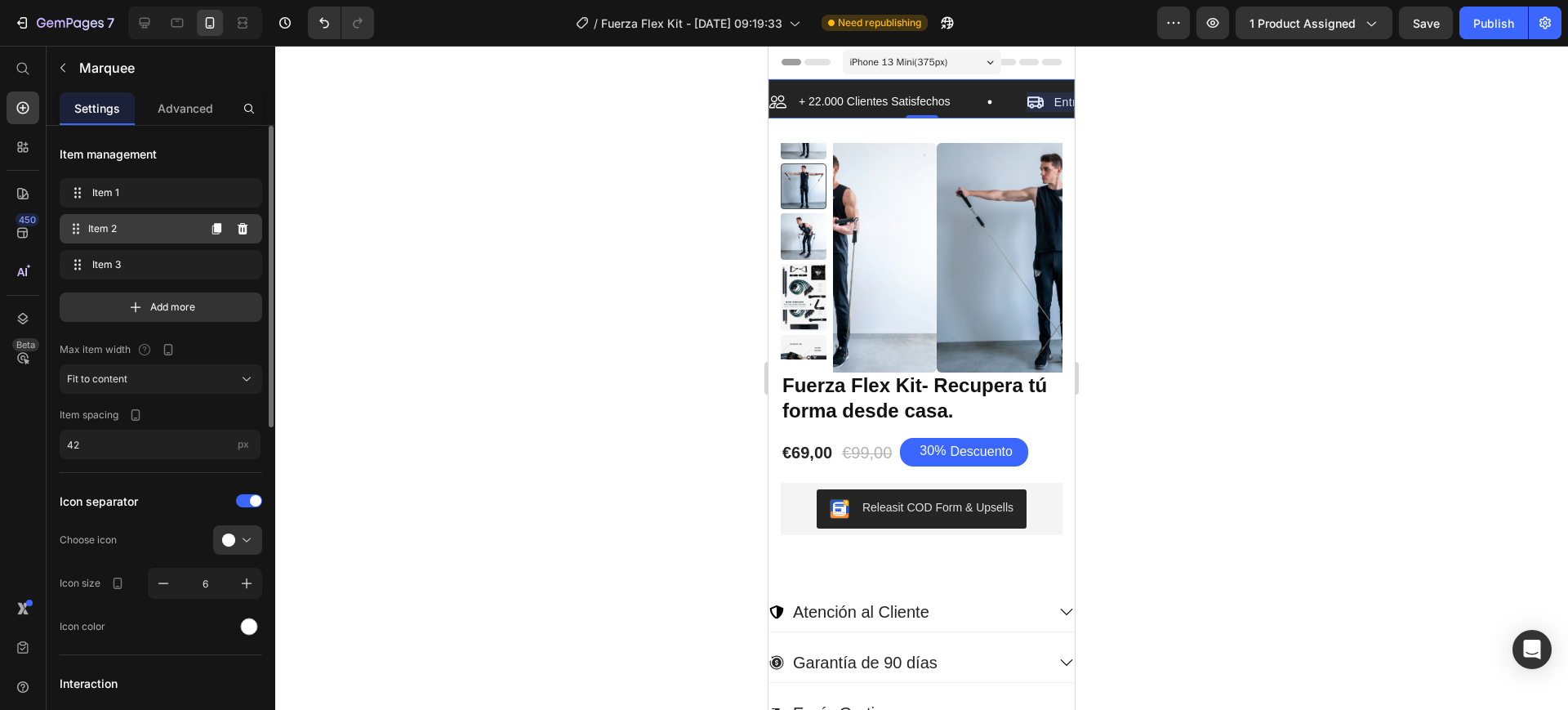 click on "Item 2" at bounding box center [142, 229] 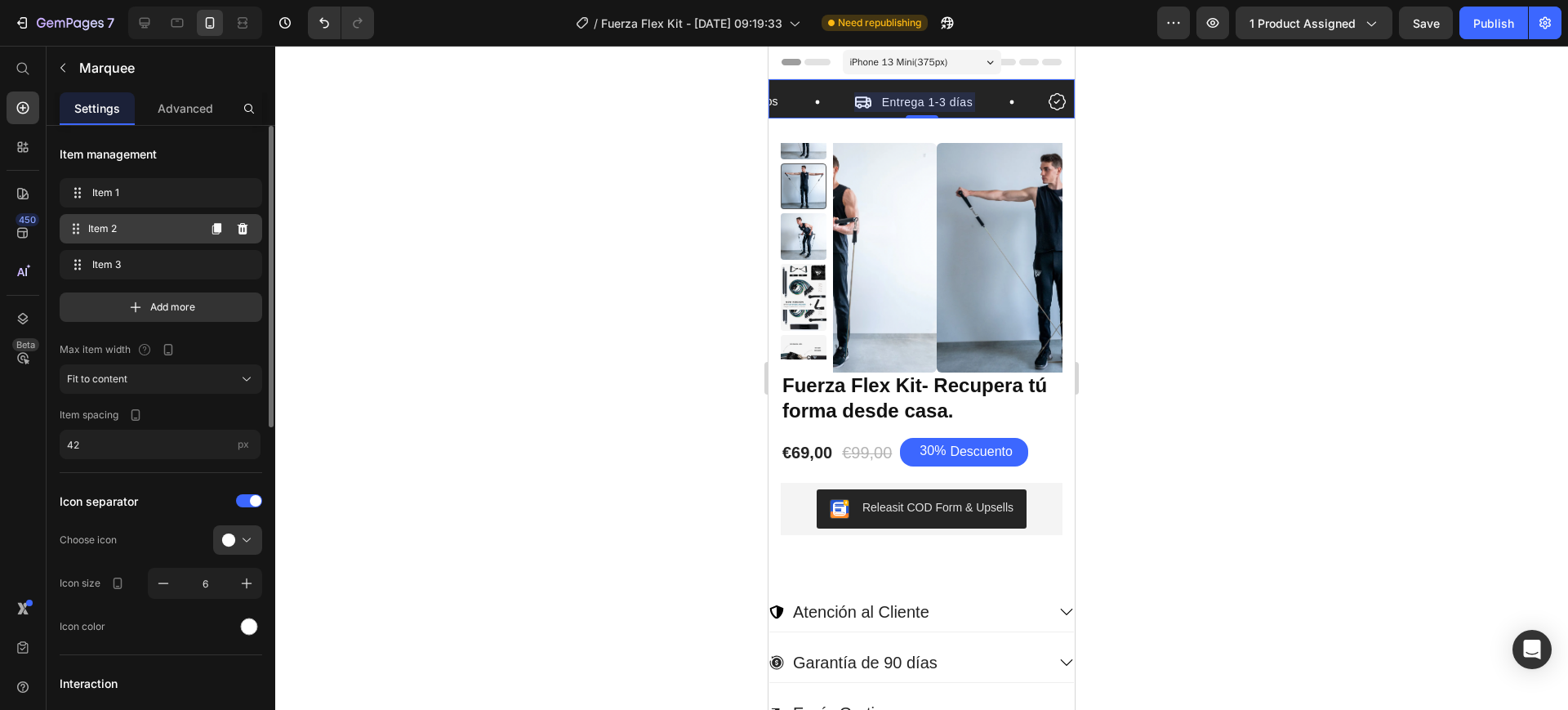 scroll, scrollTop: 0, scrollLeft: 173, axis: horizontal 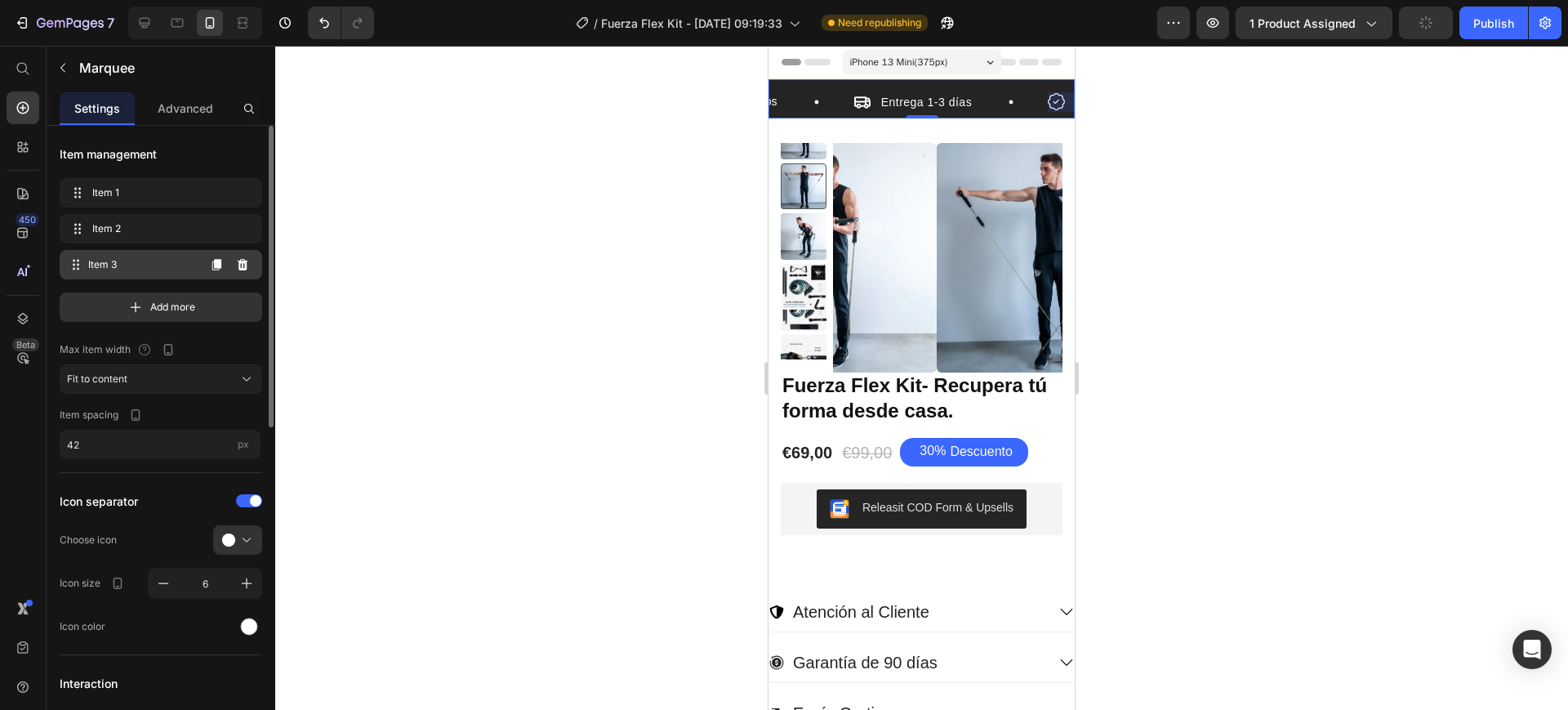 click on "Item 3" at bounding box center [142, 265] 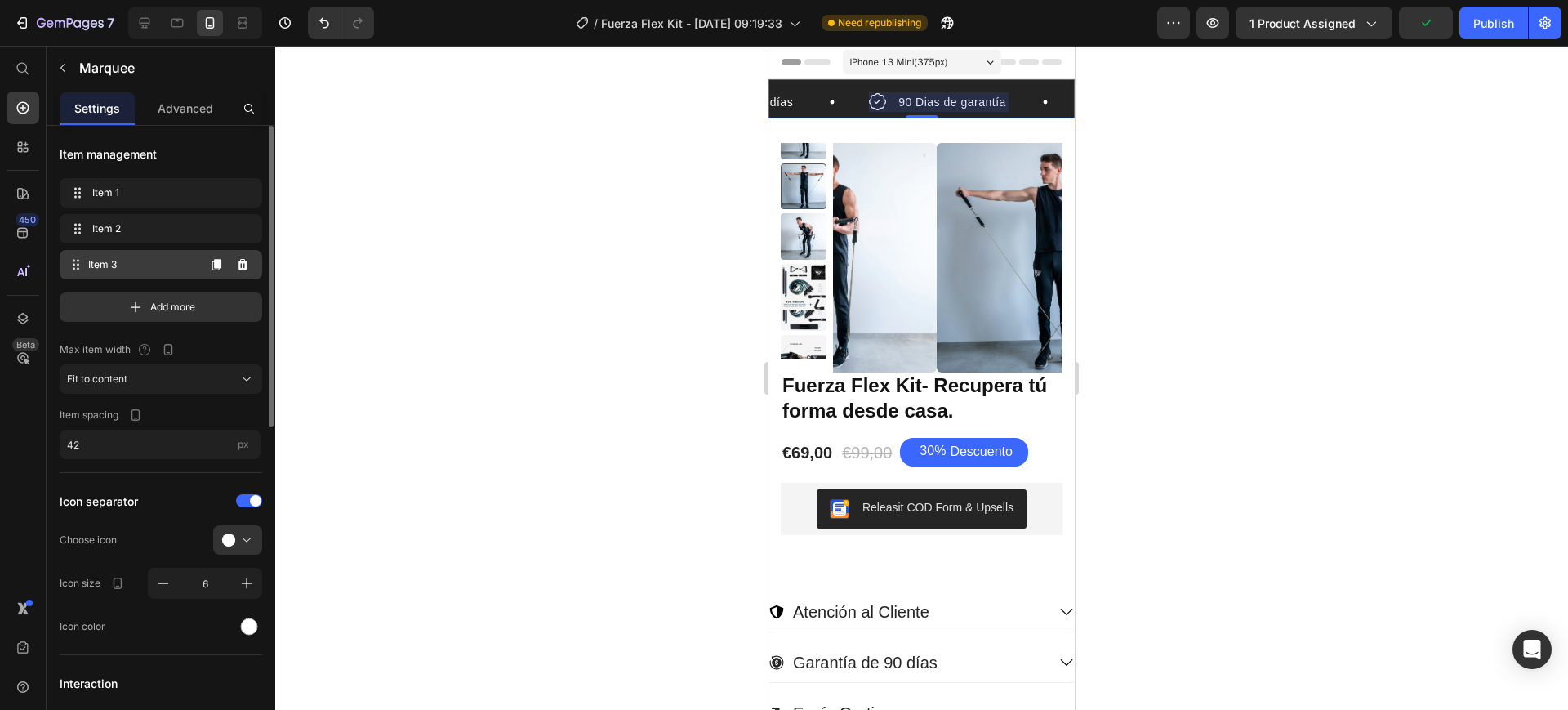 scroll, scrollTop: 0, scrollLeft: 376, axis: horizontal 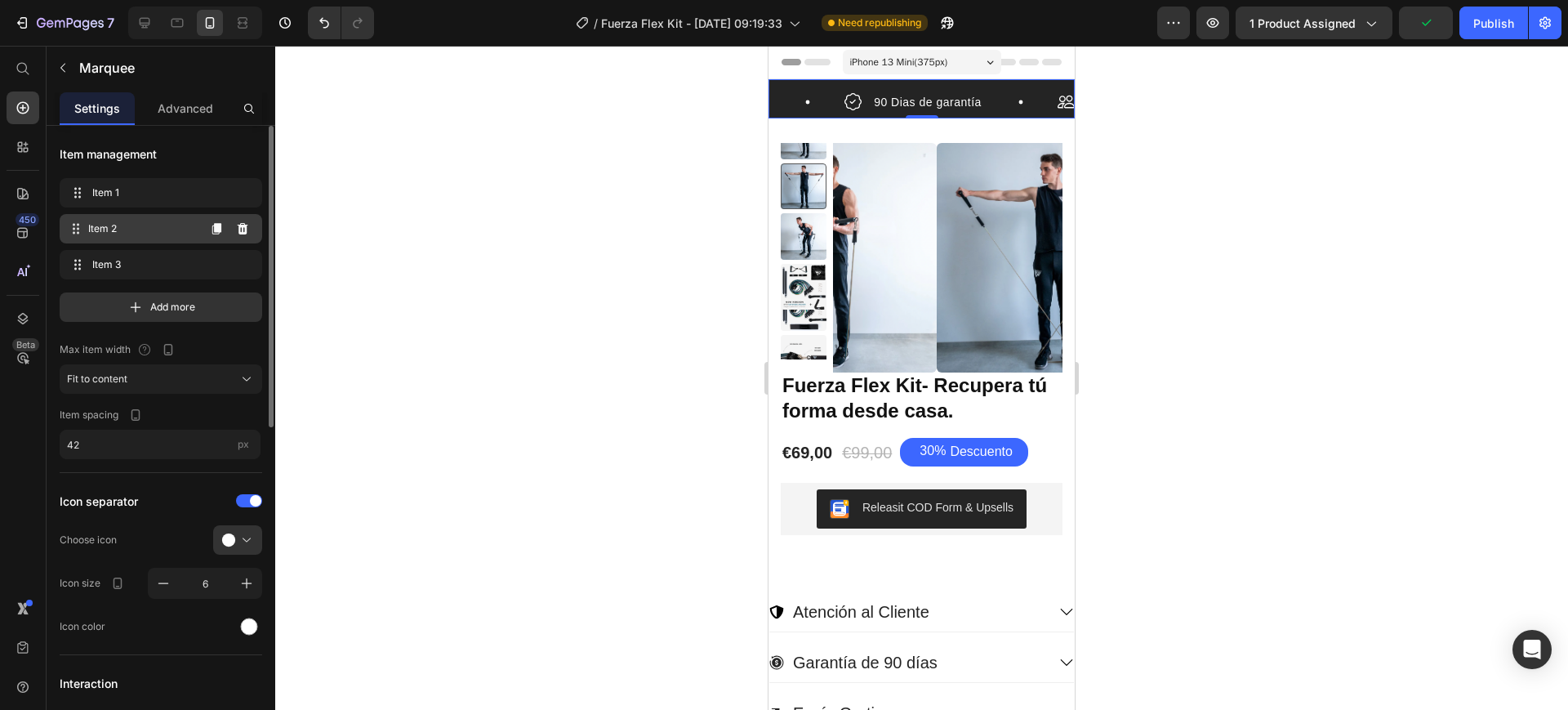 click on "Item 2" at bounding box center [142, 229] 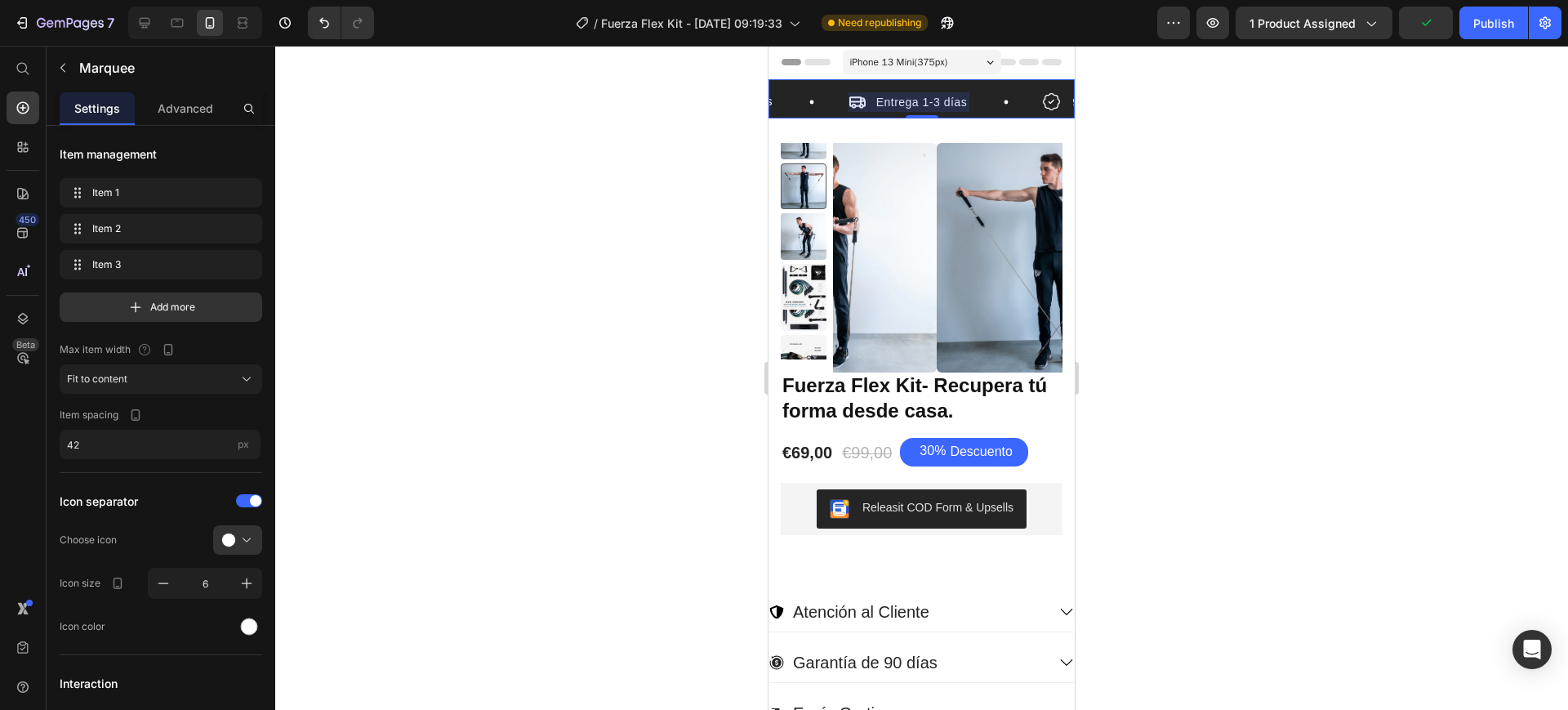 scroll, scrollTop: 0, scrollLeft: 173, axis: horizontal 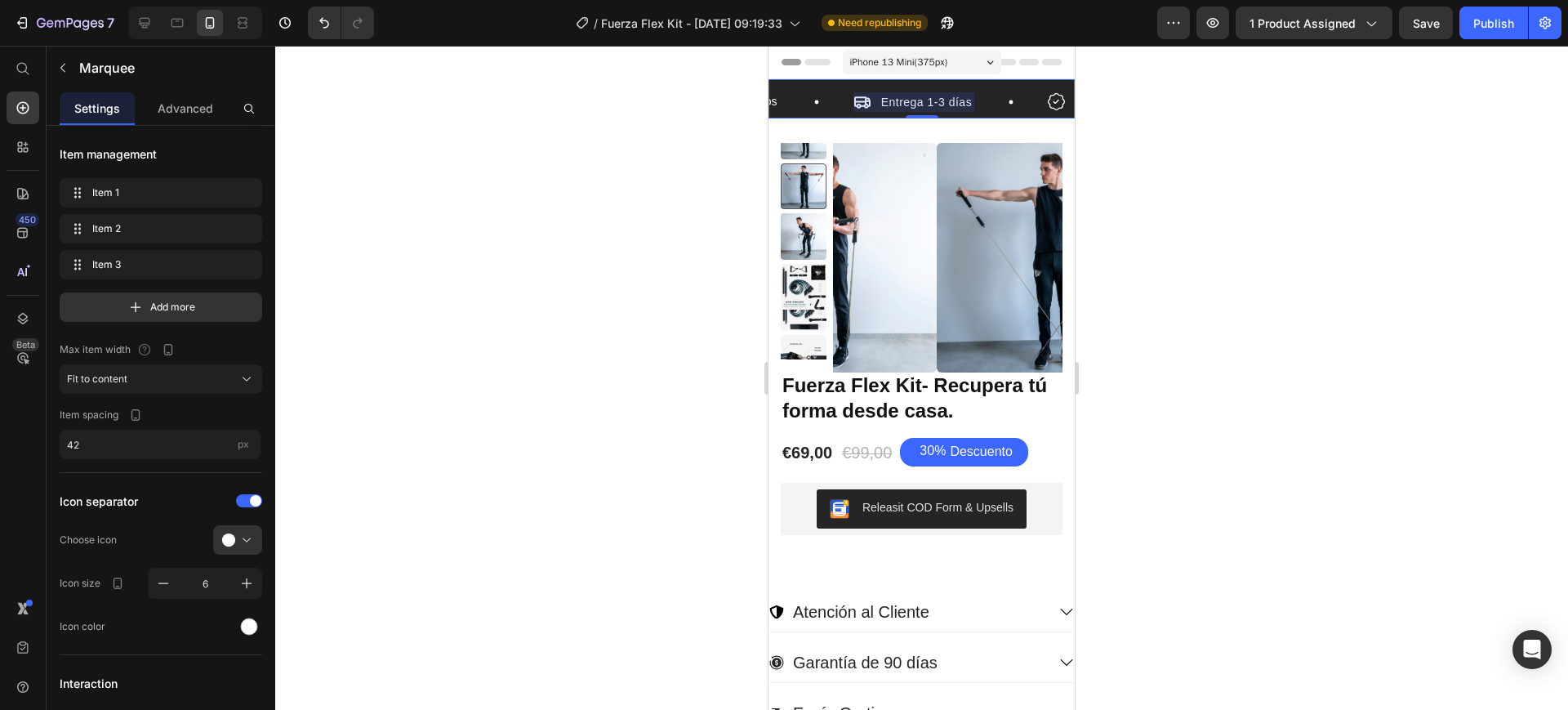 click at bounding box center (914, 102) 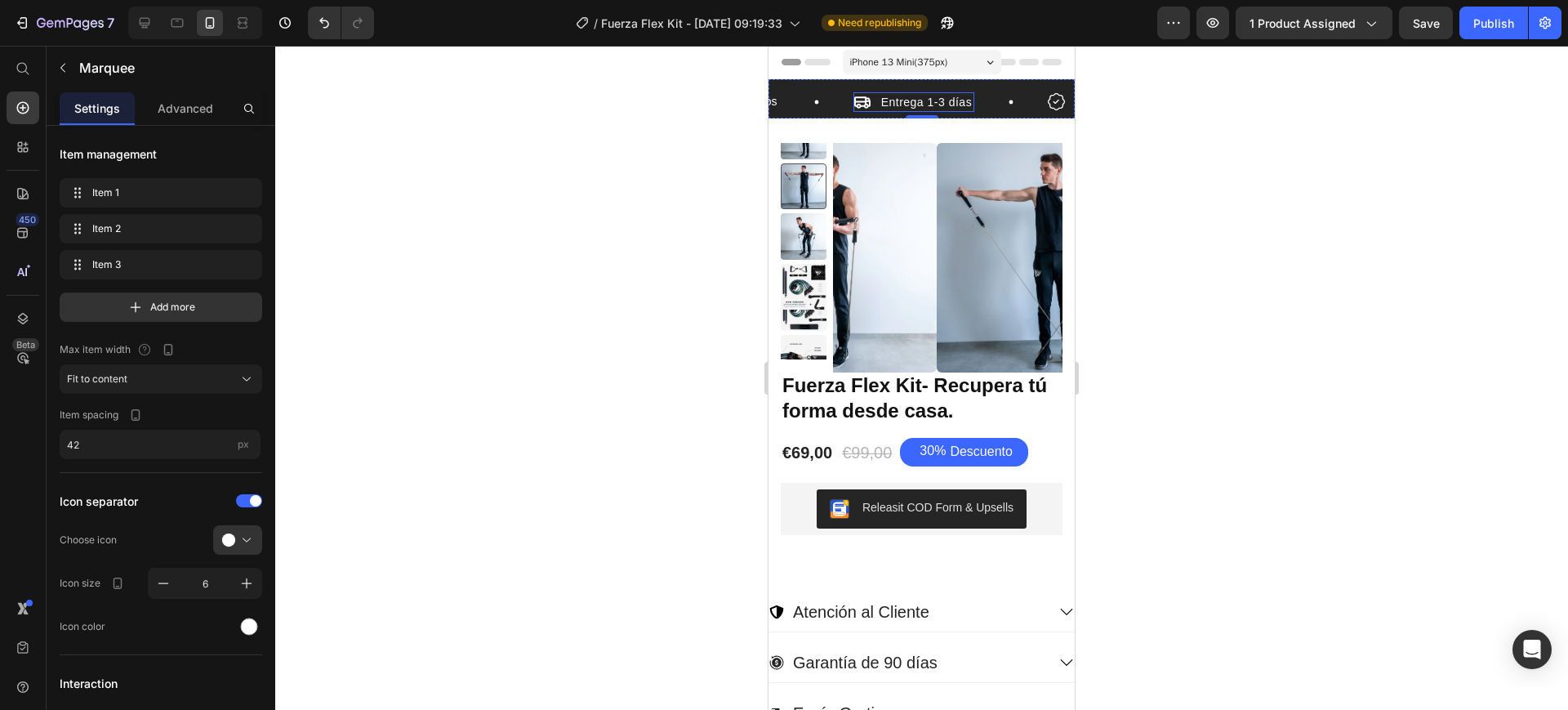 click on "Entrega 1-3 días" at bounding box center [927, 102] 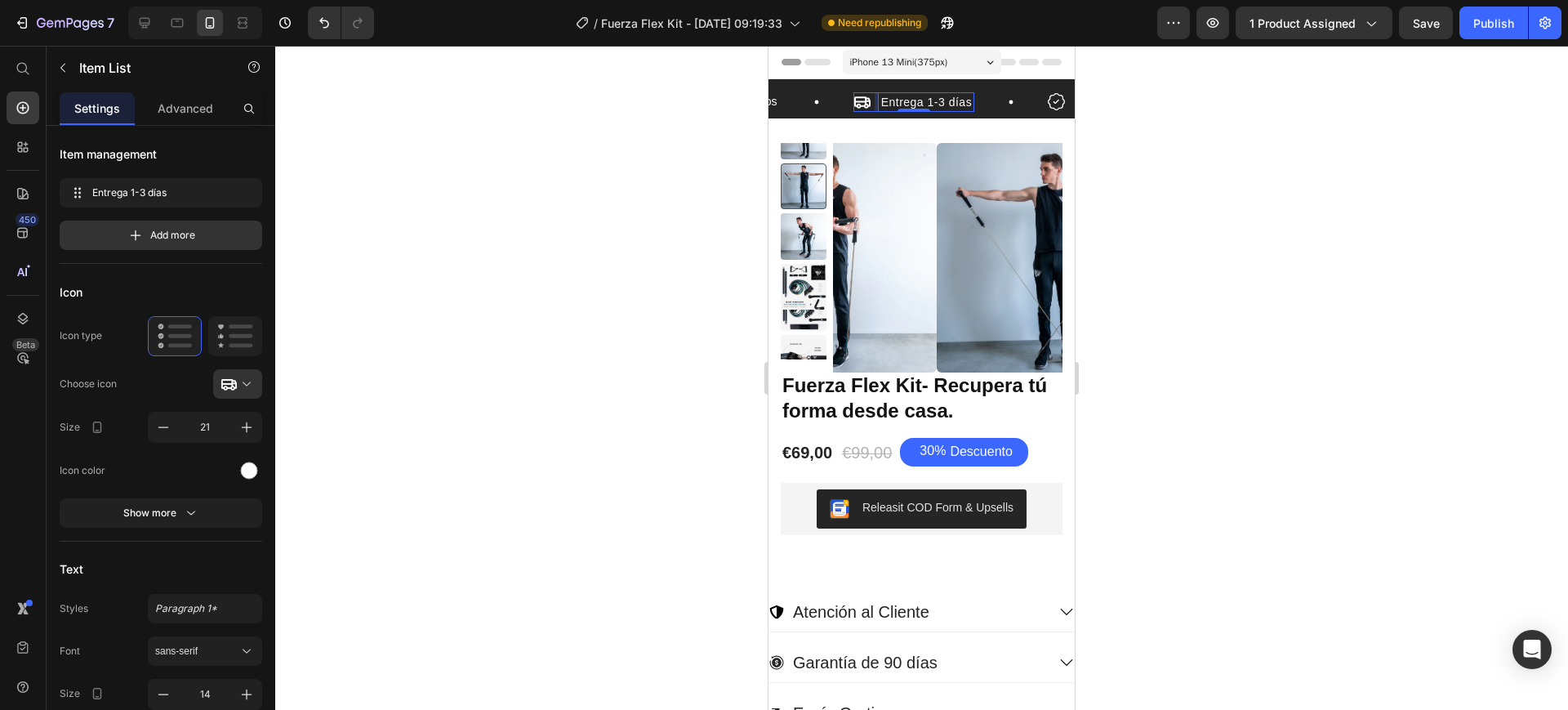 click on "Entrega 1-3 días" at bounding box center (927, 102) 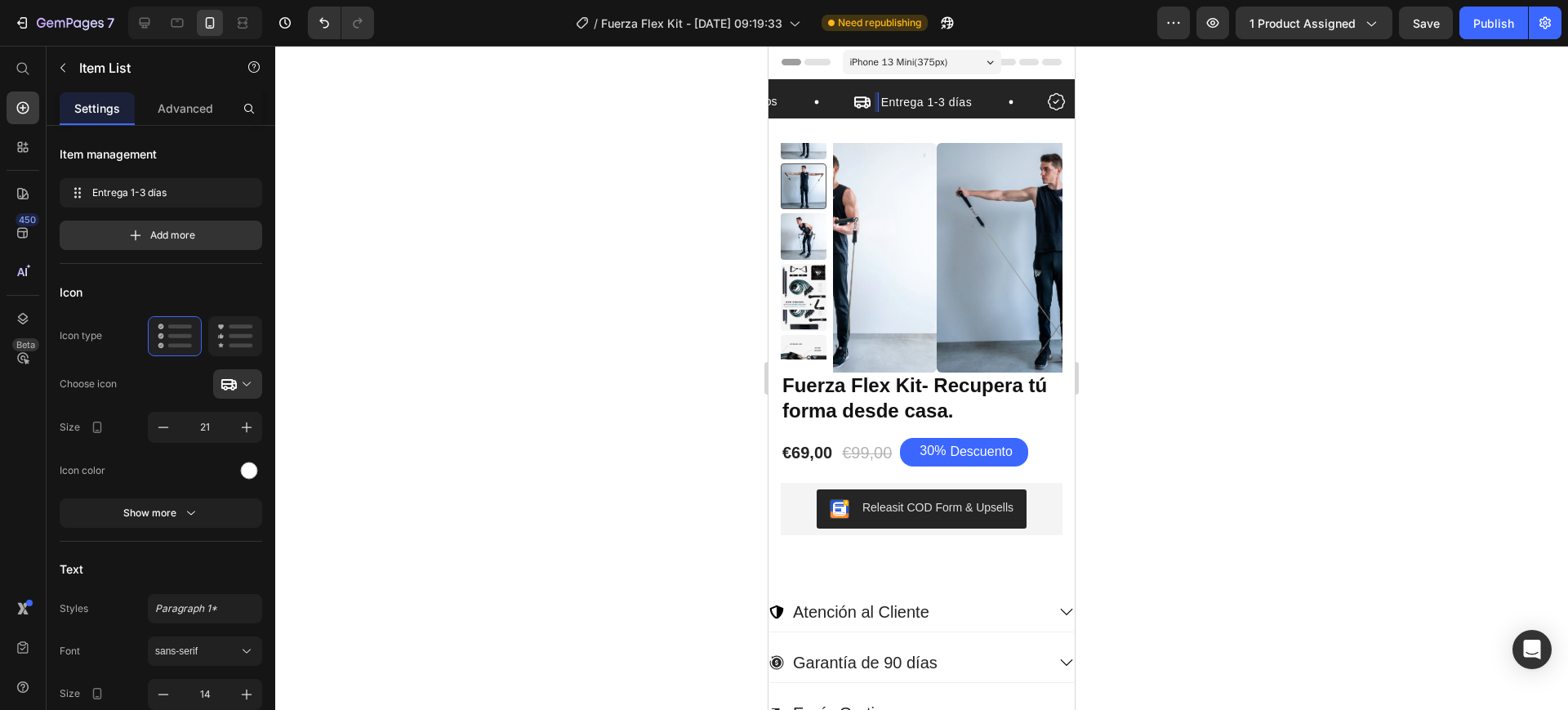 drag, startPoint x: 468, startPoint y: 228, endPoint x: 65, endPoint y: 61, distance: 436.23159 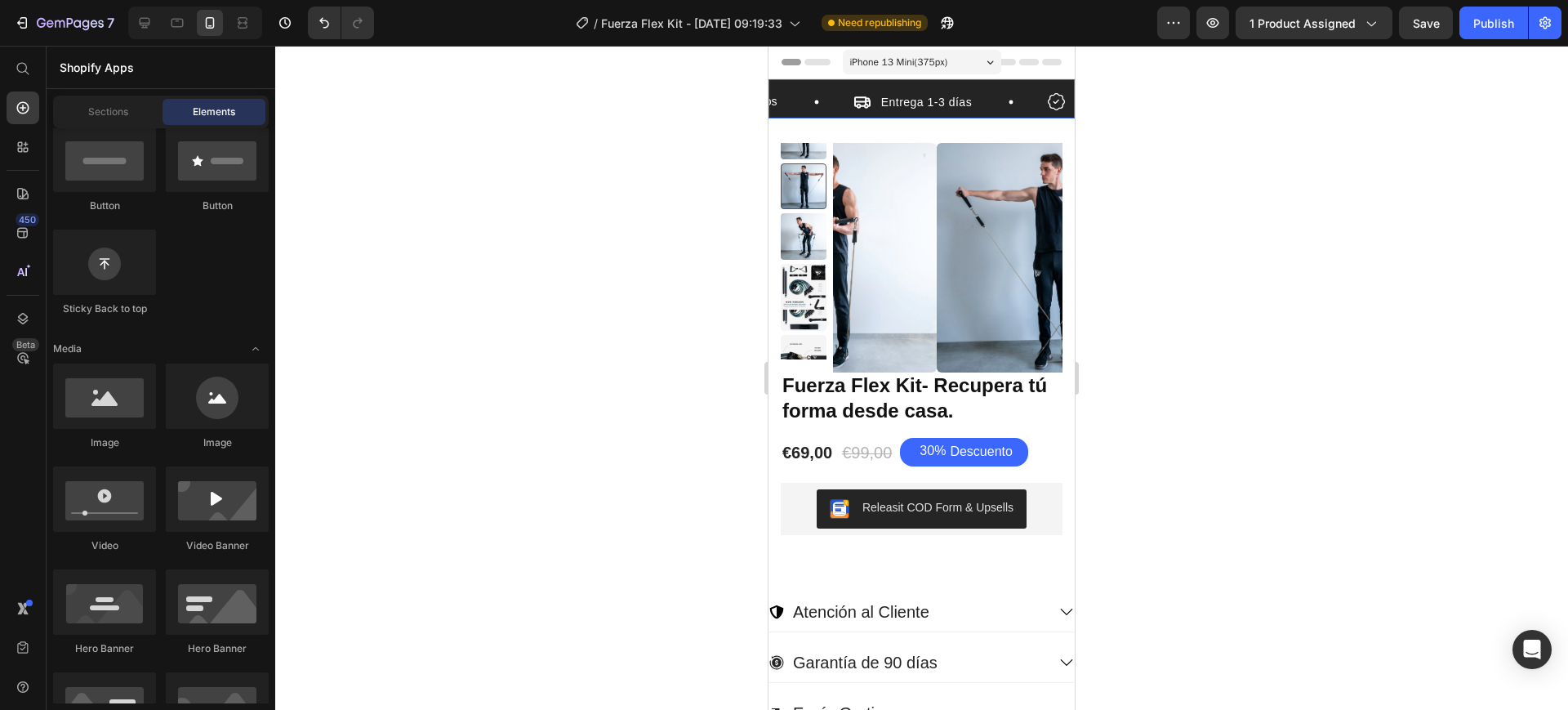 click on "Entrega 1-3 días Item List" at bounding box center (951, 102) 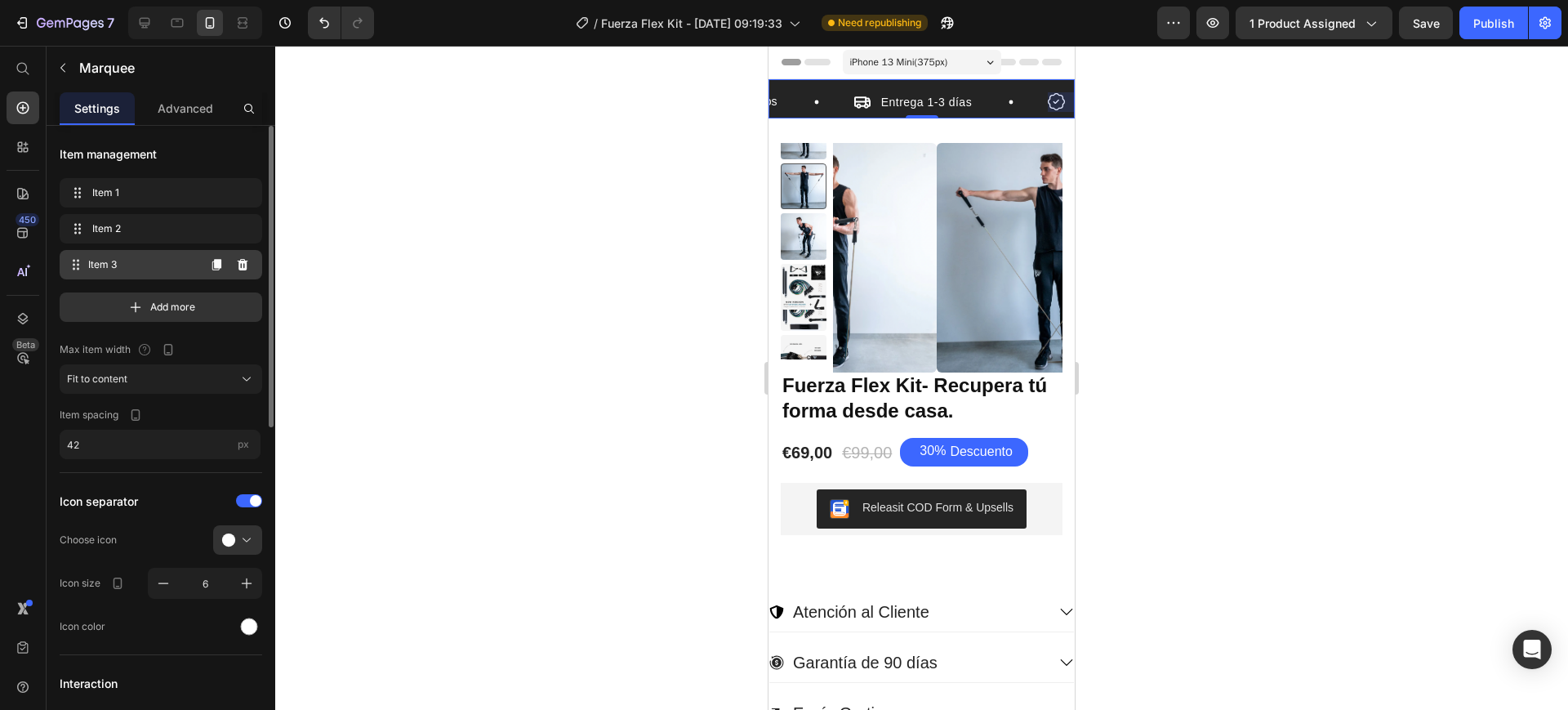 click on "Item 3" at bounding box center (142, 265) 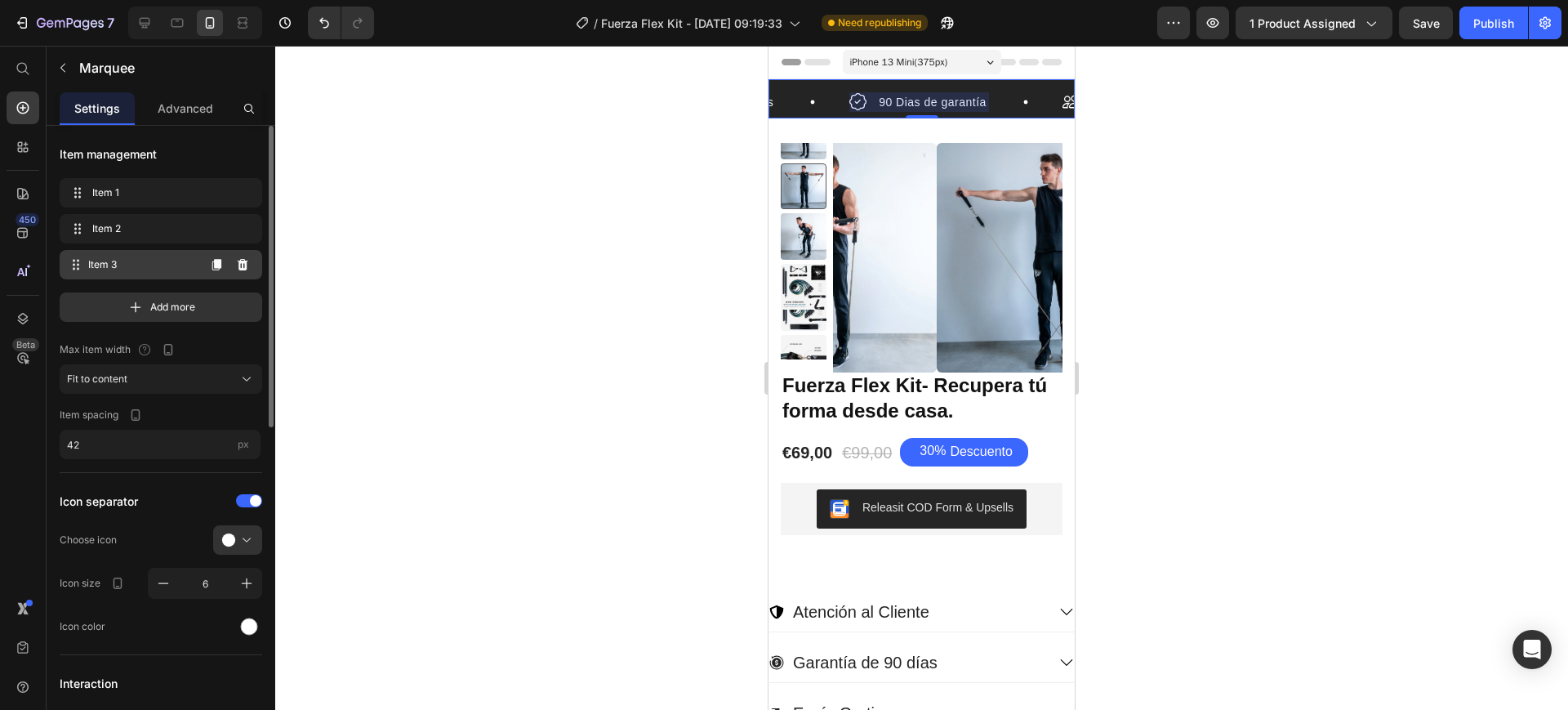 scroll, scrollTop: 0, scrollLeft: 376, axis: horizontal 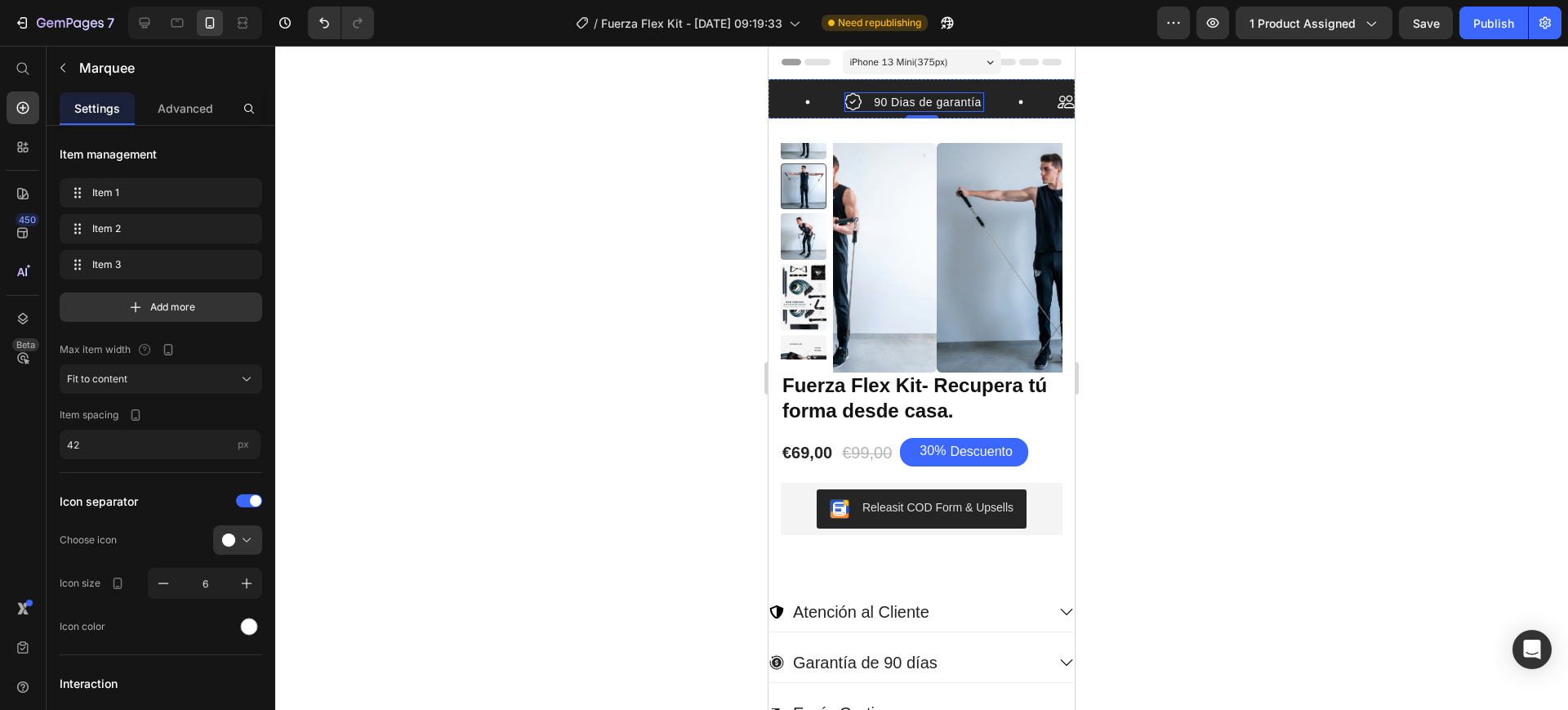 click on "90 Dias de garantía" at bounding box center (928, 102) 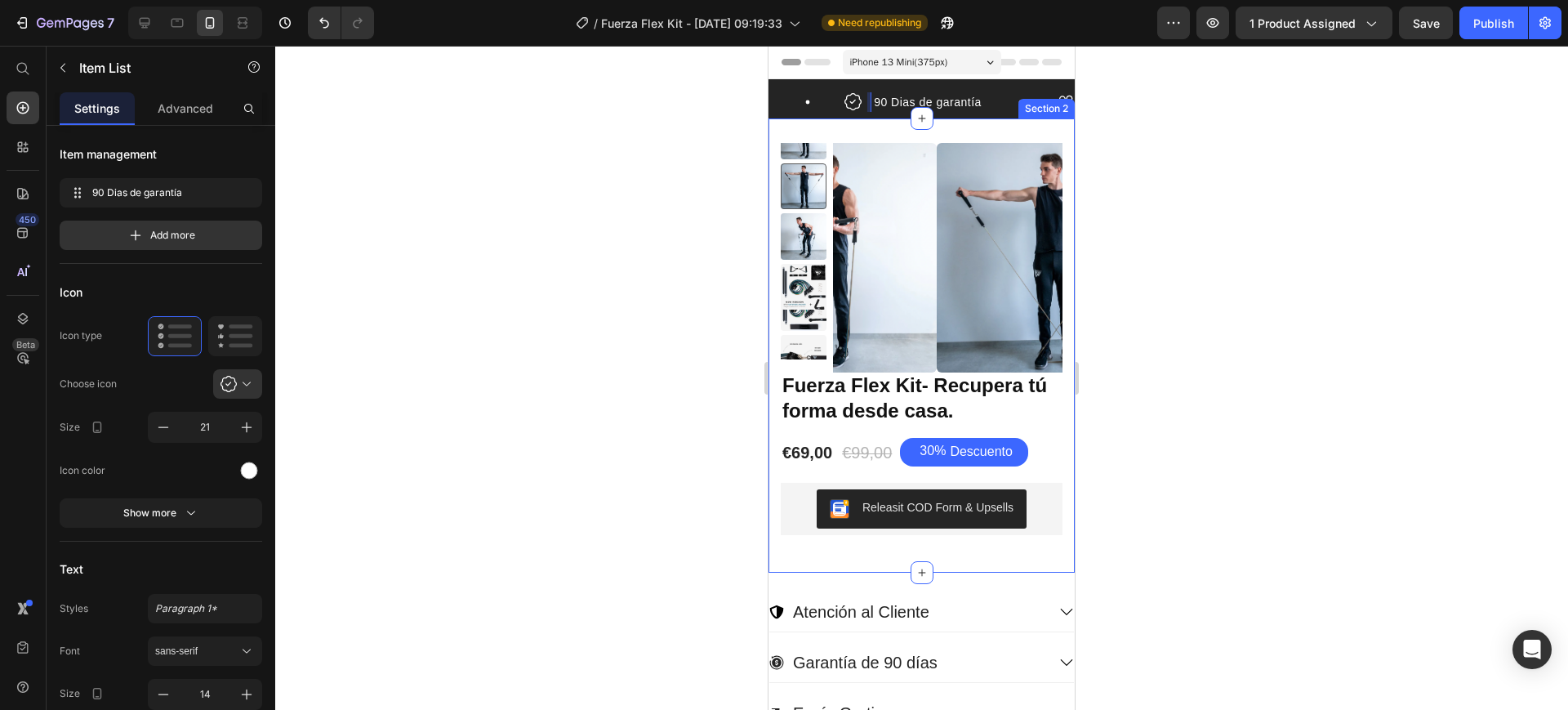 click 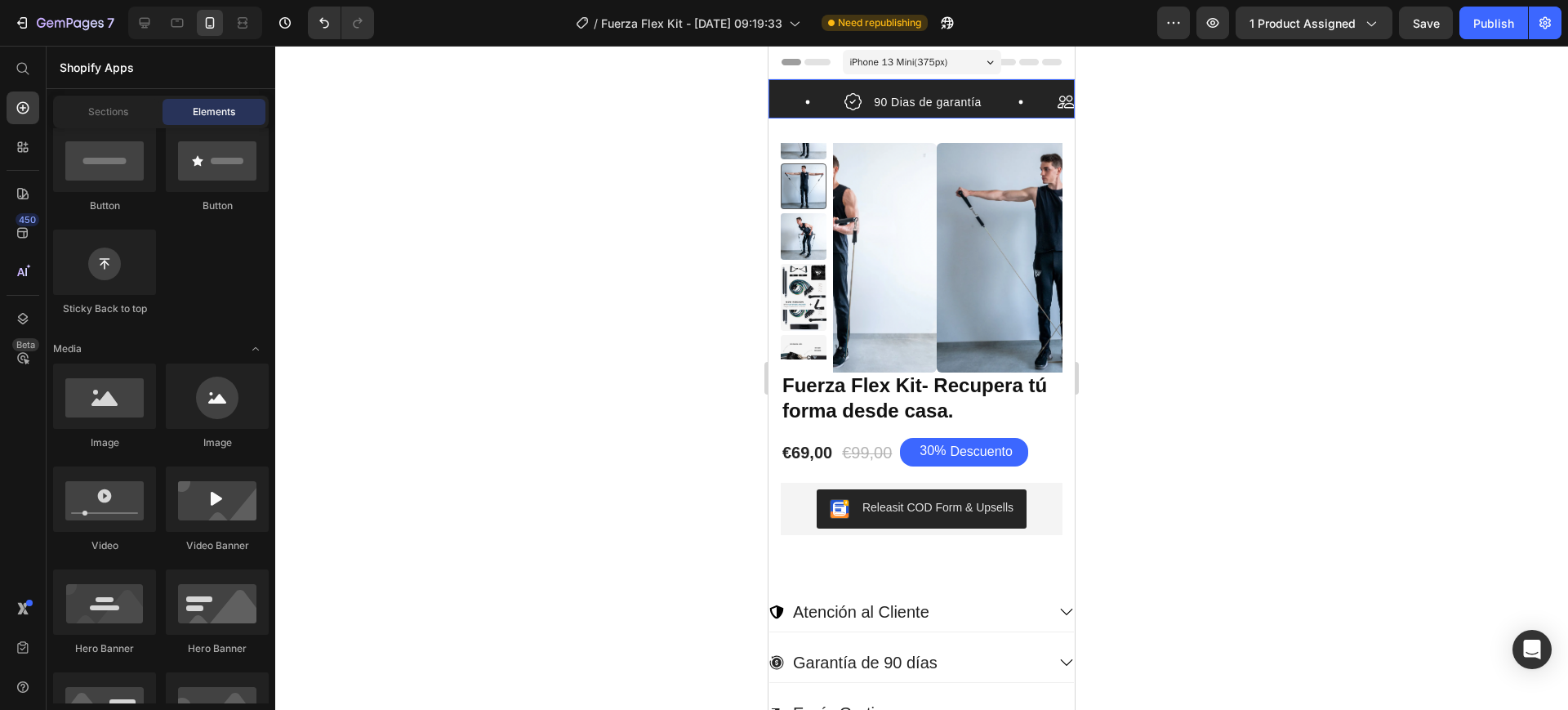 click on "Entrega 1-3 días Item List" at bounding box center (747, 102) 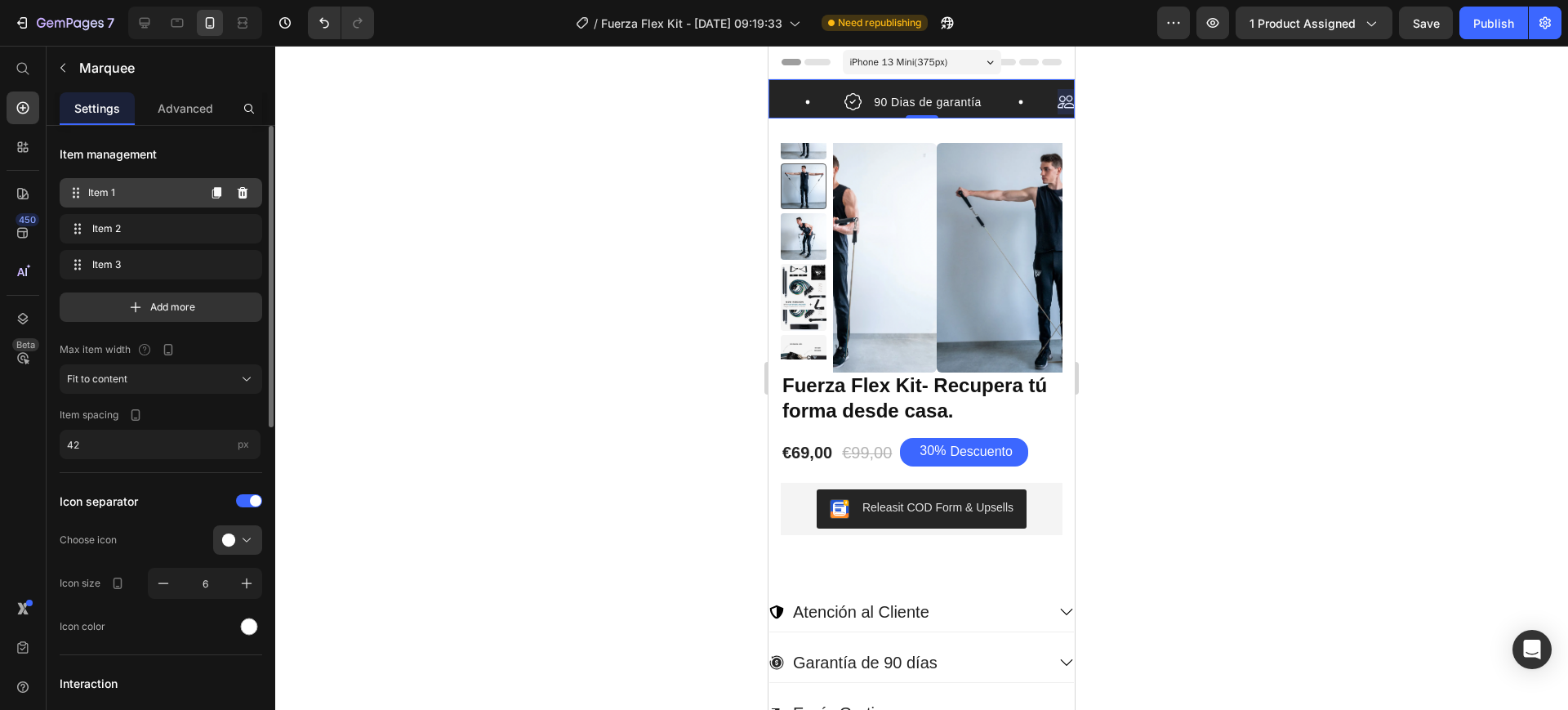 click on "Item 1 Item 1" at bounding box center (161, 193) 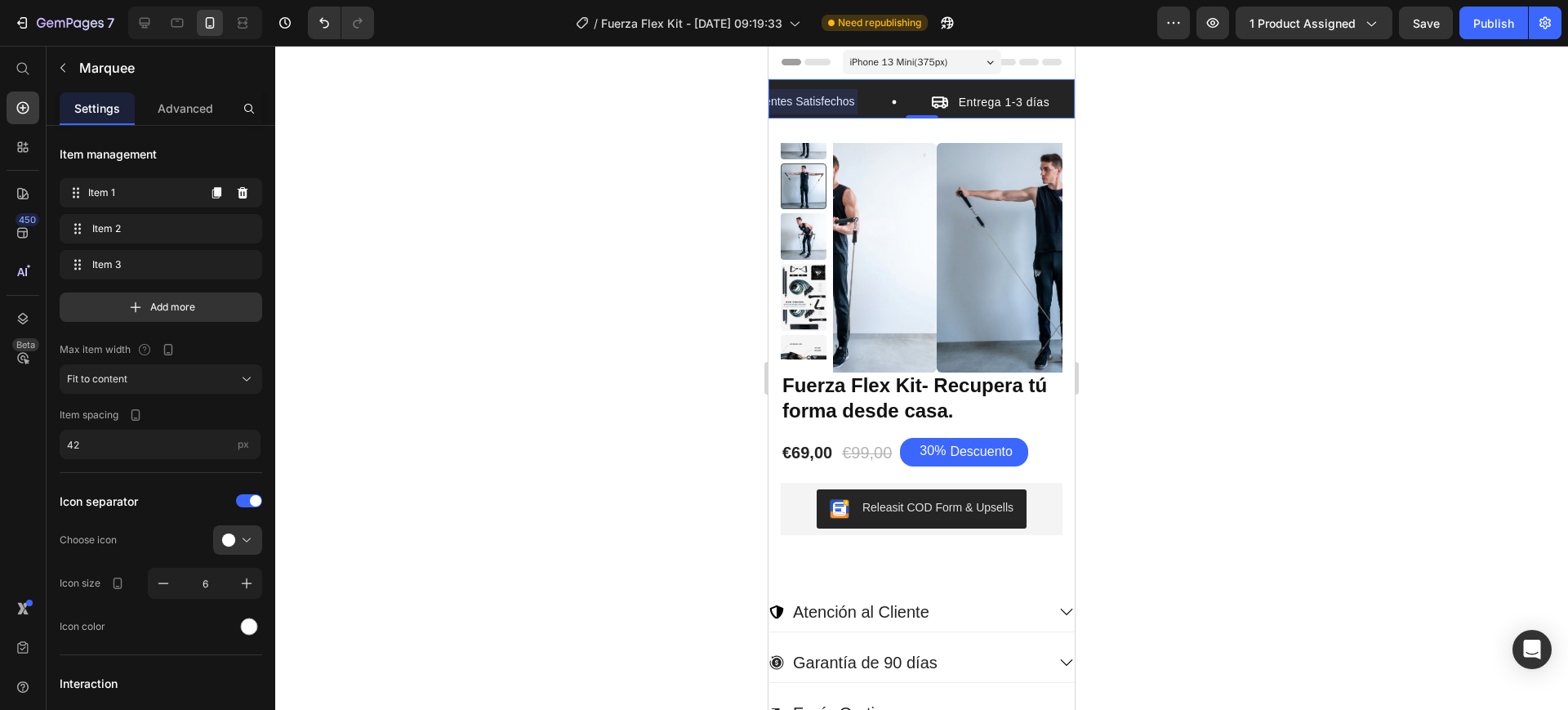 scroll, scrollTop: 0, scrollLeft: 0, axis: both 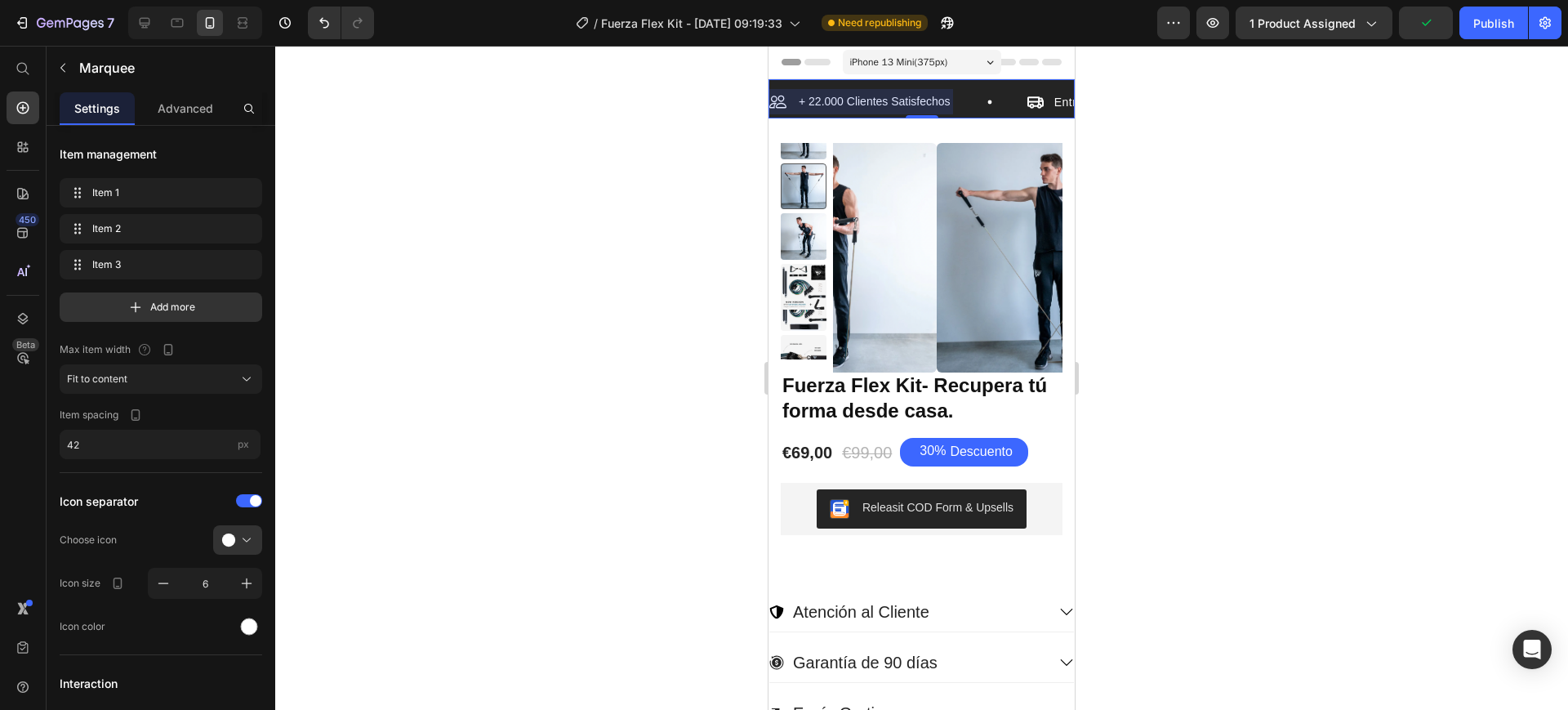 click at bounding box center [861, 101] 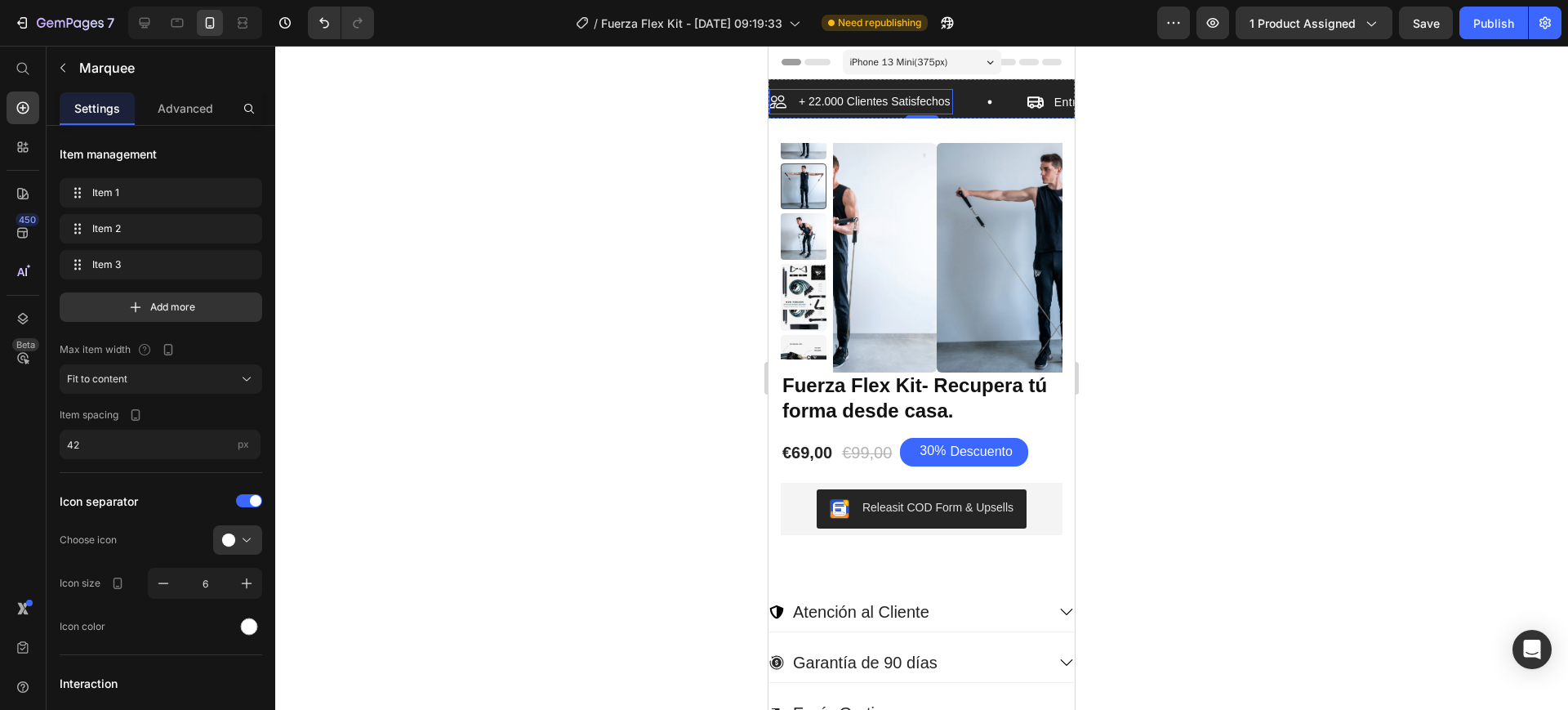 click on "+ 22.000 Clientes Satisfechos" at bounding box center (875, 101) 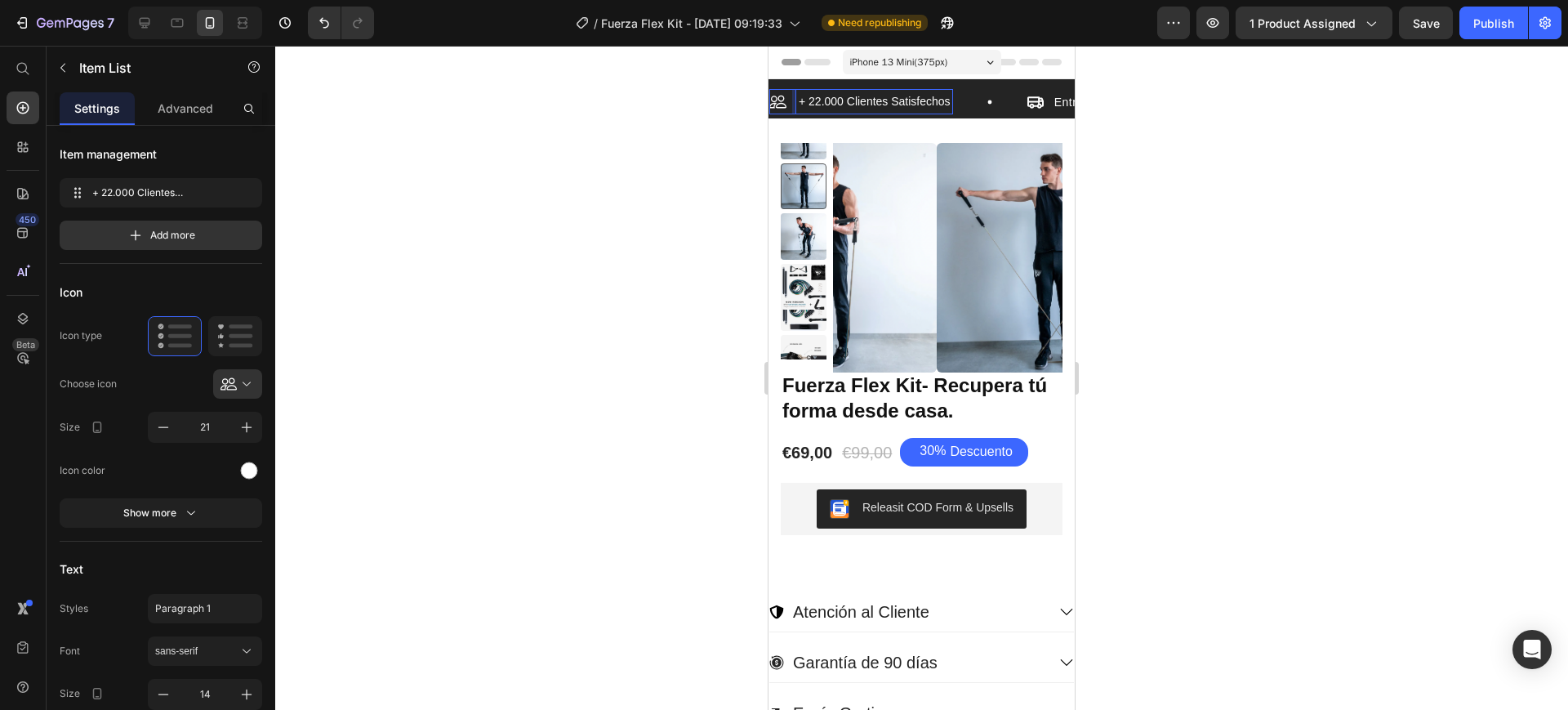 click on "+ 22.000 Clientes Satisfechos" at bounding box center [875, 101] 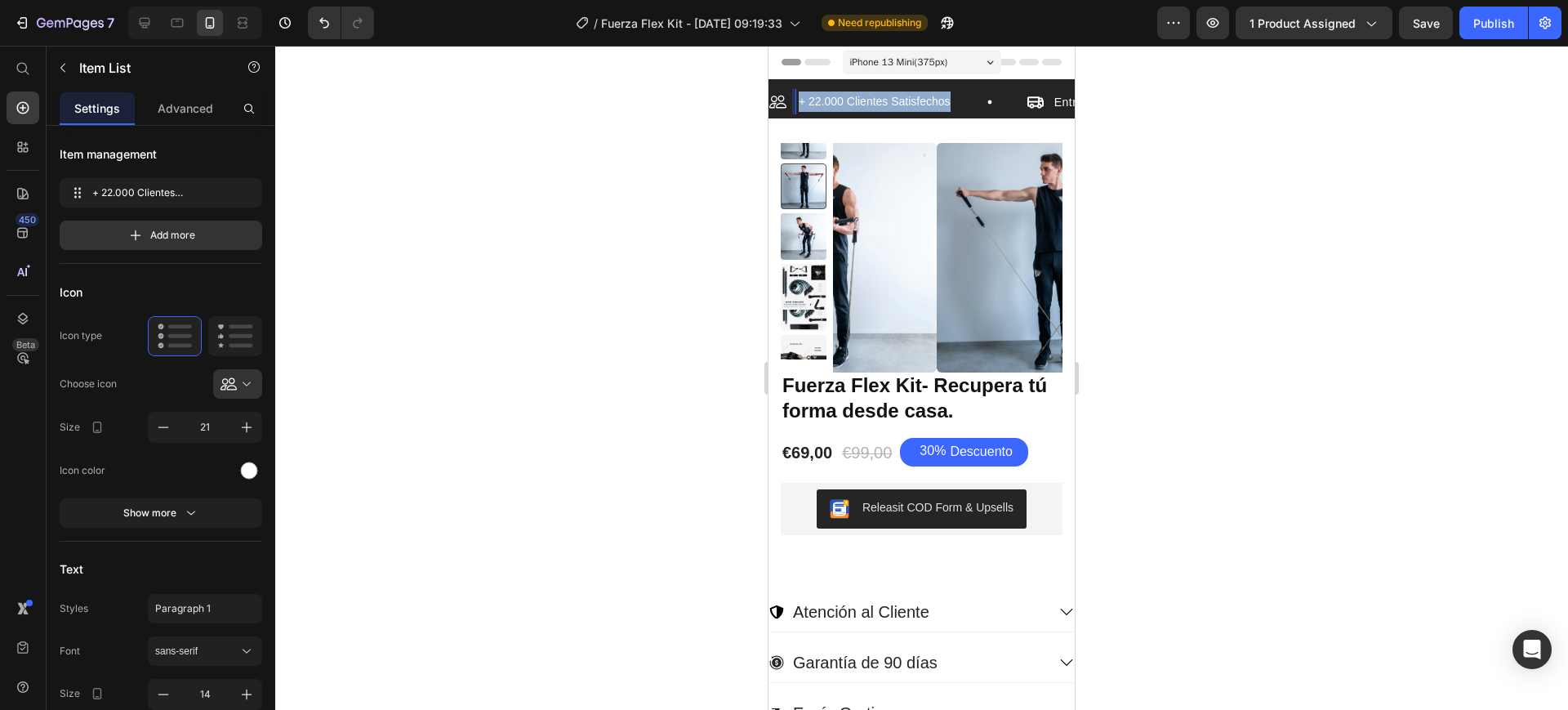click on "+ 22.000 Clientes Satisfechos" at bounding box center [875, 101] 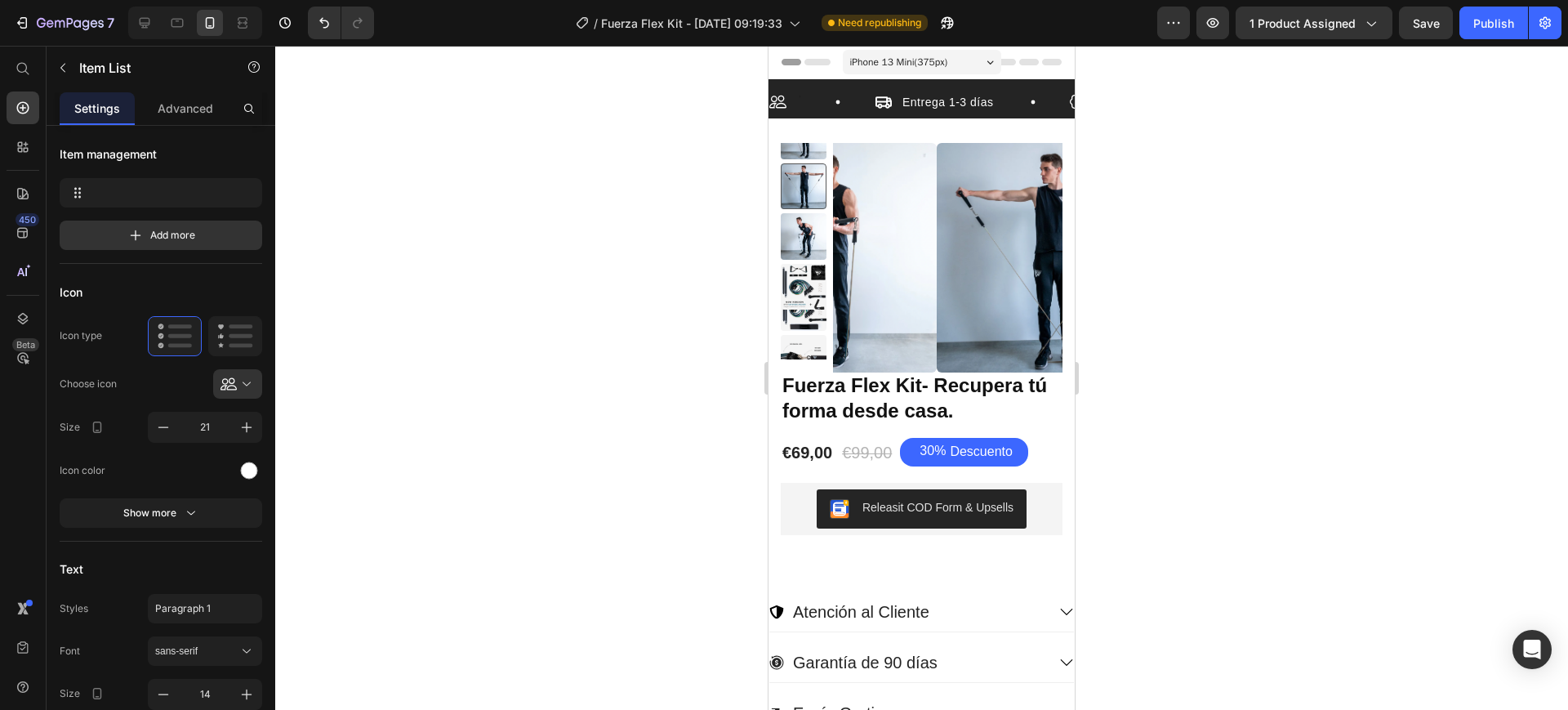 drag, startPoint x: 510, startPoint y: 162, endPoint x: 559, endPoint y: 152, distance: 50.009999 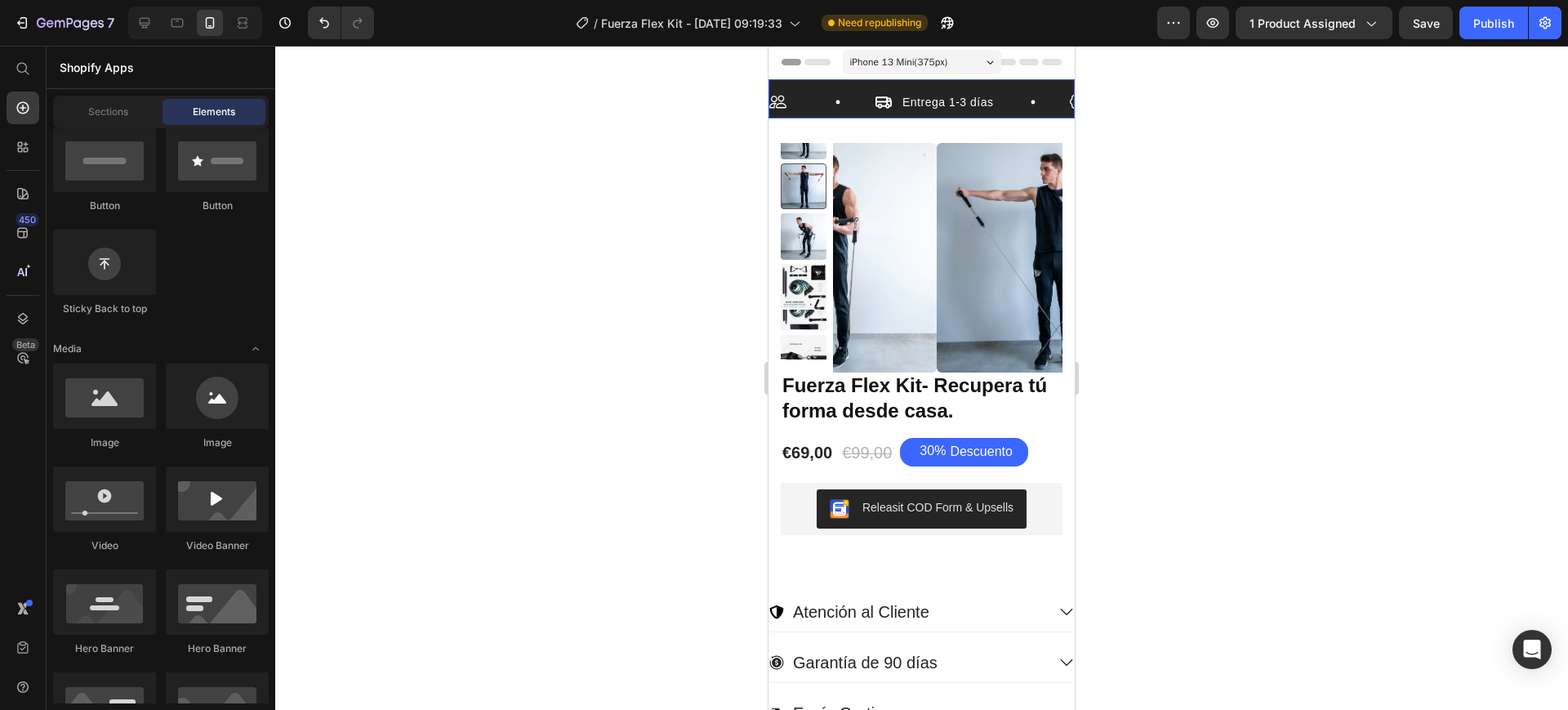 click on "Item List" at bounding box center [822, 101] 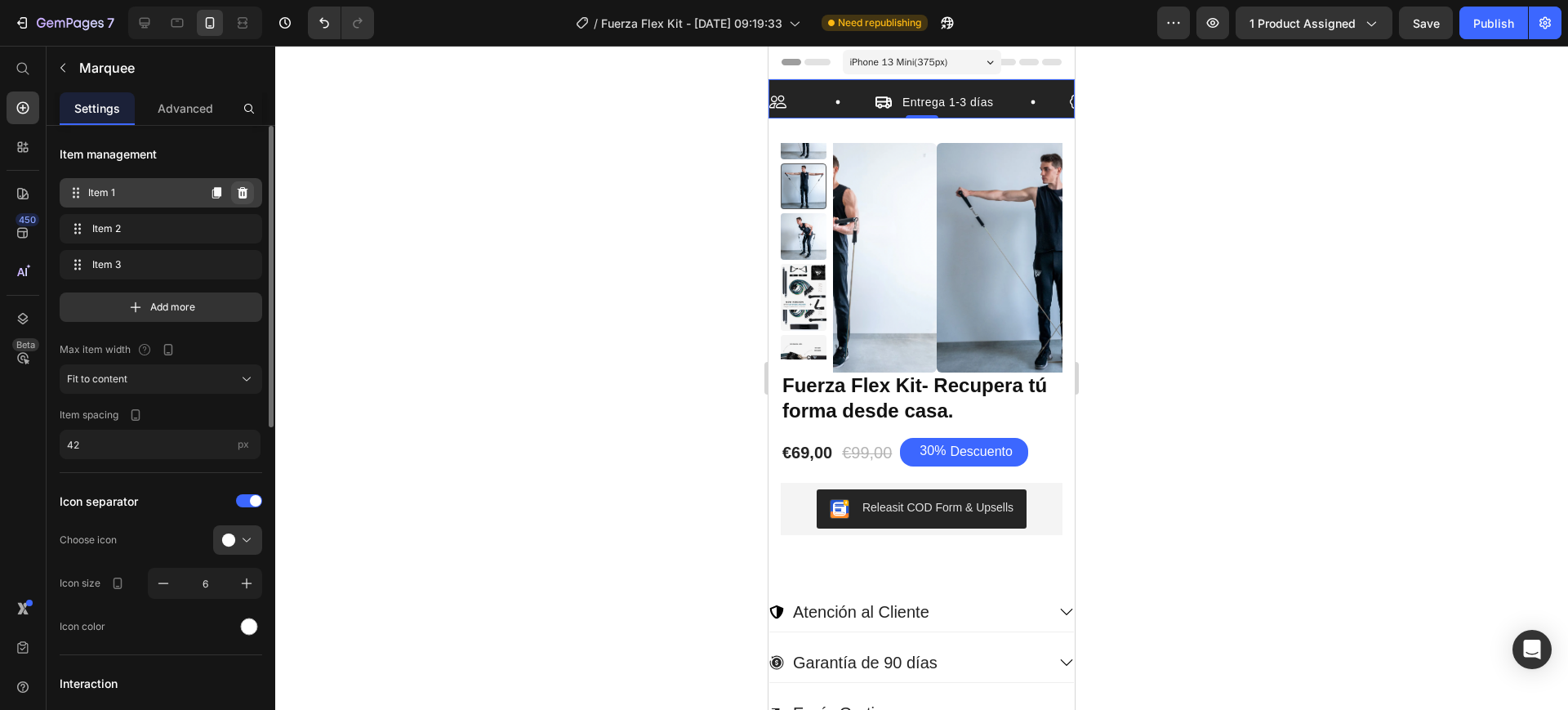click 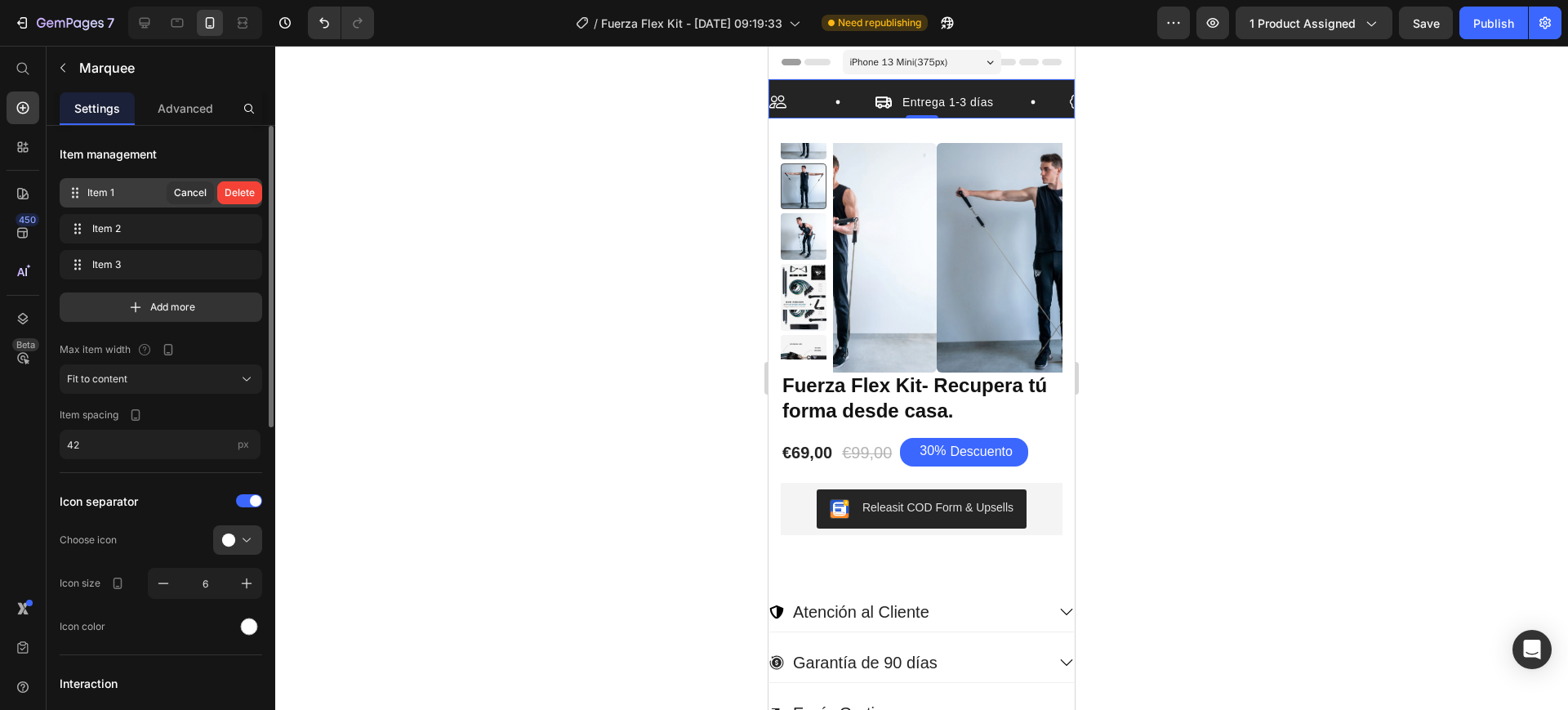 click on "Delete" at bounding box center (239, 193) 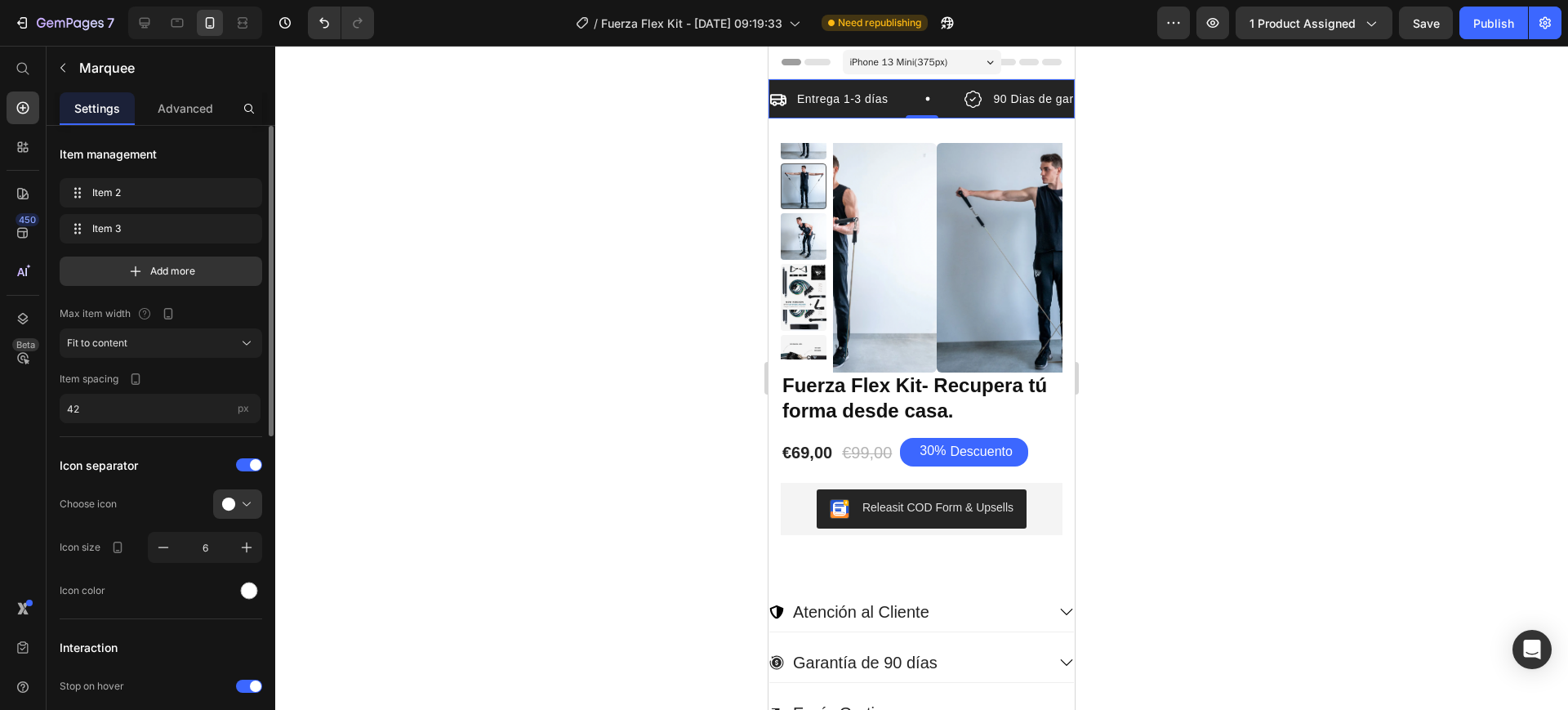 click 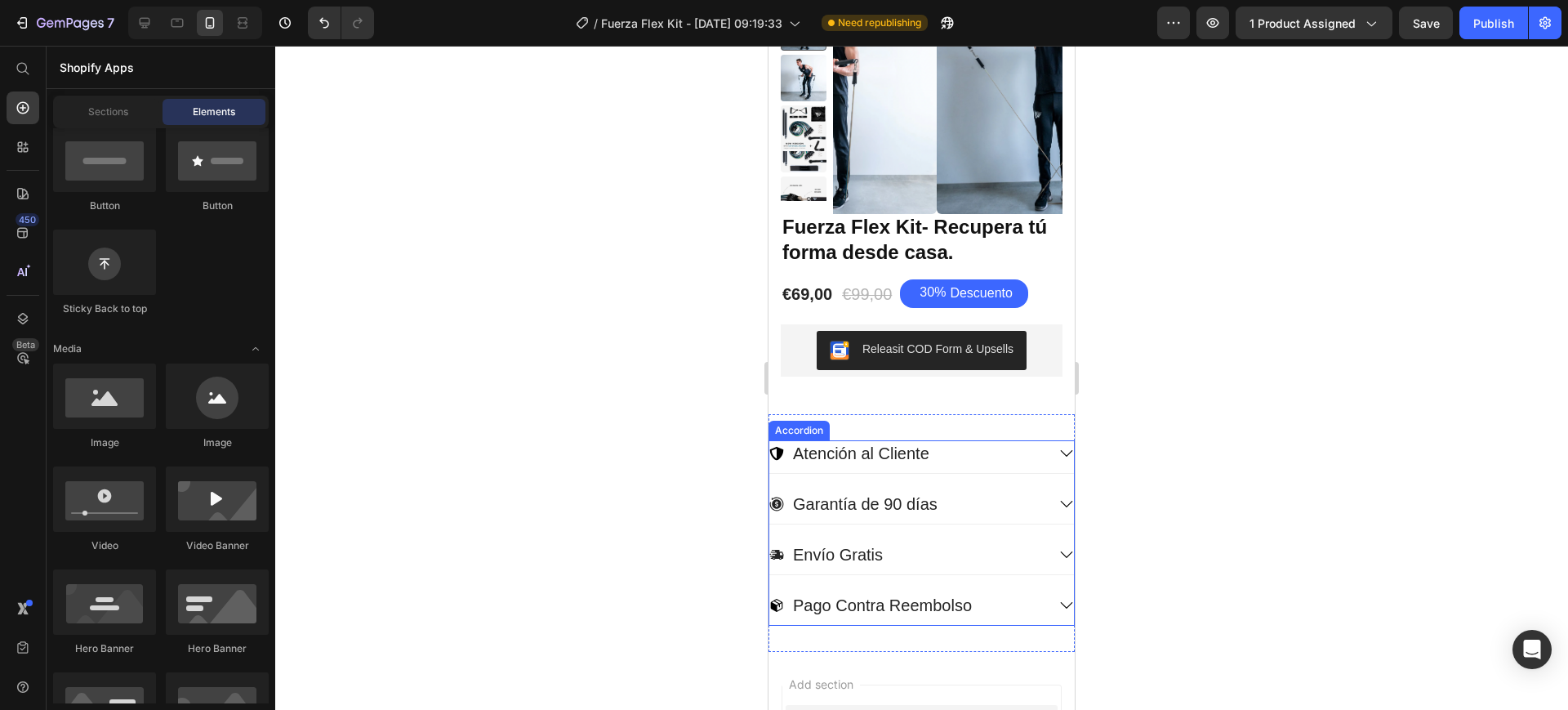 scroll, scrollTop: 204, scrollLeft: 0, axis: vertical 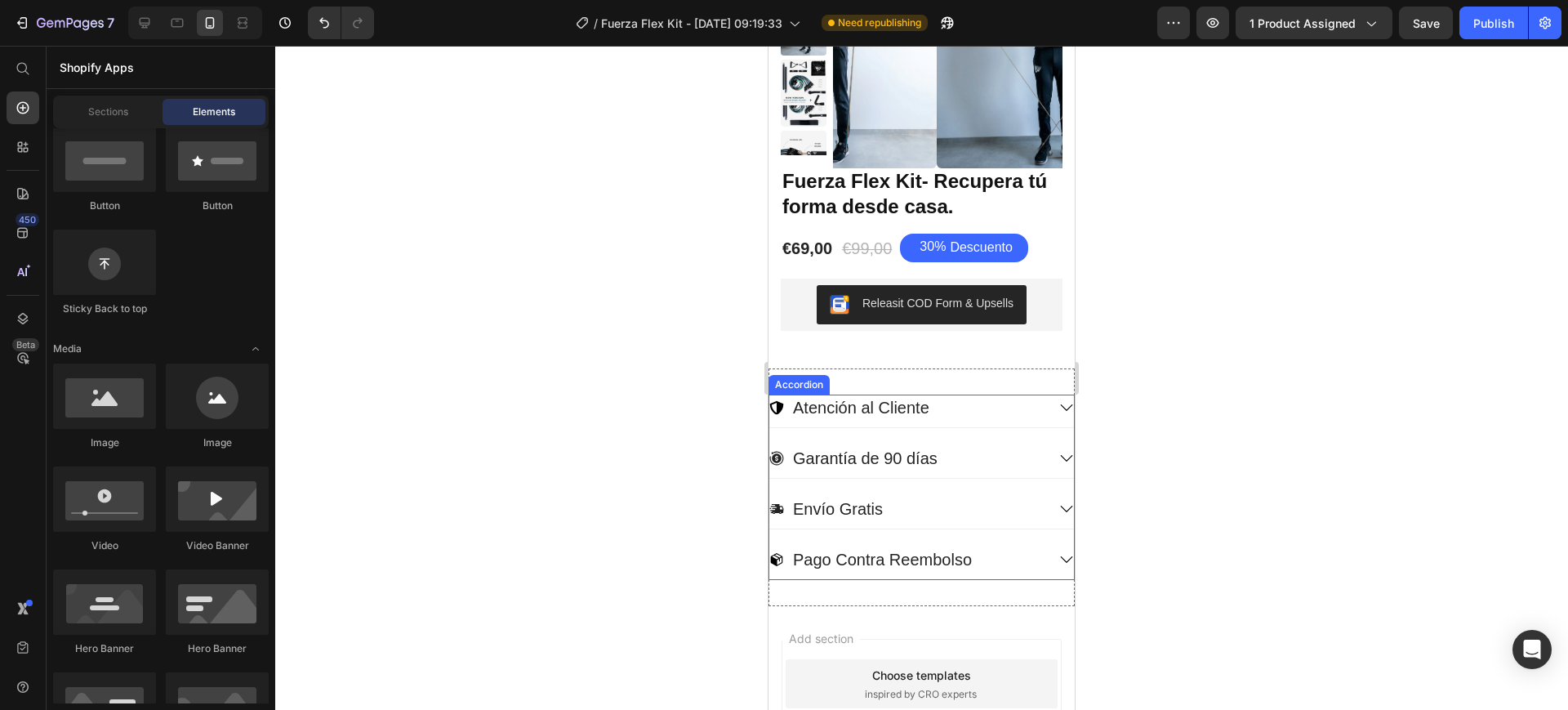 click 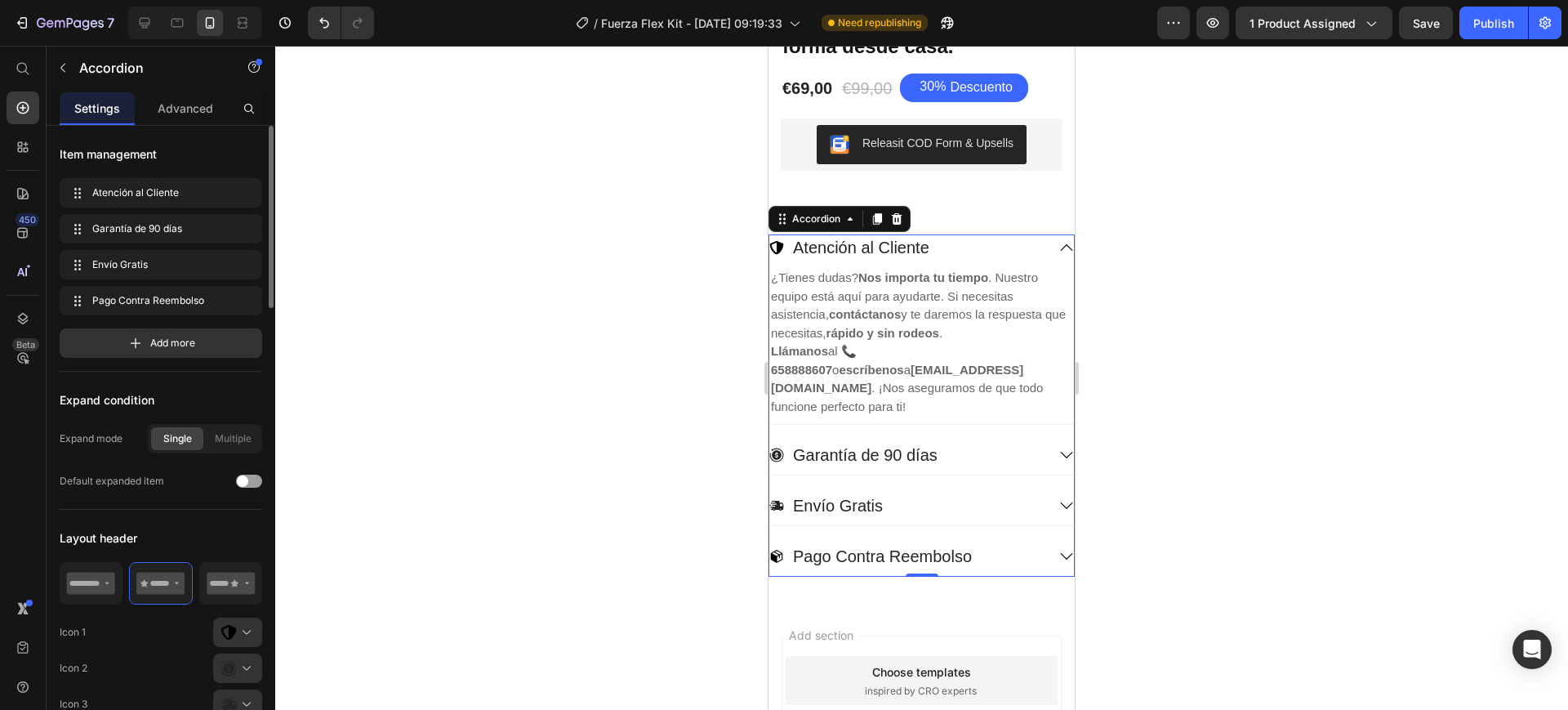 scroll, scrollTop: 409, scrollLeft: 0, axis: vertical 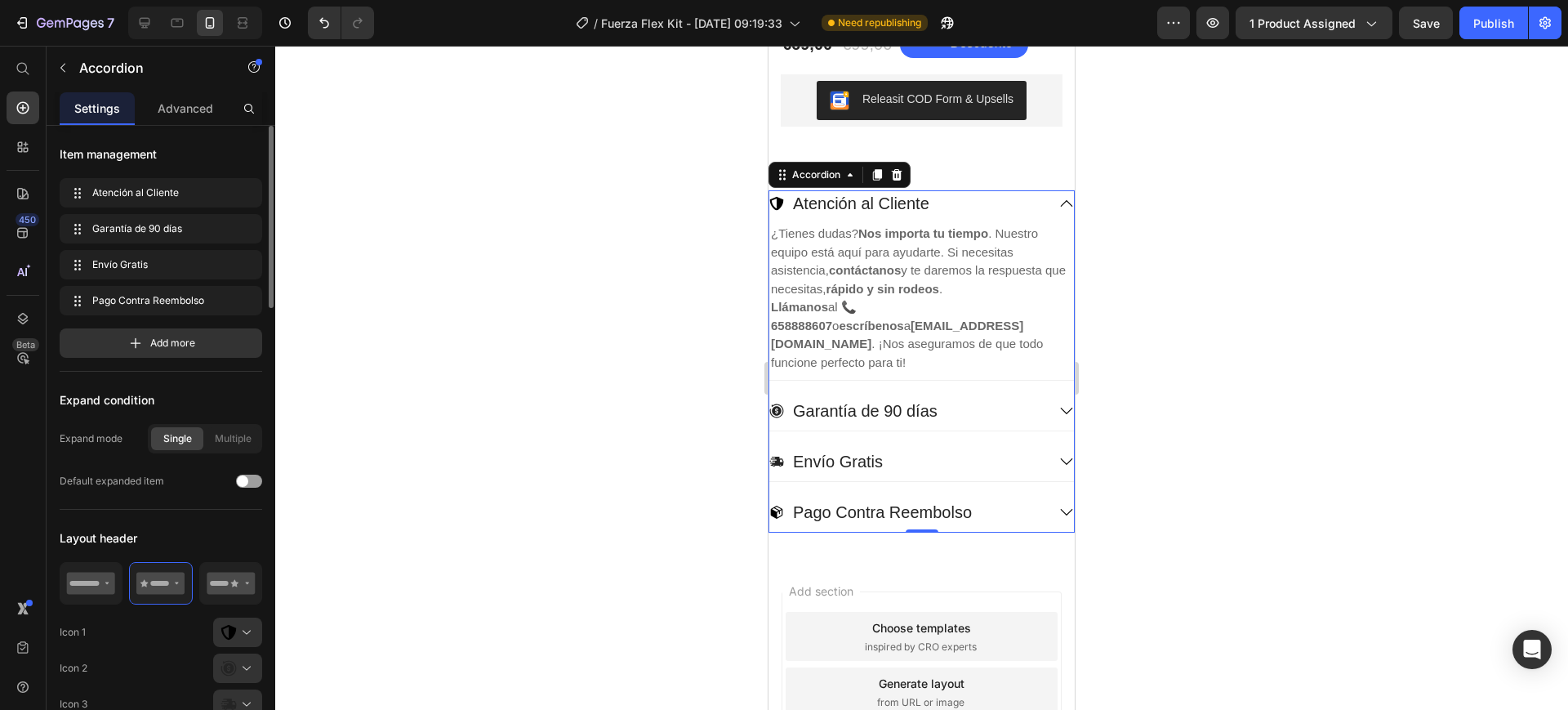 click on "Garantía de 90 días" at bounding box center (907, 411) 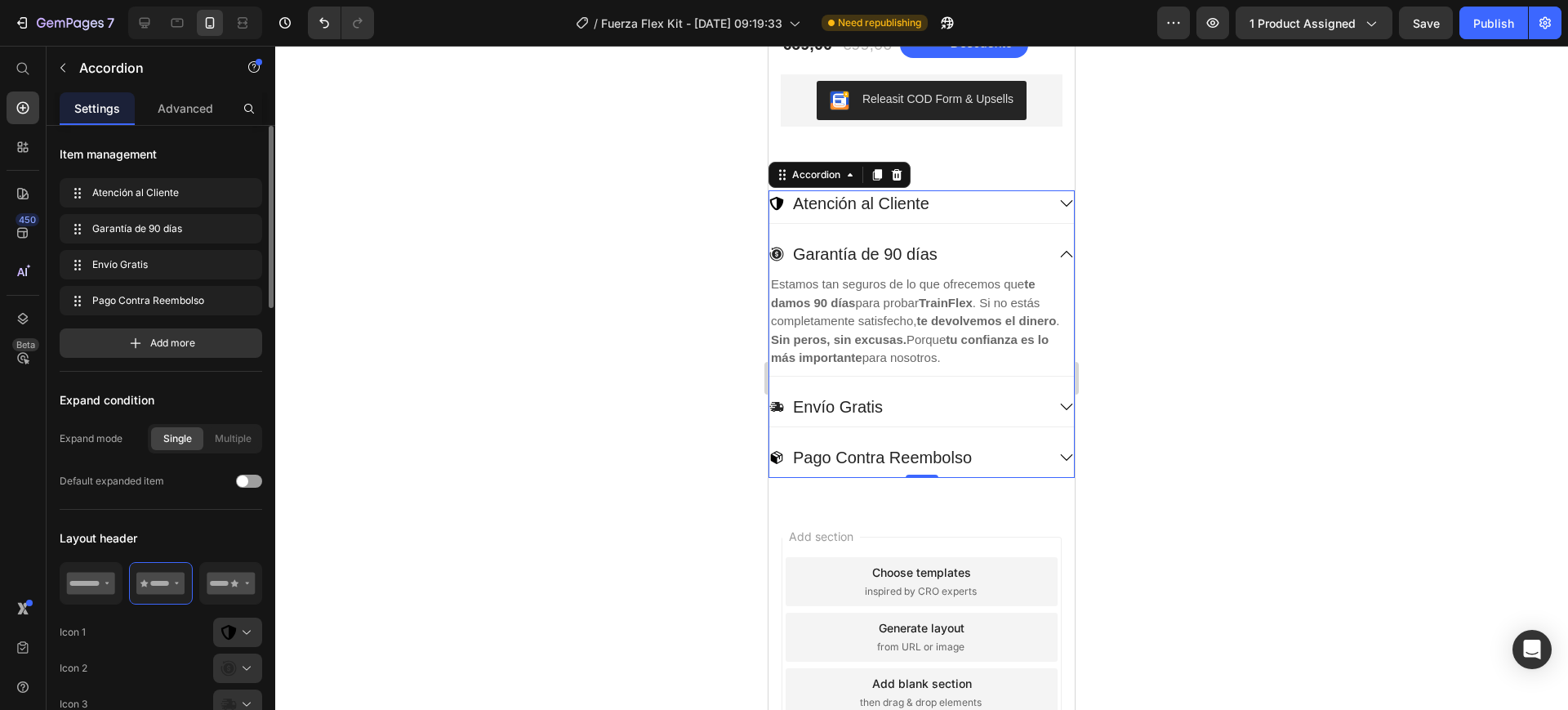 click on "Envío Gratis" at bounding box center [907, 407] 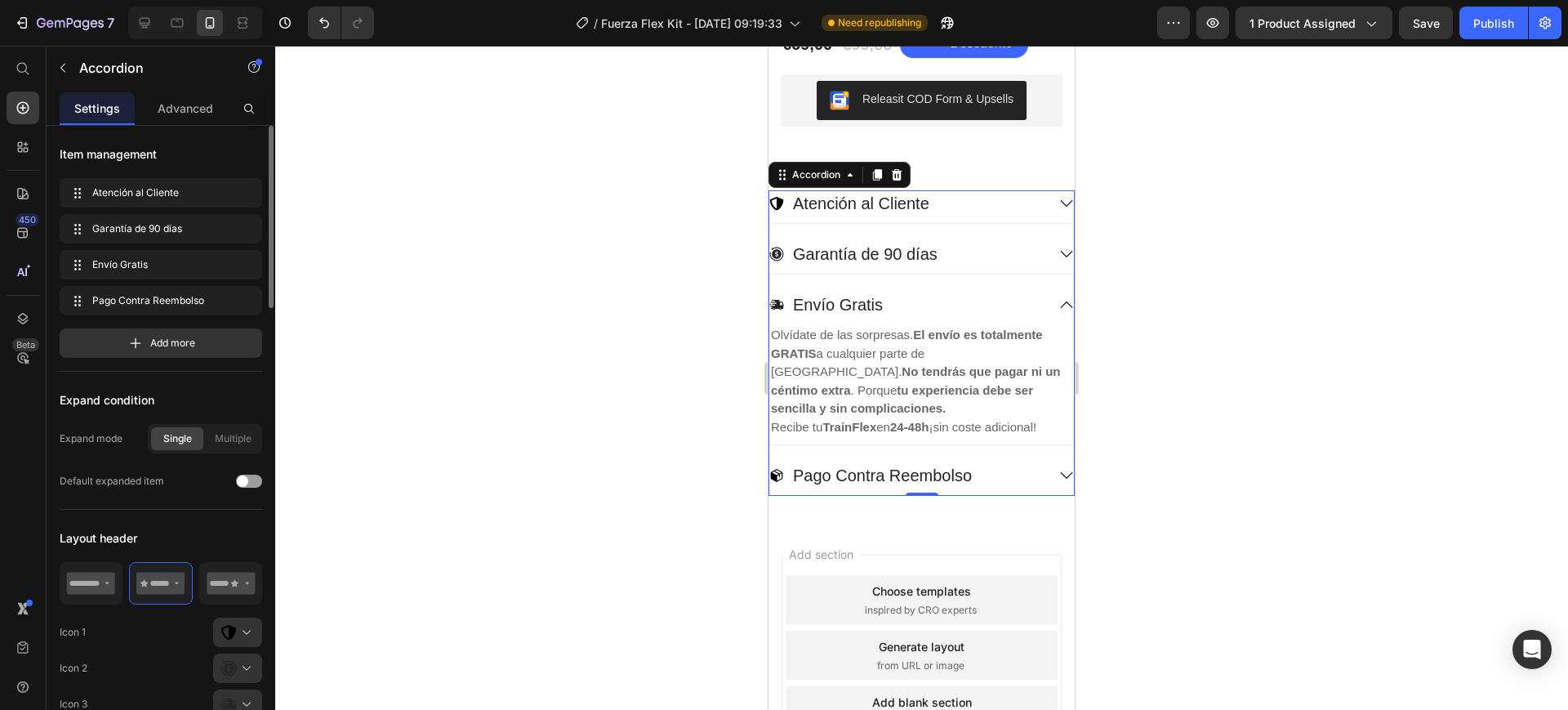 click on "Envío Gratis" at bounding box center (921, 308) 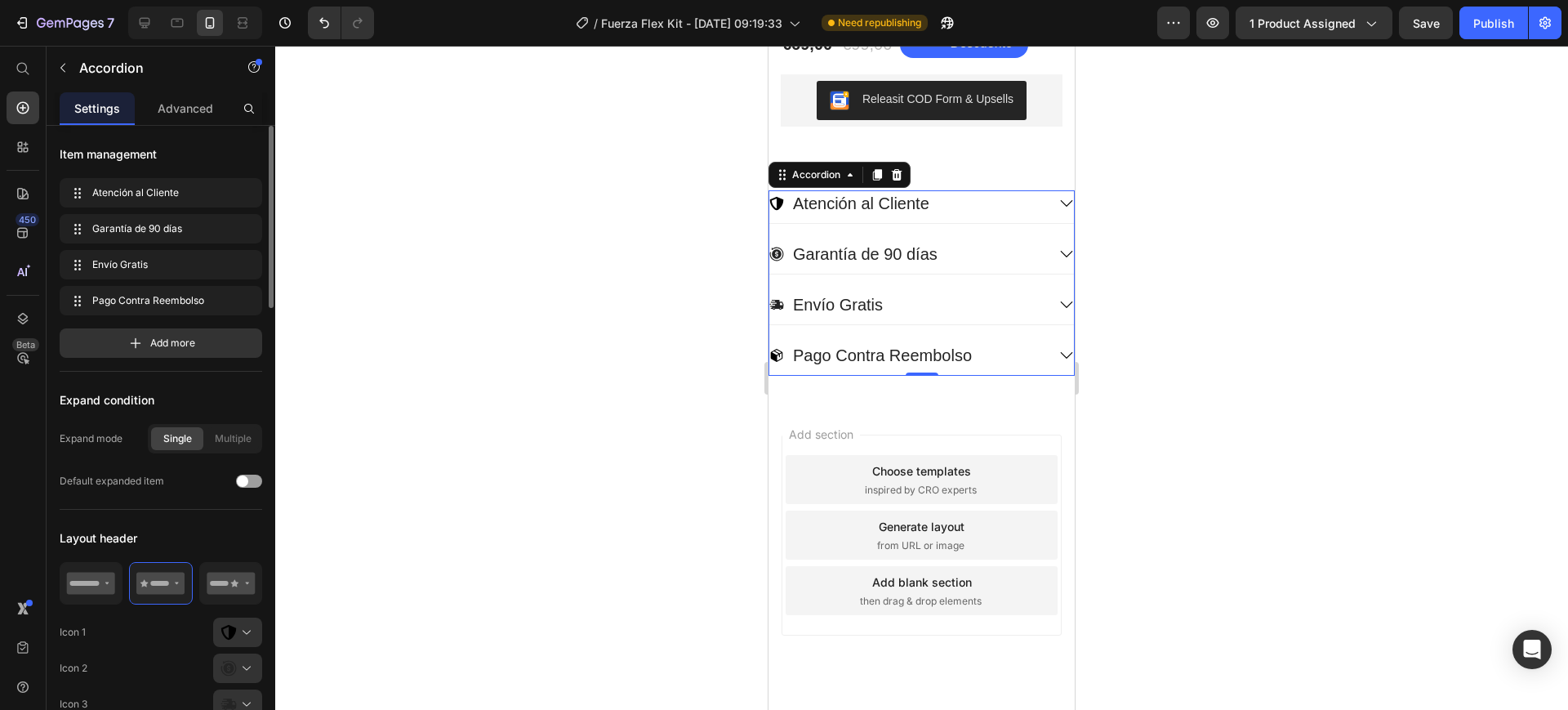 click on "Atención al Cliente" at bounding box center [861, 203] 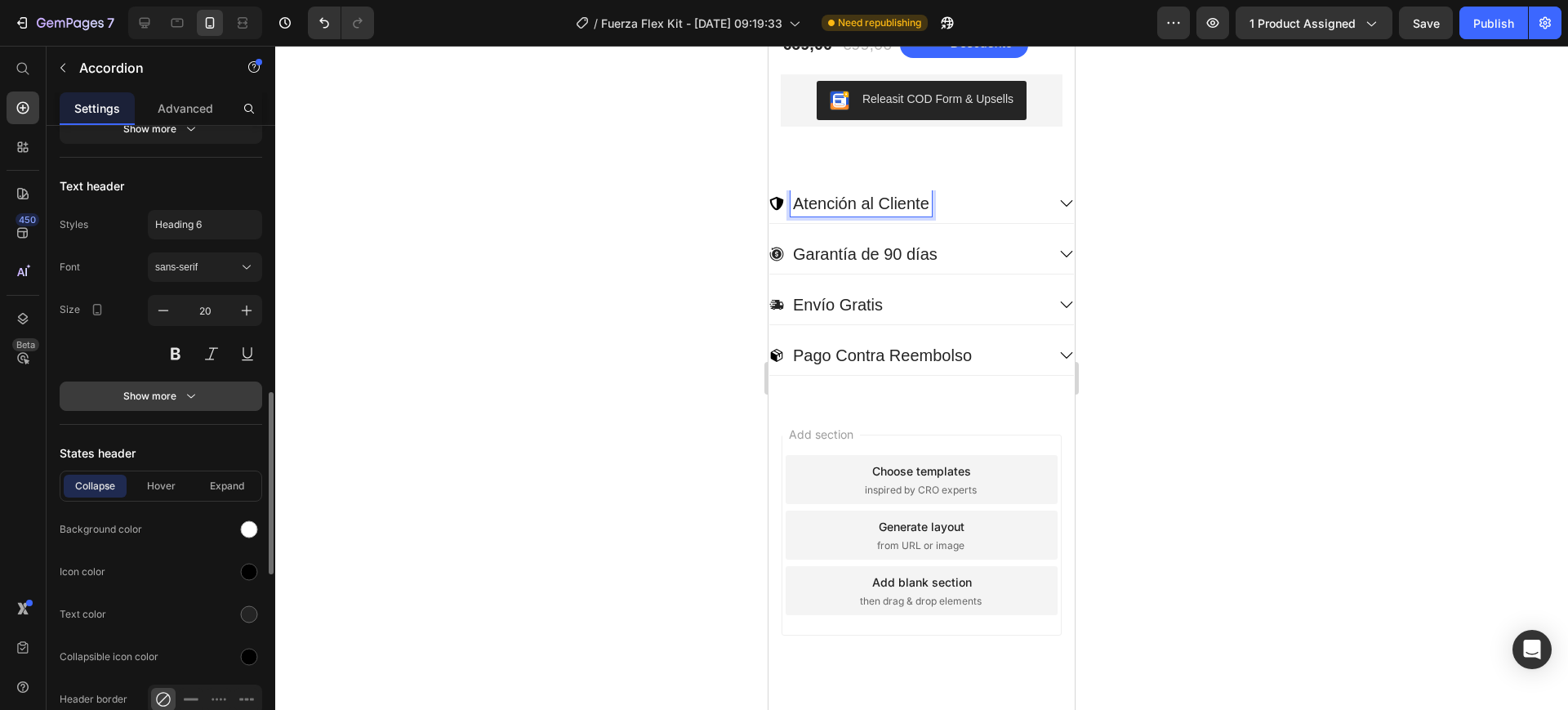 scroll, scrollTop: 817, scrollLeft: 0, axis: vertical 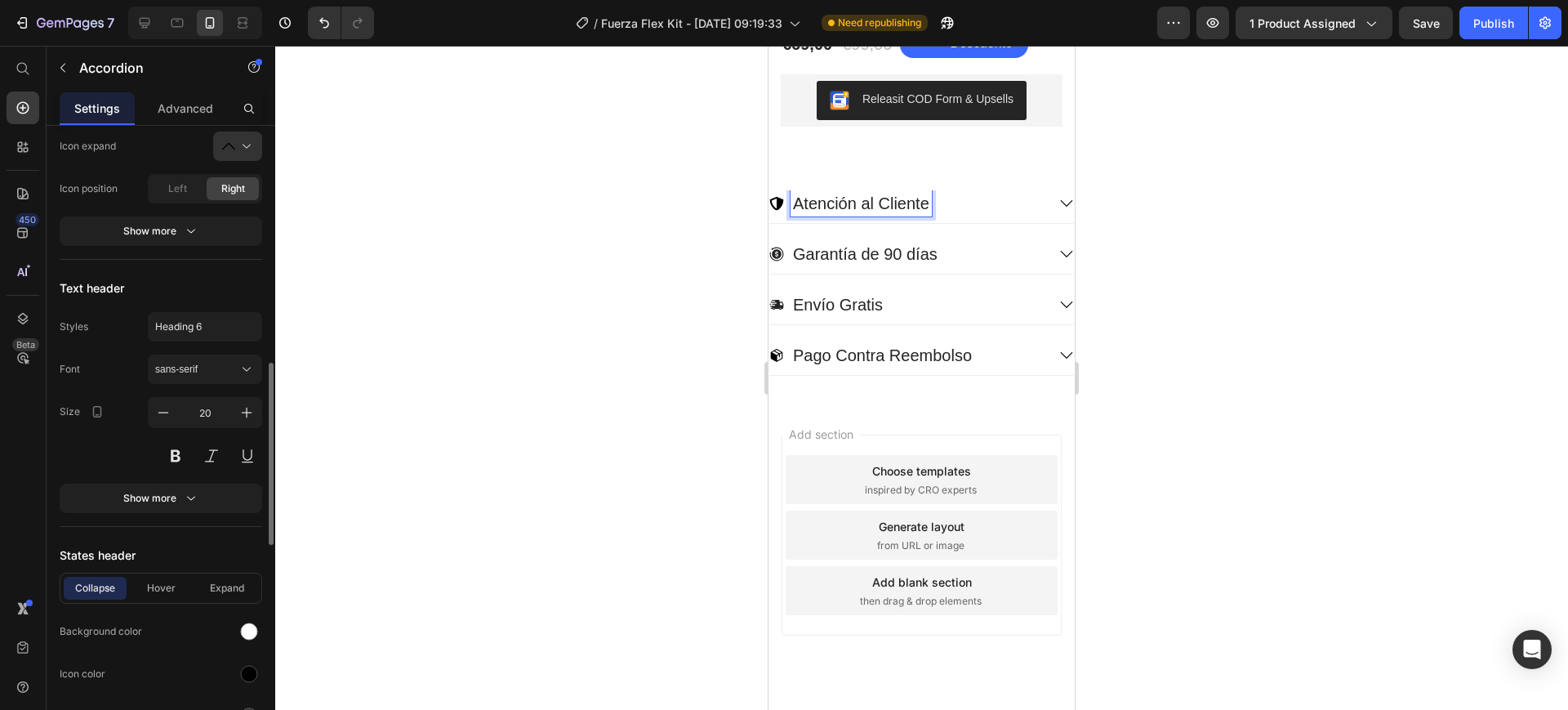 click on "Styles Heading 6 Font sans-serif Size 20 Show more" 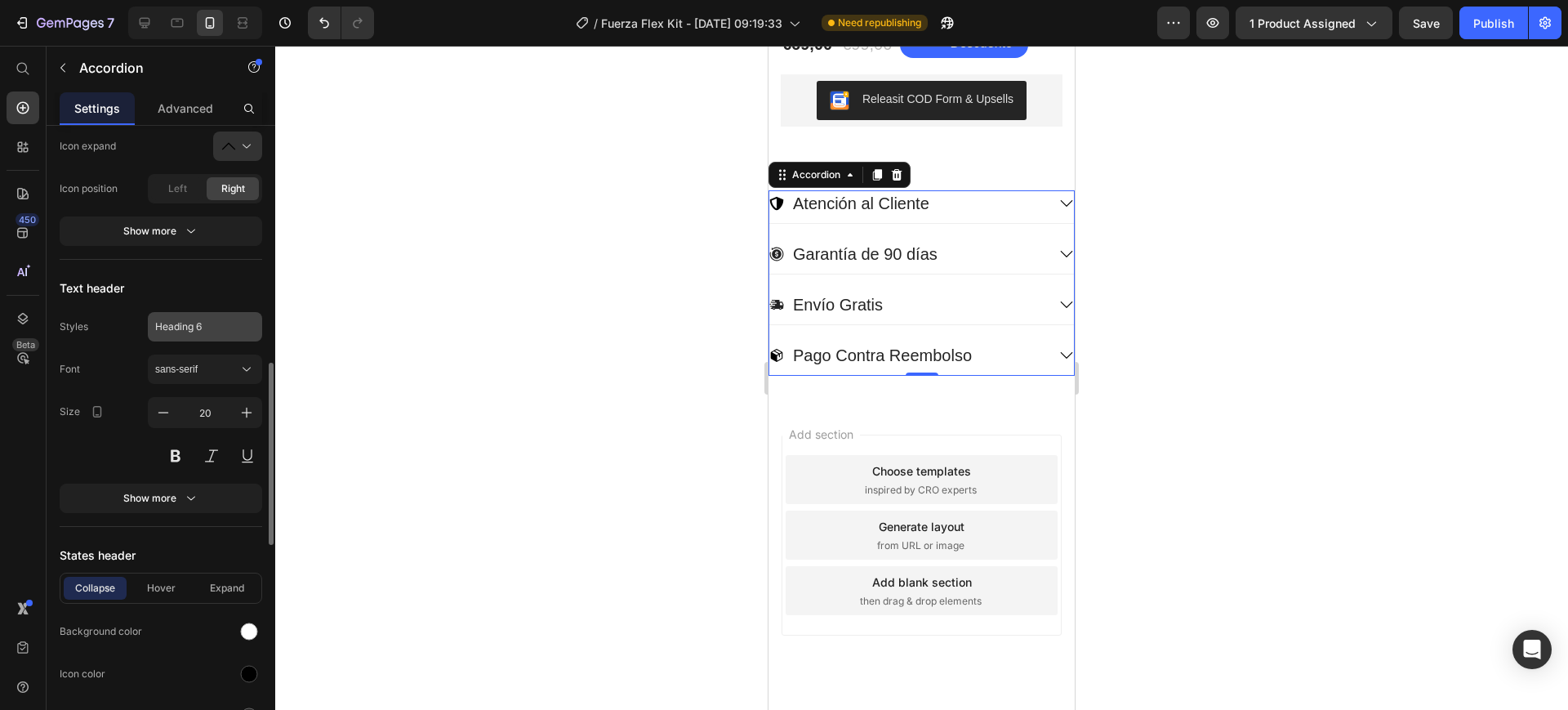 click on "Heading 6" at bounding box center (205, 327) 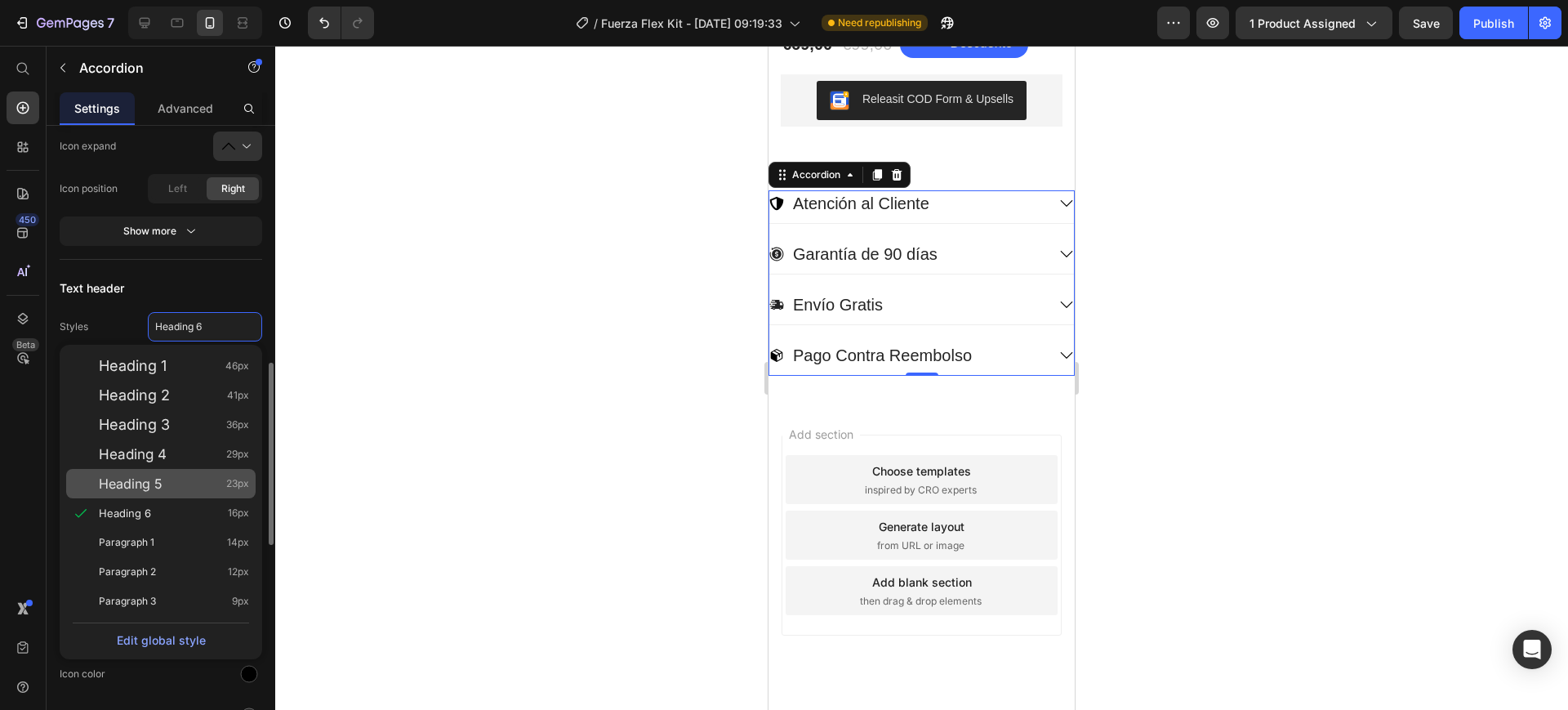 click on "Heading 5 23px" at bounding box center (174, 484) 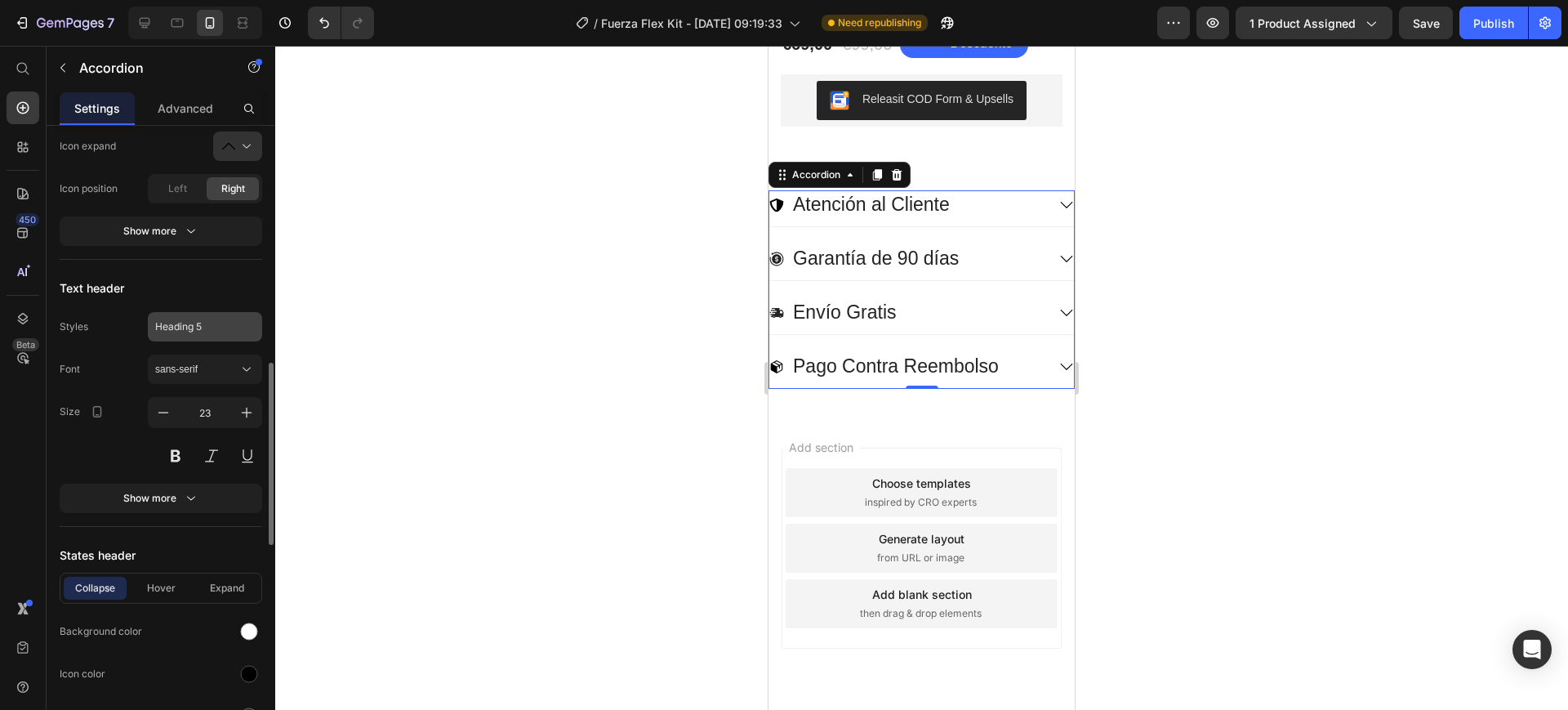 click on "Heading 5" at bounding box center (205, 327) 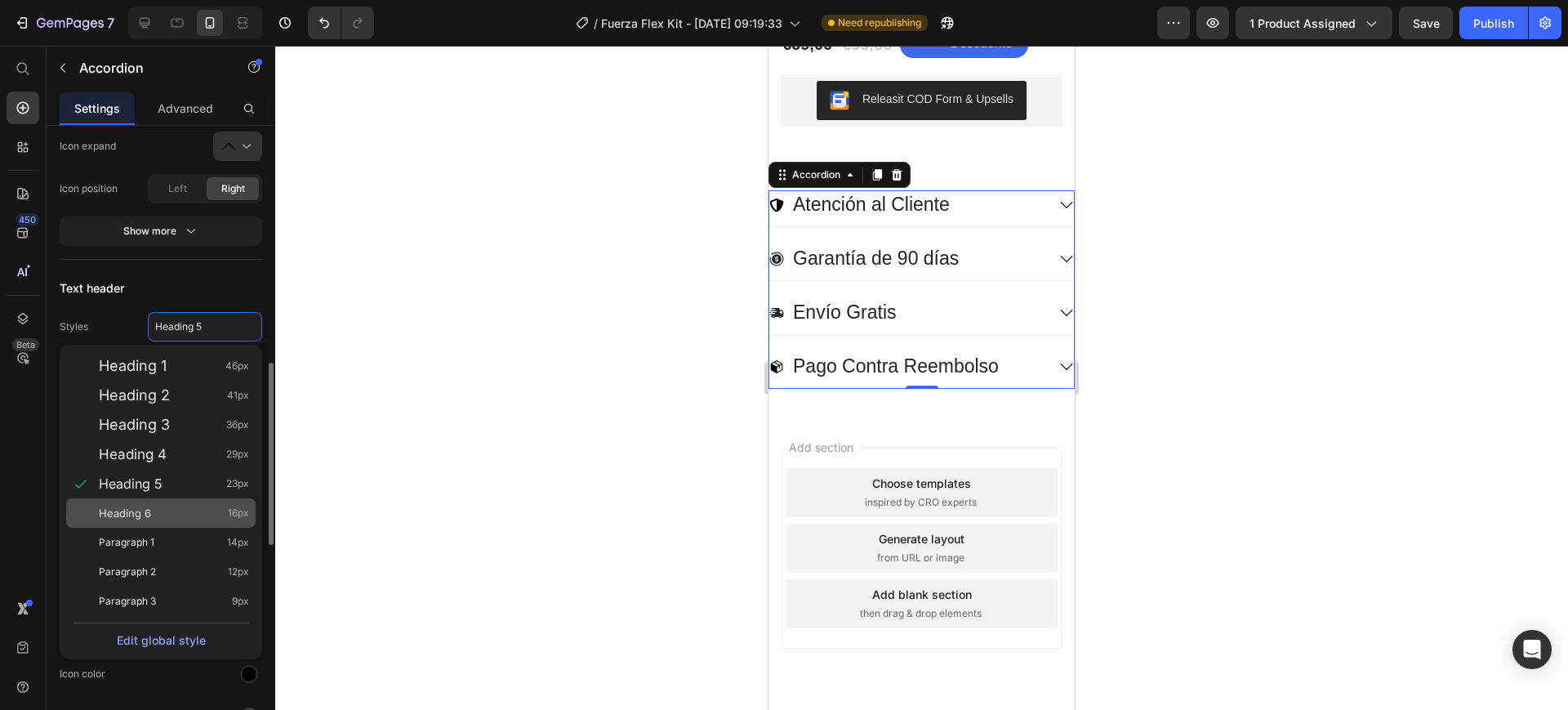 click on "Heading 6 16px" 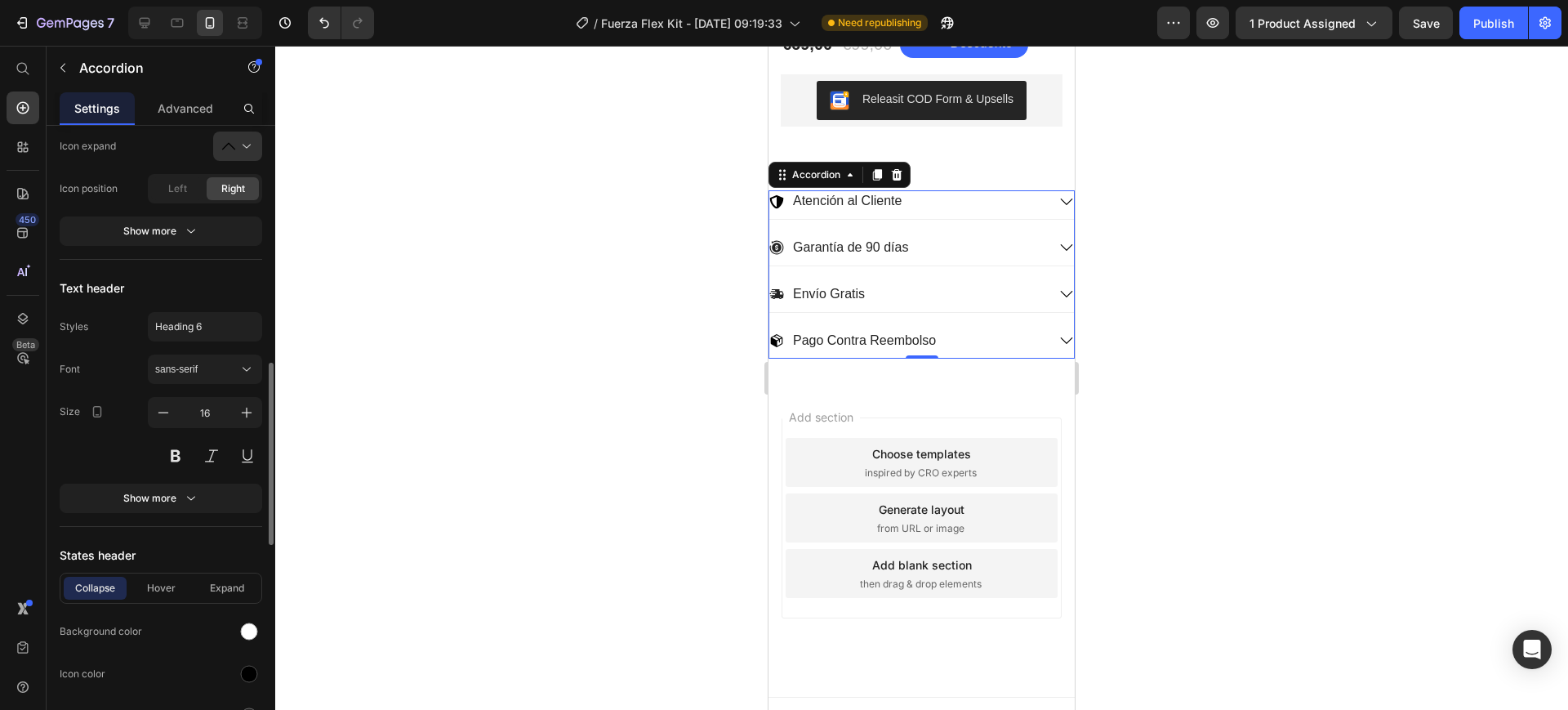 drag, startPoint x: 478, startPoint y: 429, endPoint x: 582, endPoint y: 430, distance: 104.0048 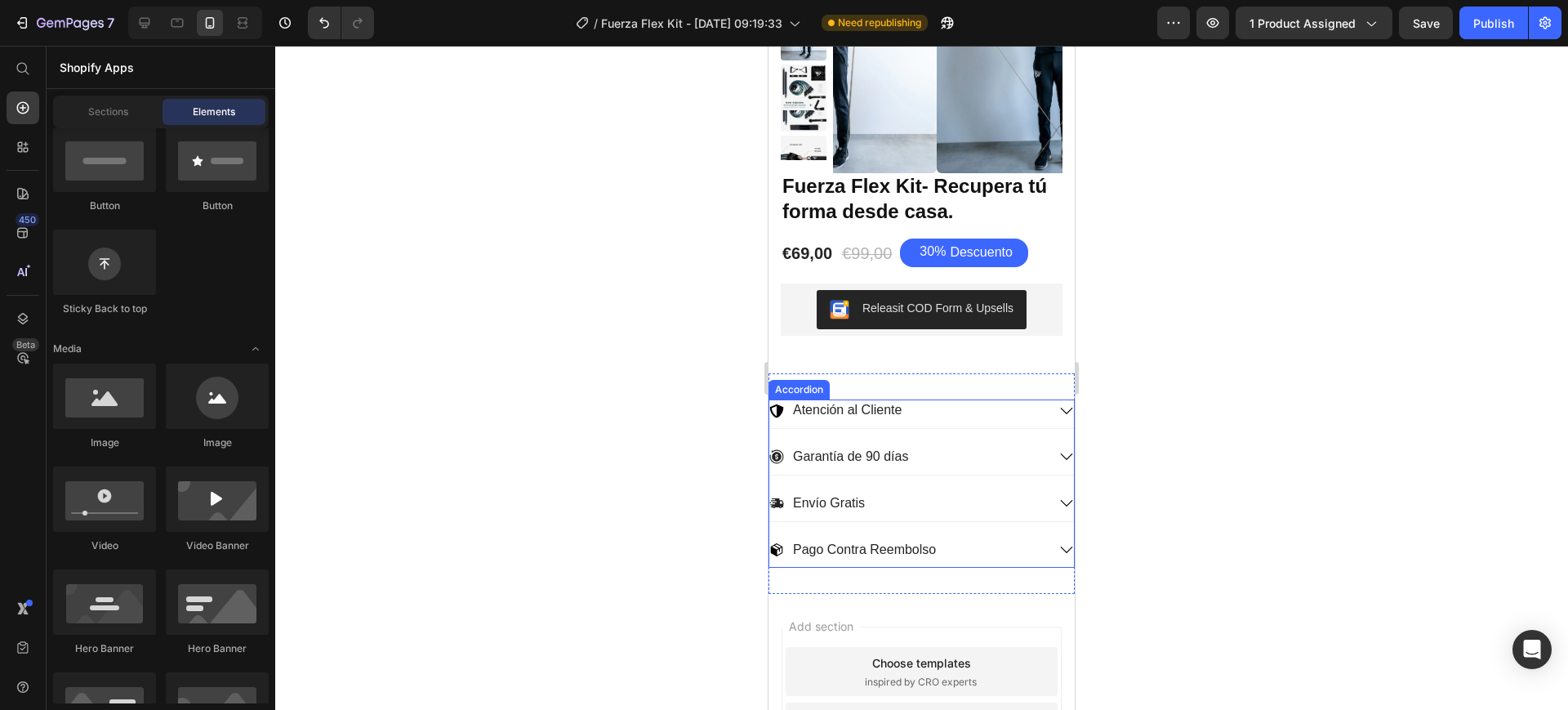 scroll, scrollTop: 204, scrollLeft: 0, axis: vertical 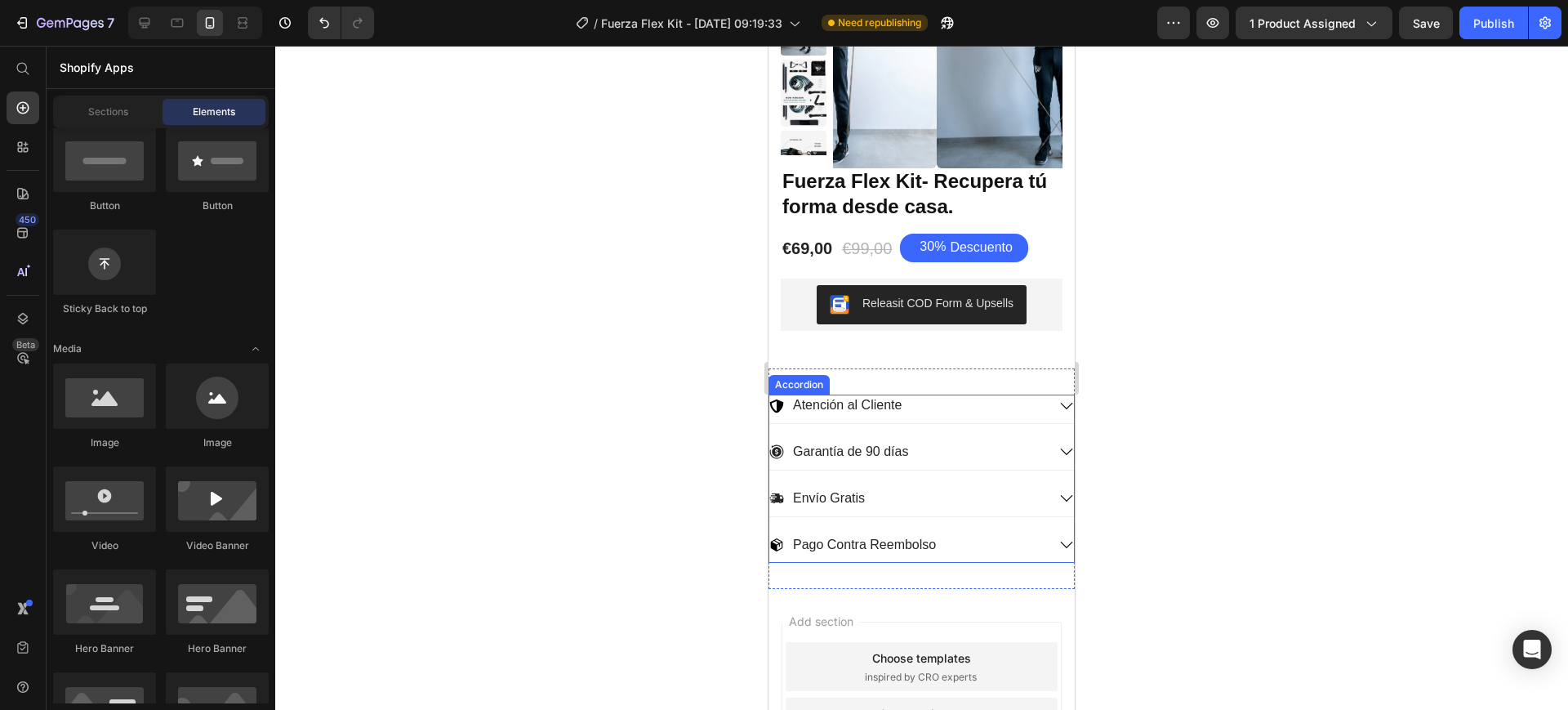 click on "Atención al Cliente" at bounding box center (921, 409) 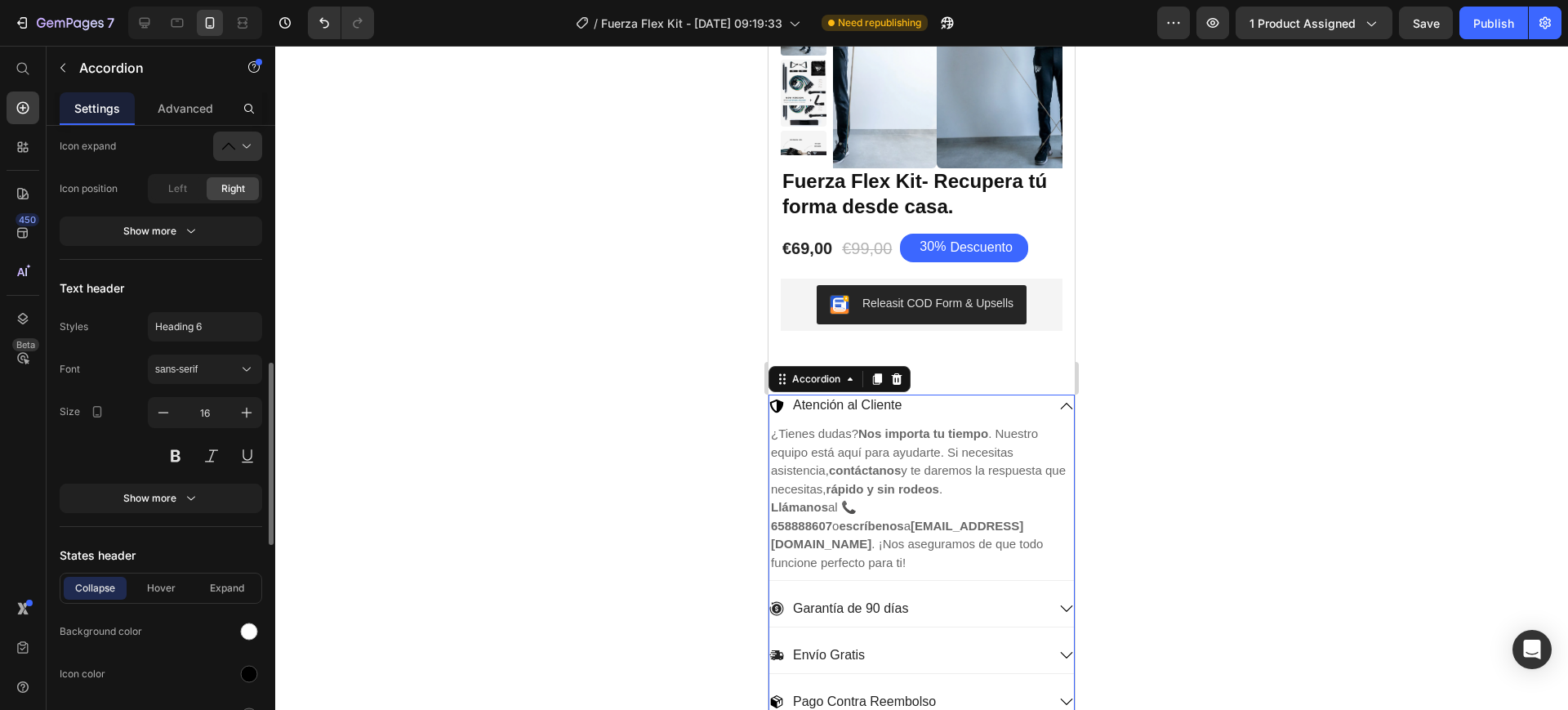 click on "Atención al Cliente" at bounding box center (921, 409) 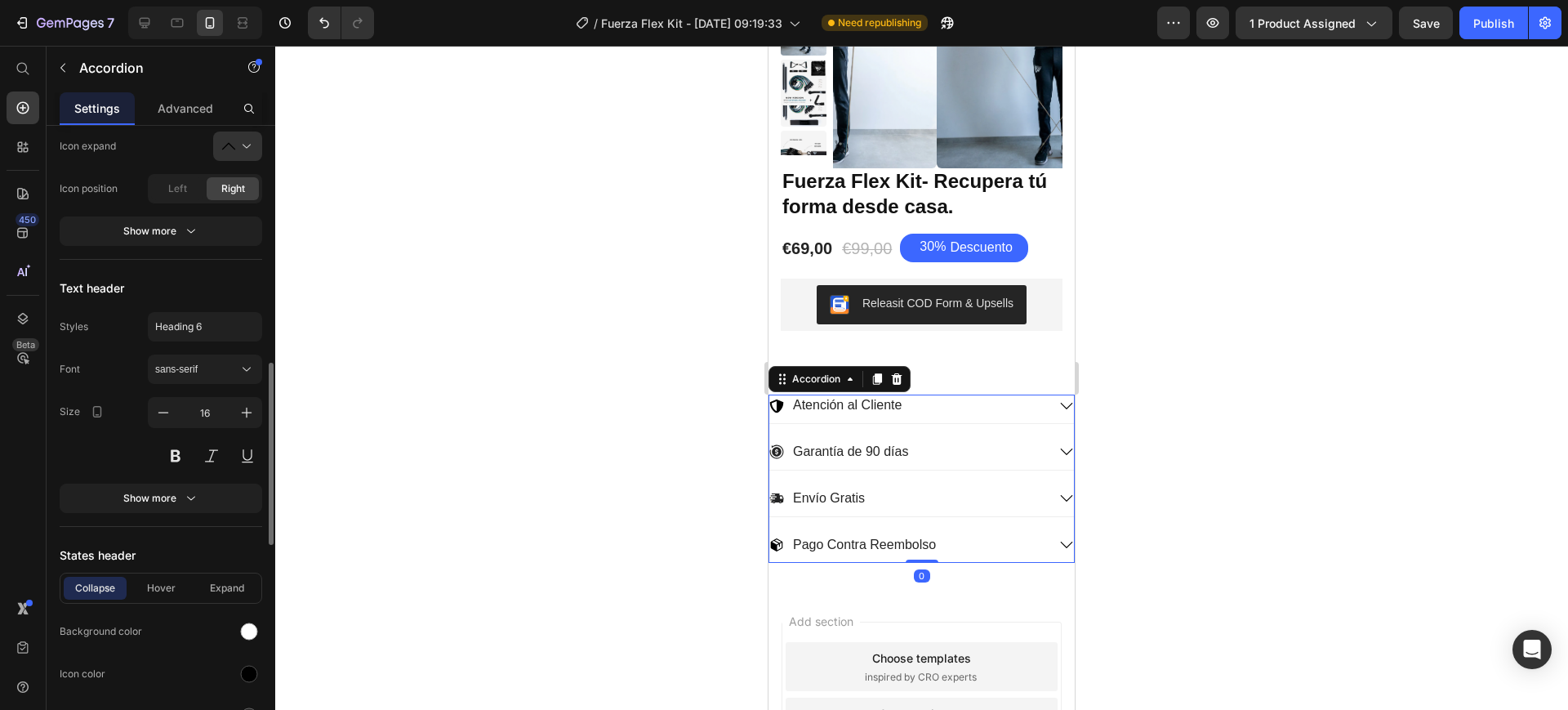 click 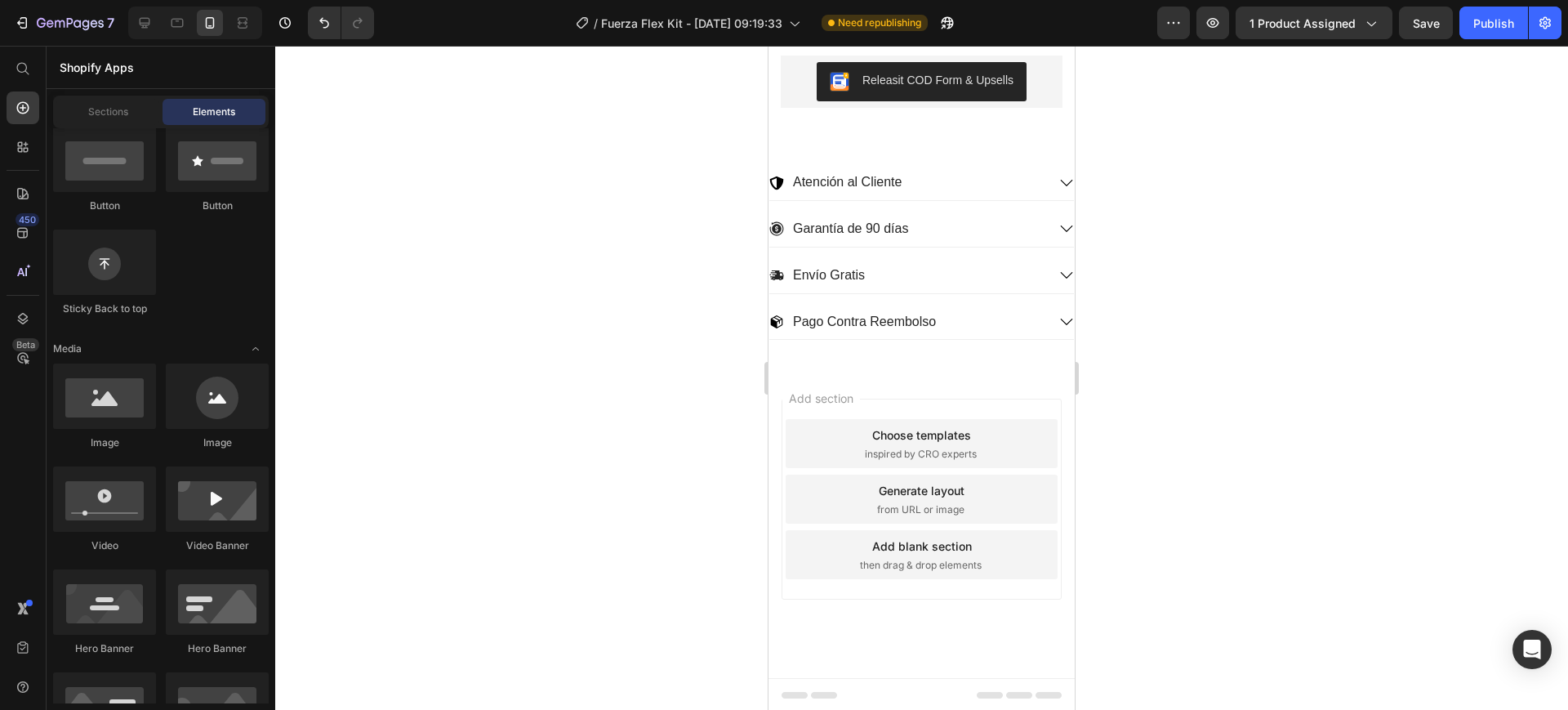 scroll, scrollTop: 430, scrollLeft: 0, axis: vertical 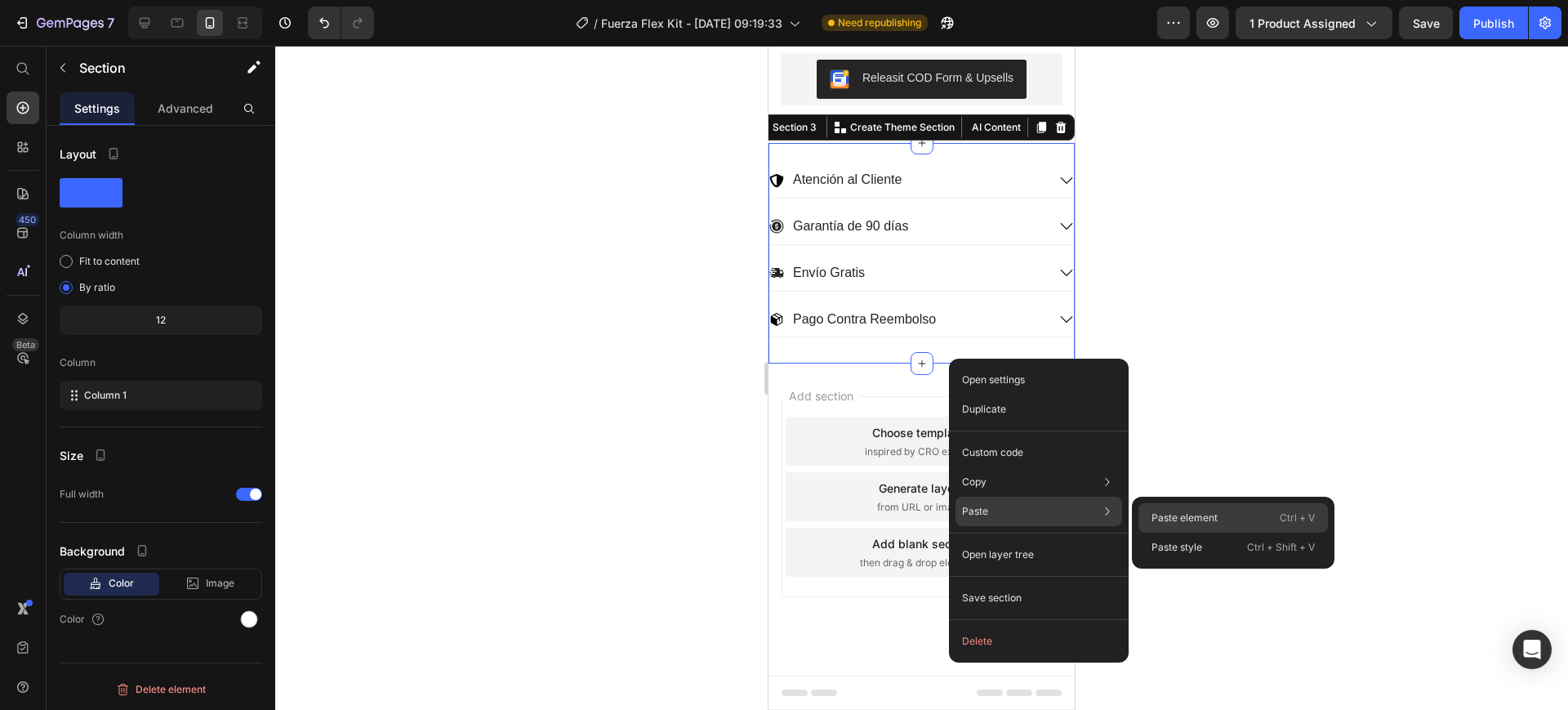 click on "Paste element  Ctrl + V" 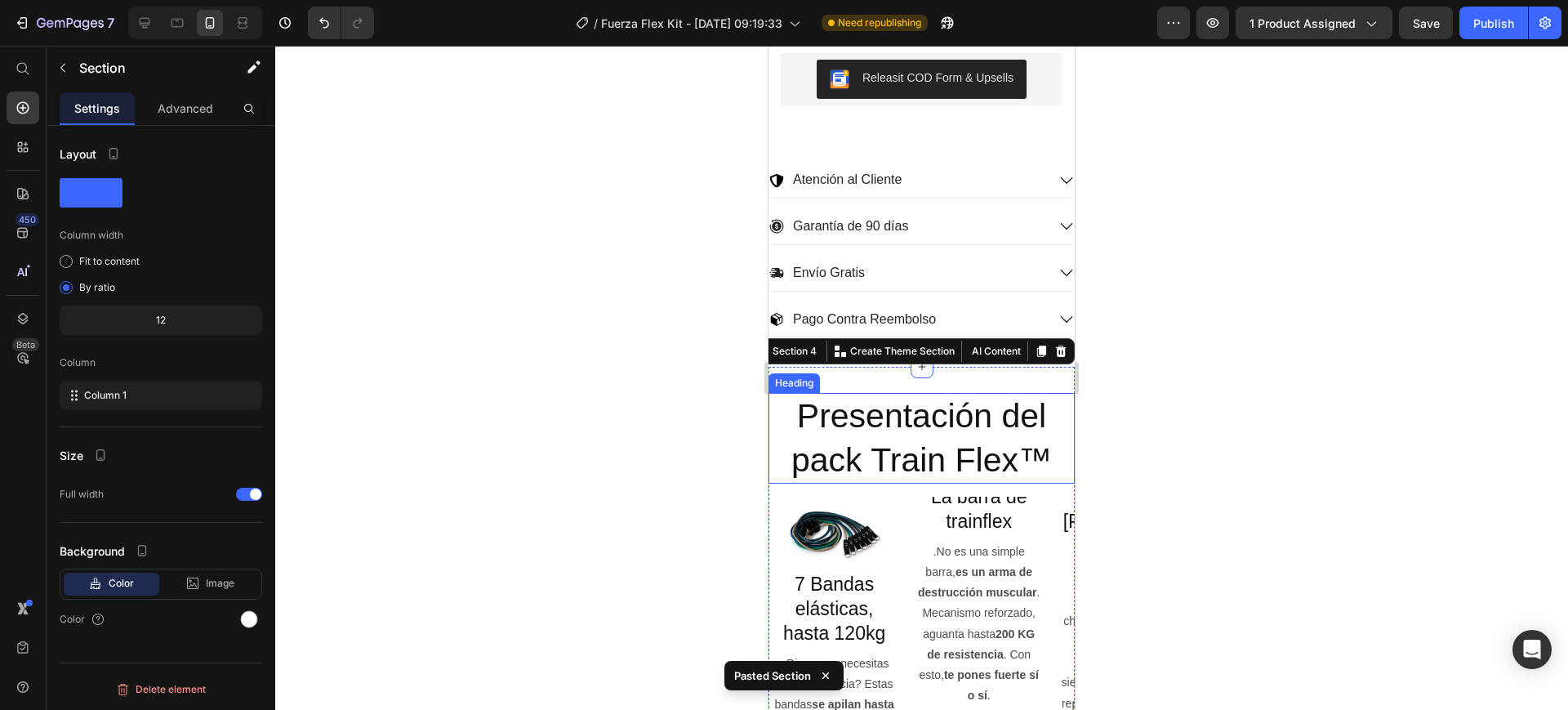 click 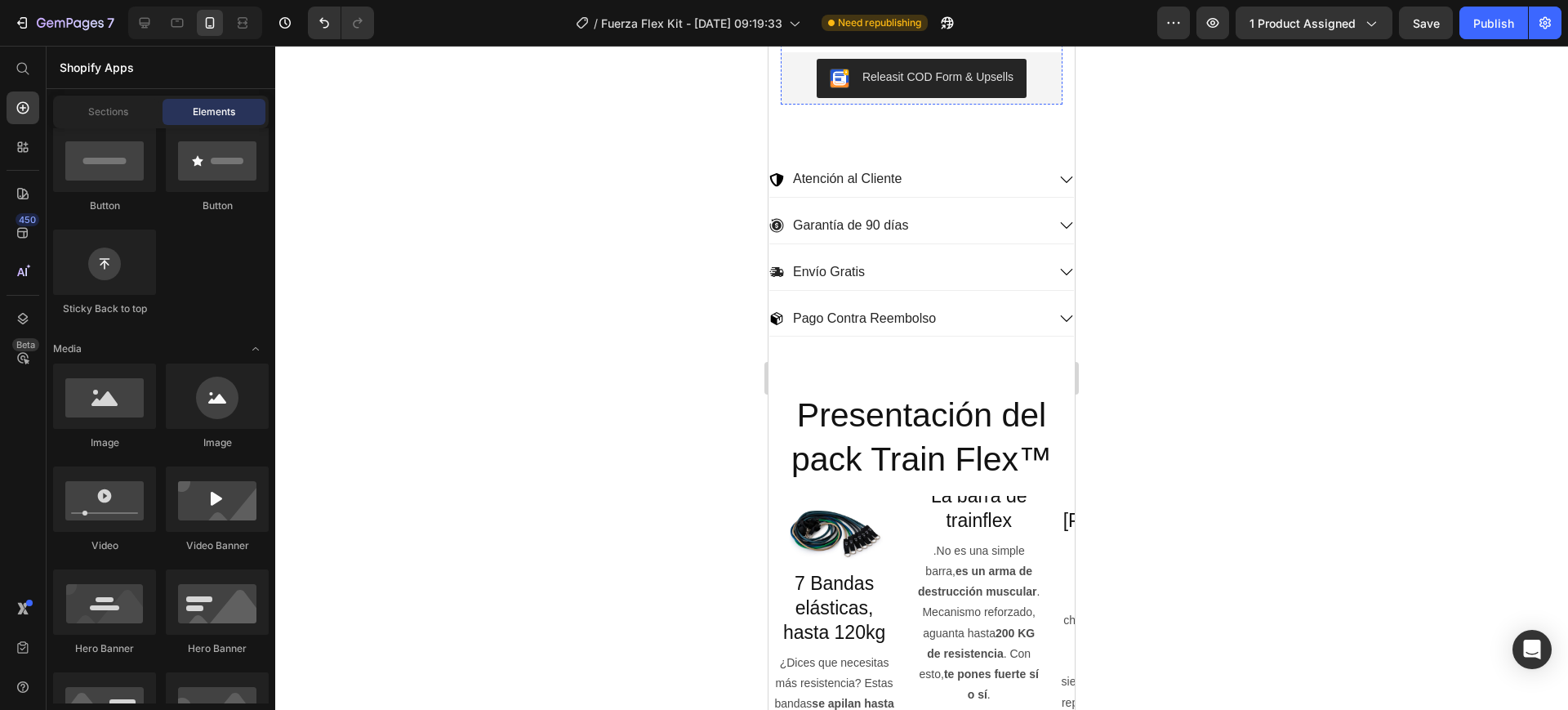 scroll, scrollTop: 613, scrollLeft: 0, axis: vertical 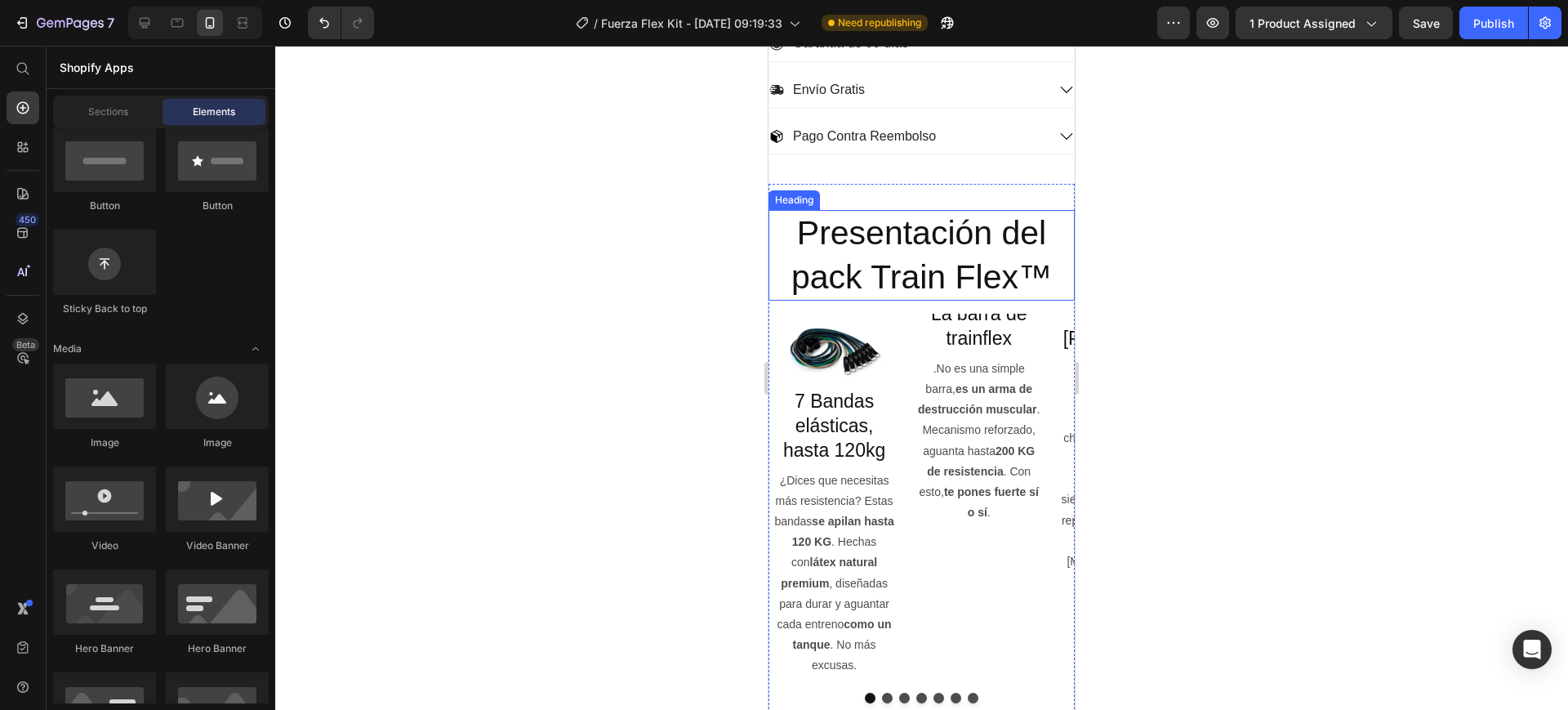 click on "Presentación del pack Train Flex™" at bounding box center [921, 255] 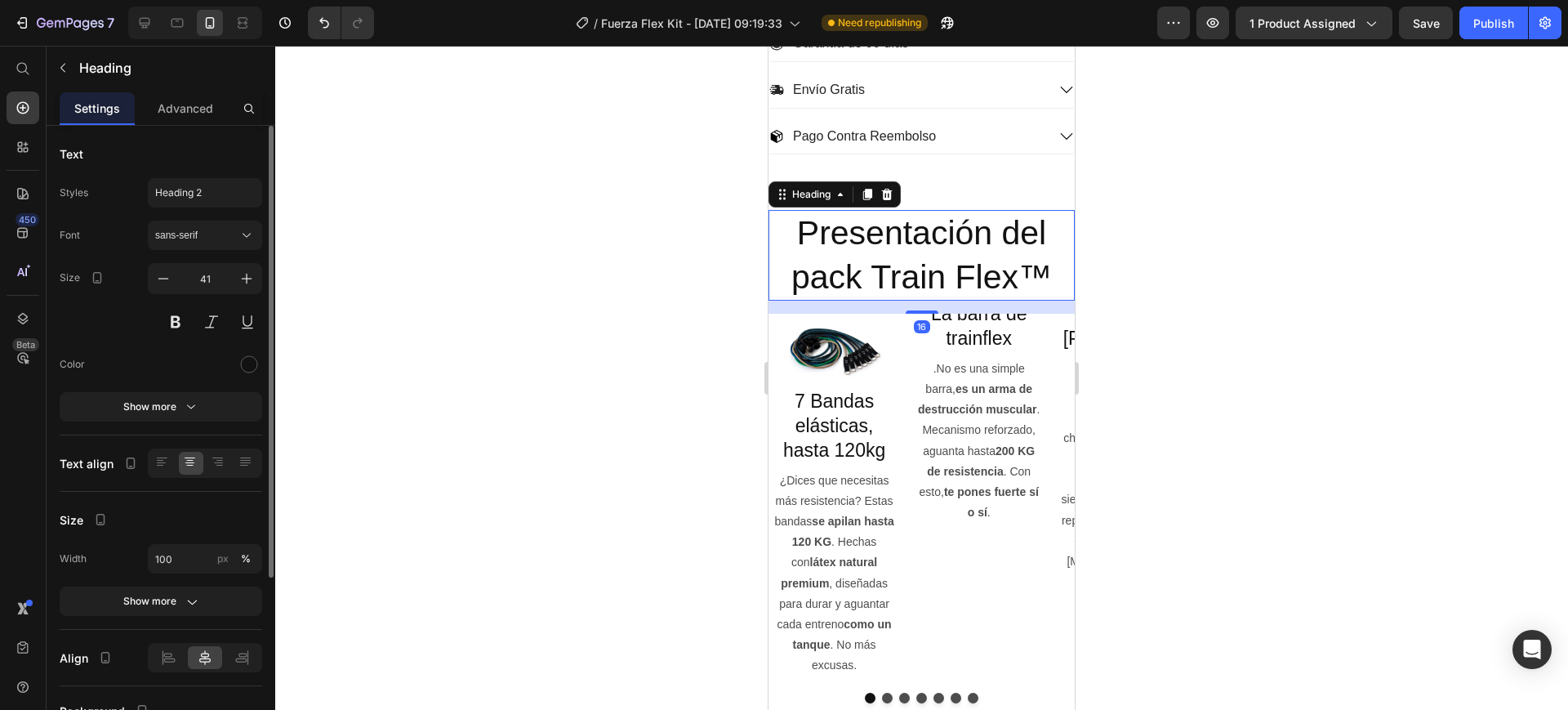 click on "Presentación del pack Train Flex™" at bounding box center [921, 255] 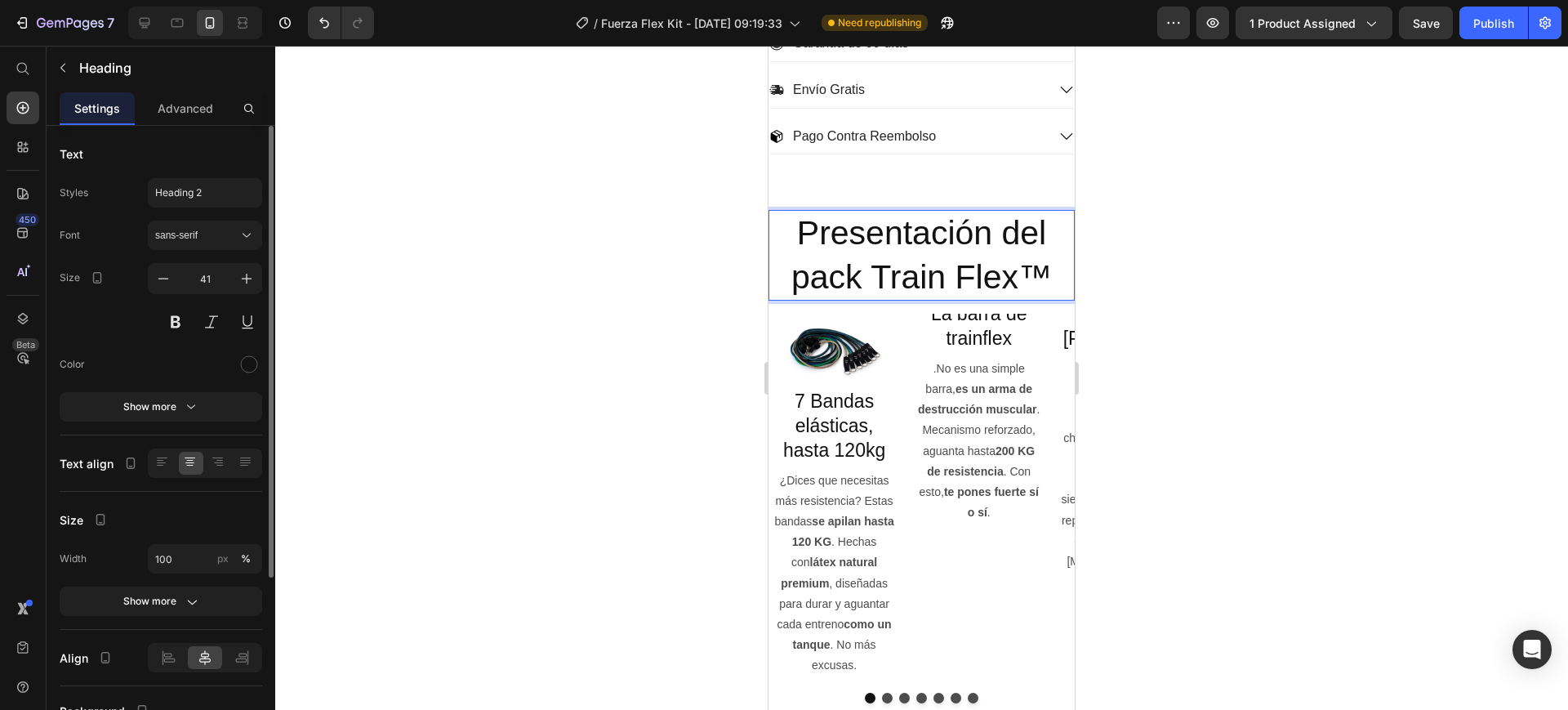 click on "Presentación del pack Train Flex™" at bounding box center [921, 255] 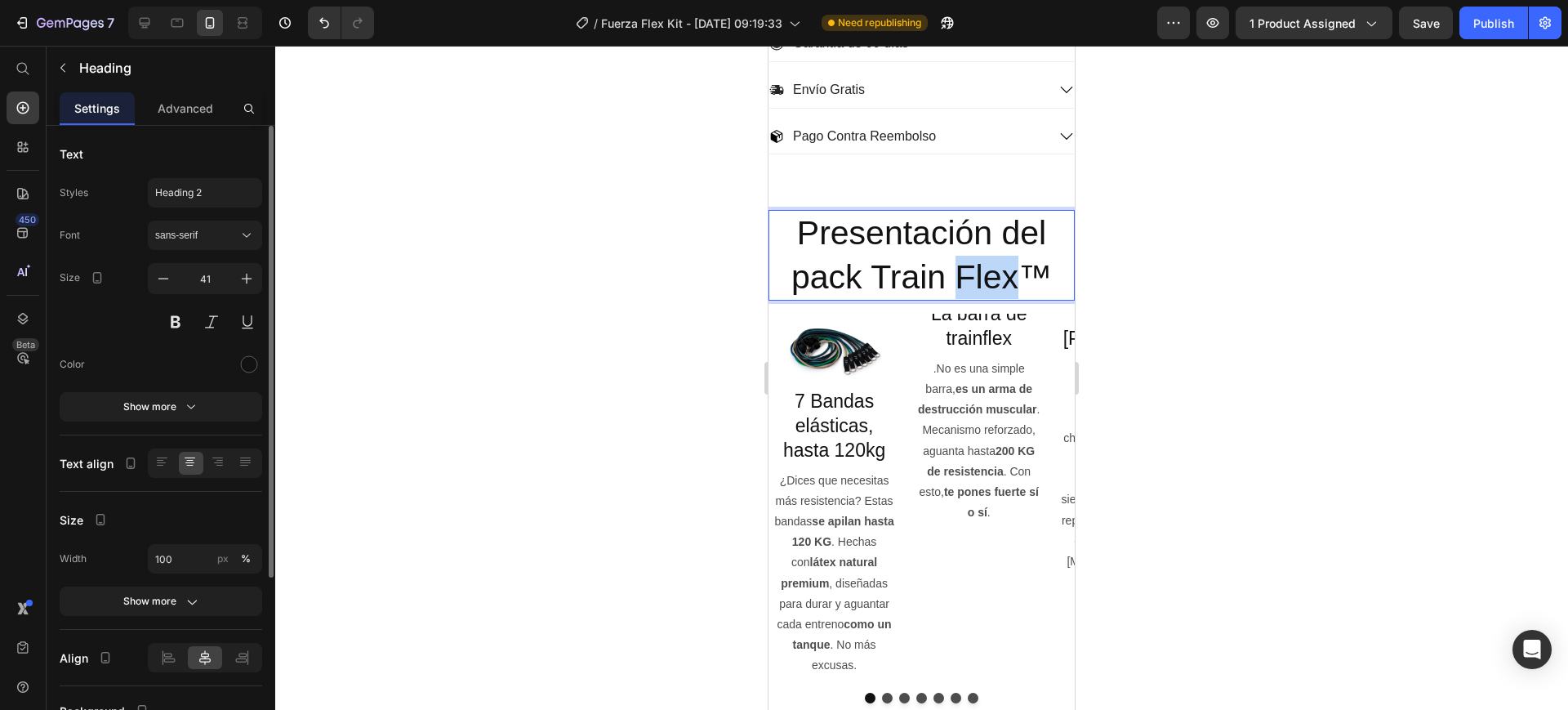click on "Presentación del pack Train Flex™" at bounding box center (921, 255) 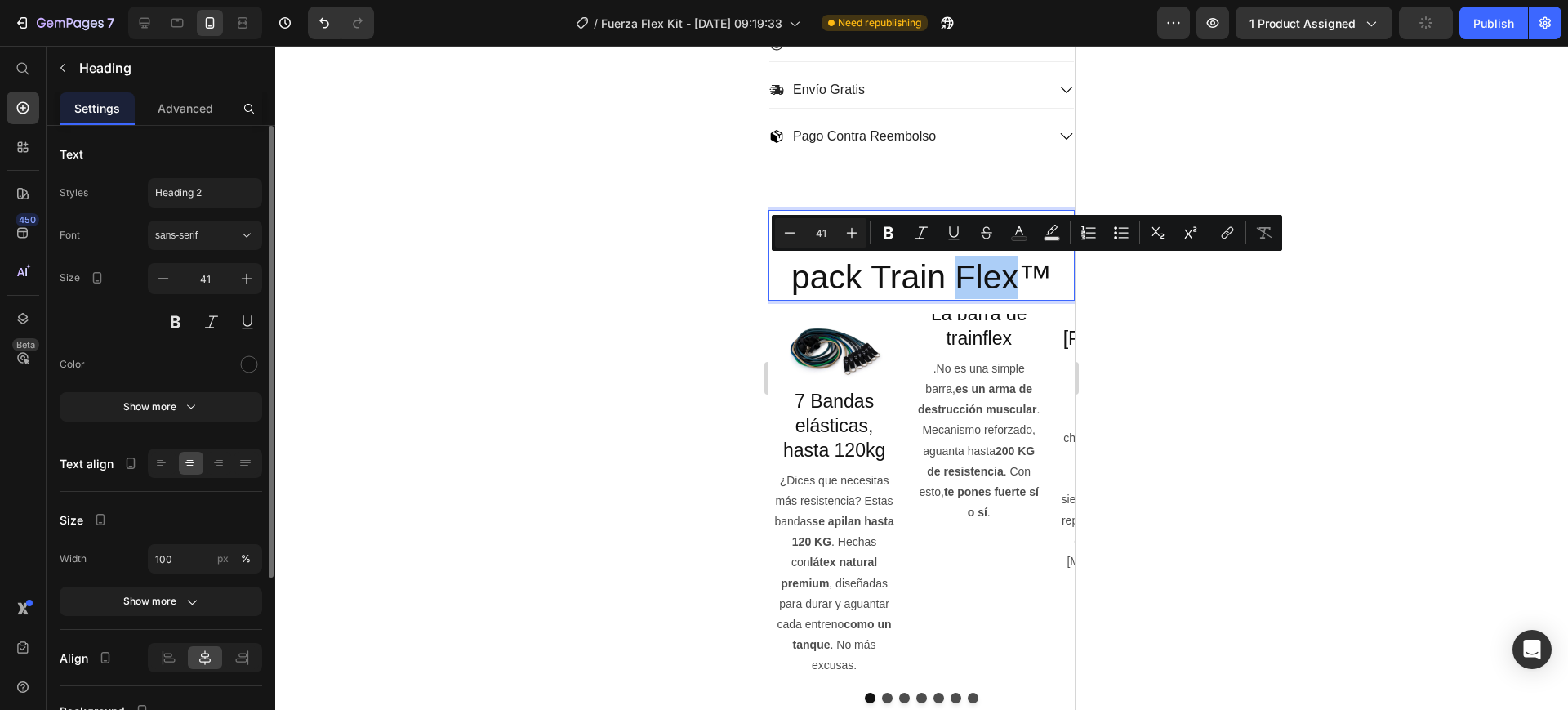 click 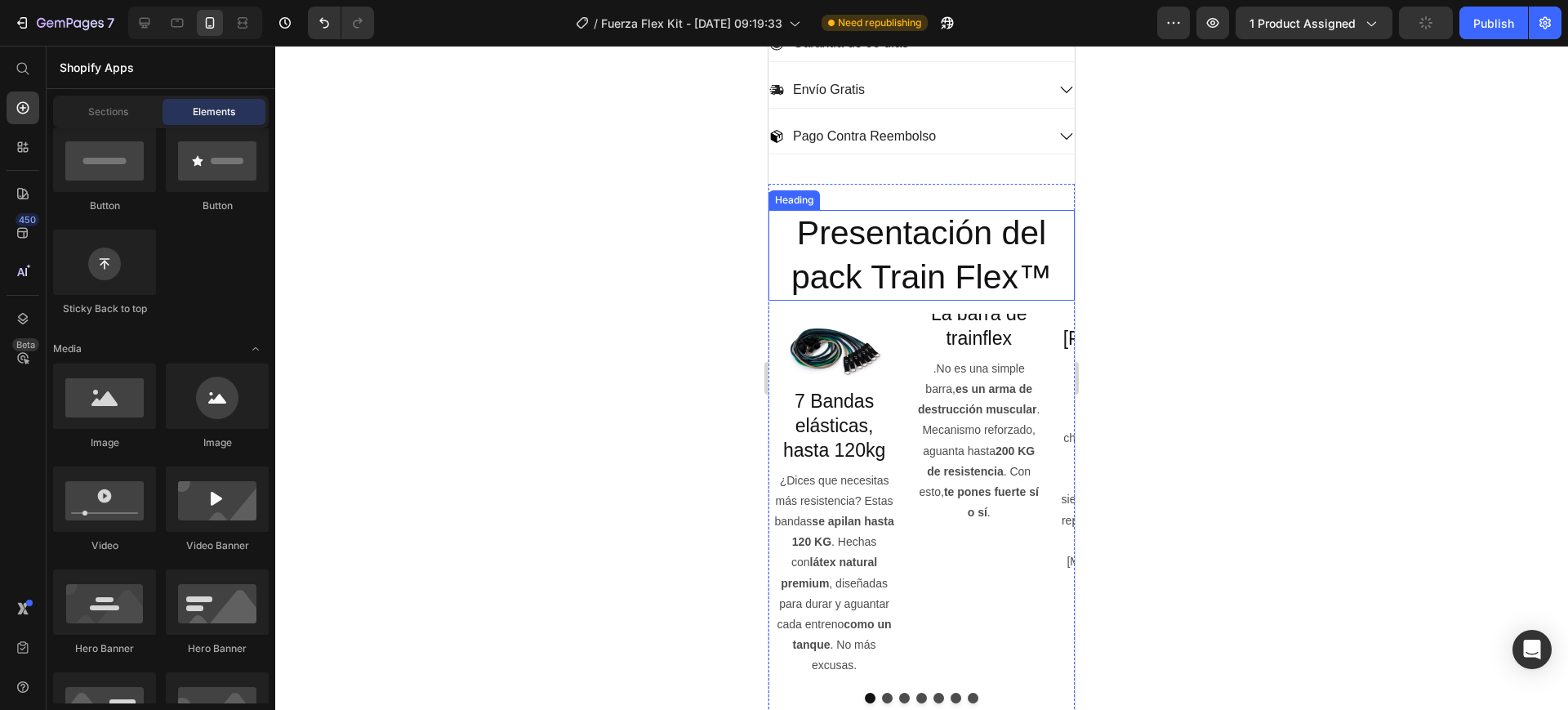 click on "Presentación del pack Train Flex™" at bounding box center [921, 255] 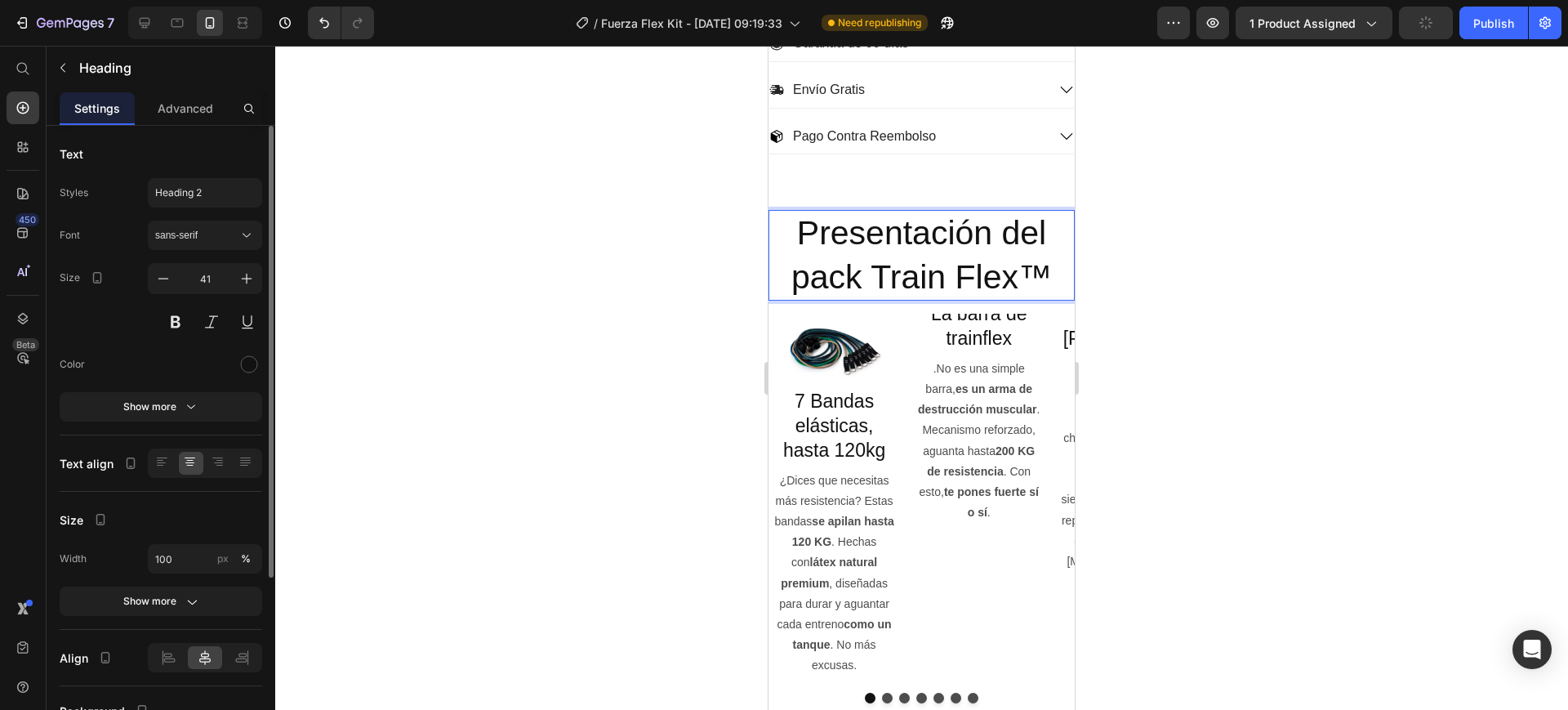 click on "Presentación del pack Train Flex™" at bounding box center [921, 255] 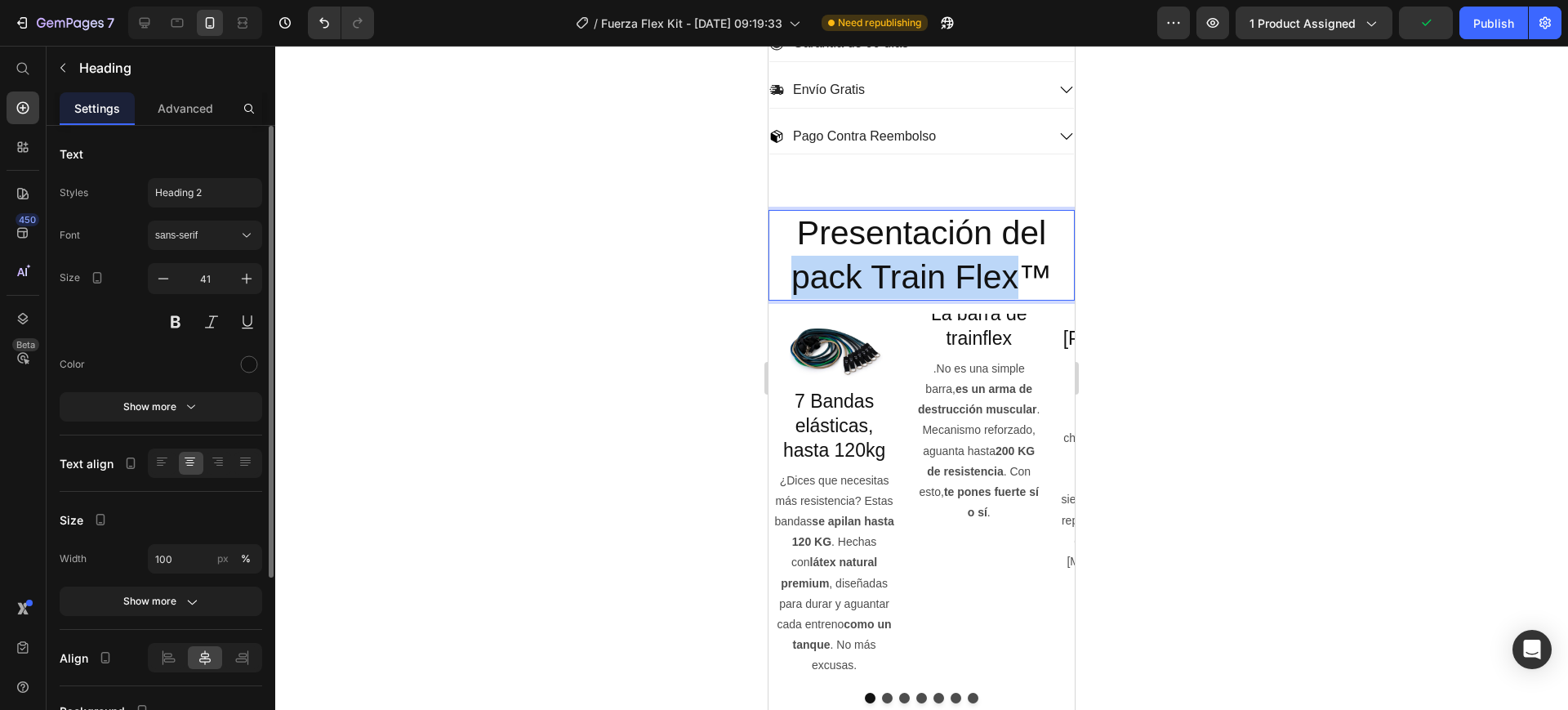 drag, startPoint x: 1009, startPoint y: 283, endPoint x: 771, endPoint y: 292, distance: 238.17011 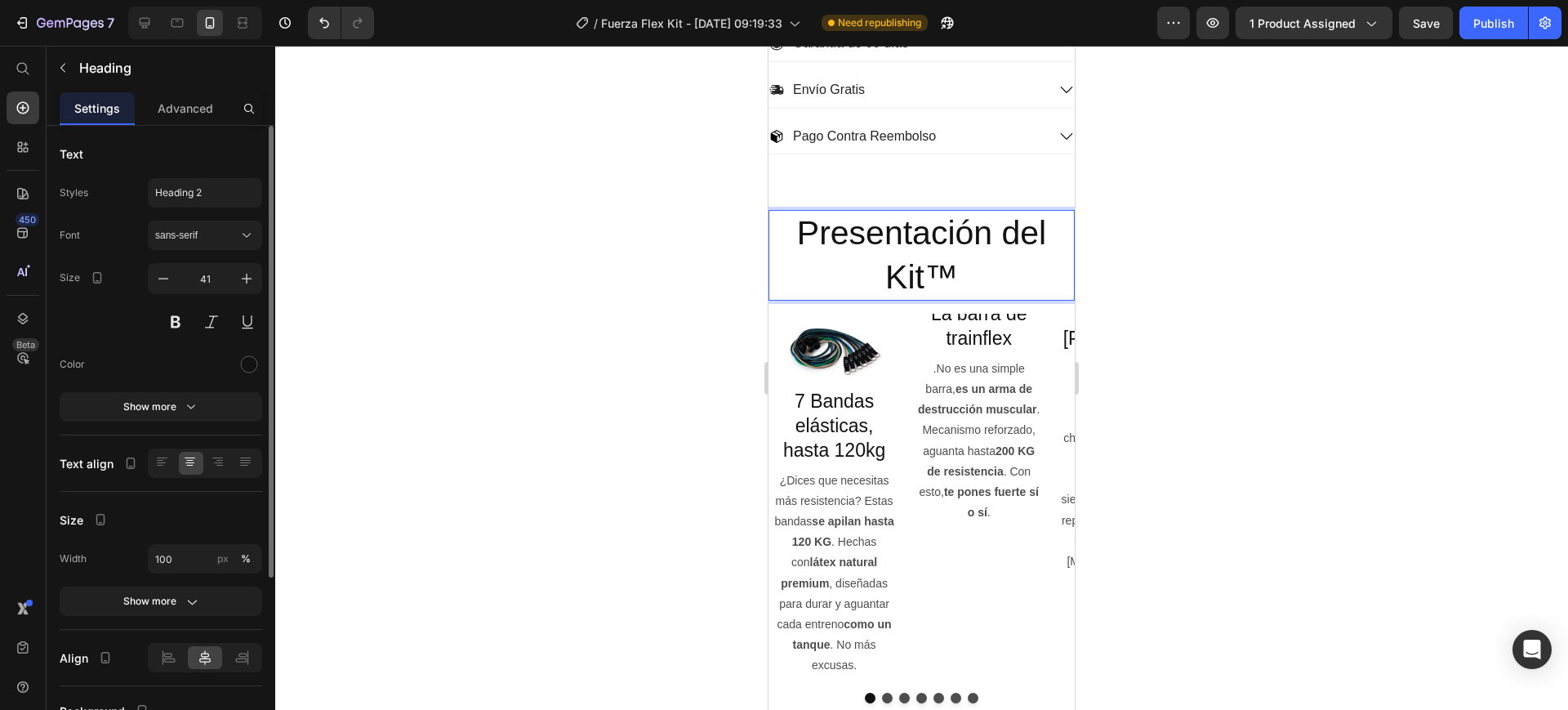 click on "Presentación del Kit™" at bounding box center (921, 255) 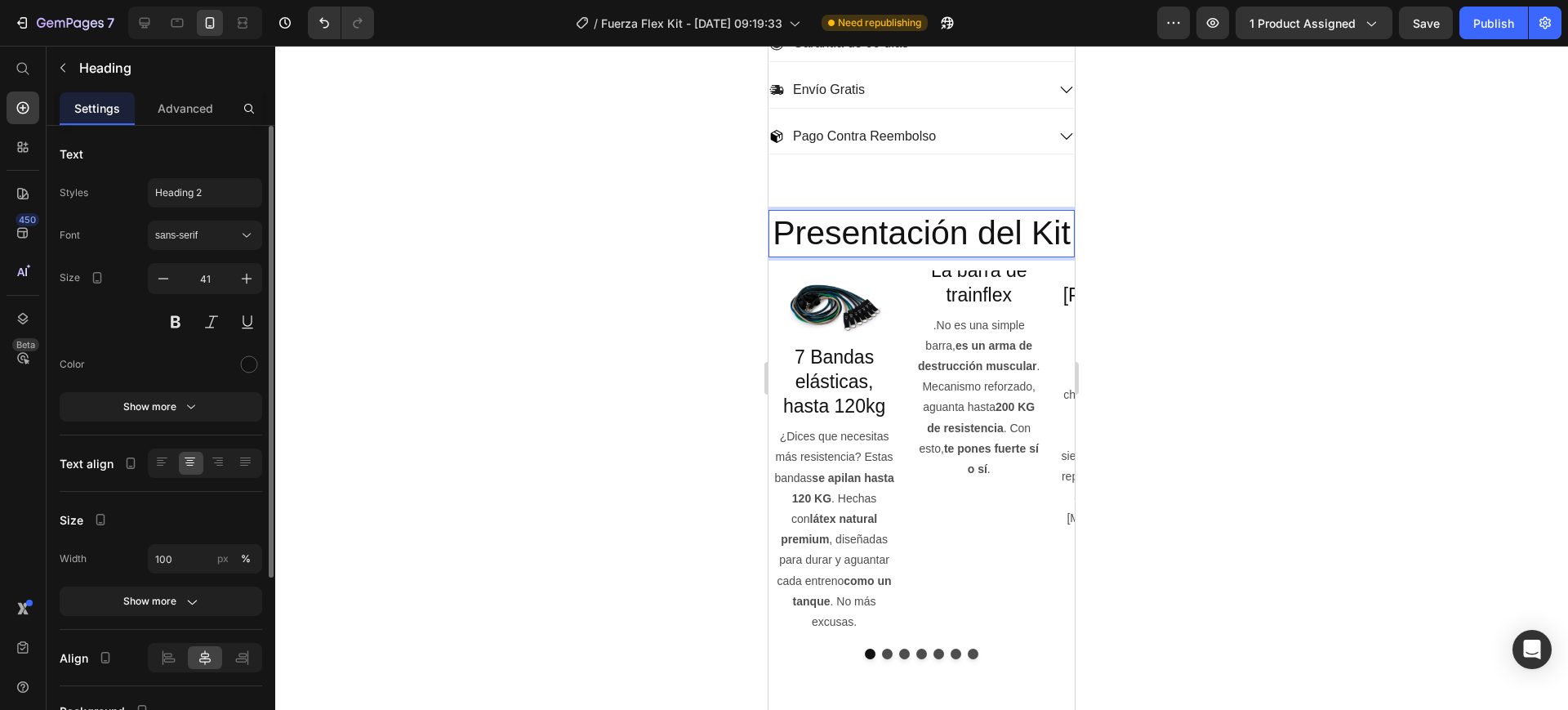click 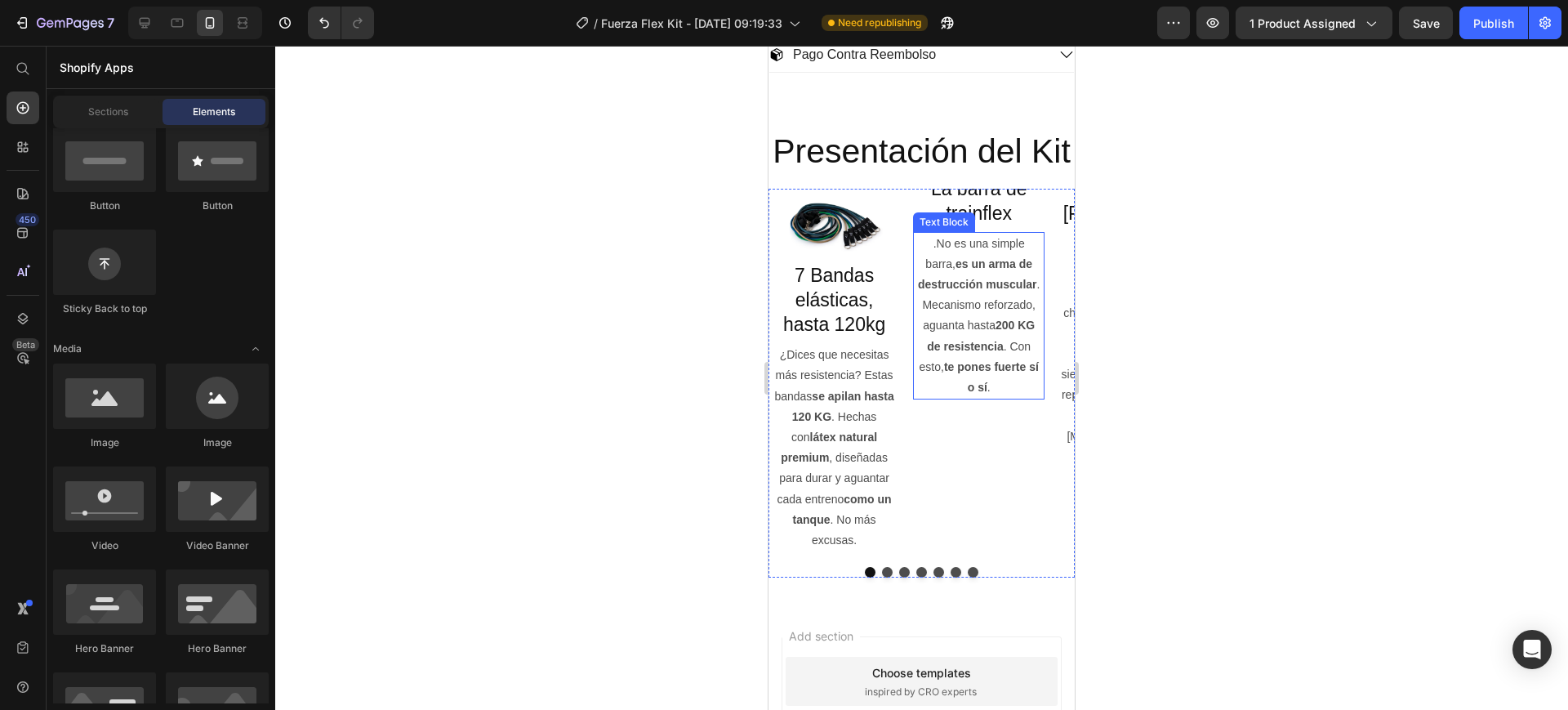 scroll, scrollTop: 817, scrollLeft: 0, axis: vertical 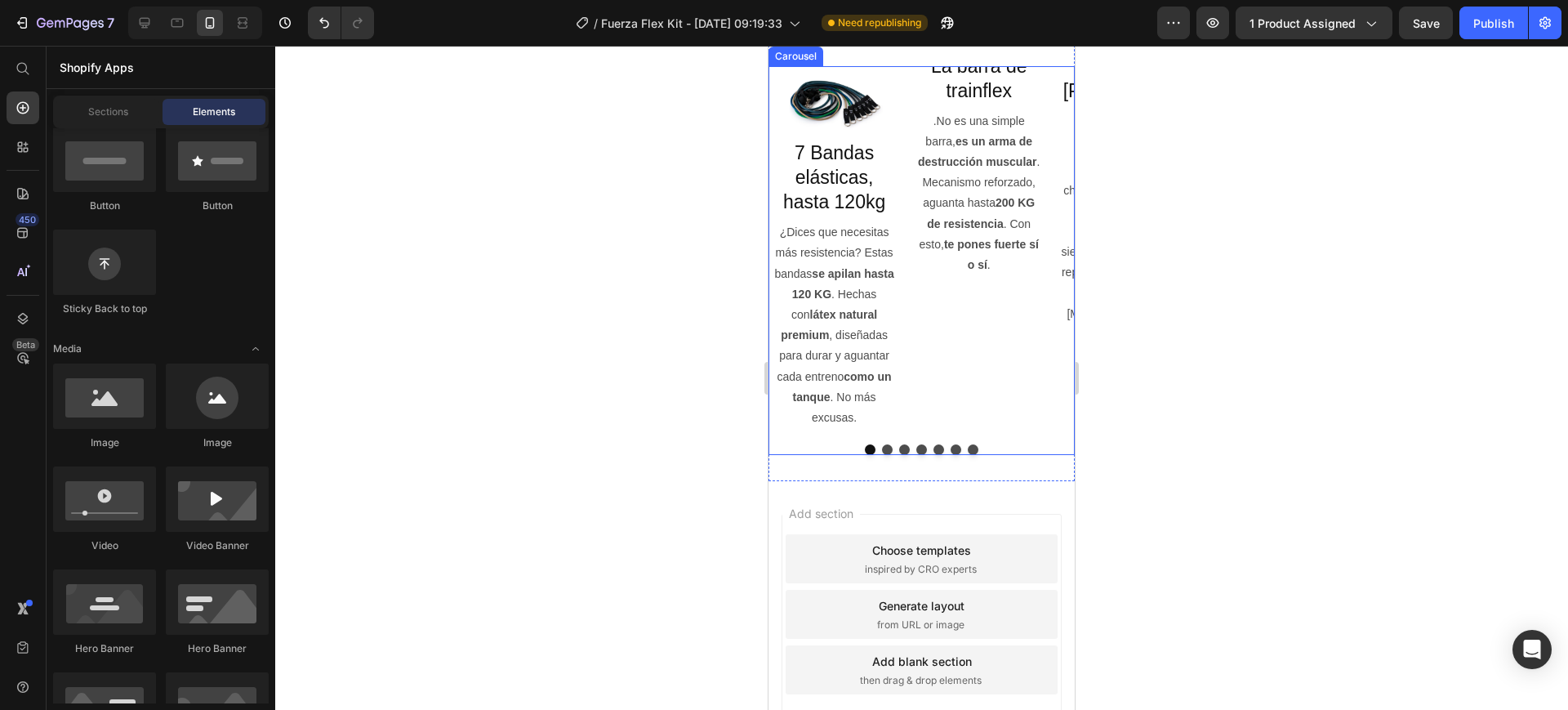 click at bounding box center [887, 449] 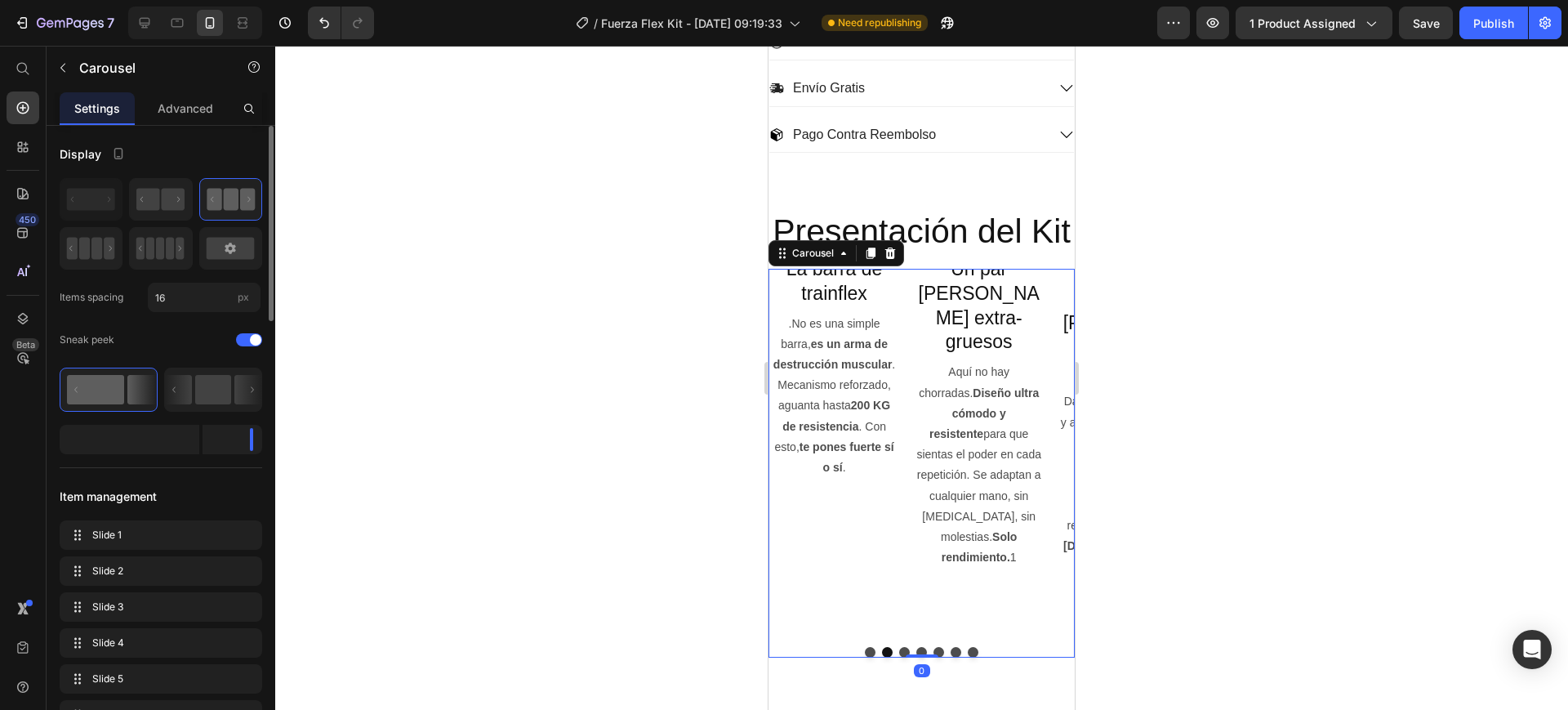 scroll, scrollTop: 409, scrollLeft: 0, axis: vertical 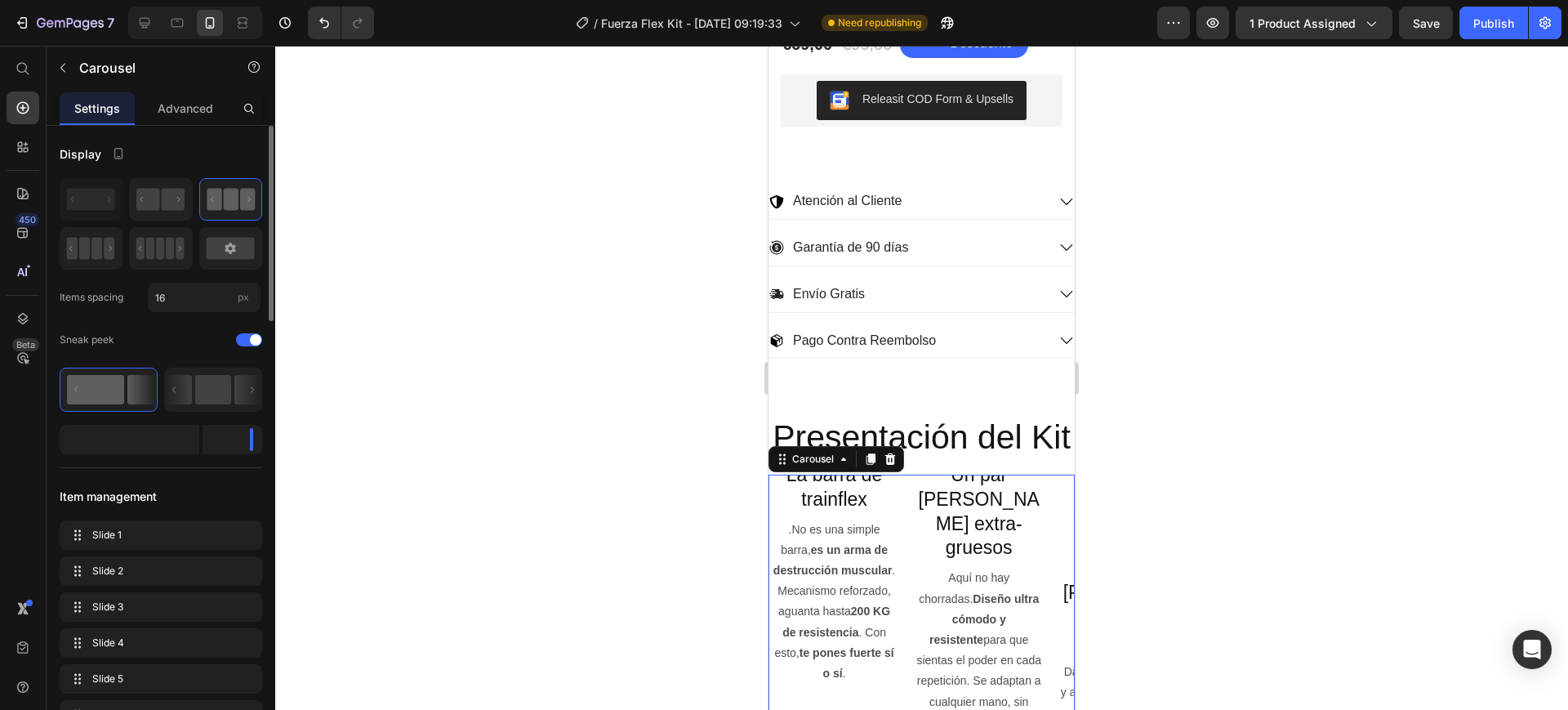 click 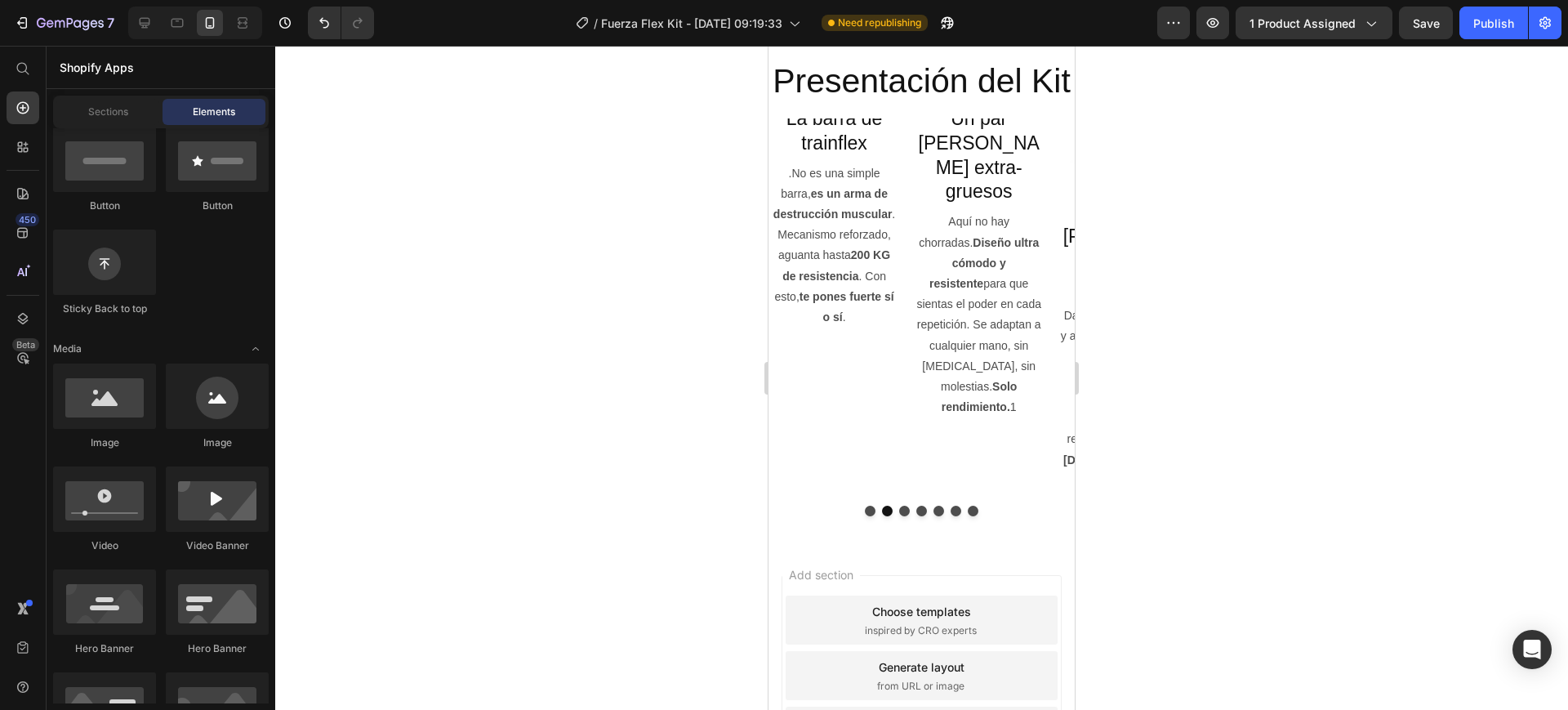 scroll, scrollTop: 919, scrollLeft: 0, axis: vertical 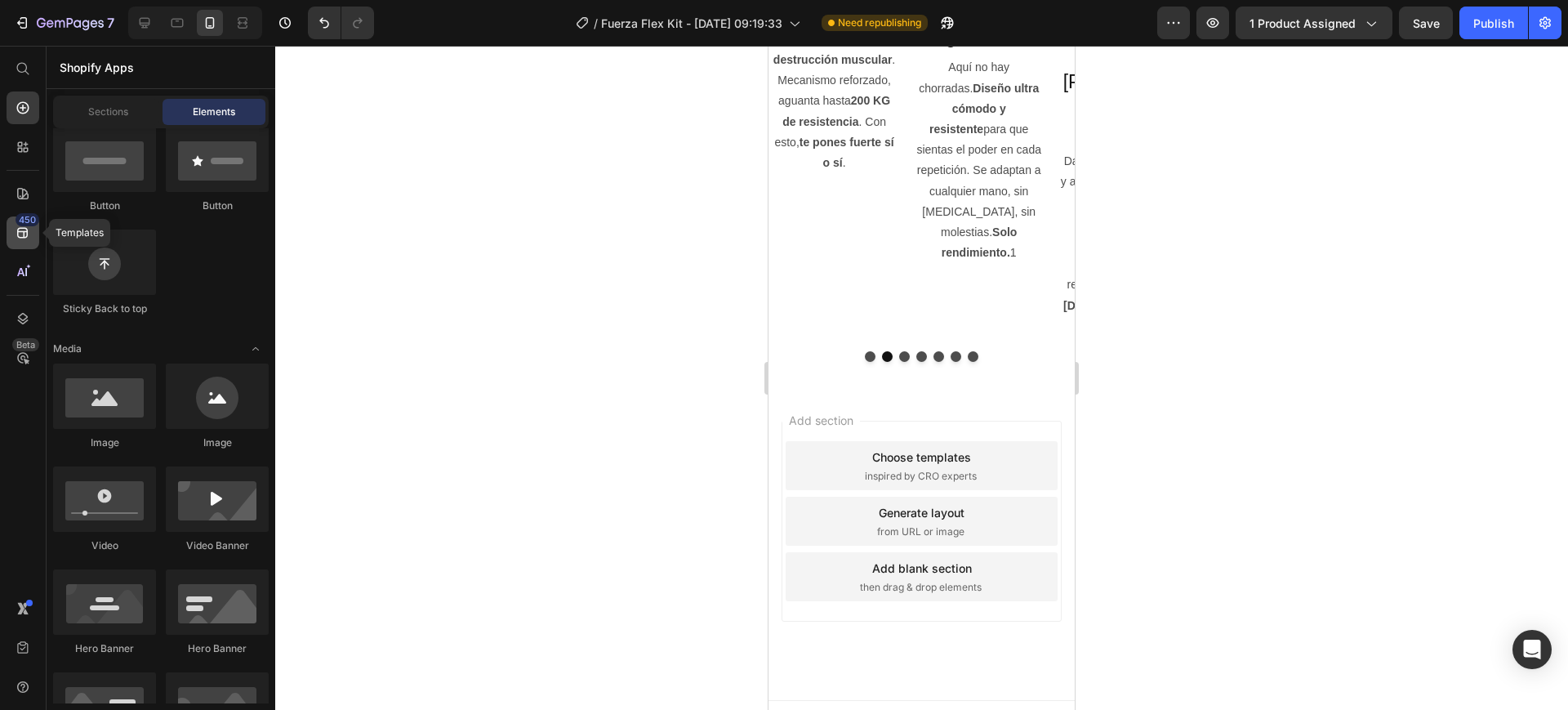 click 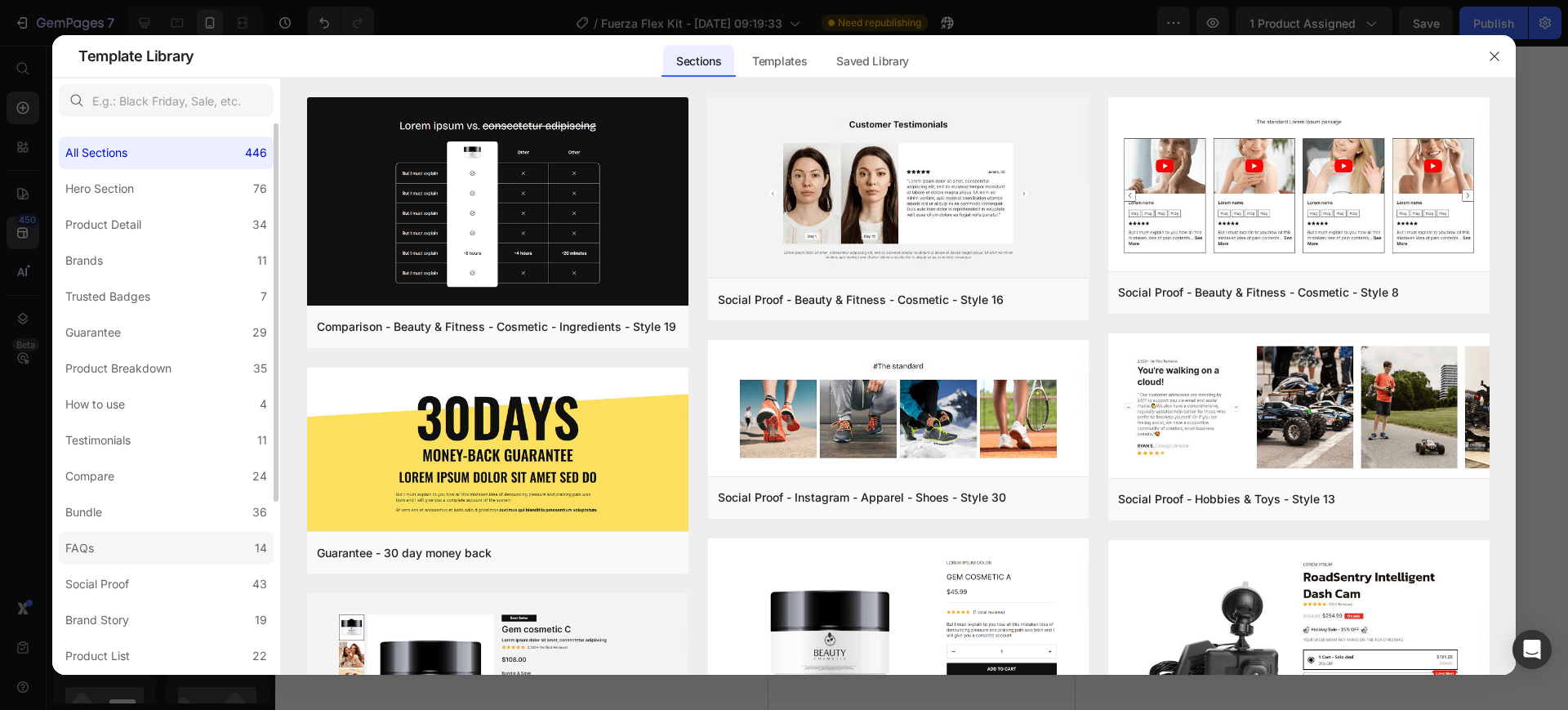click on "FAQs 14" 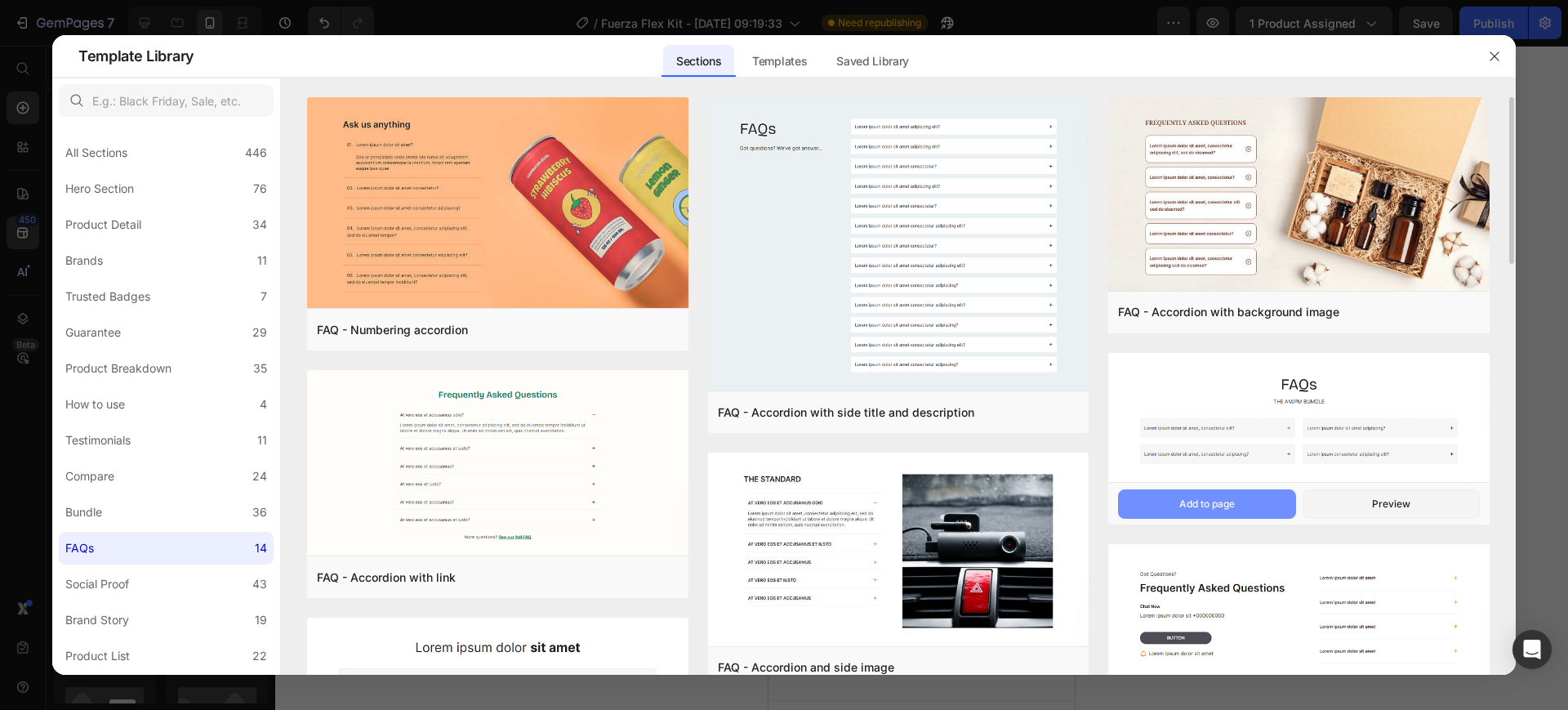click on "Add to page" at bounding box center (1207, 504) 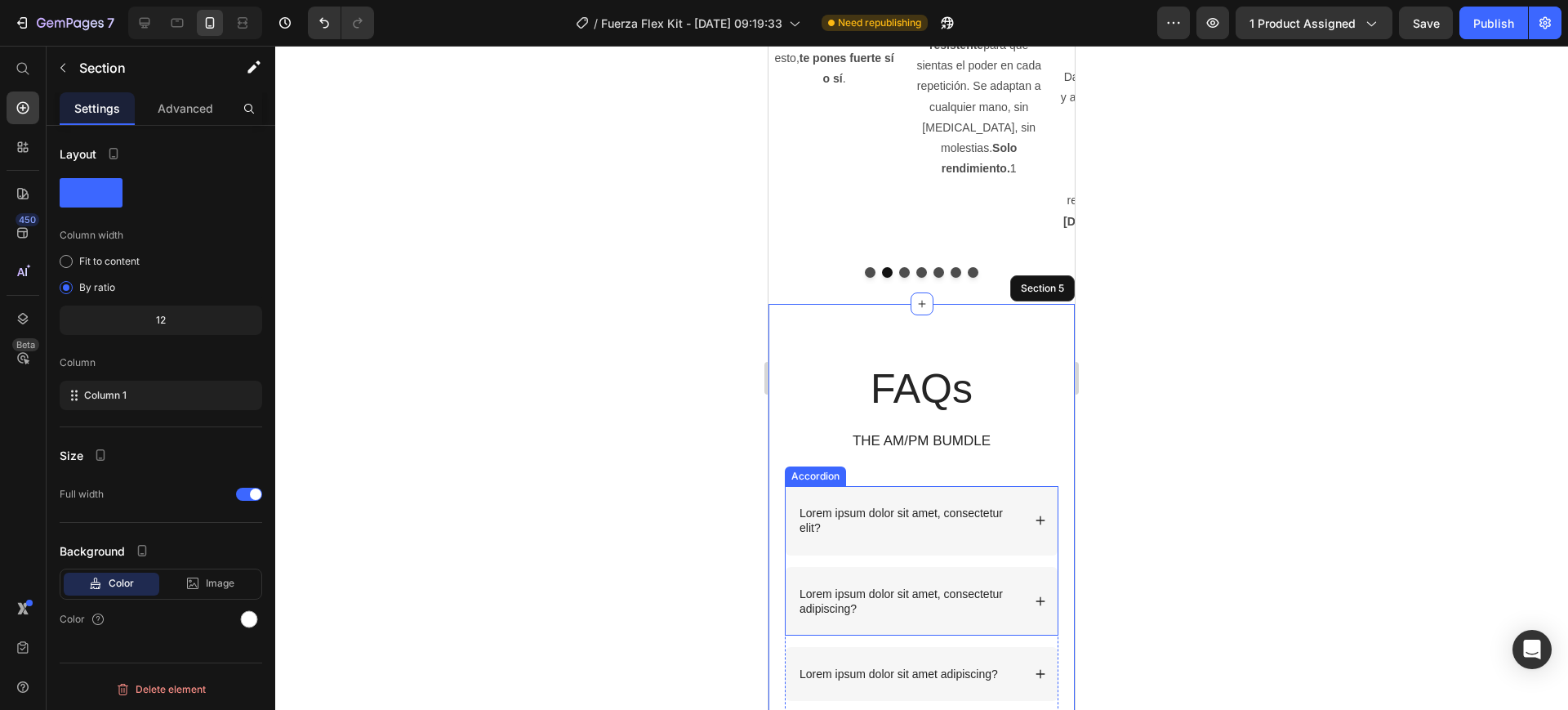 scroll, scrollTop: 969, scrollLeft: 0, axis: vertical 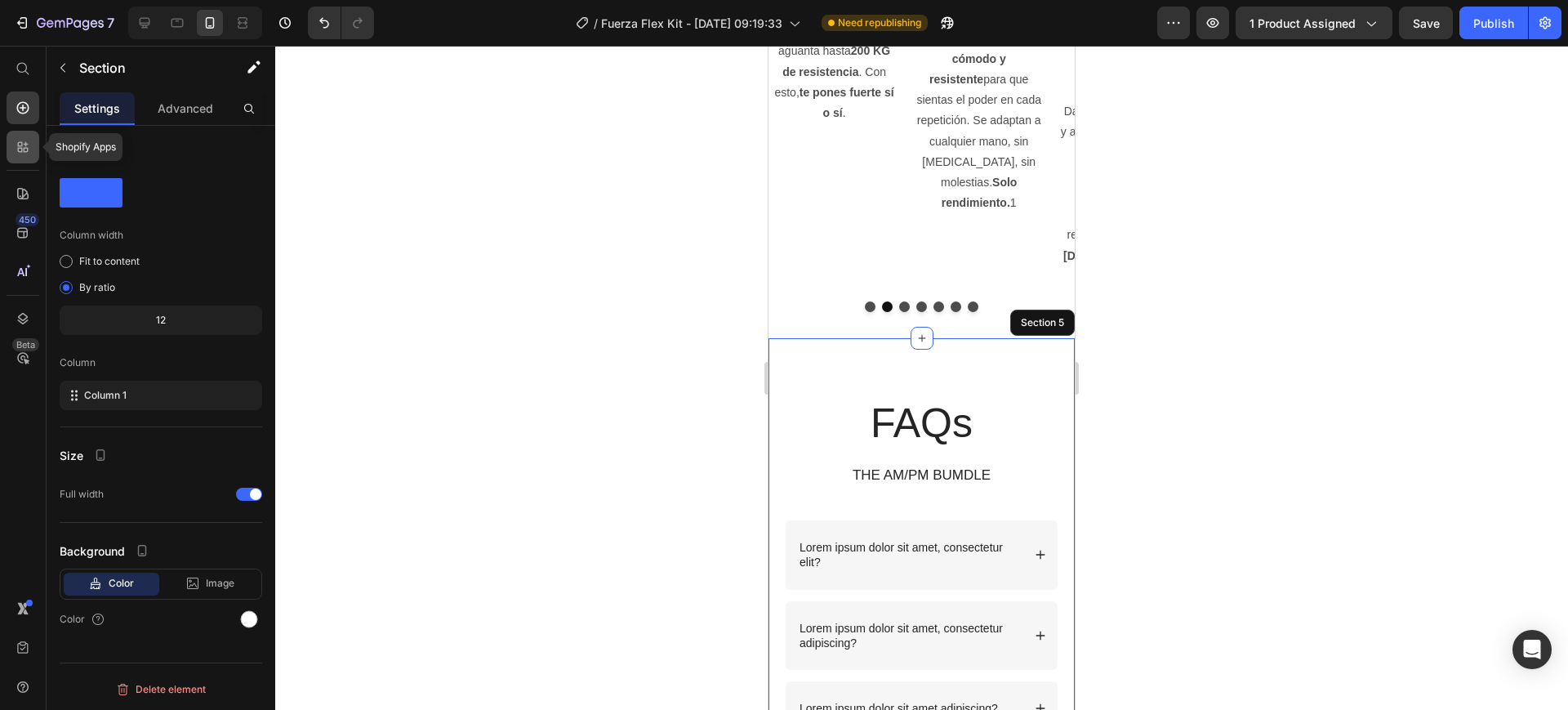 click 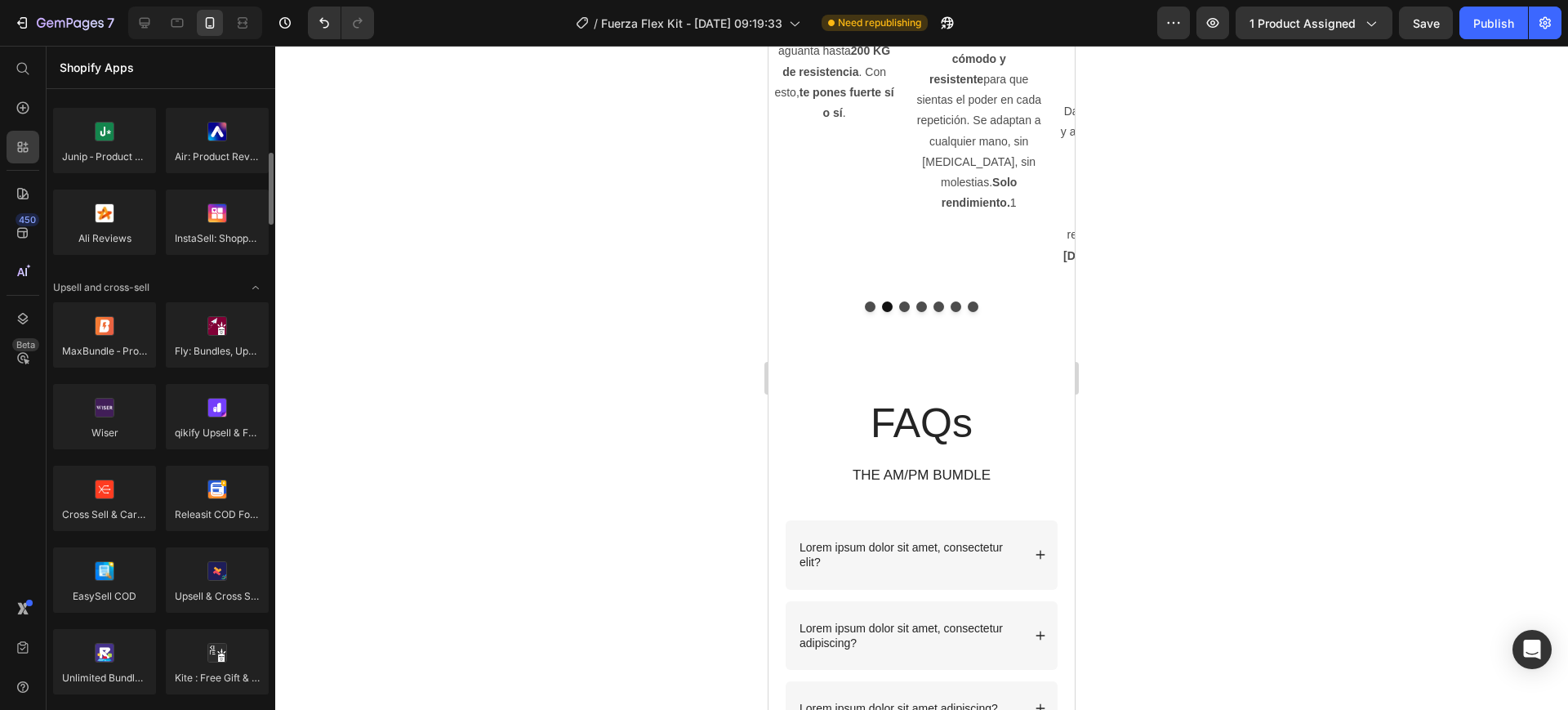 scroll, scrollTop: 0, scrollLeft: 0, axis: both 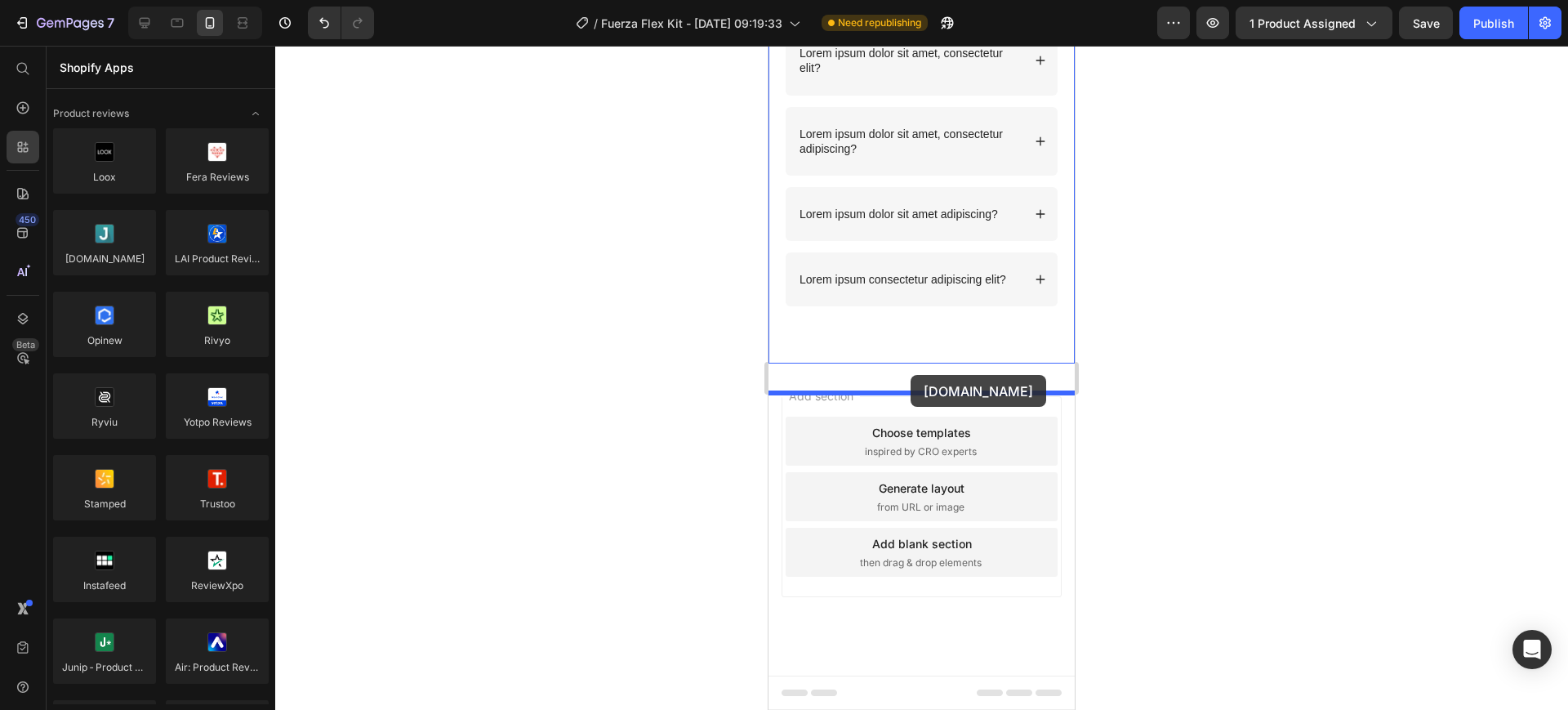 drag, startPoint x: 845, startPoint y: 287, endPoint x: 911, endPoint y: 375, distance: 110 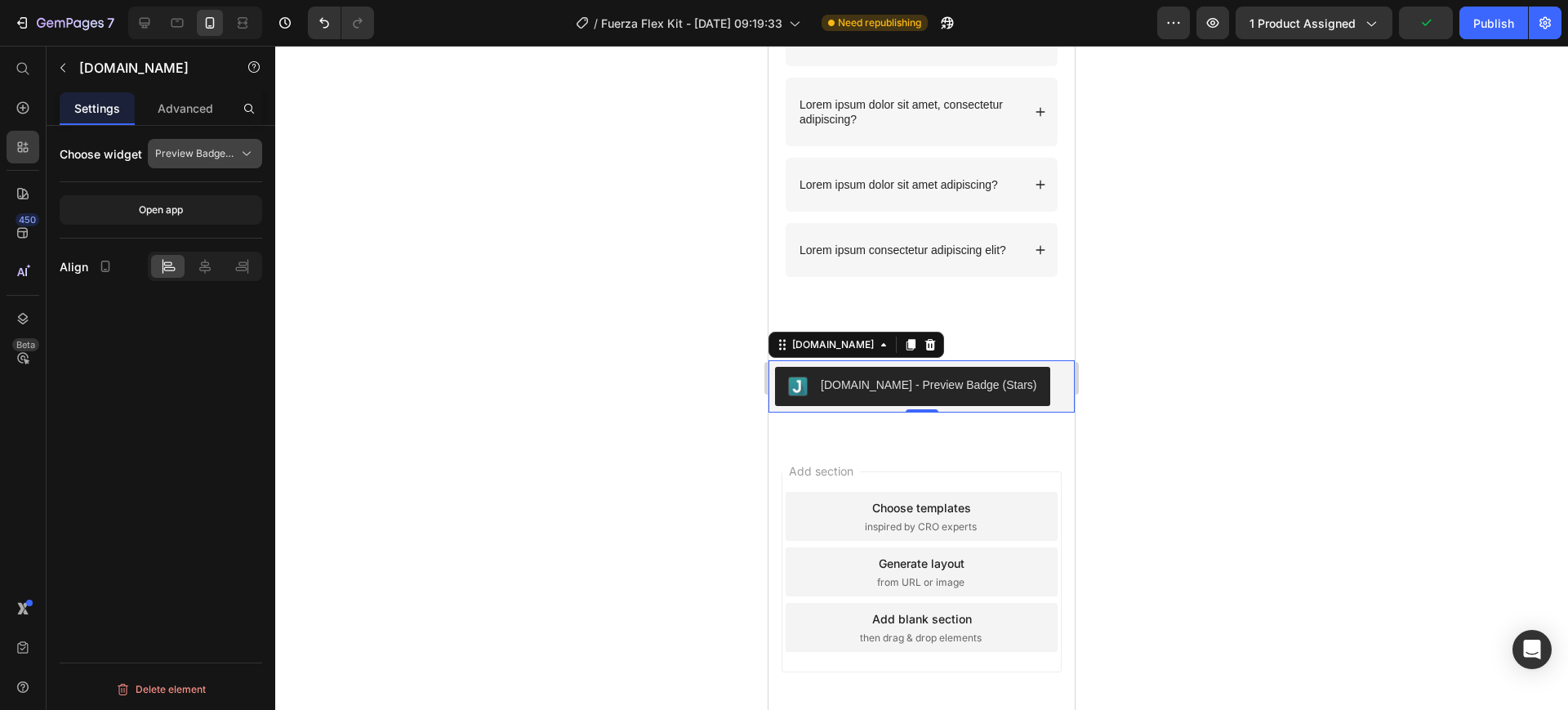 click on "Preview Badge (Stars)" at bounding box center [195, 154] 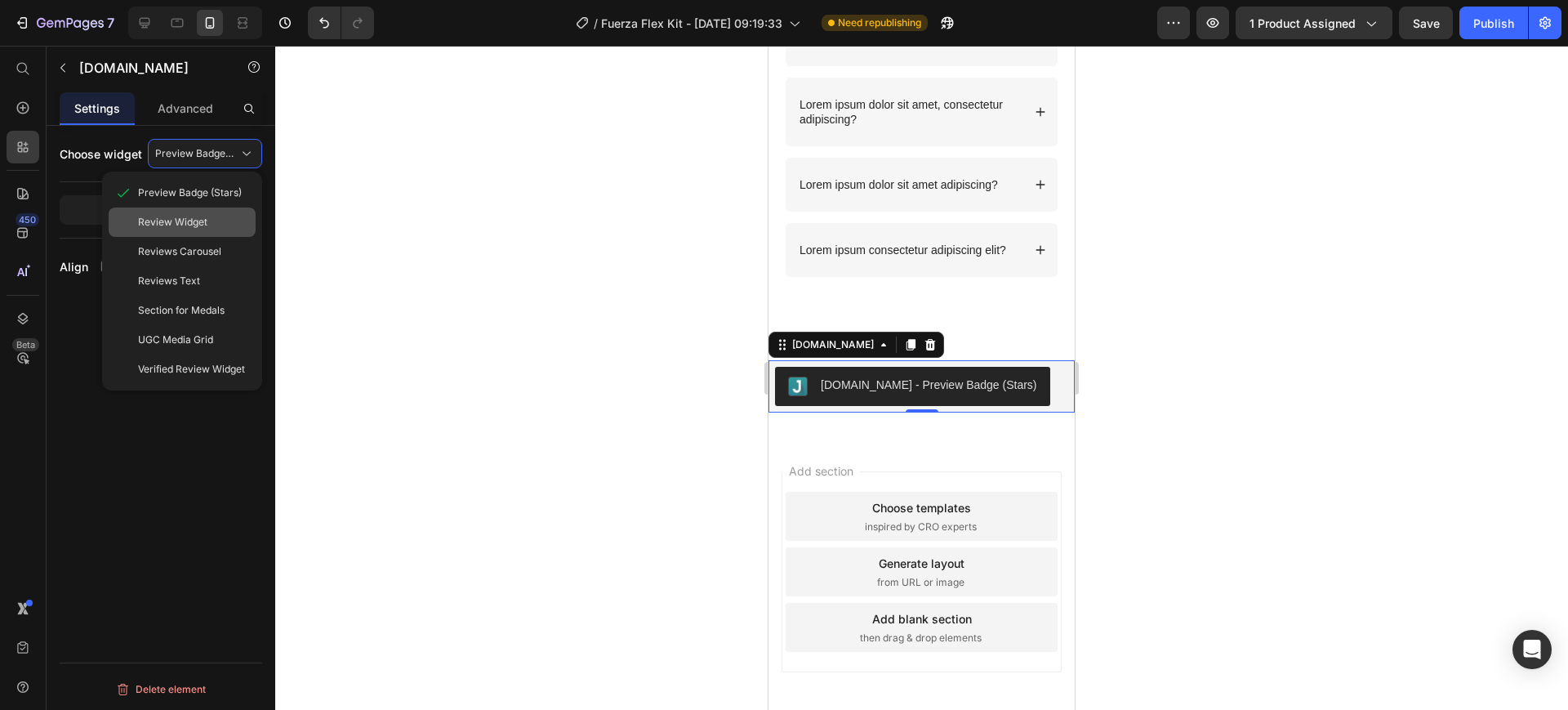 click on "Review Widget" at bounding box center [194, 222] 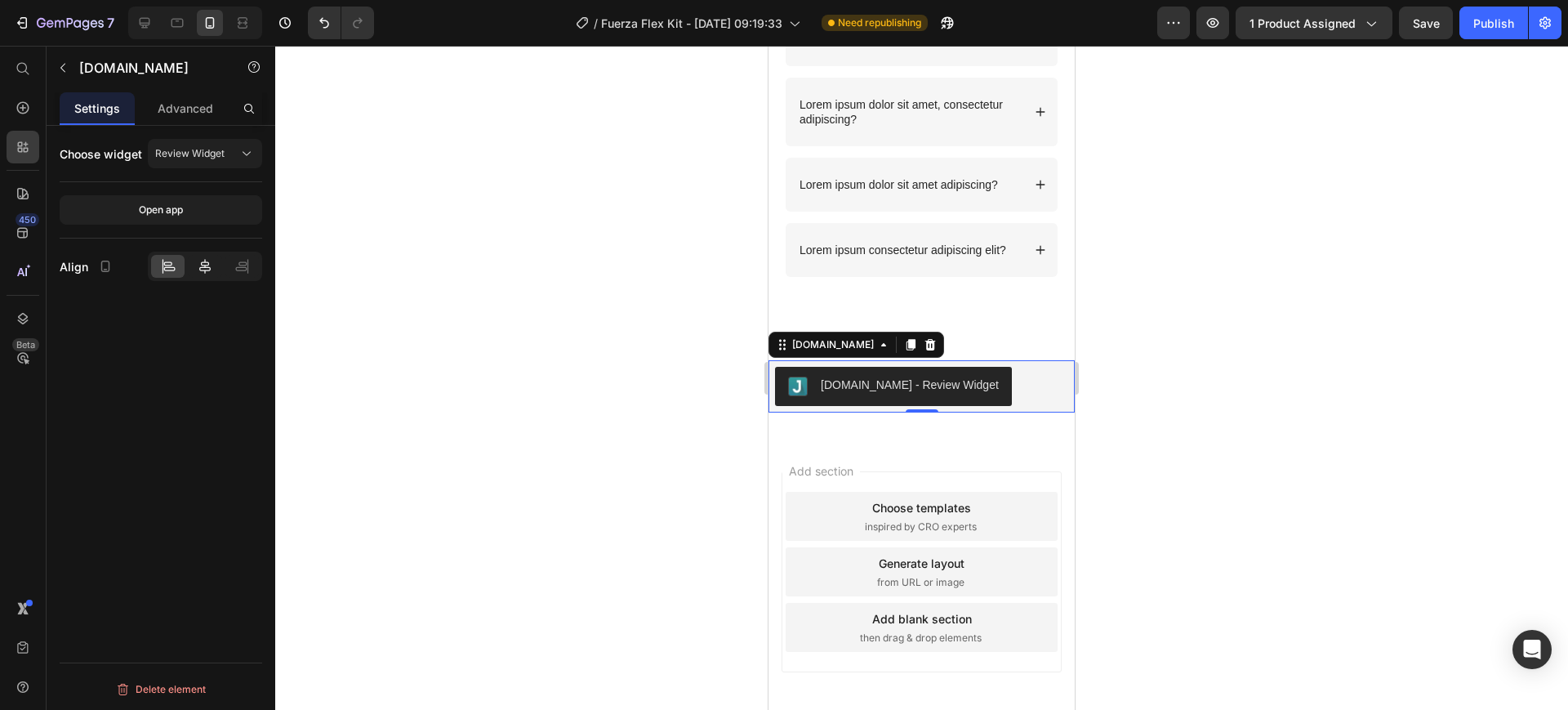 click 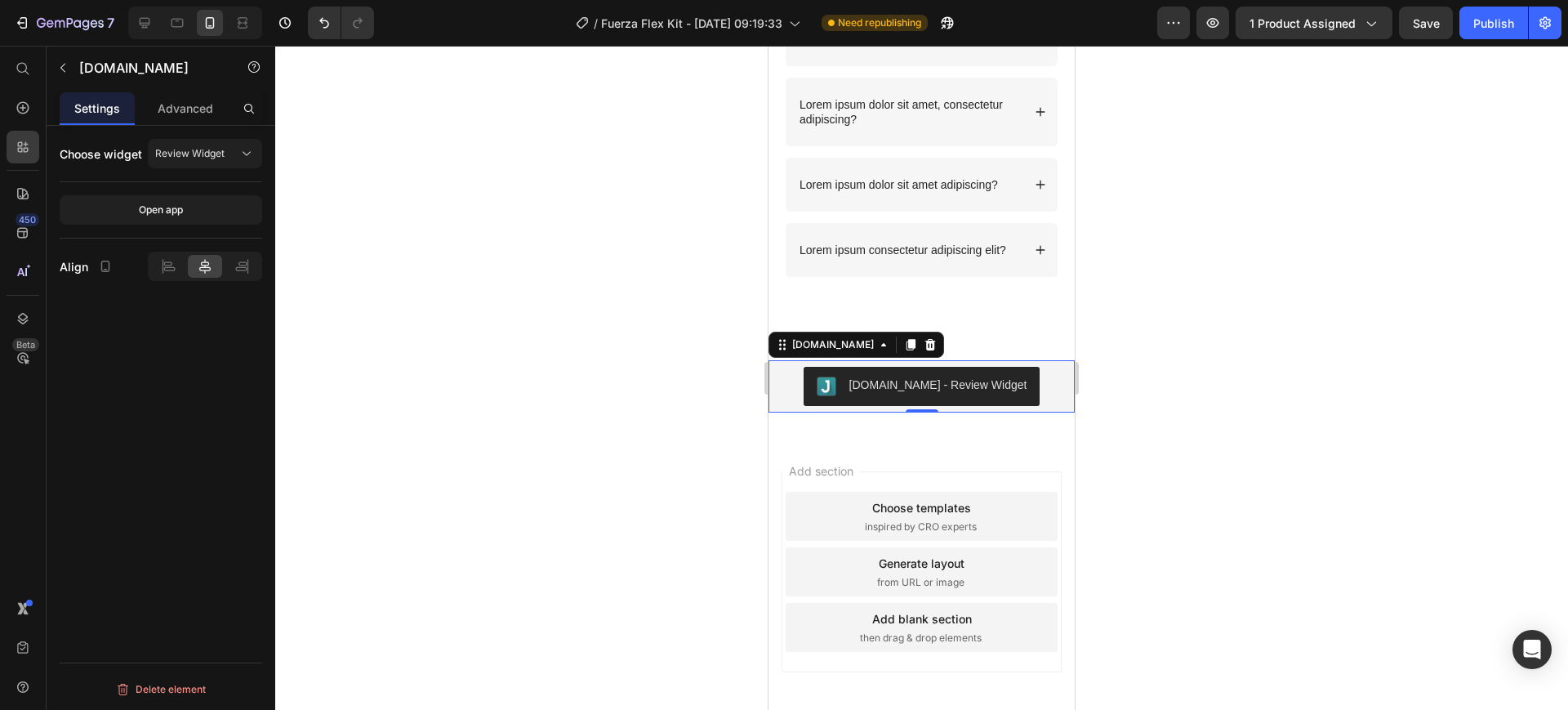 click 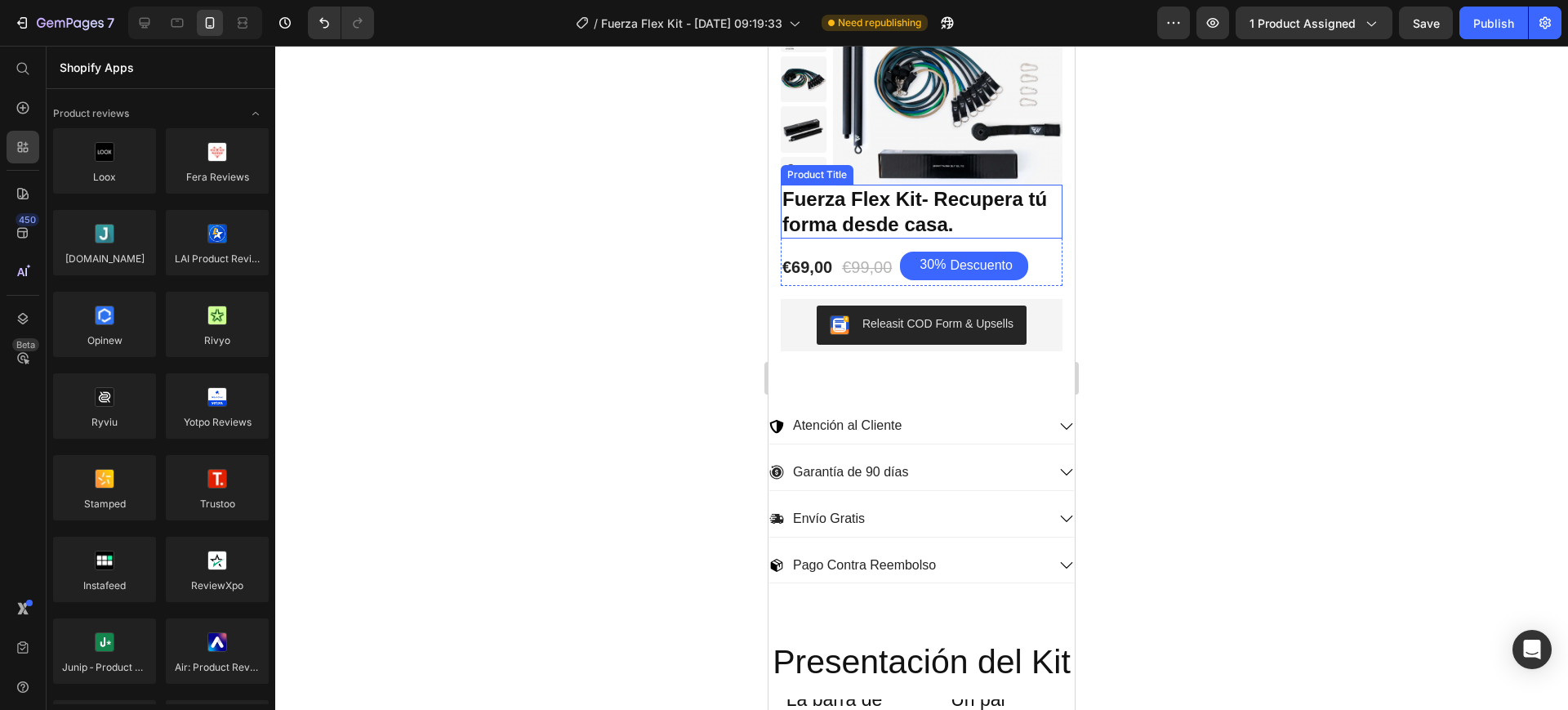 scroll, scrollTop: 204, scrollLeft: 0, axis: vertical 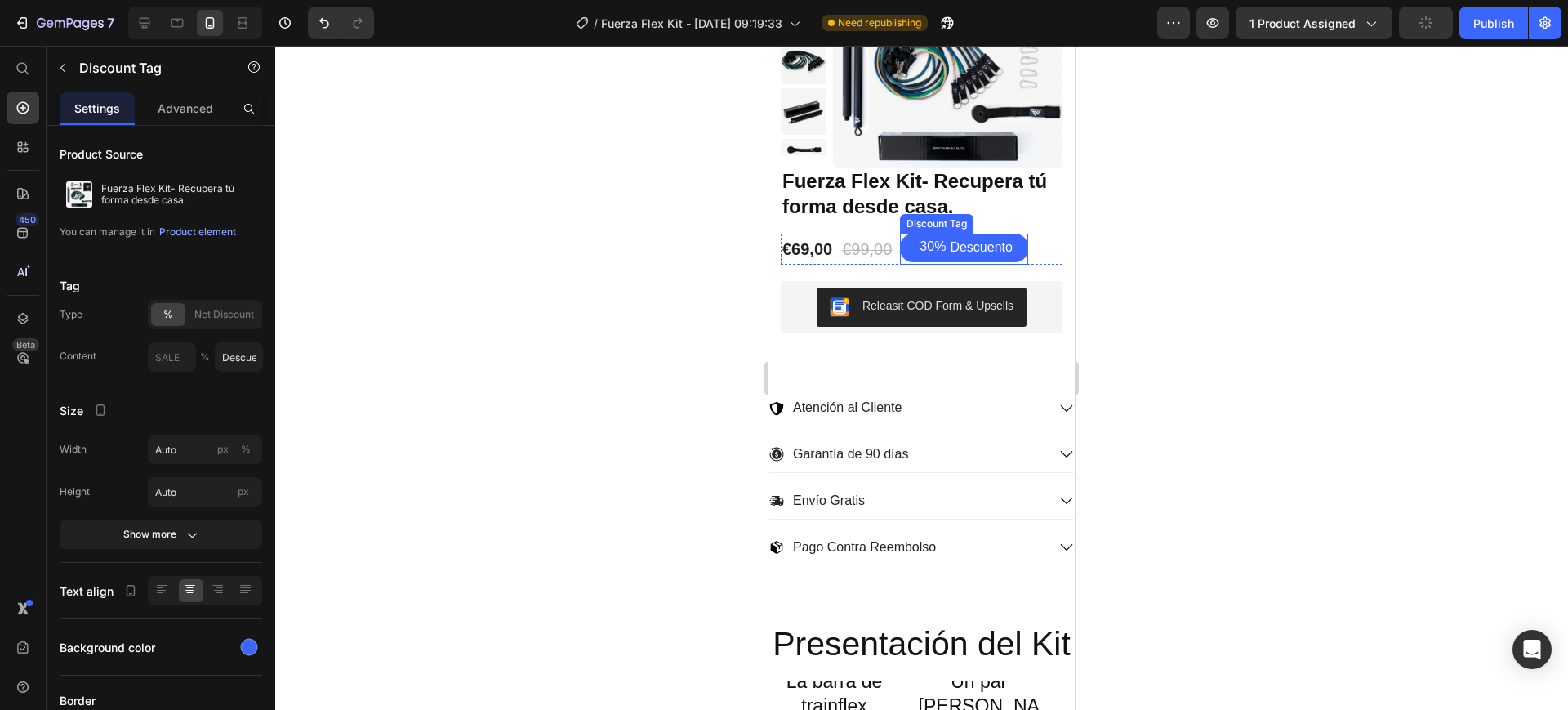 click on "Descuento" at bounding box center (981, 248) 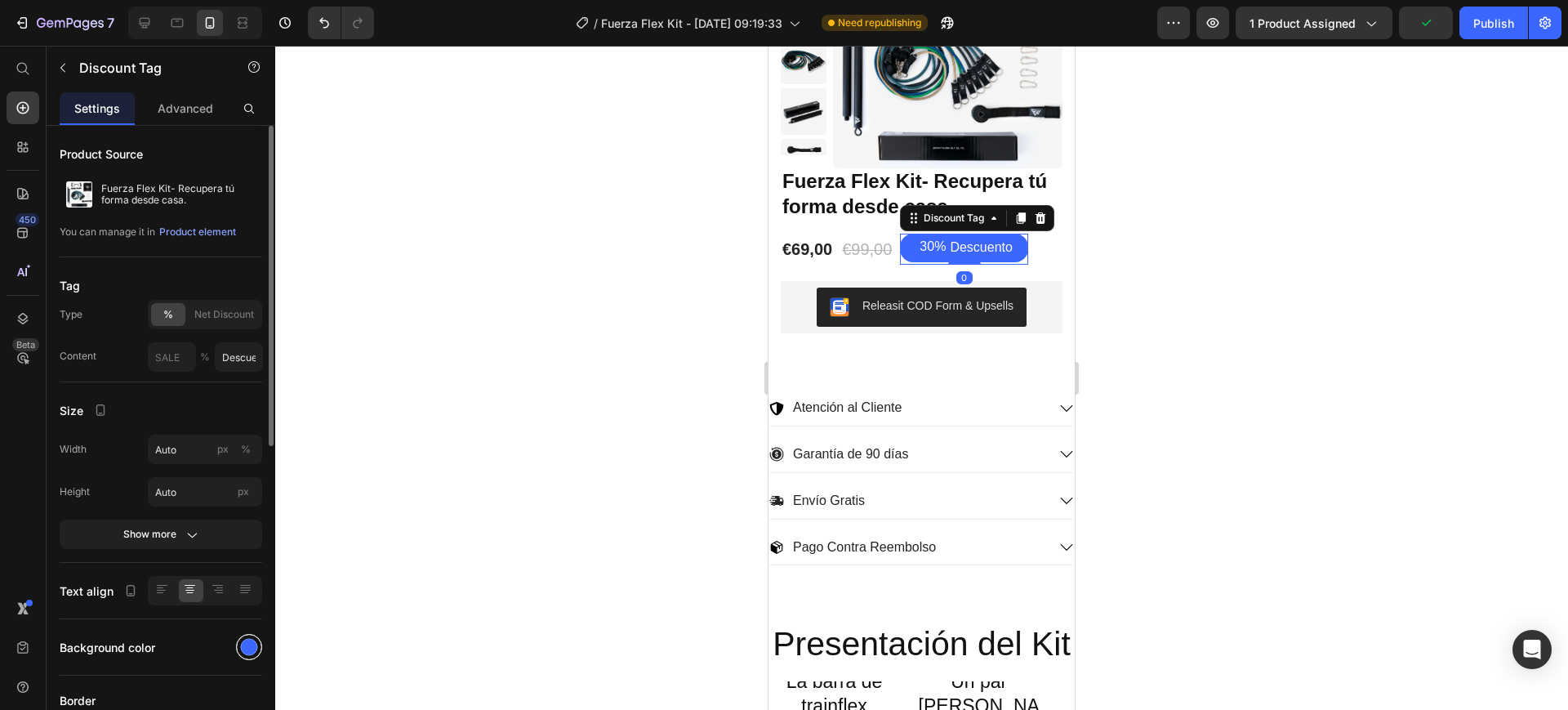 click at bounding box center (249, 647) 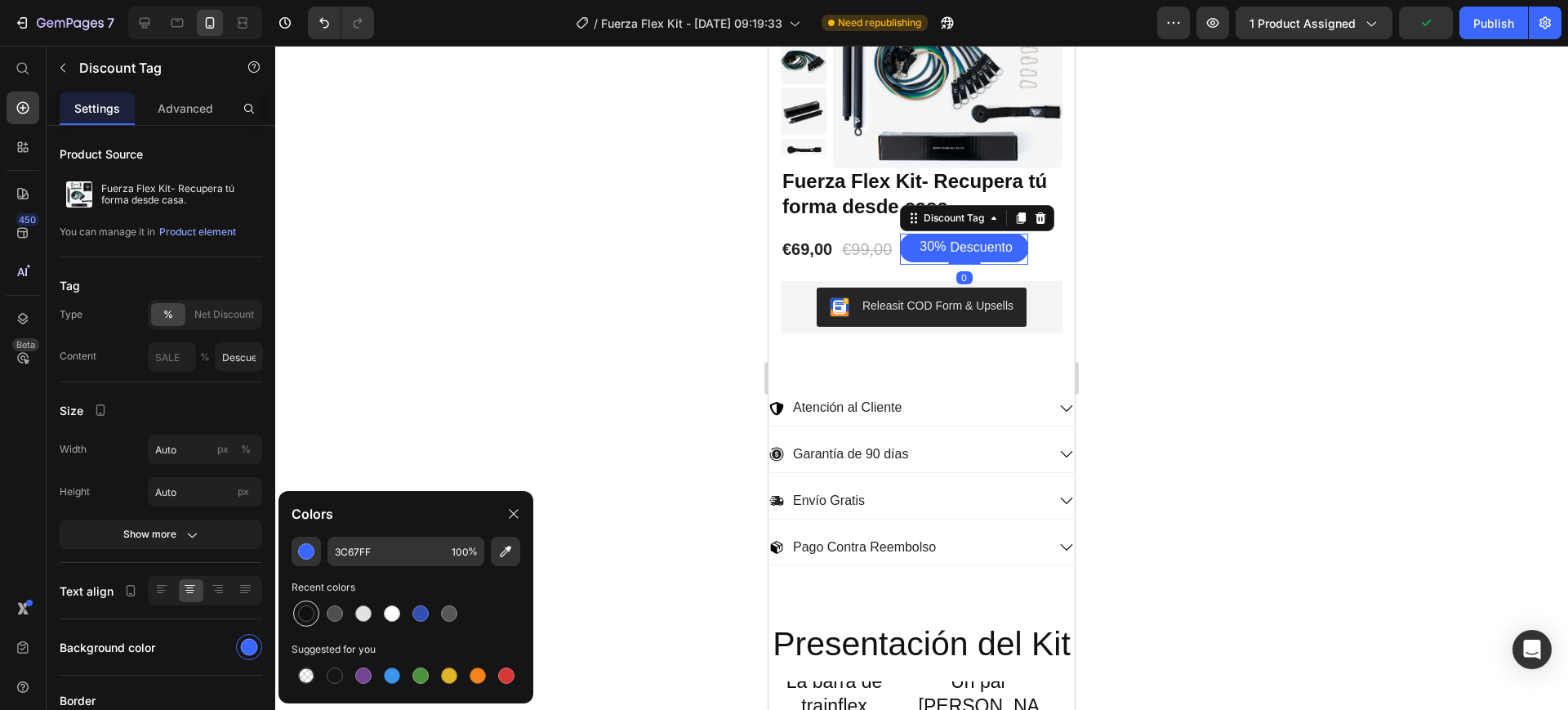 click at bounding box center (306, 614) 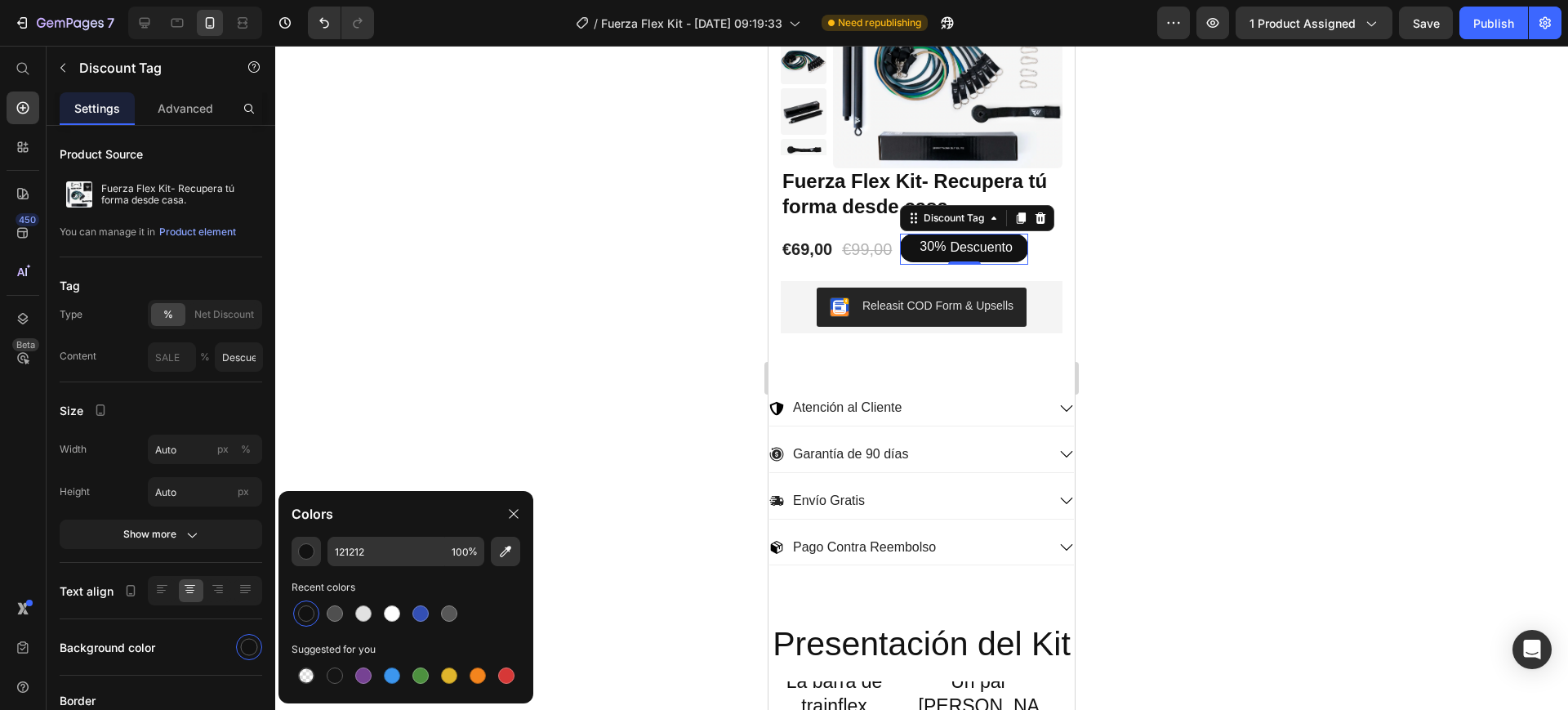 click 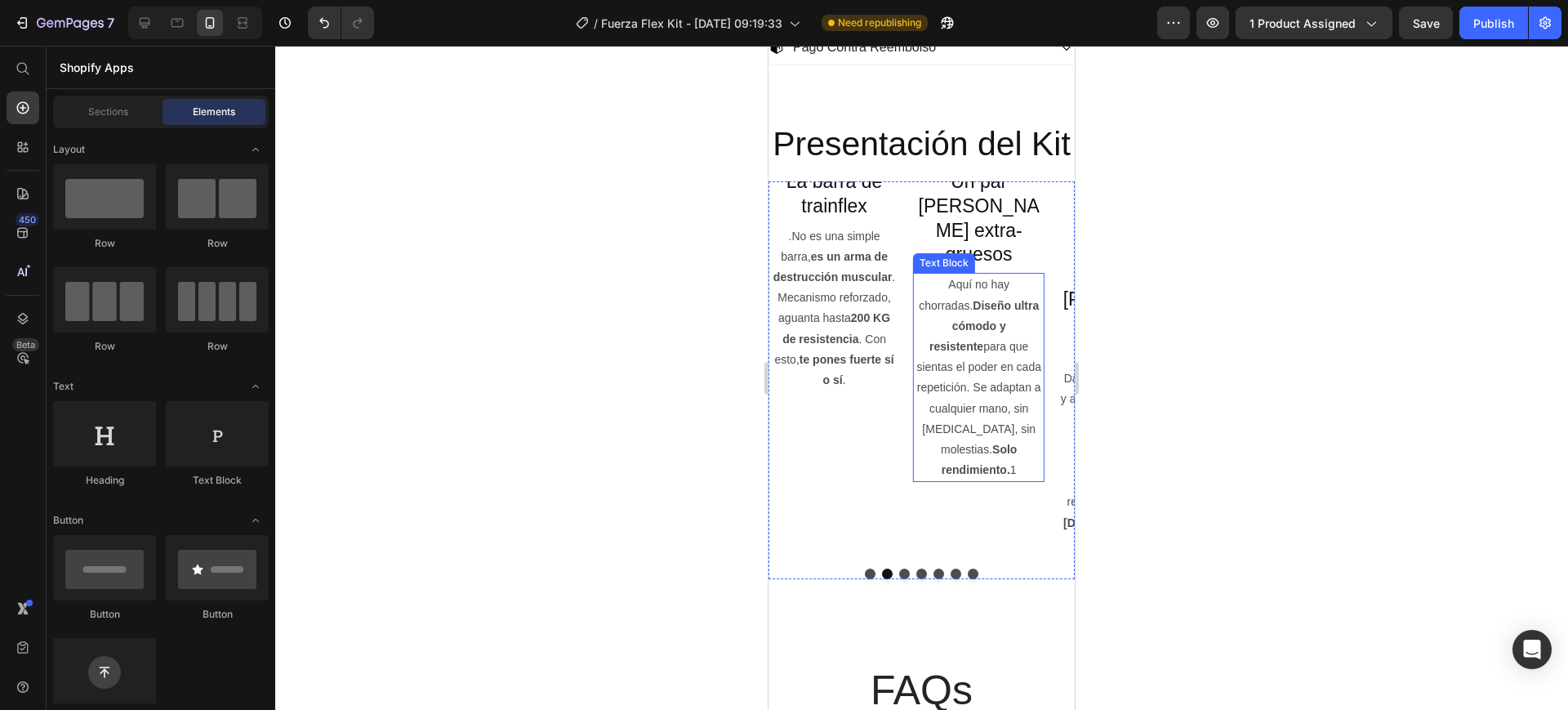 scroll, scrollTop: 715, scrollLeft: 0, axis: vertical 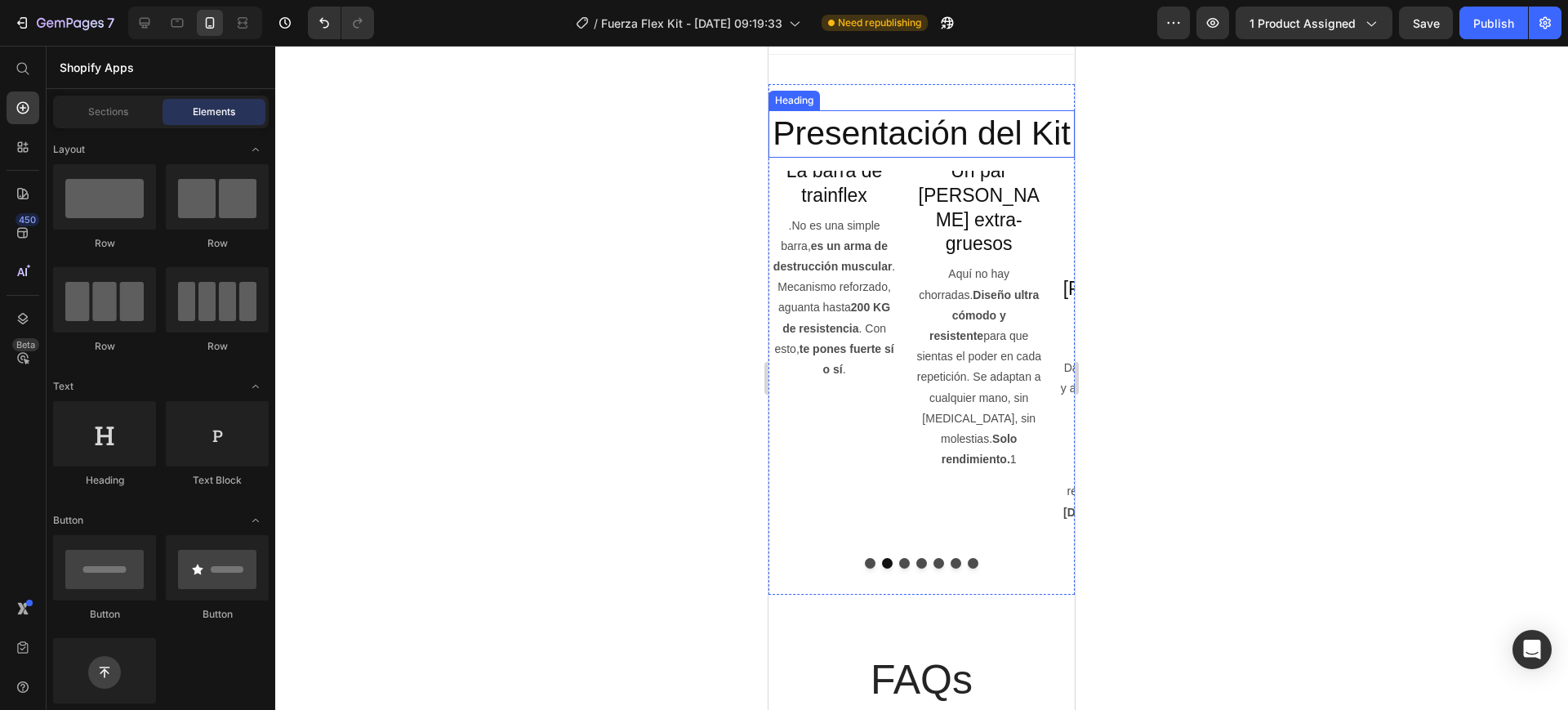 click on "Presentación del Kit" at bounding box center [921, 133] 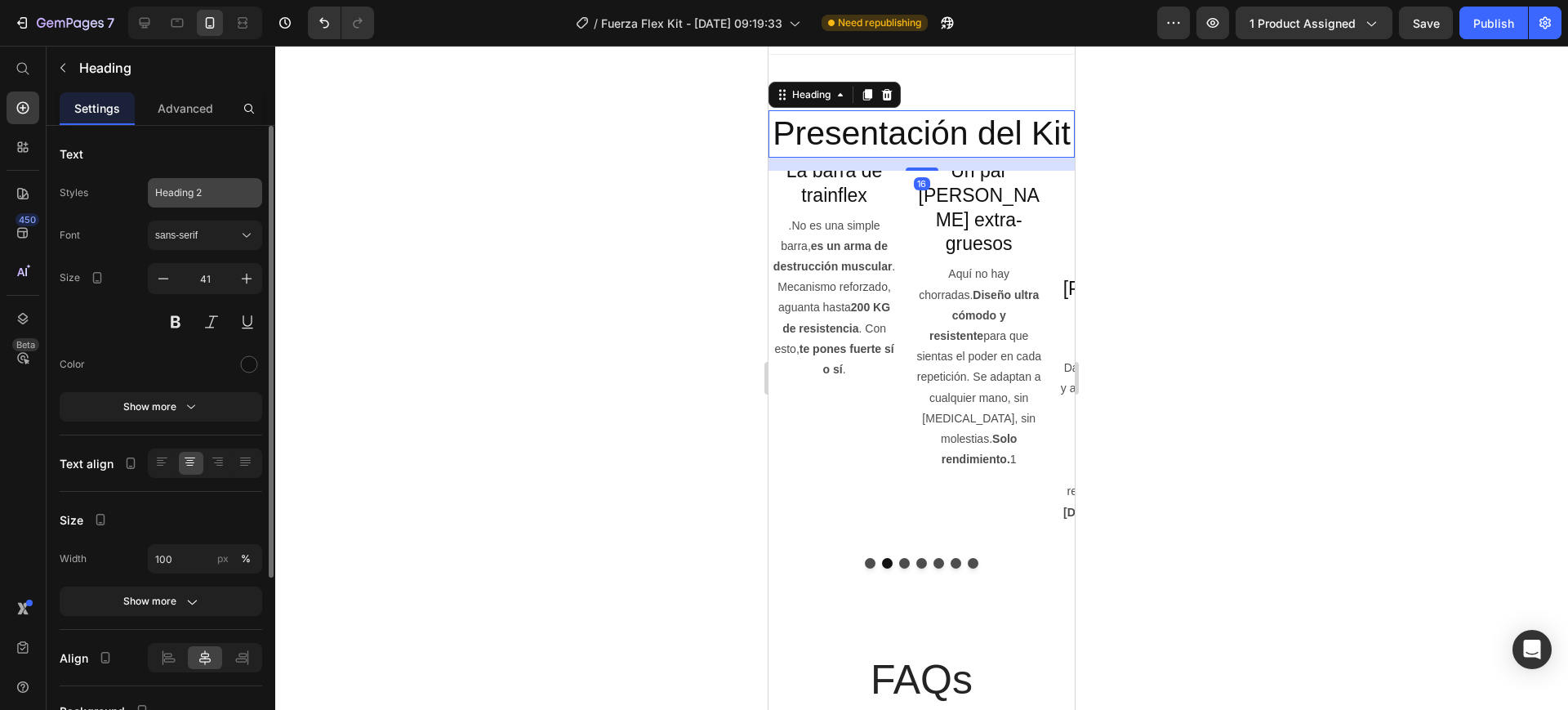 click on "Heading 2" at bounding box center [205, 193] 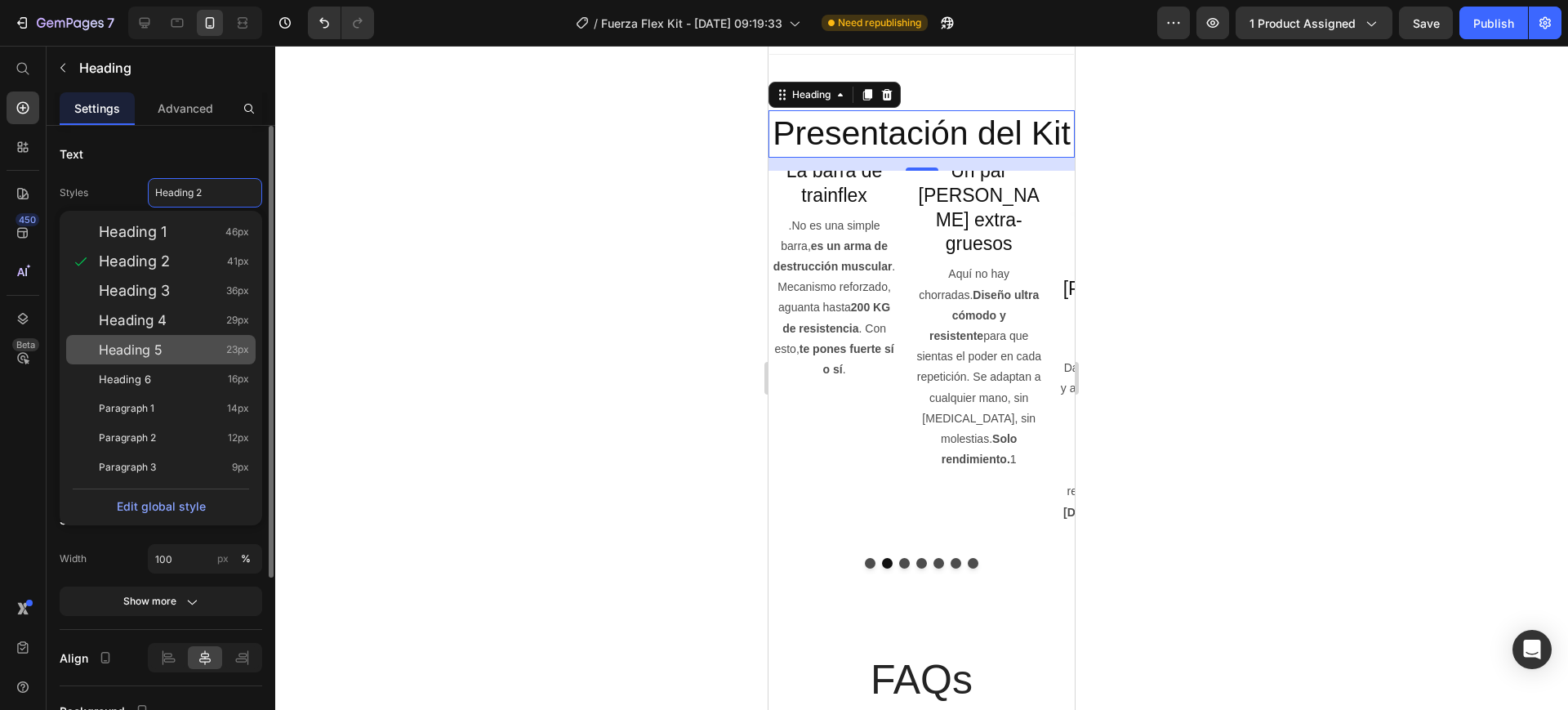 click on "Heading 5 23px" 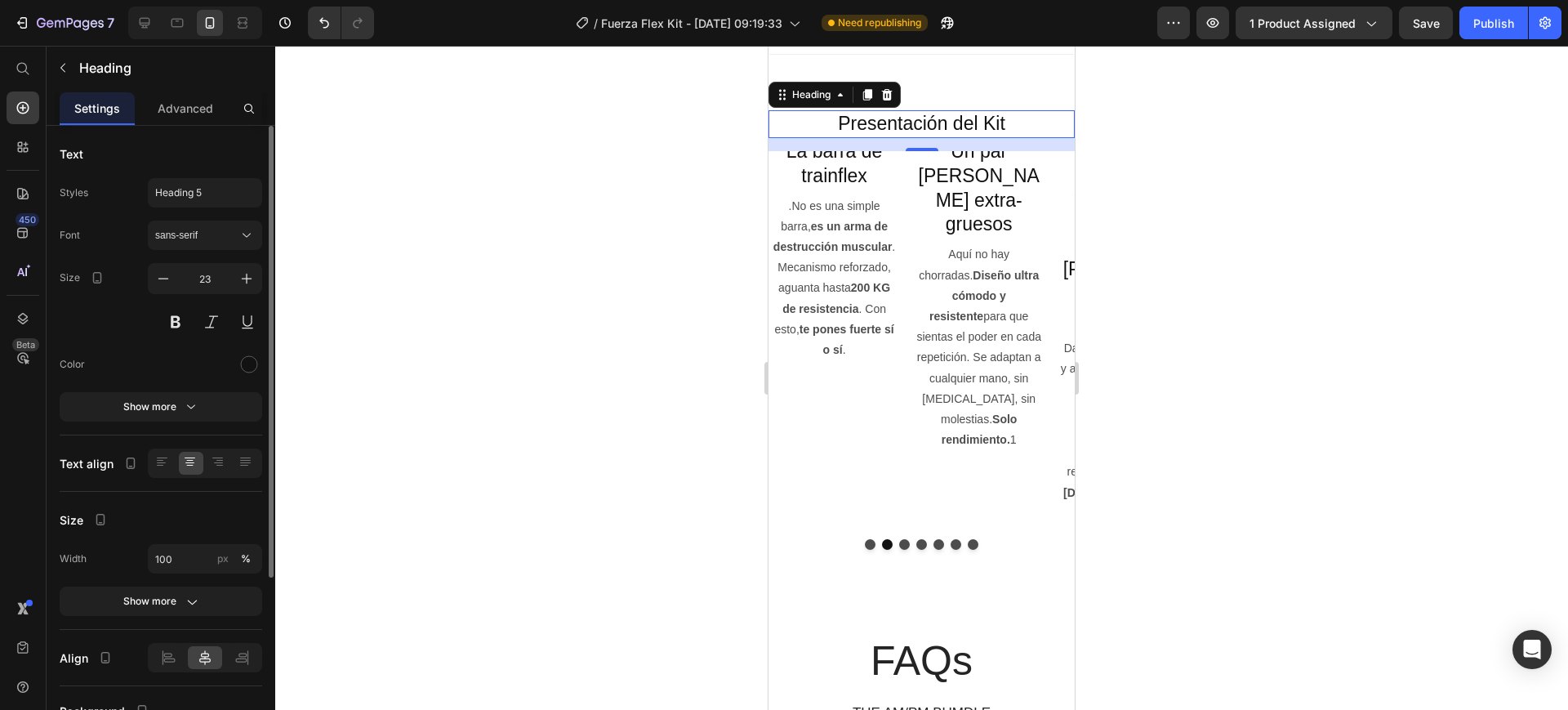 click 